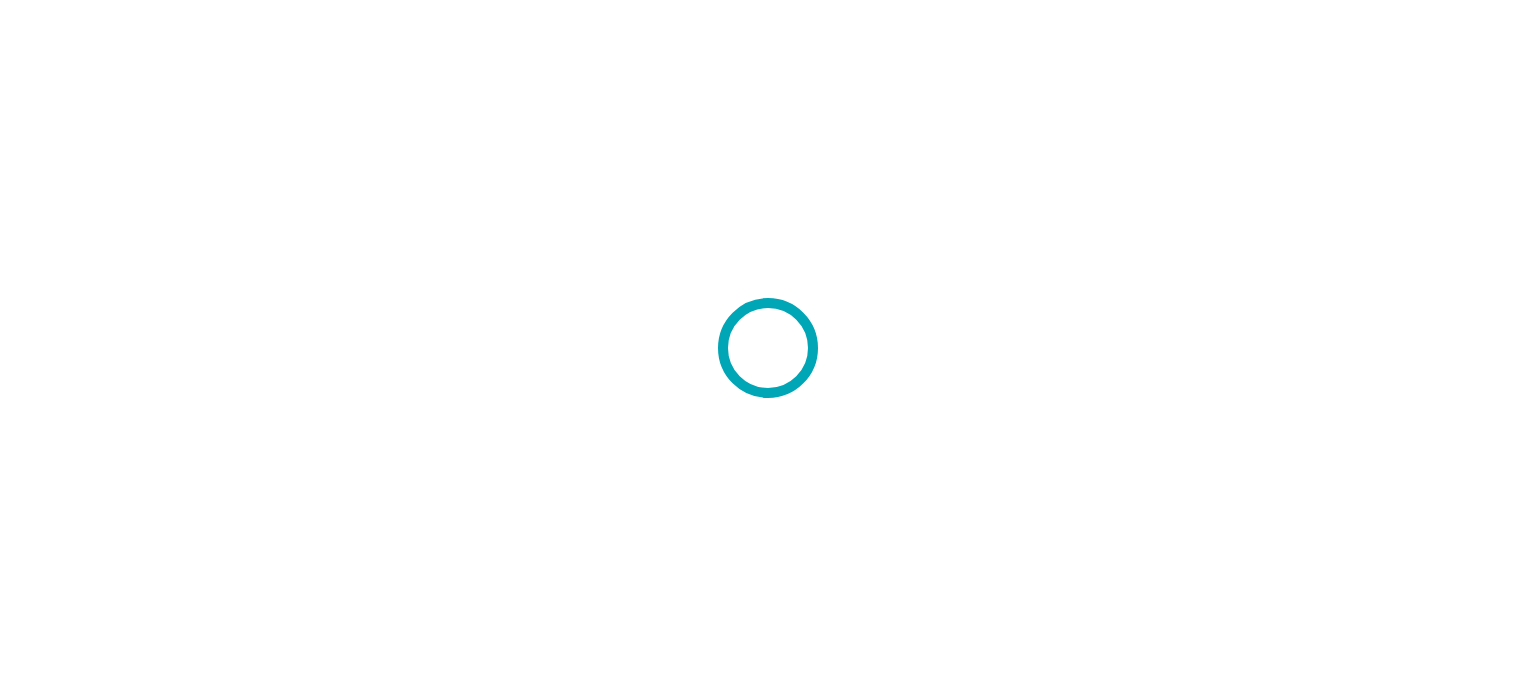 scroll, scrollTop: 0, scrollLeft: 0, axis: both 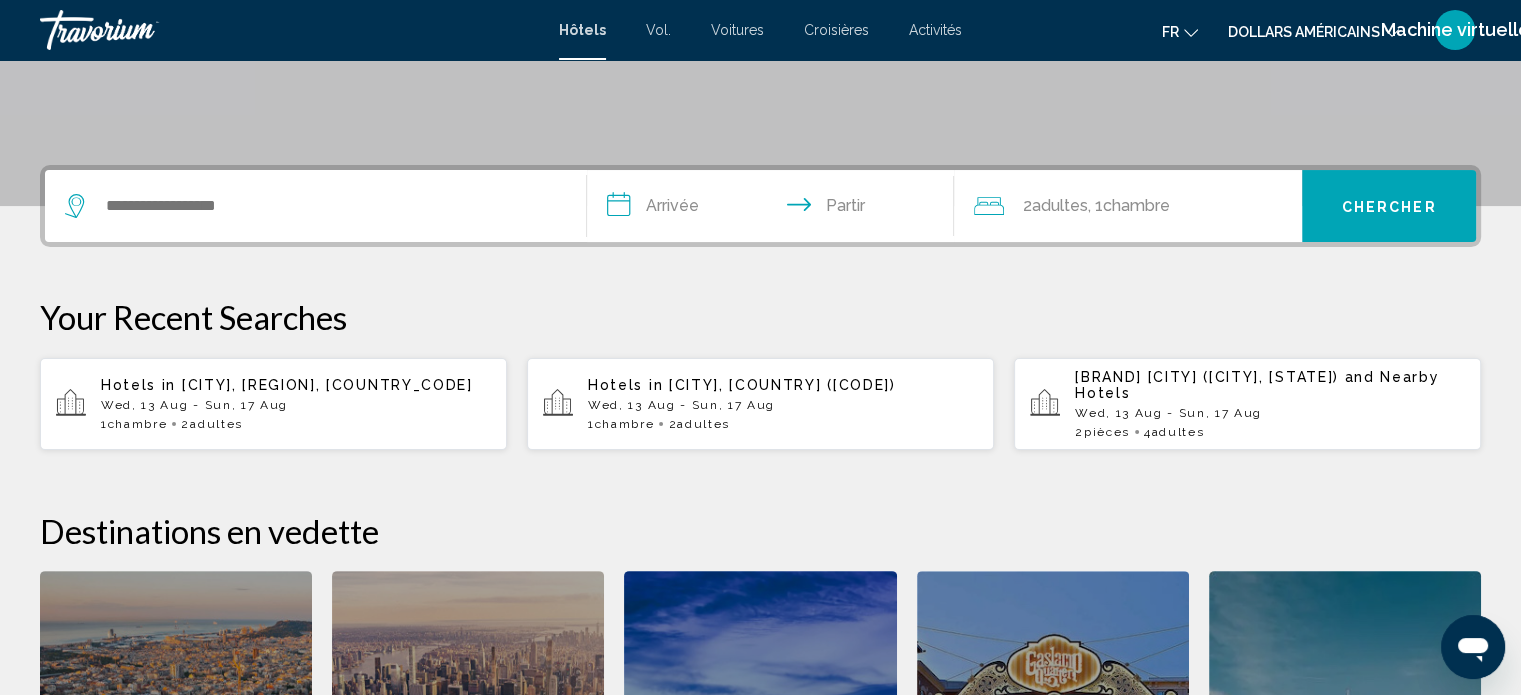 click at bounding box center (315, 206) 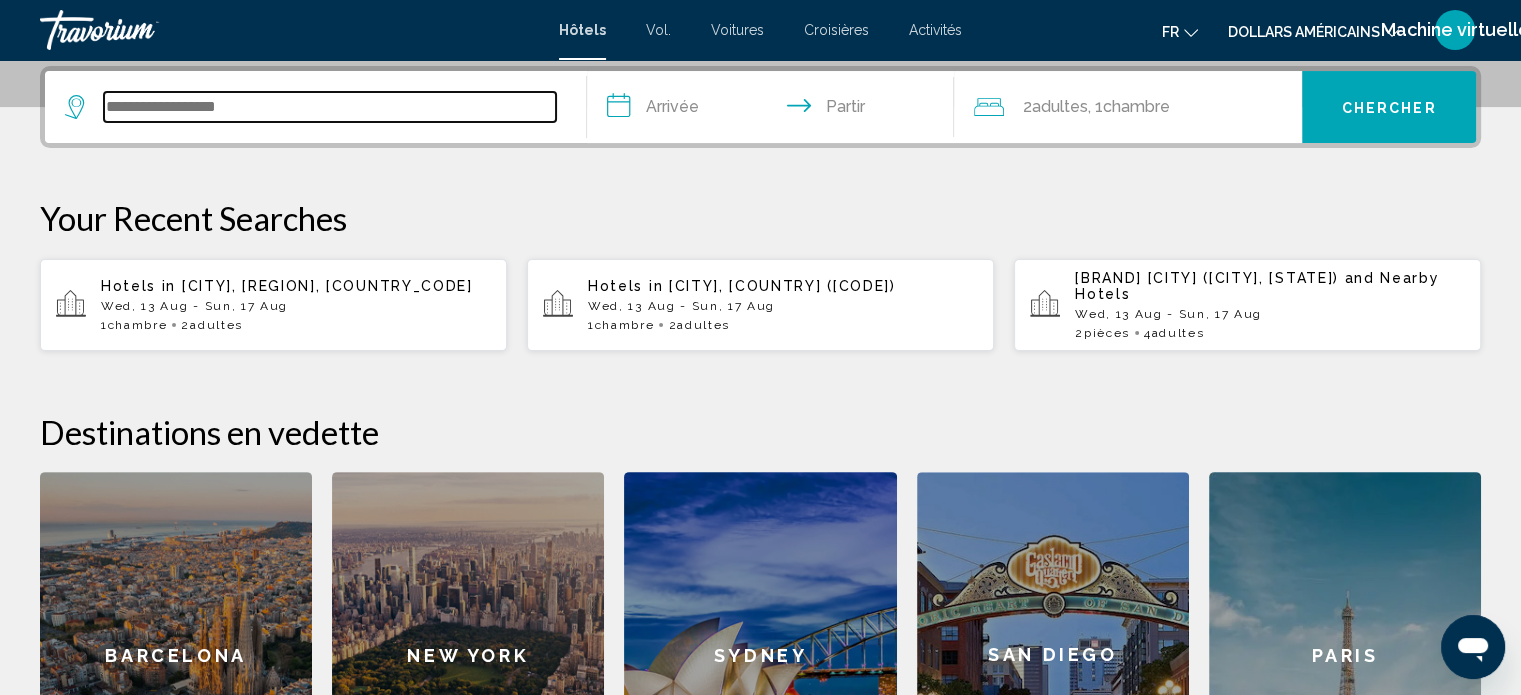 click at bounding box center (330, 107) 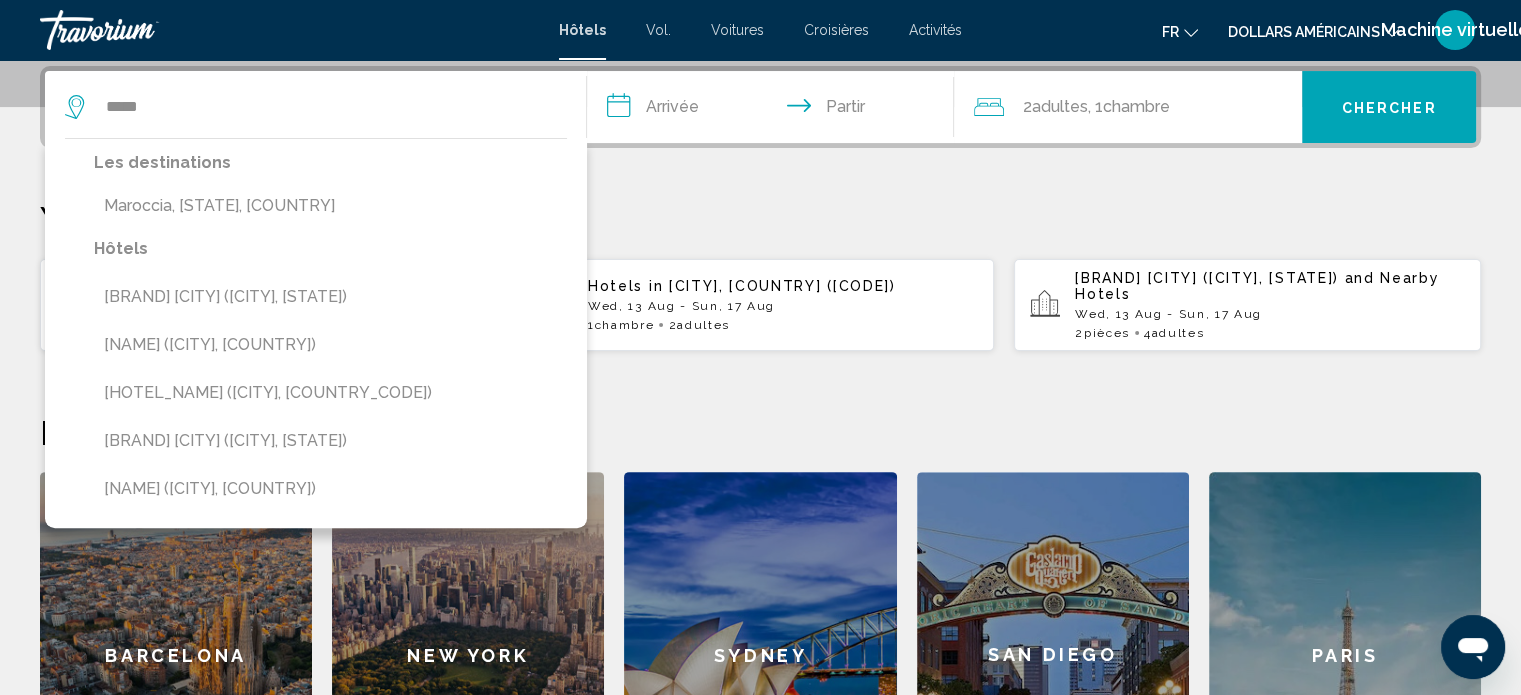 click on "**********" at bounding box center [760, 452] 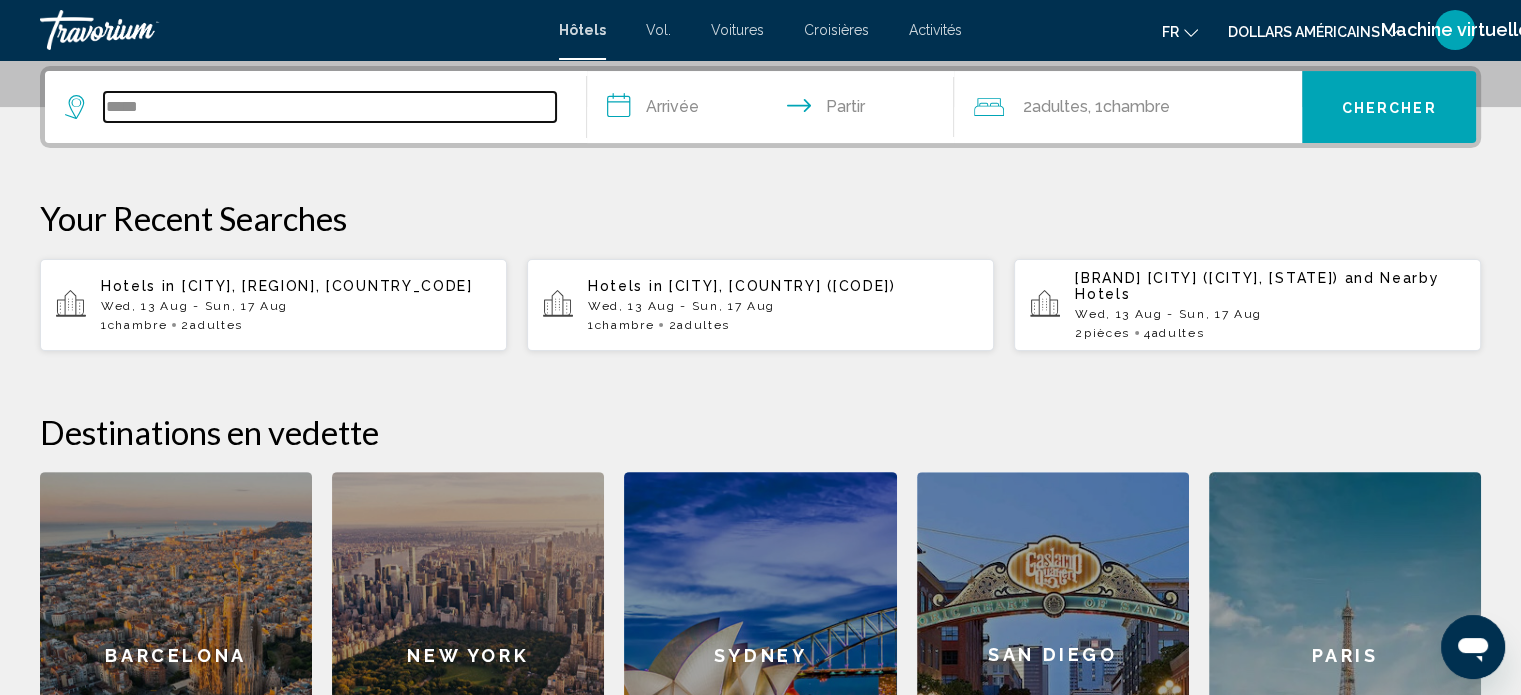 click on "*****" at bounding box center [330, 107] 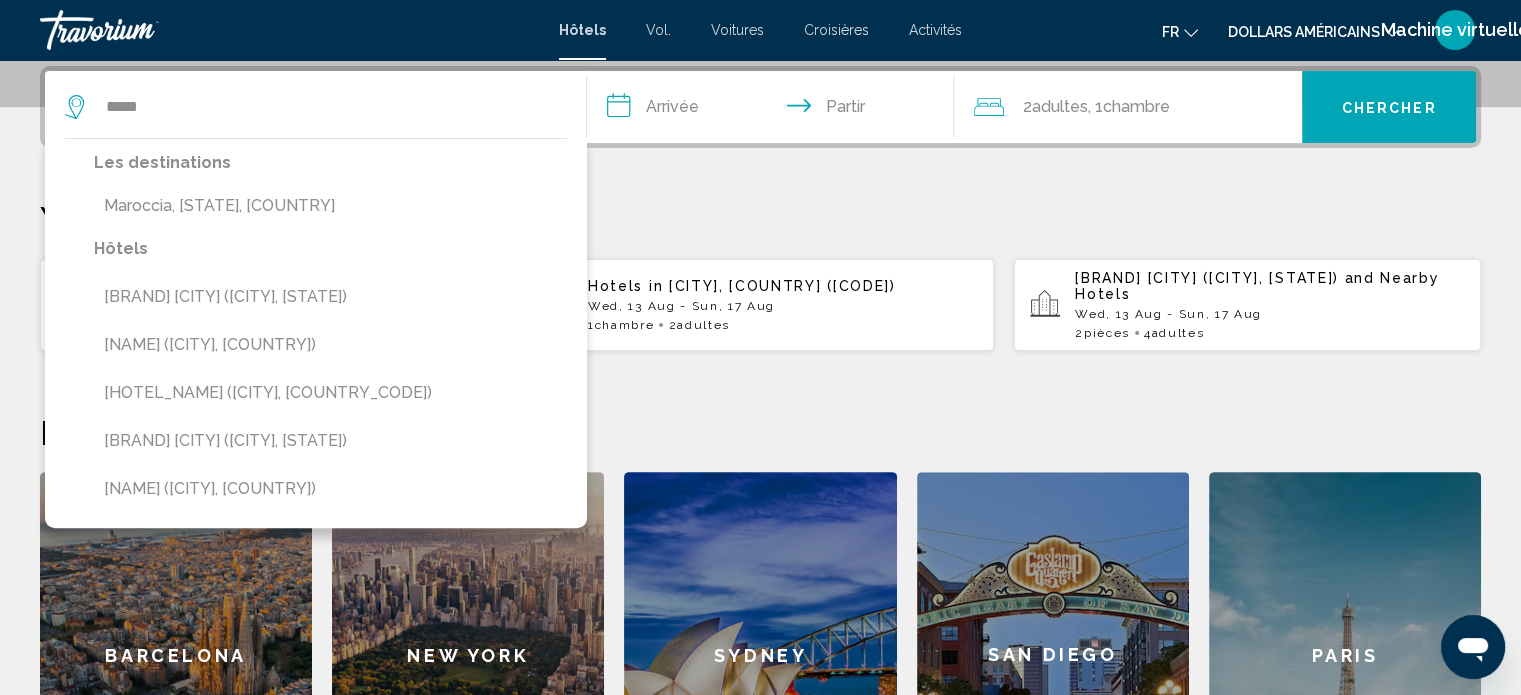 click on "Les destinations" at bounding box center (330, 163) 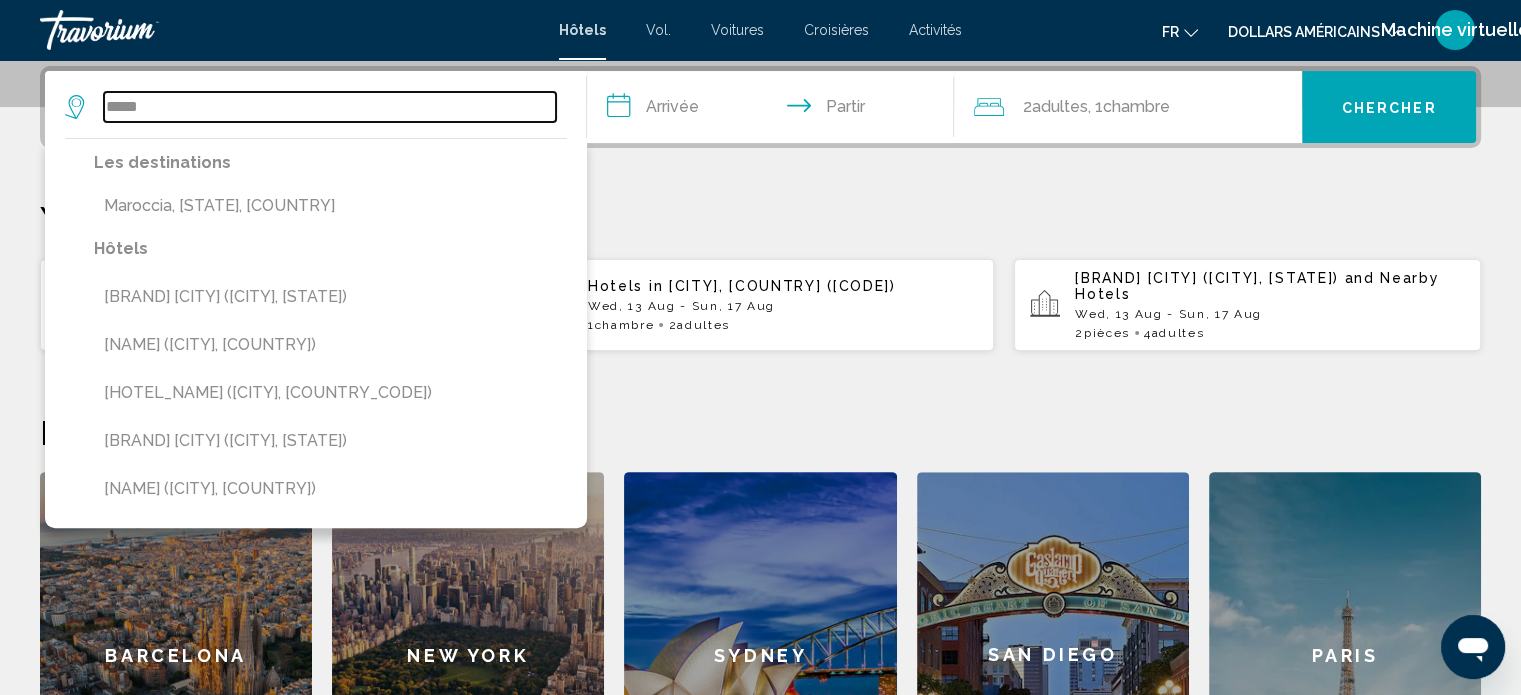 click on "*****" at bounding box center [330, 107] 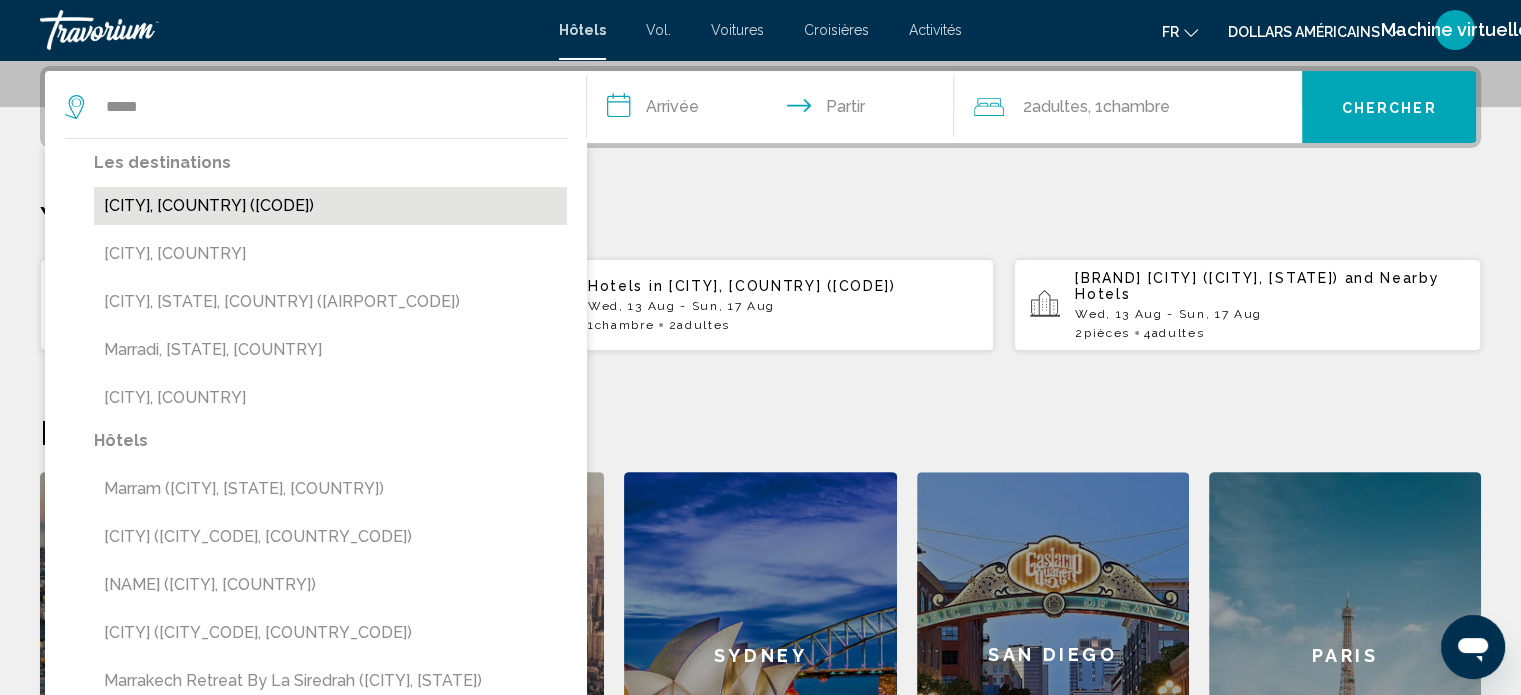 click on "[CITY], [COUNTRY] ([CODE])" at bounding box center [330, 206] 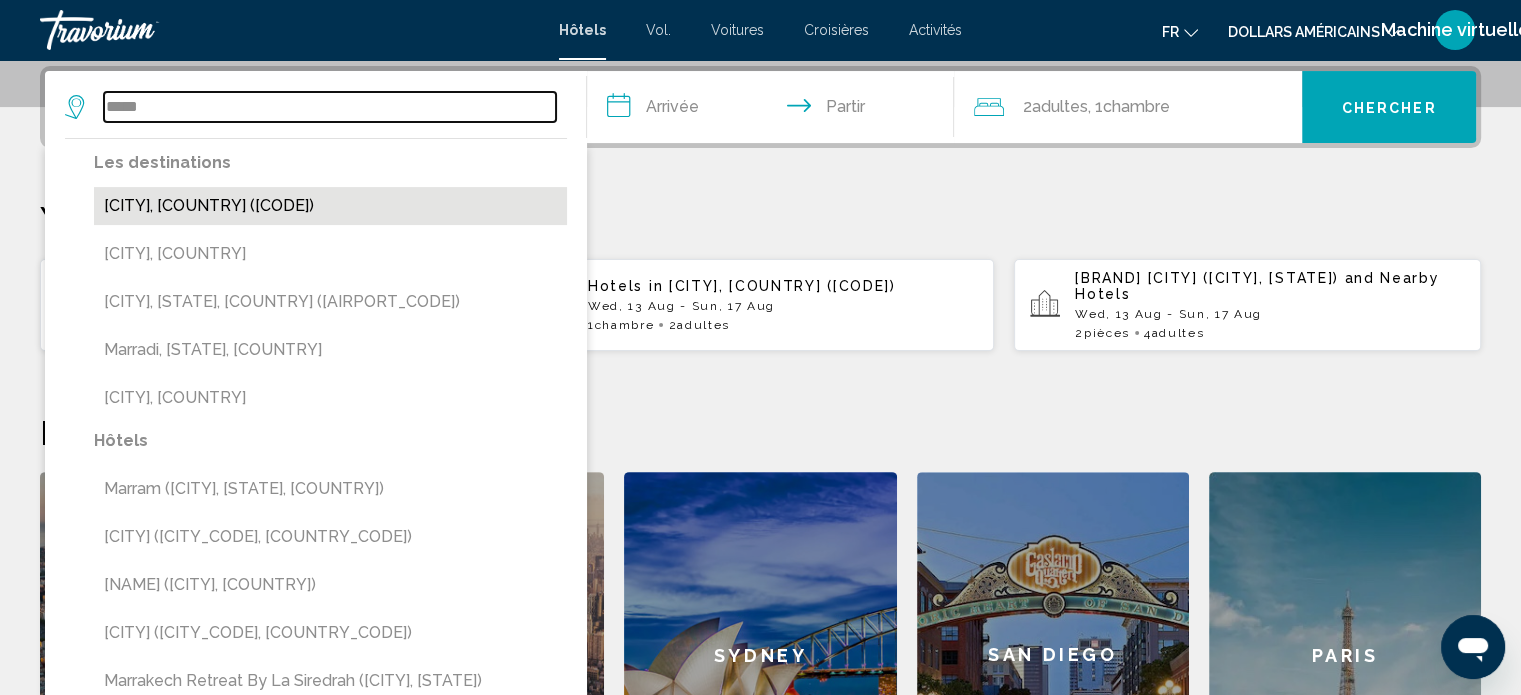 type on "**********" 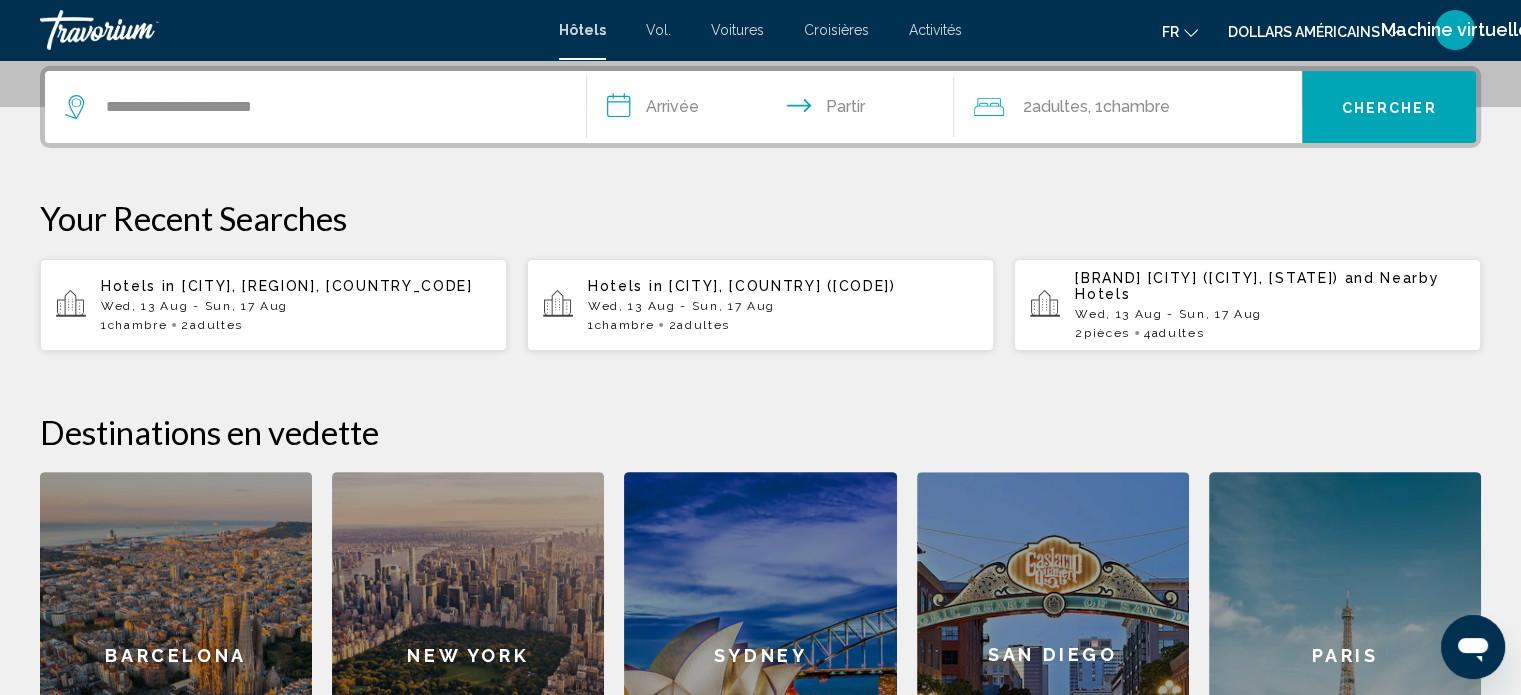 click on "**********" at bounding box center [775, 110] 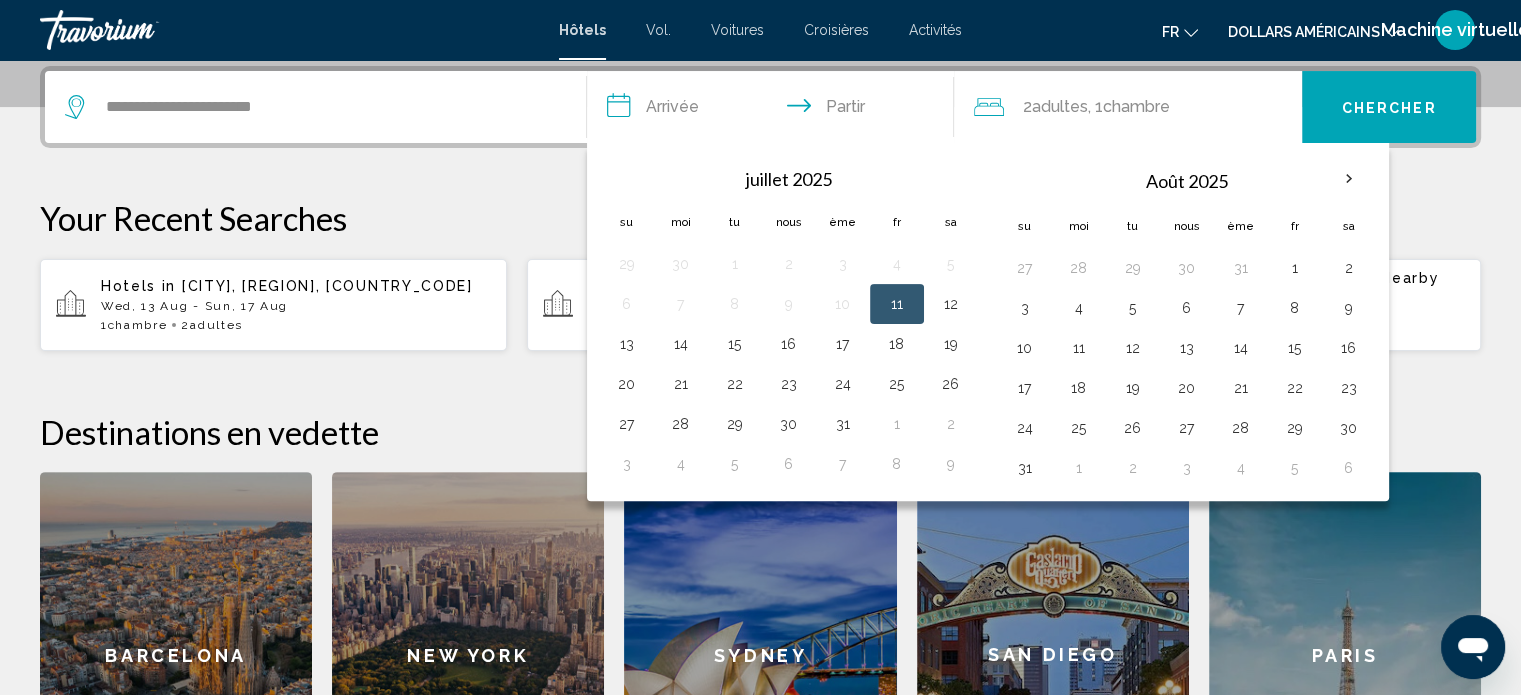 click on "**********" at bounding box center (775, 110) 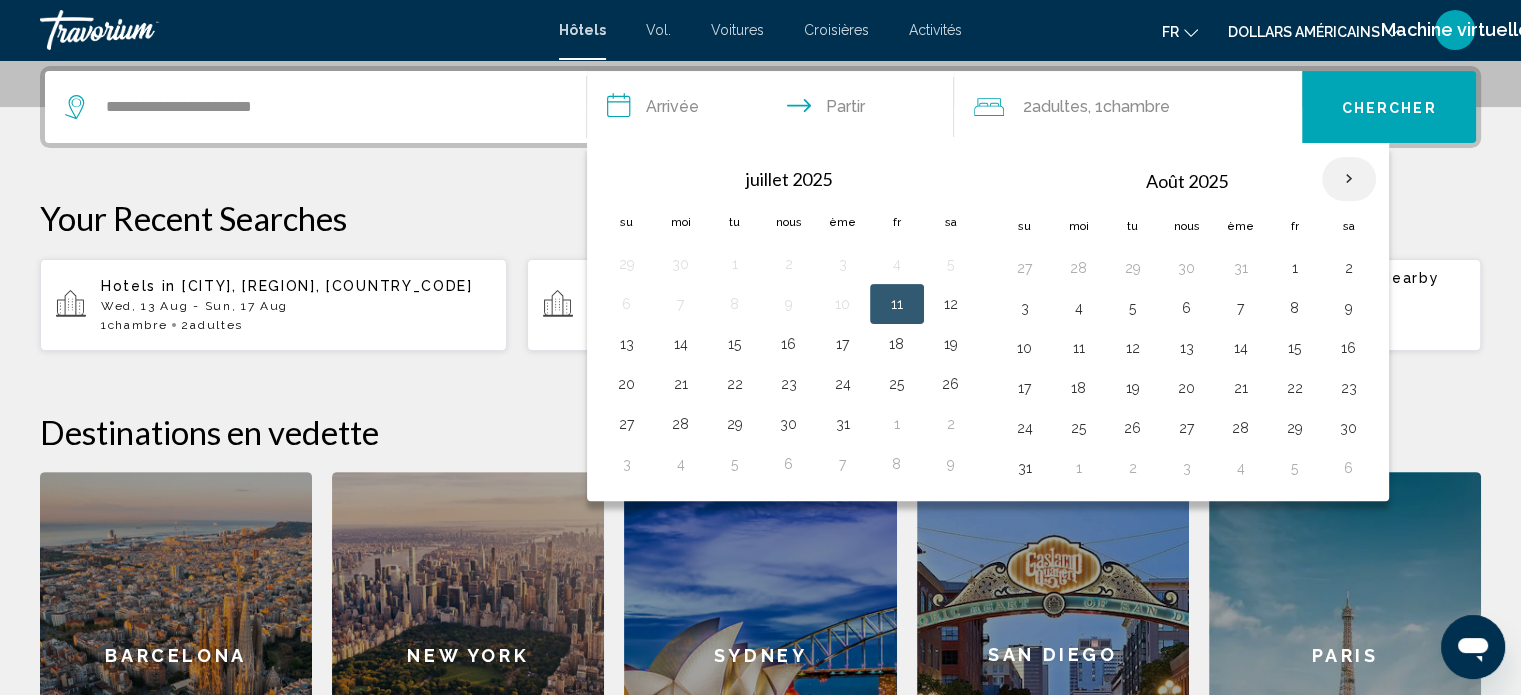 click at bounding box center [1349, 179] 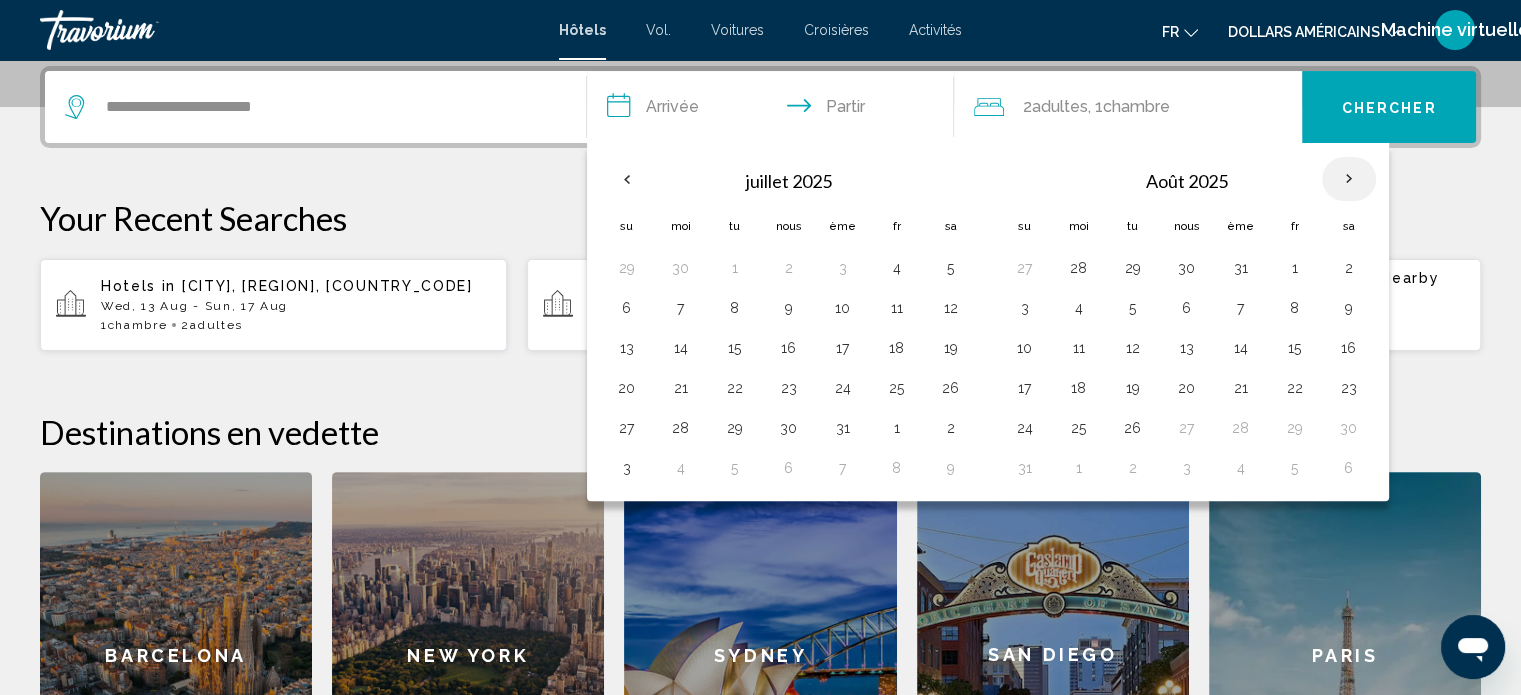 click at bounding box center (1349, 179) 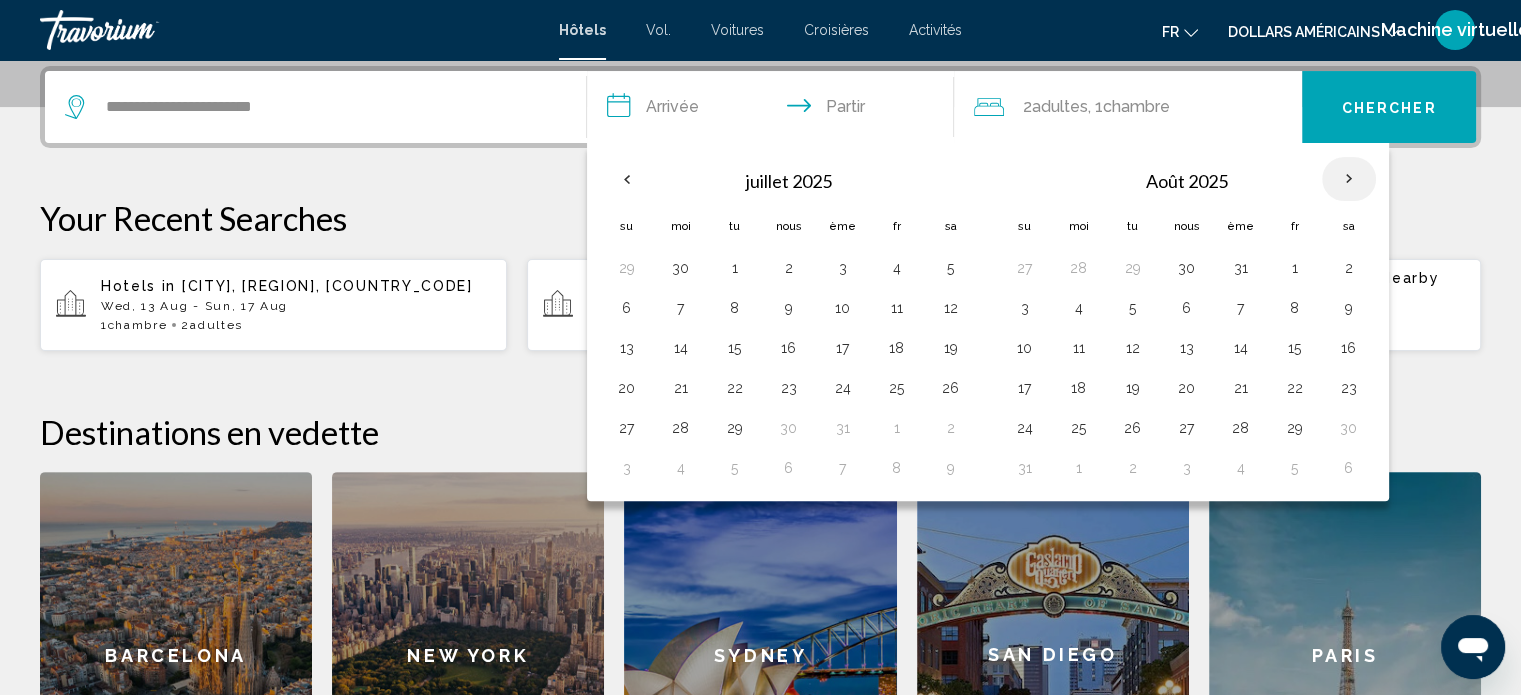 click at bounding box center (1349, 179) 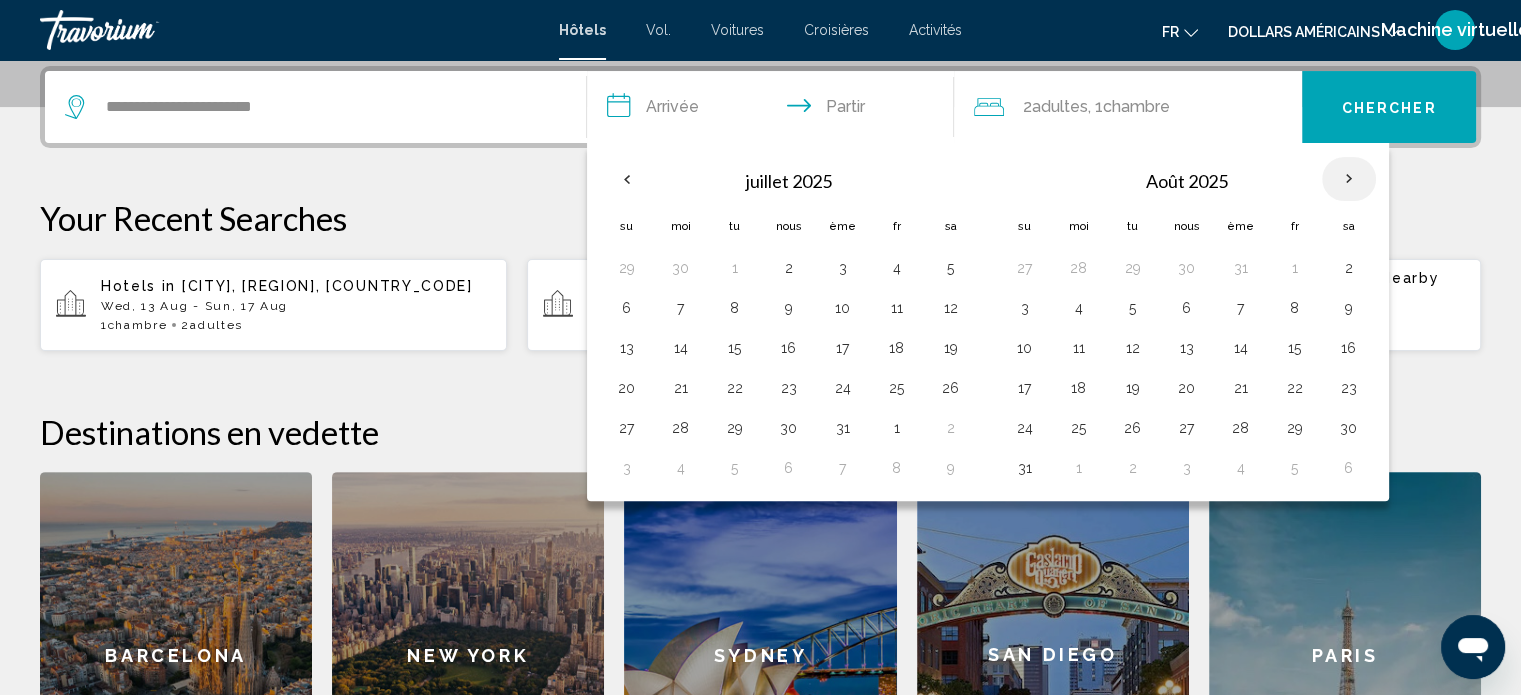 click at bounding box center [1349, 179] 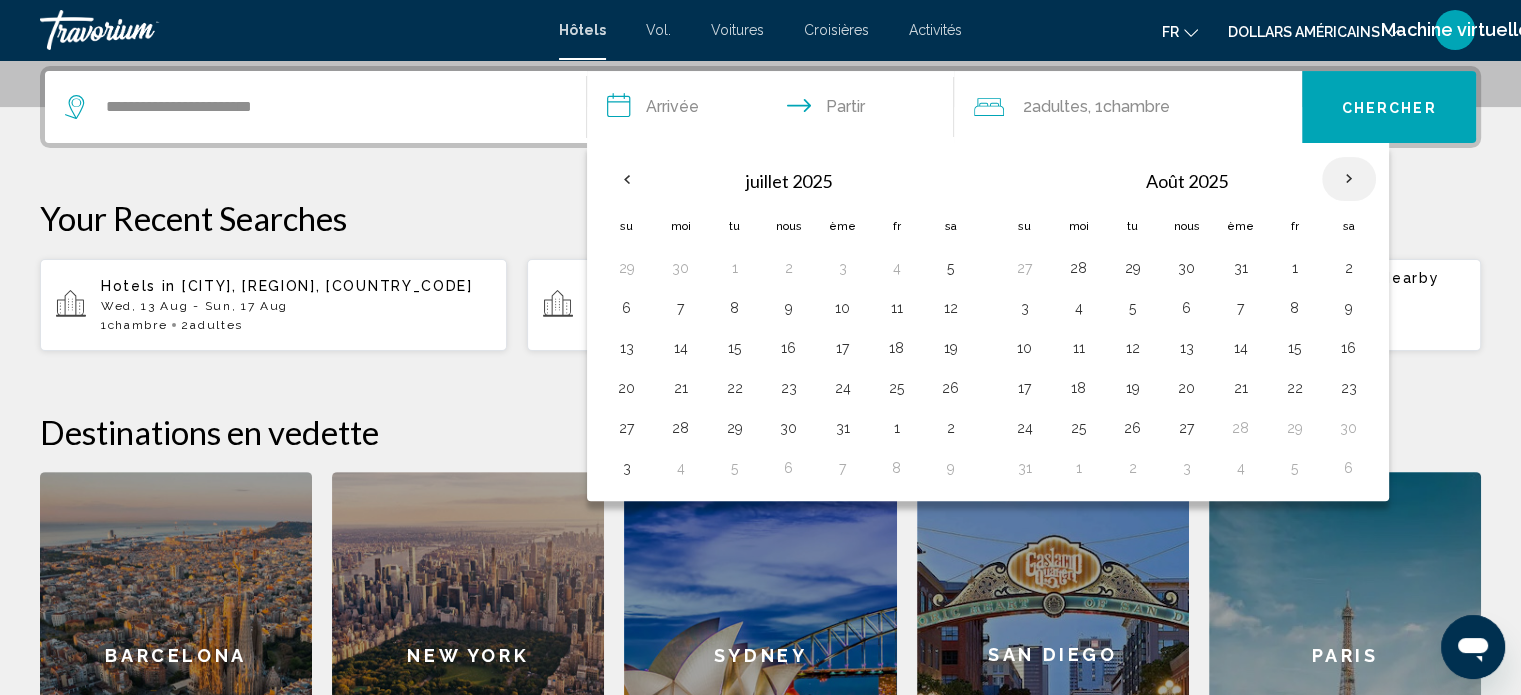 click at bounding box center [1349, 179] 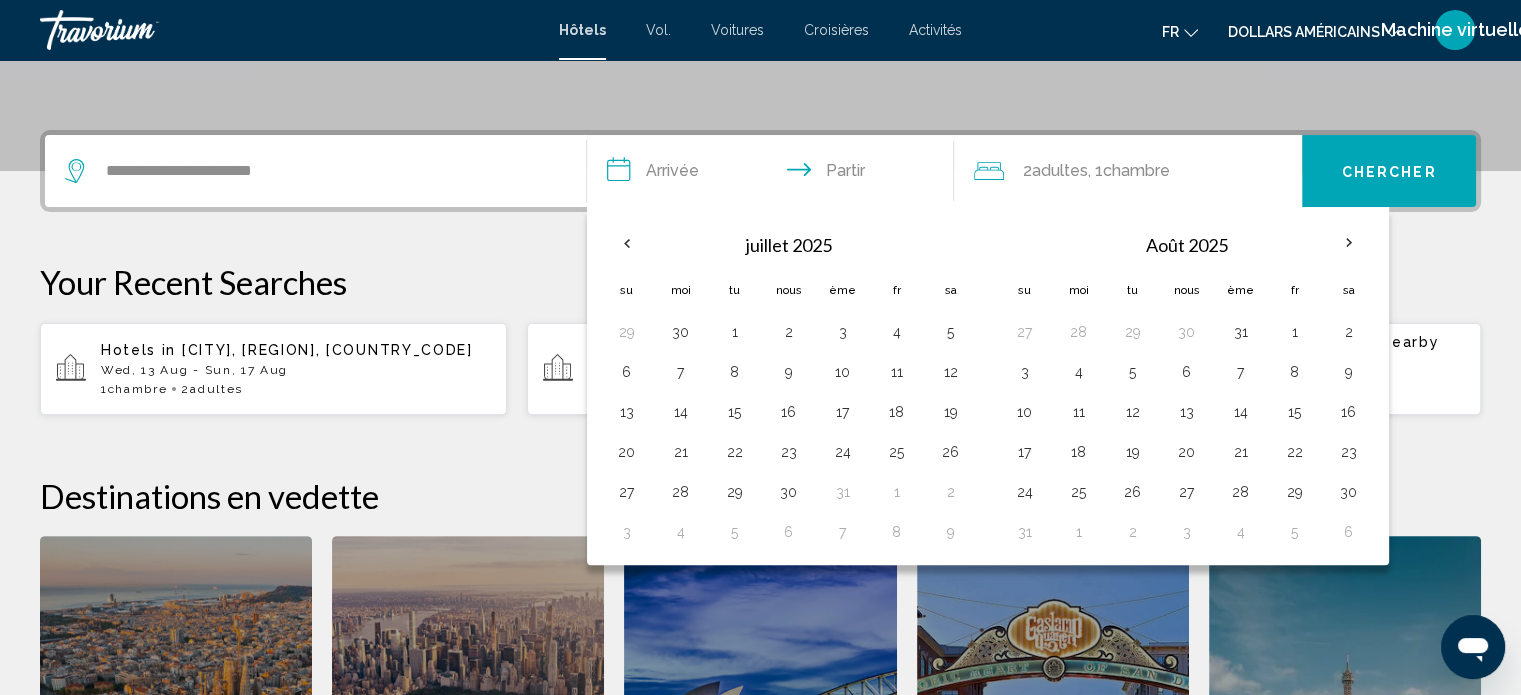 scroll, scrollTop: 424, scrollLeft: 0, axis: vertical 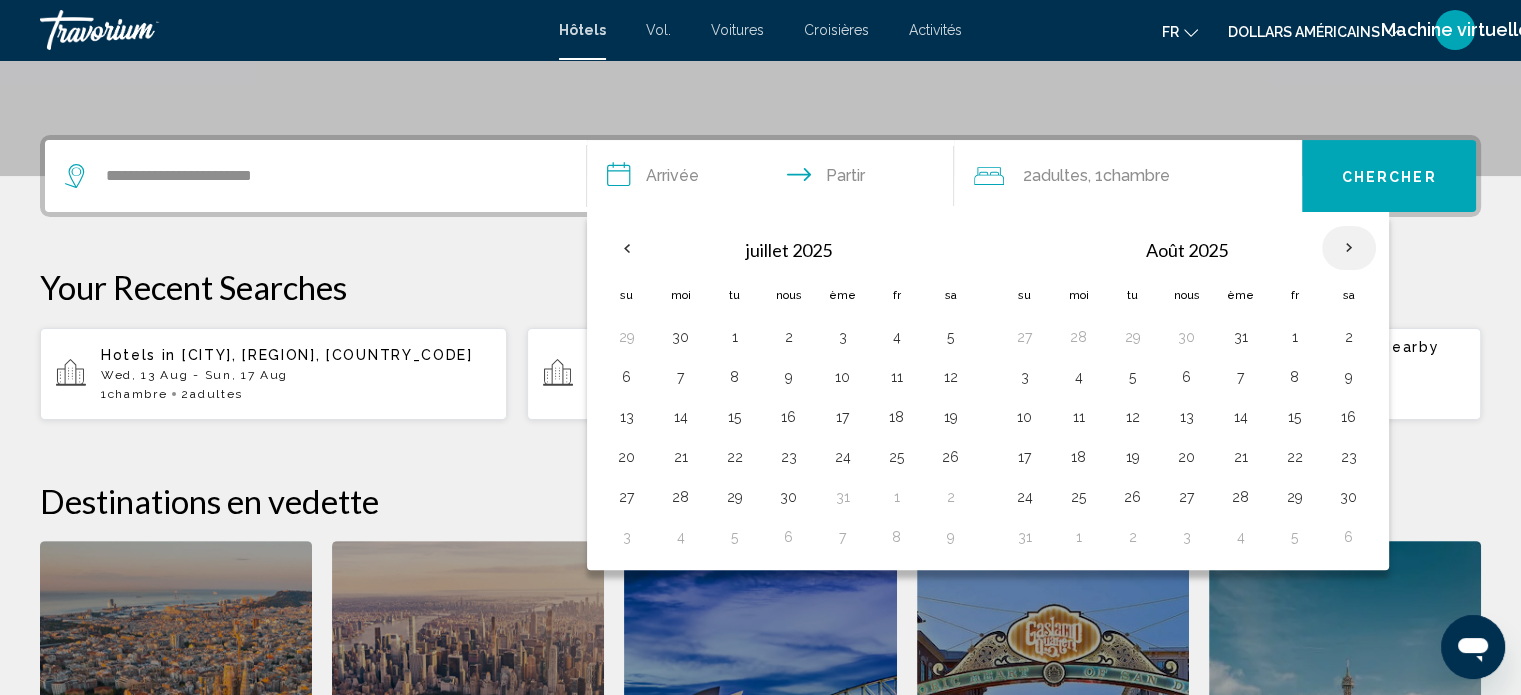 click at bounding box center [1349, 248] 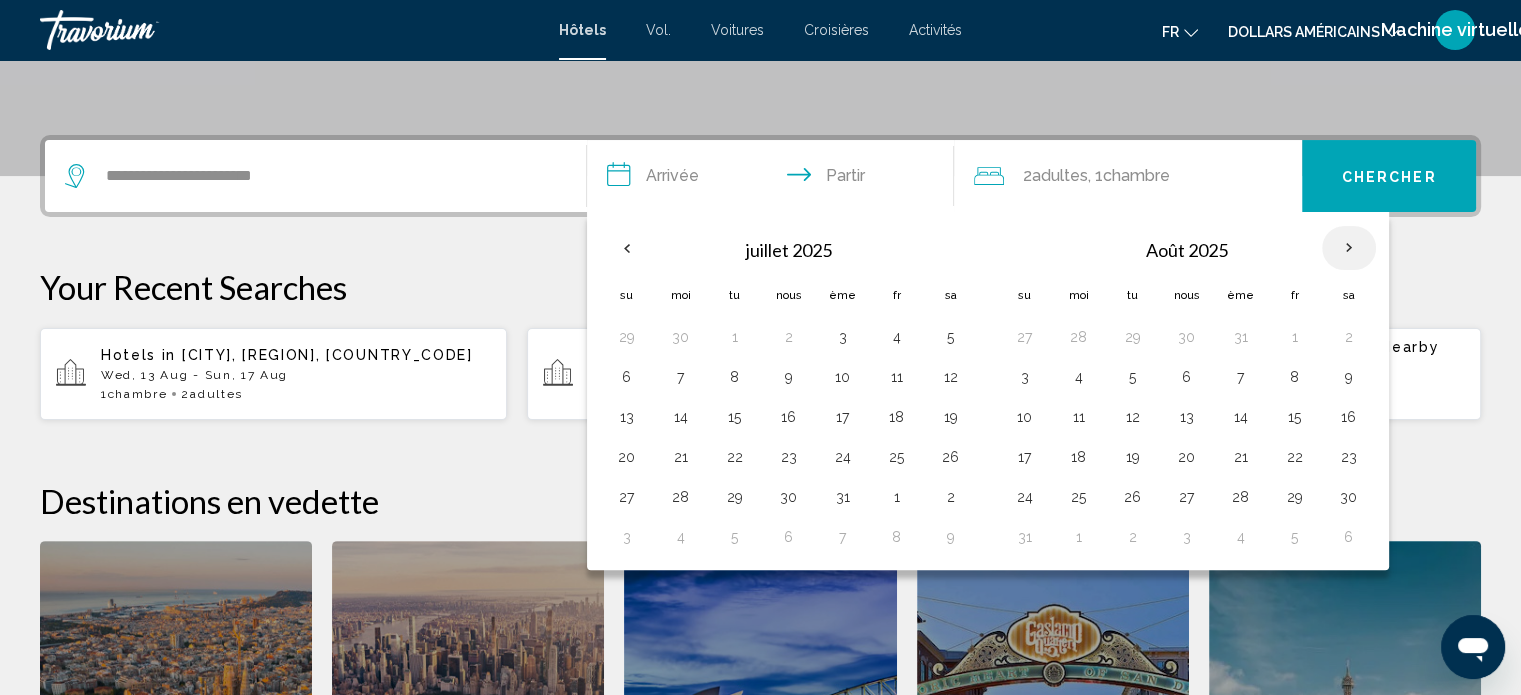 click at bounding box center [1349, 248] 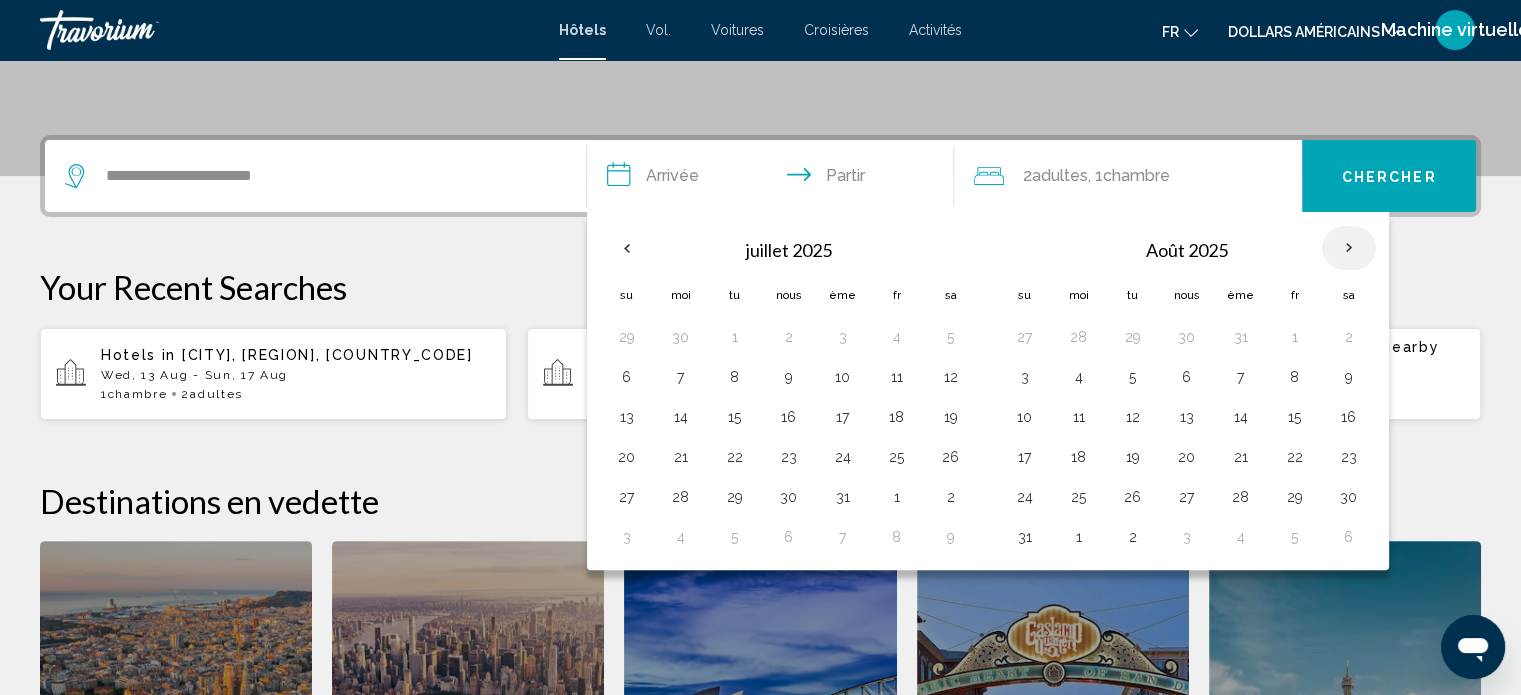 click at bounding box center (1349, 248) 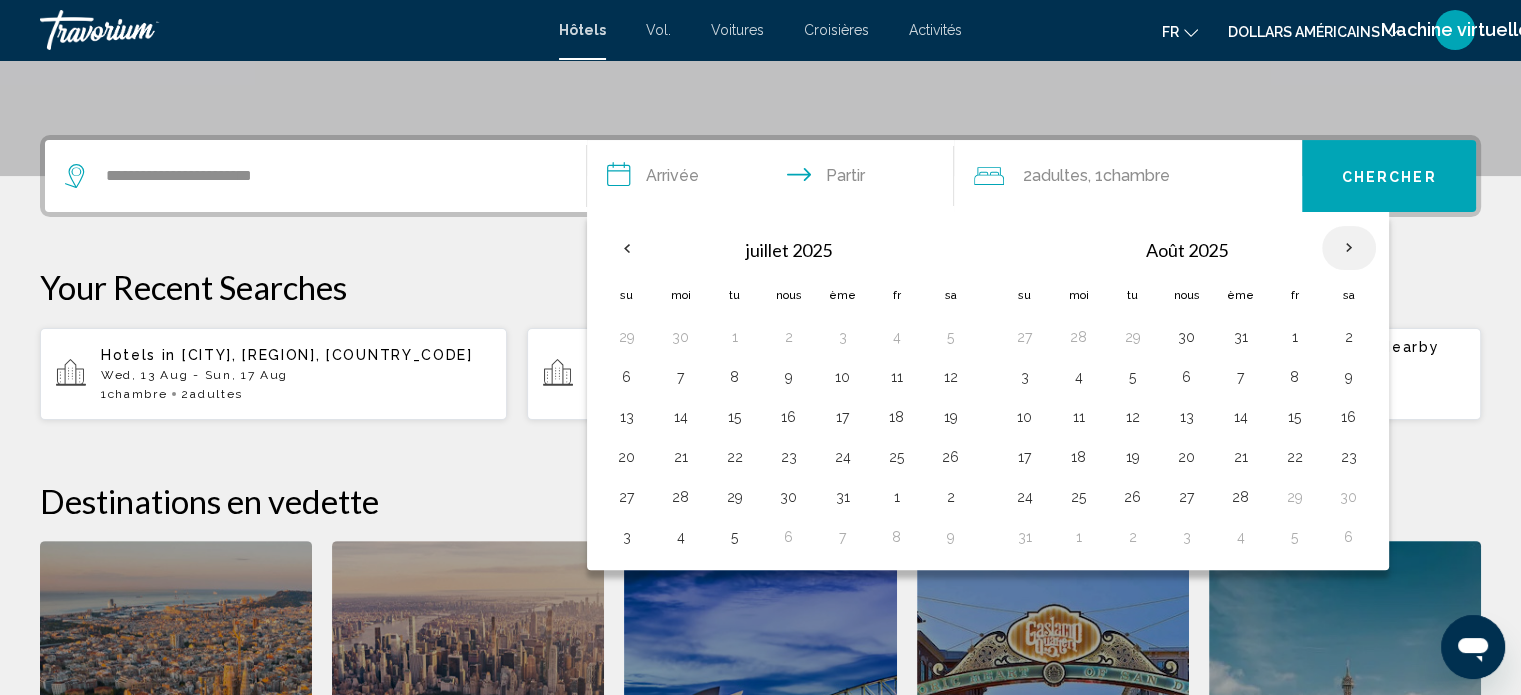 click at bounding box center (1349, 248) 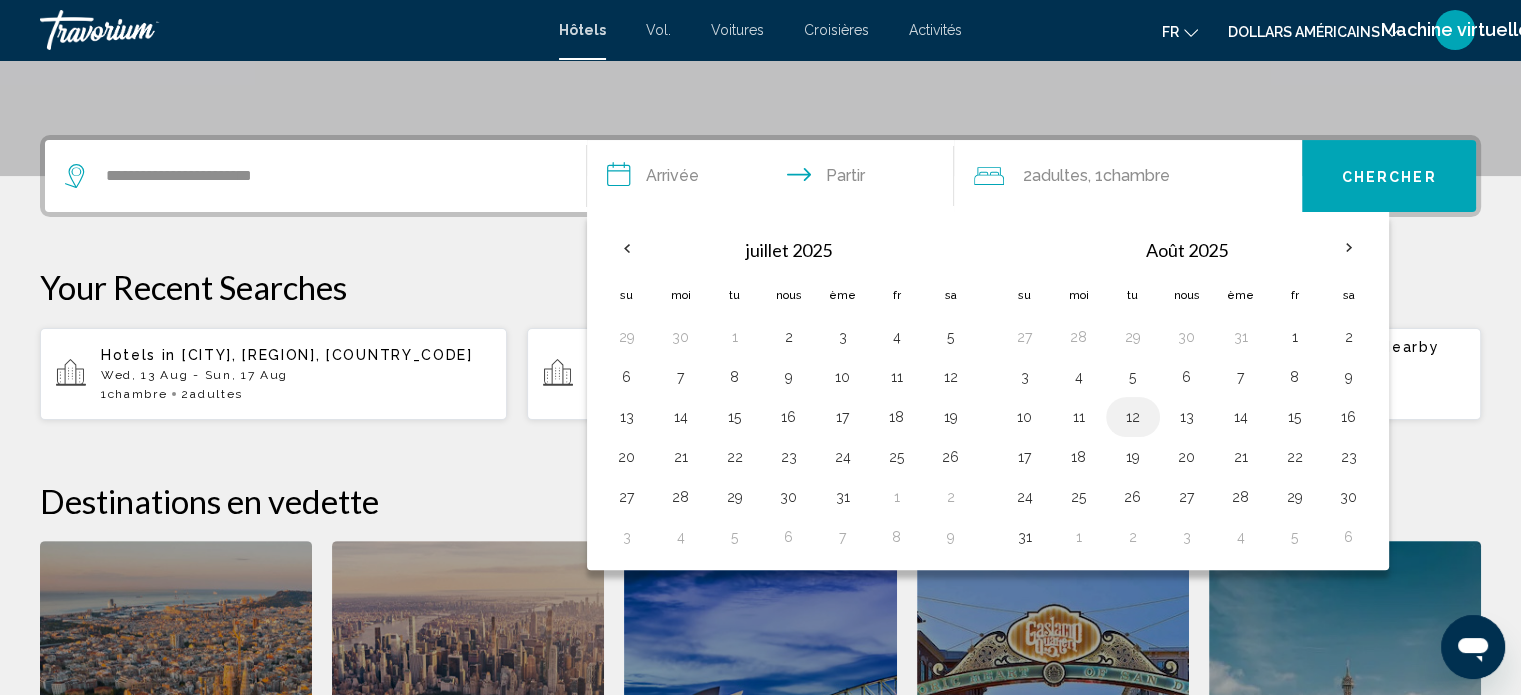 click on "12" at bounding box center (1133, 417) 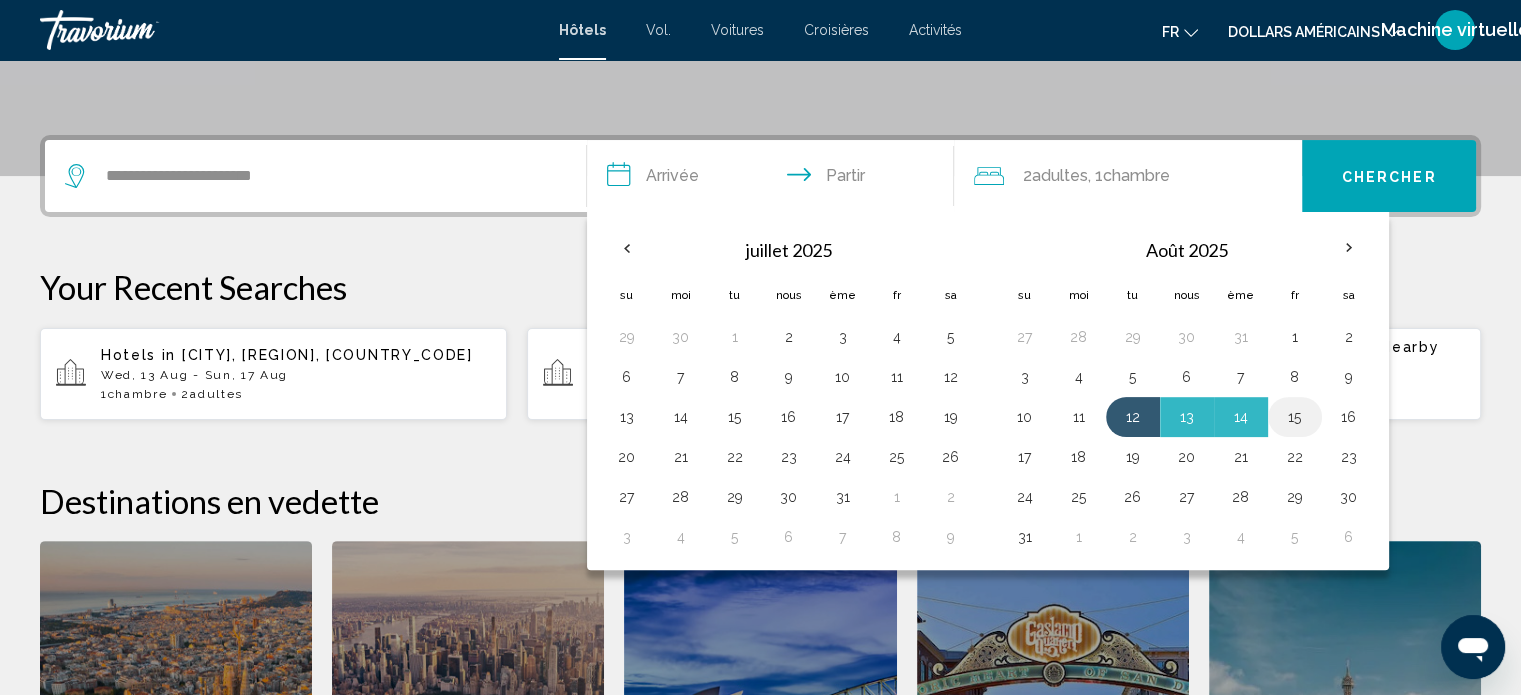 click on "15" at bounding box center (1295, 417) 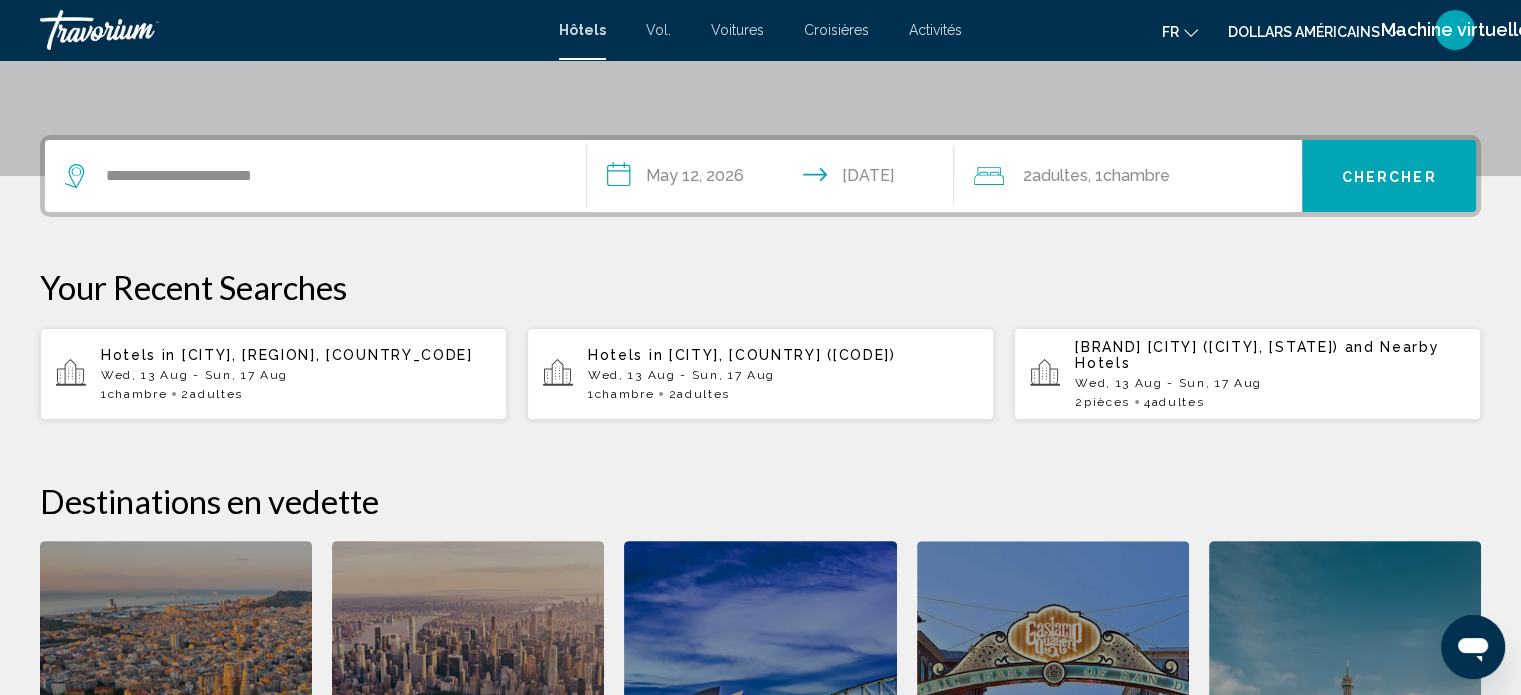 click on "**********" at bounding box center (775, 179) 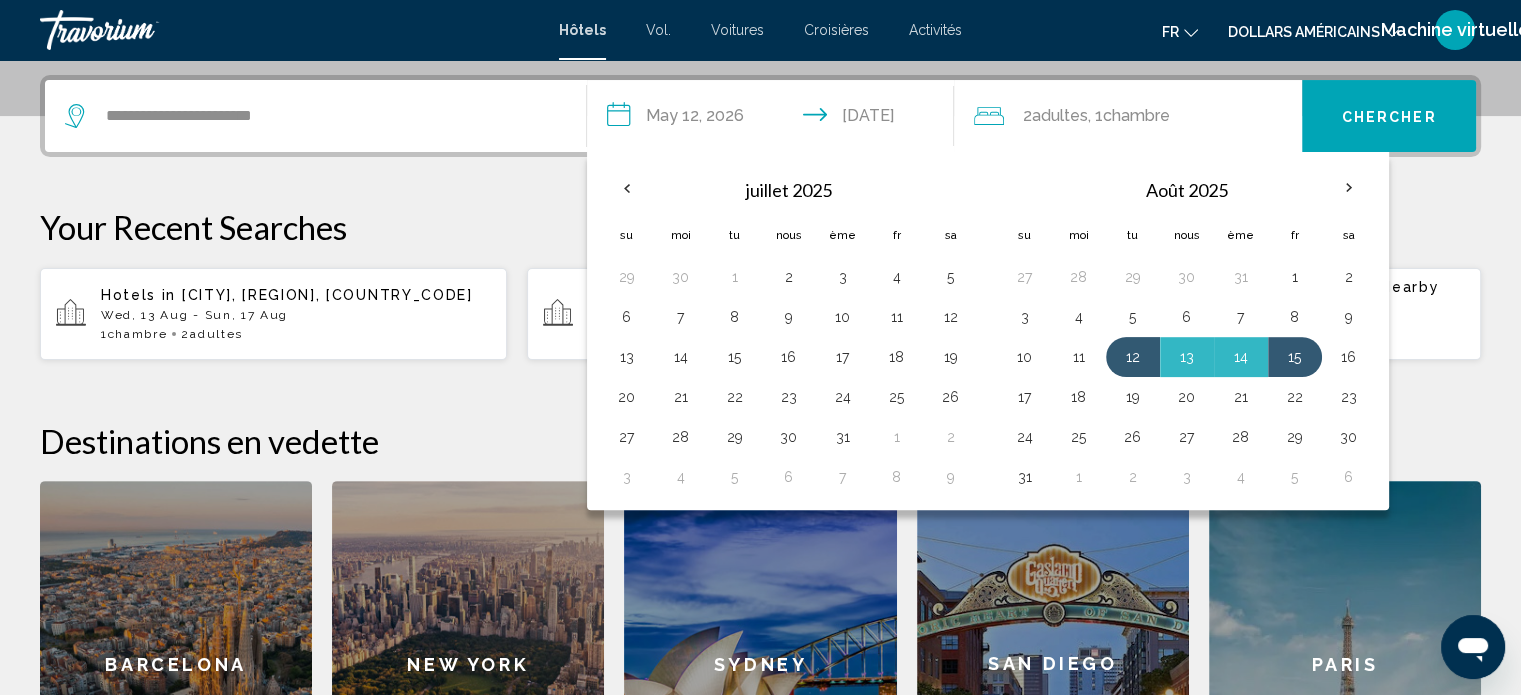 scroll, scrollTop: 493, scrollLeft: 0, axis: vertical 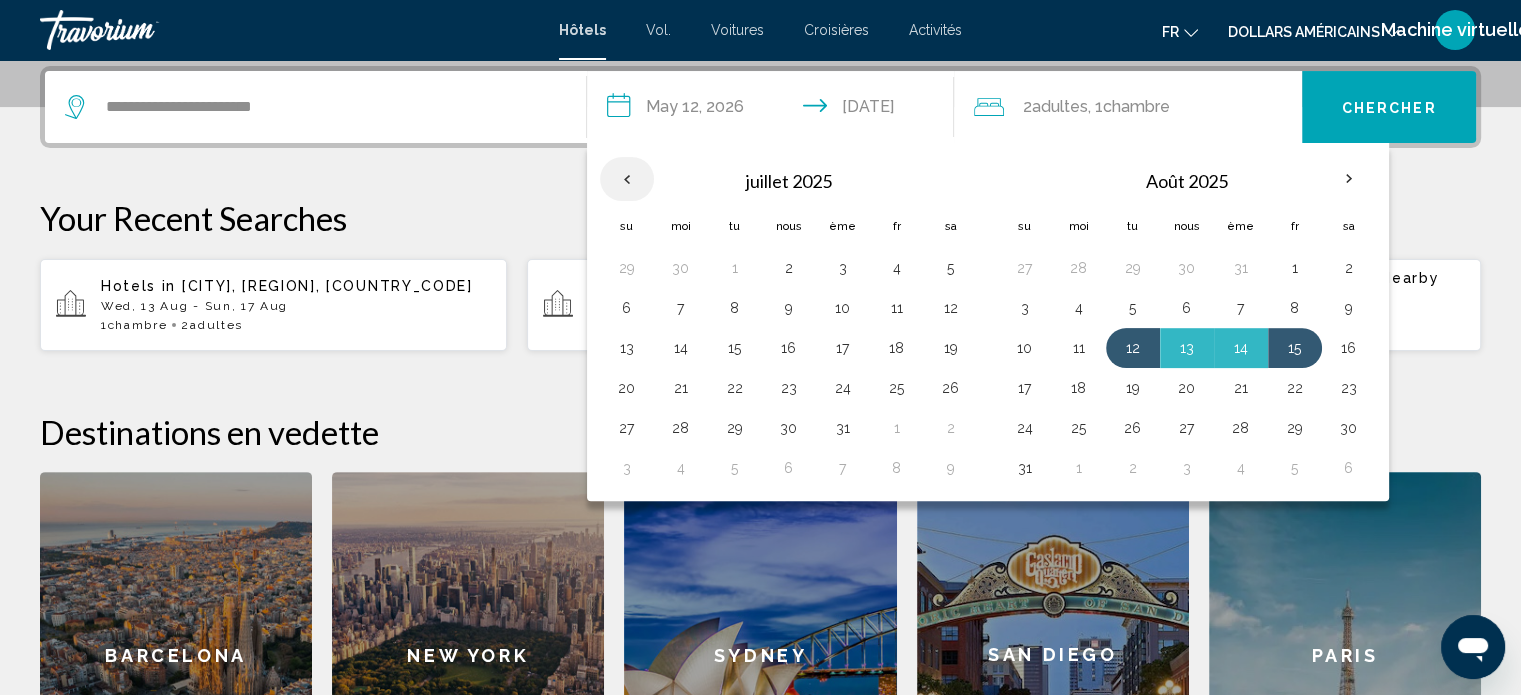 click at bounding box center (627, 179) 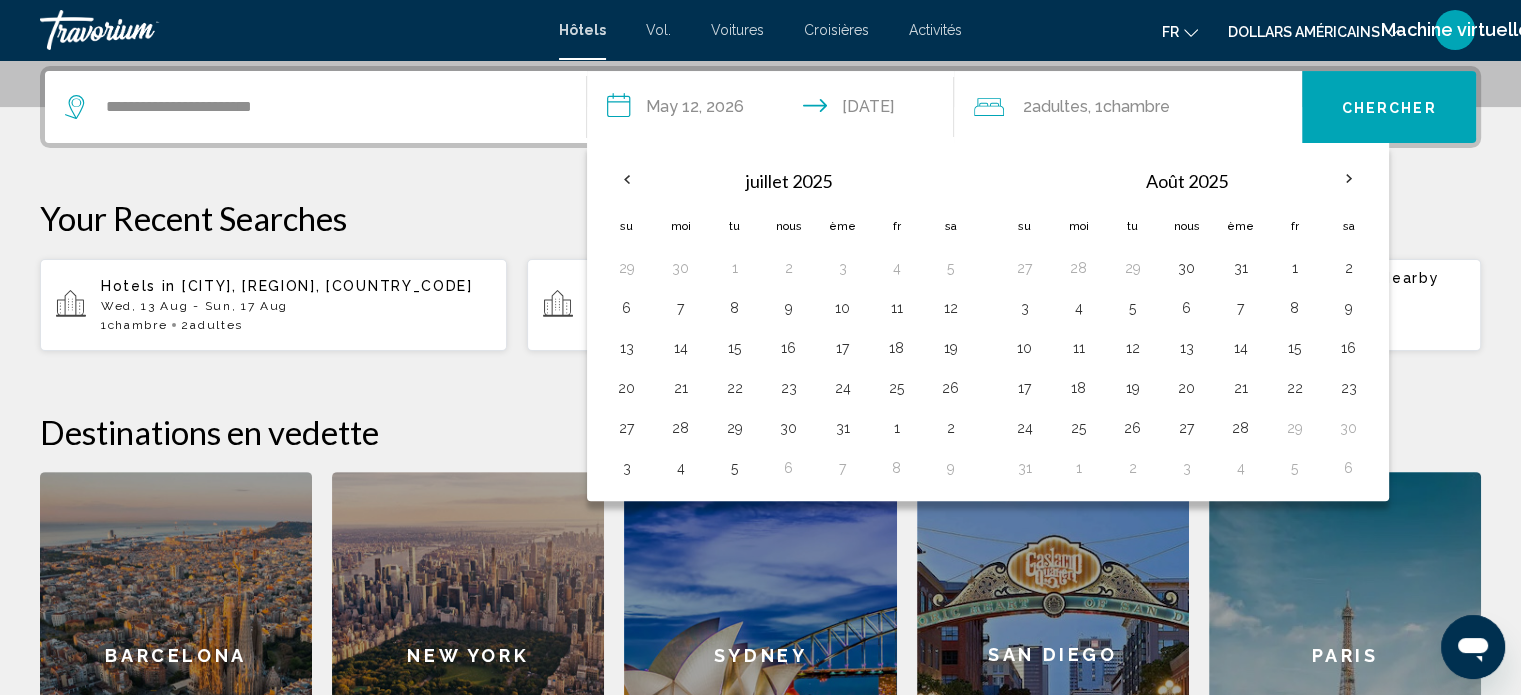 click on "**********" at bounding box center (775, 110) 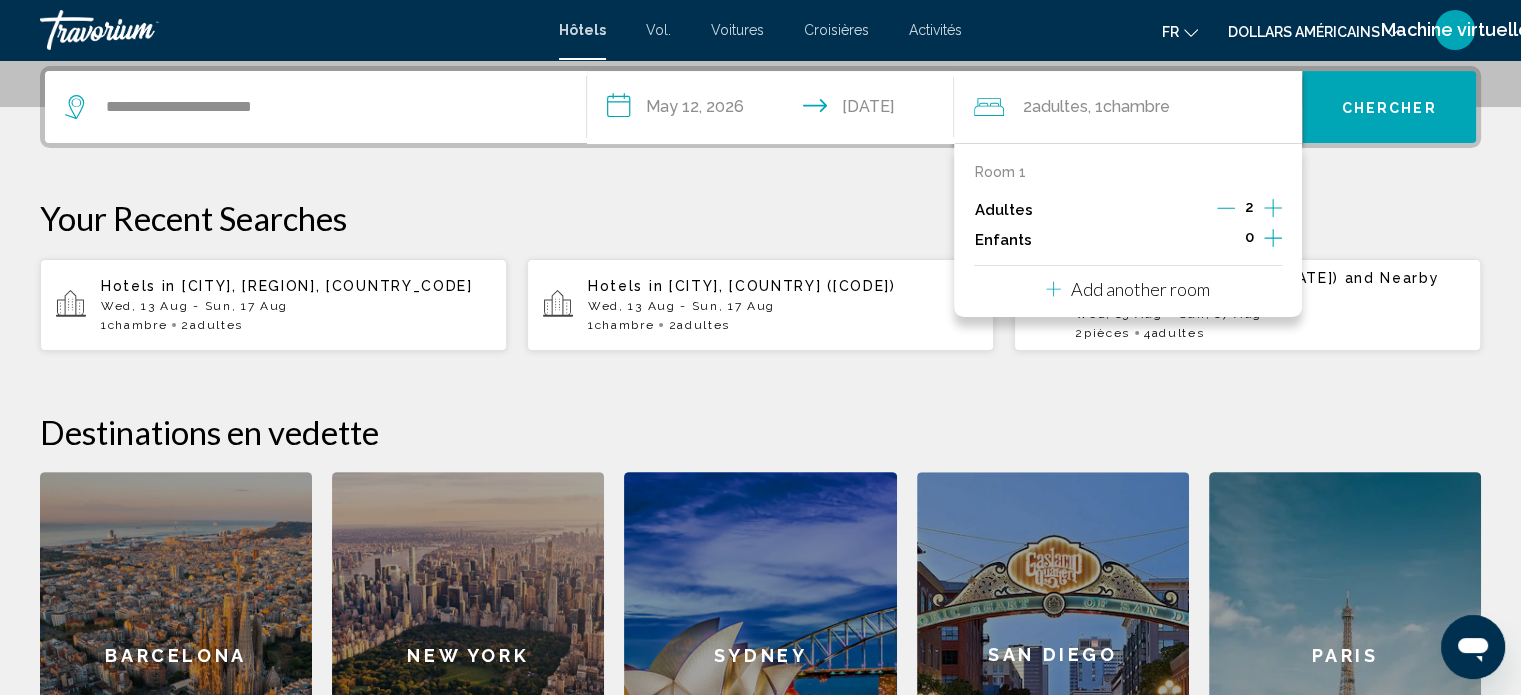 click 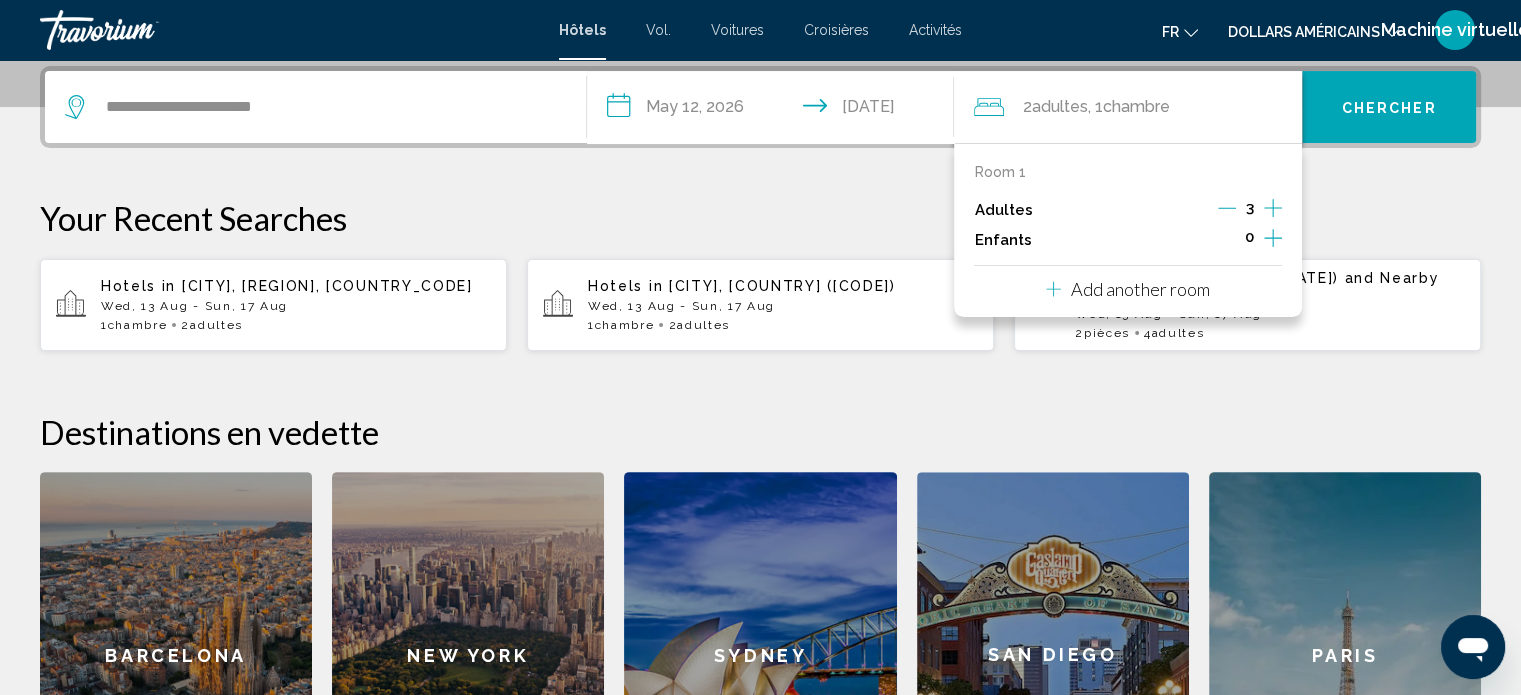 click 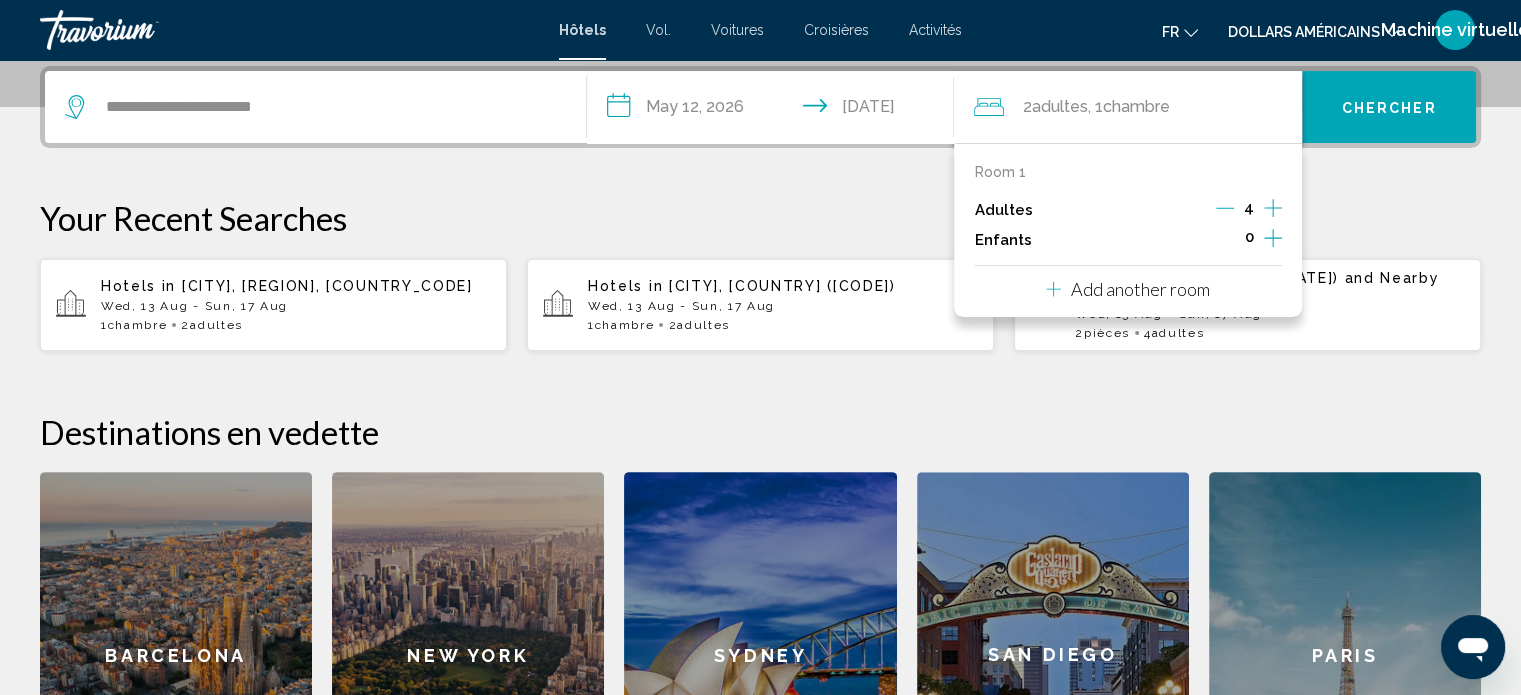 click on "Add another room" at bounding box center (1140, 289) 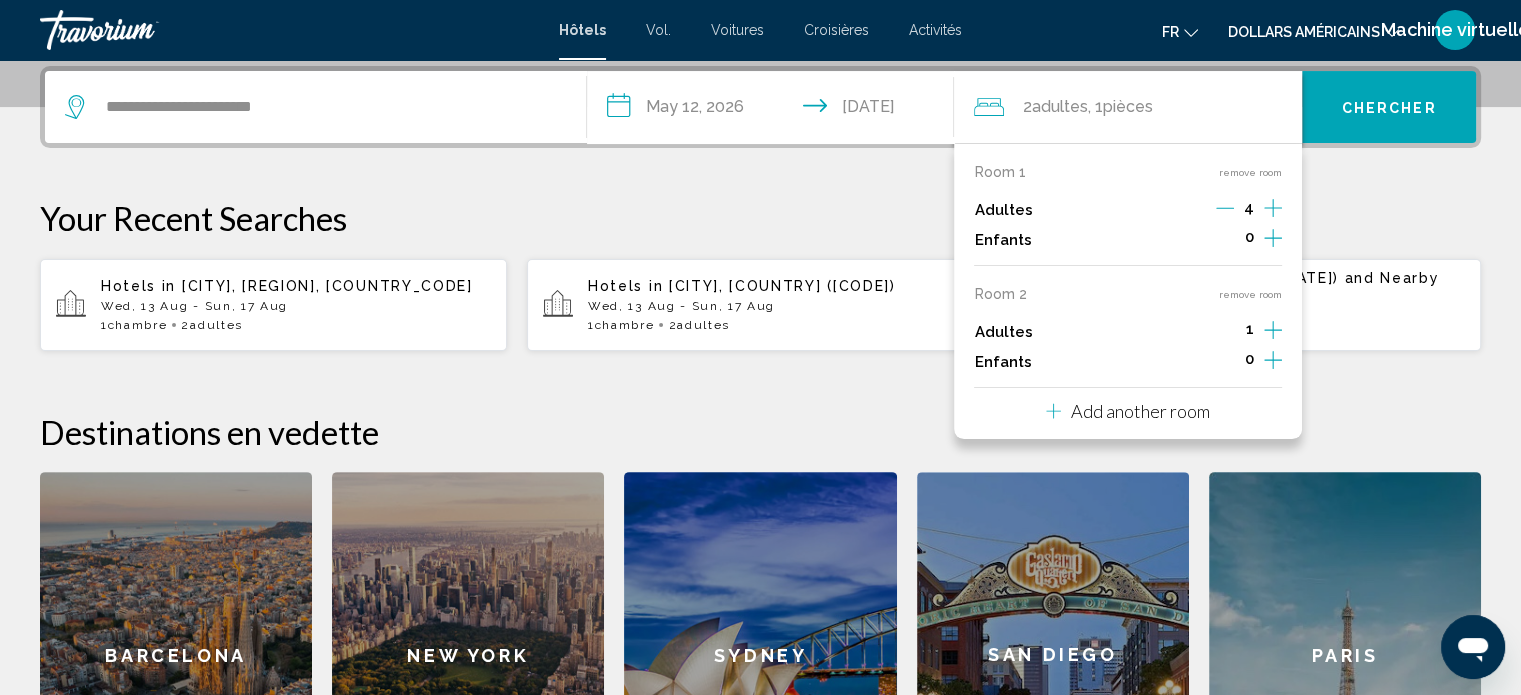 click on "Your Recent Searches
Hotels in    Arcachon, Cote D'argent, [COUNTRY] ([CODE])  Wed, 13 Aug - Sun, 17 Aug  1  Chambre pièces 2  Adulte Adultes
Hotels in    Bordeaux, [COUNTRY] ([CODE])  Wed, 13 Aug - Sun, 17 Aug  1  Chambre pièces 2  Adulte Adultes" at bounding box center [760, 275] 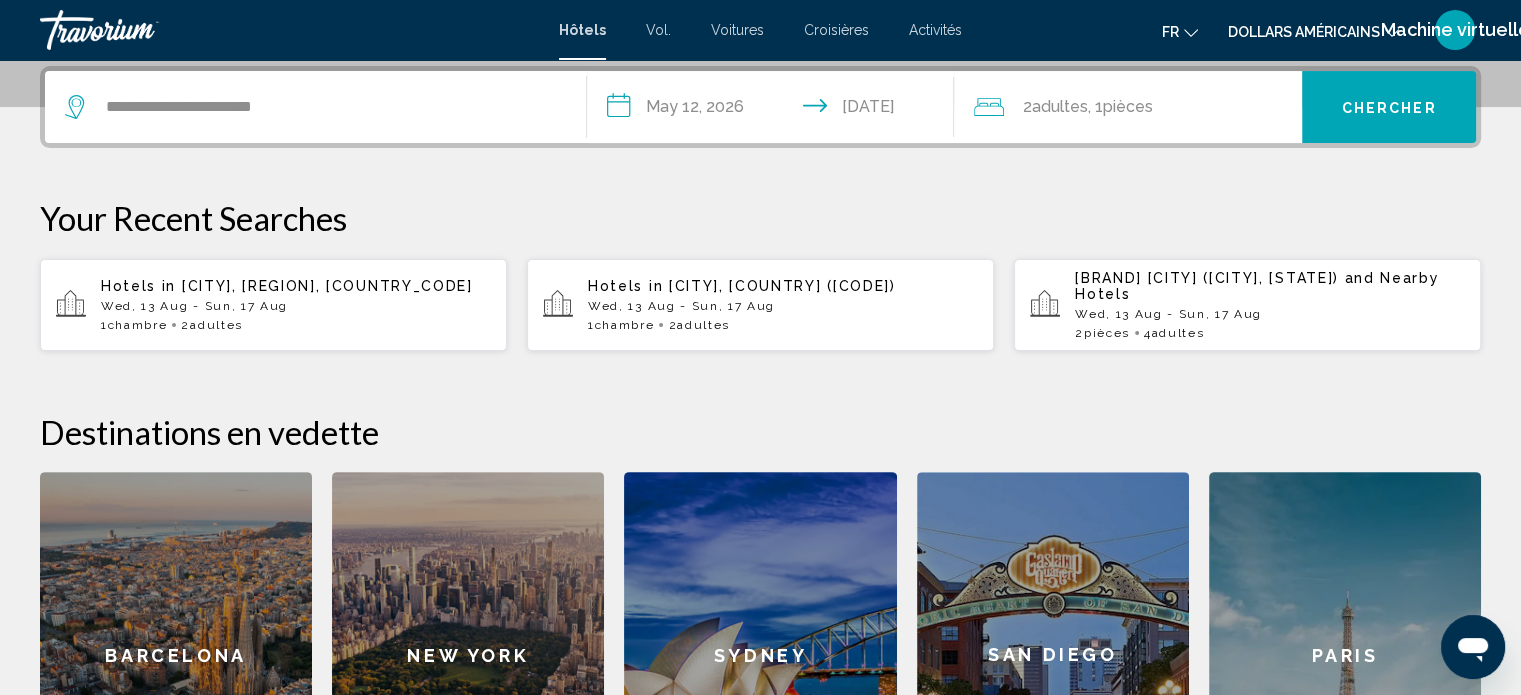 click on "adultes" 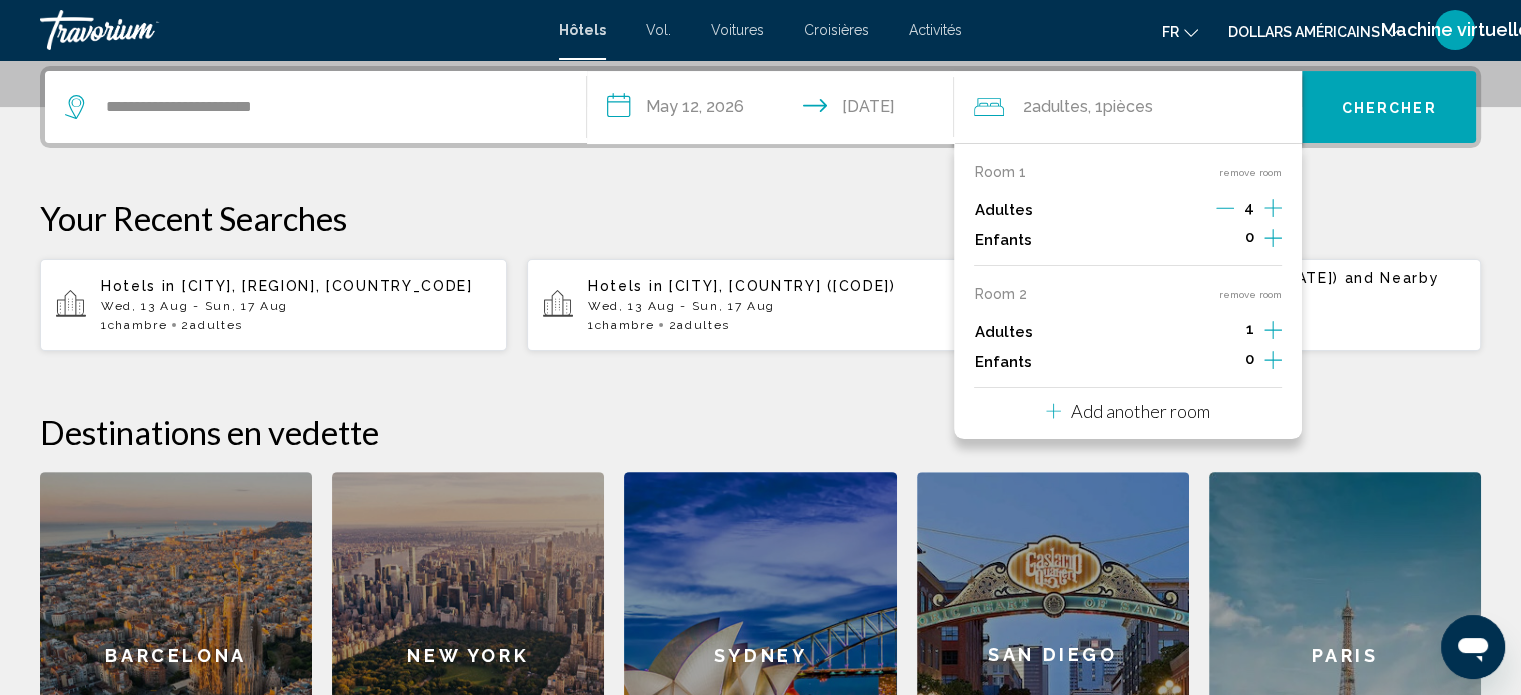 click on "Your Recent Searches" at bounding box center (760, 218) 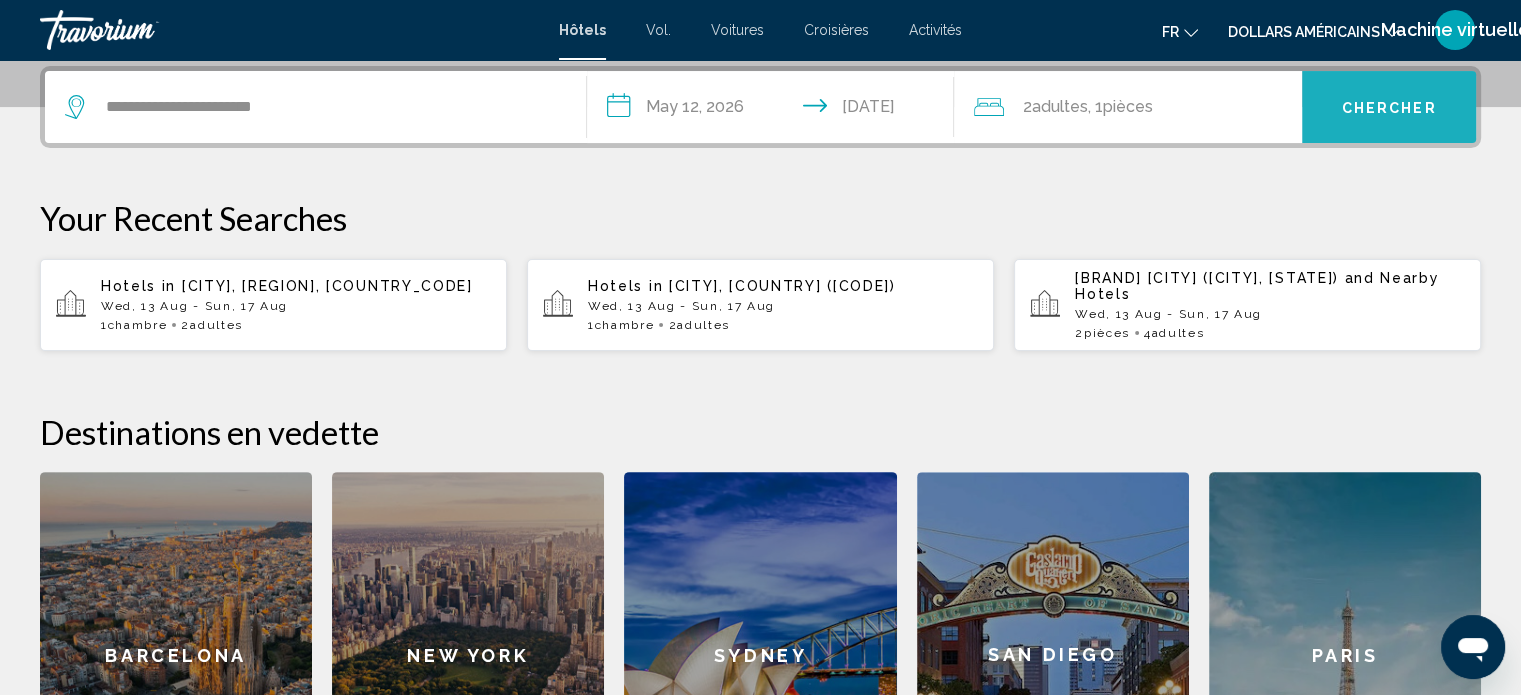 click on "Chercher" at bounding box center (1389, 107) 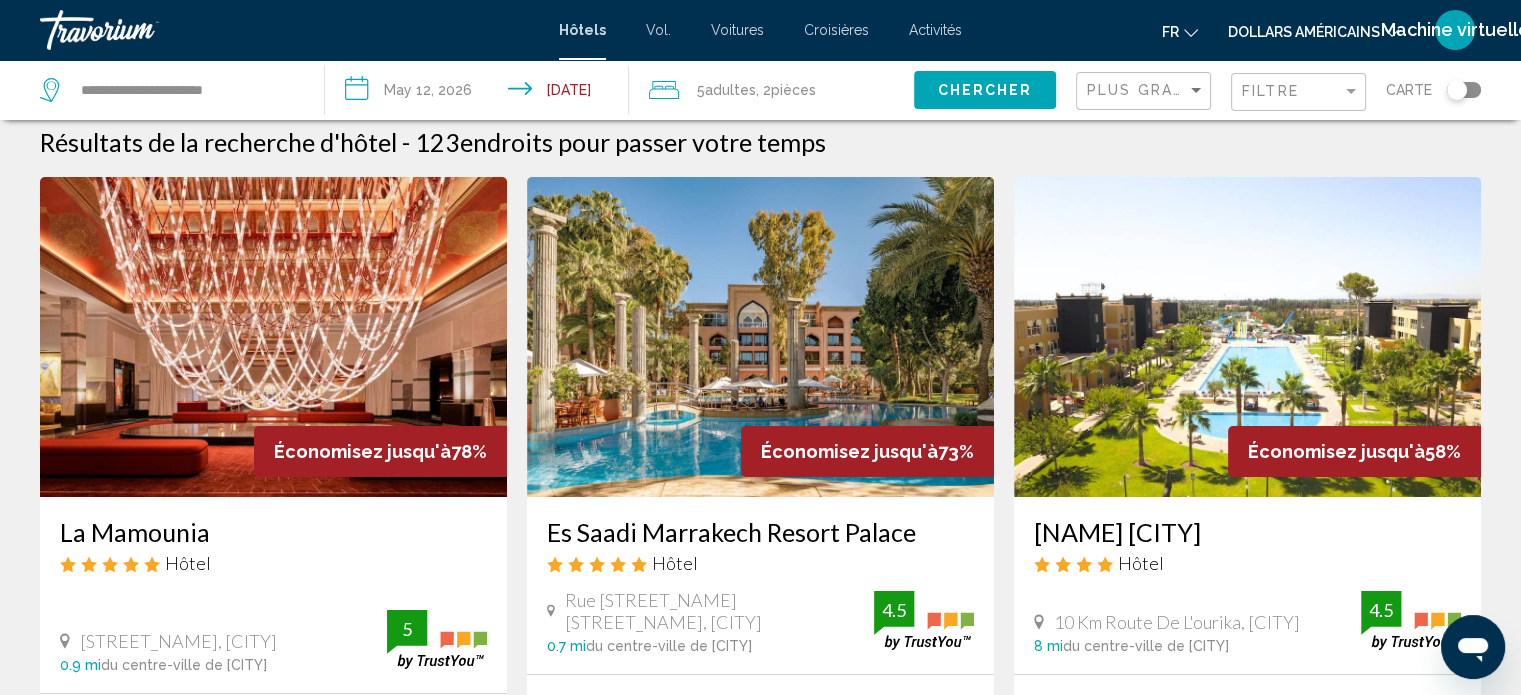 scroll, scrollTop: 0, scrollLeft: 0, axis: both 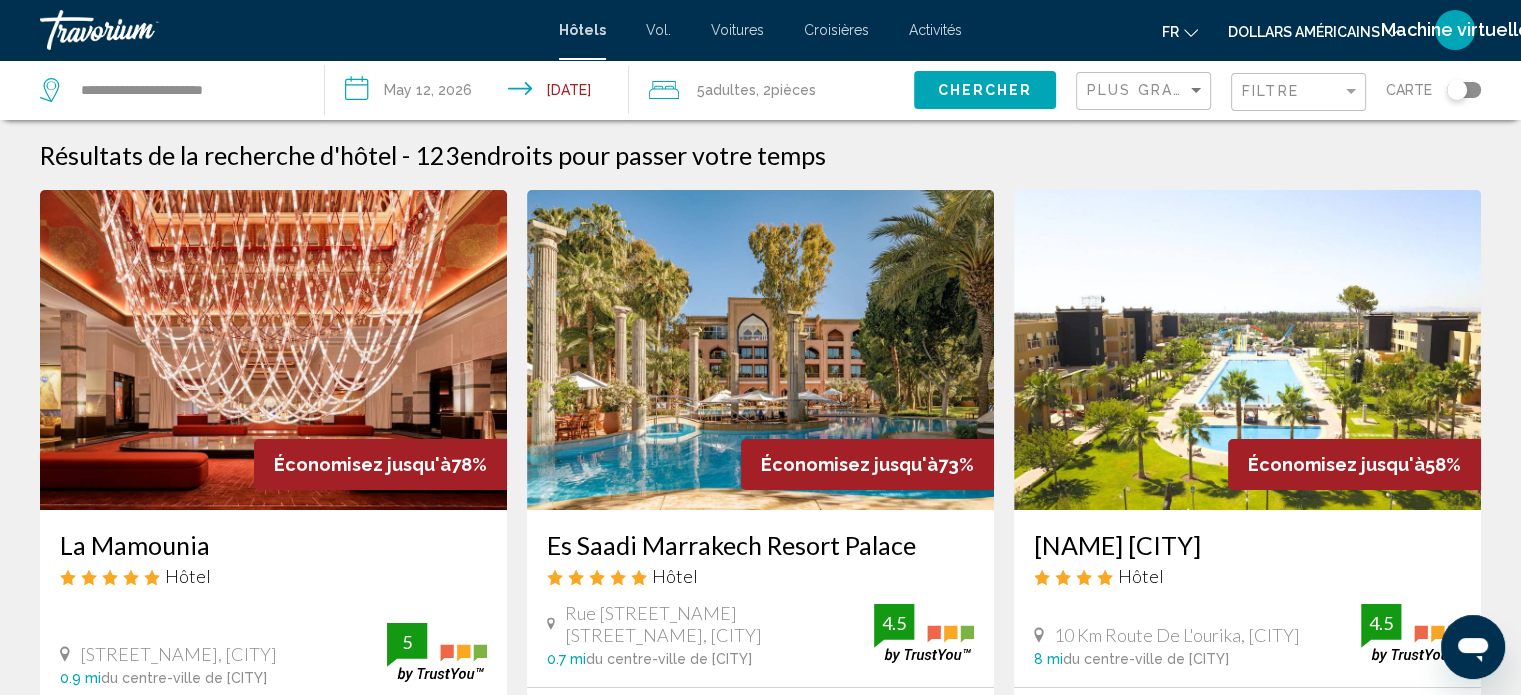 click on "**********" at bounding box center (481, 93) 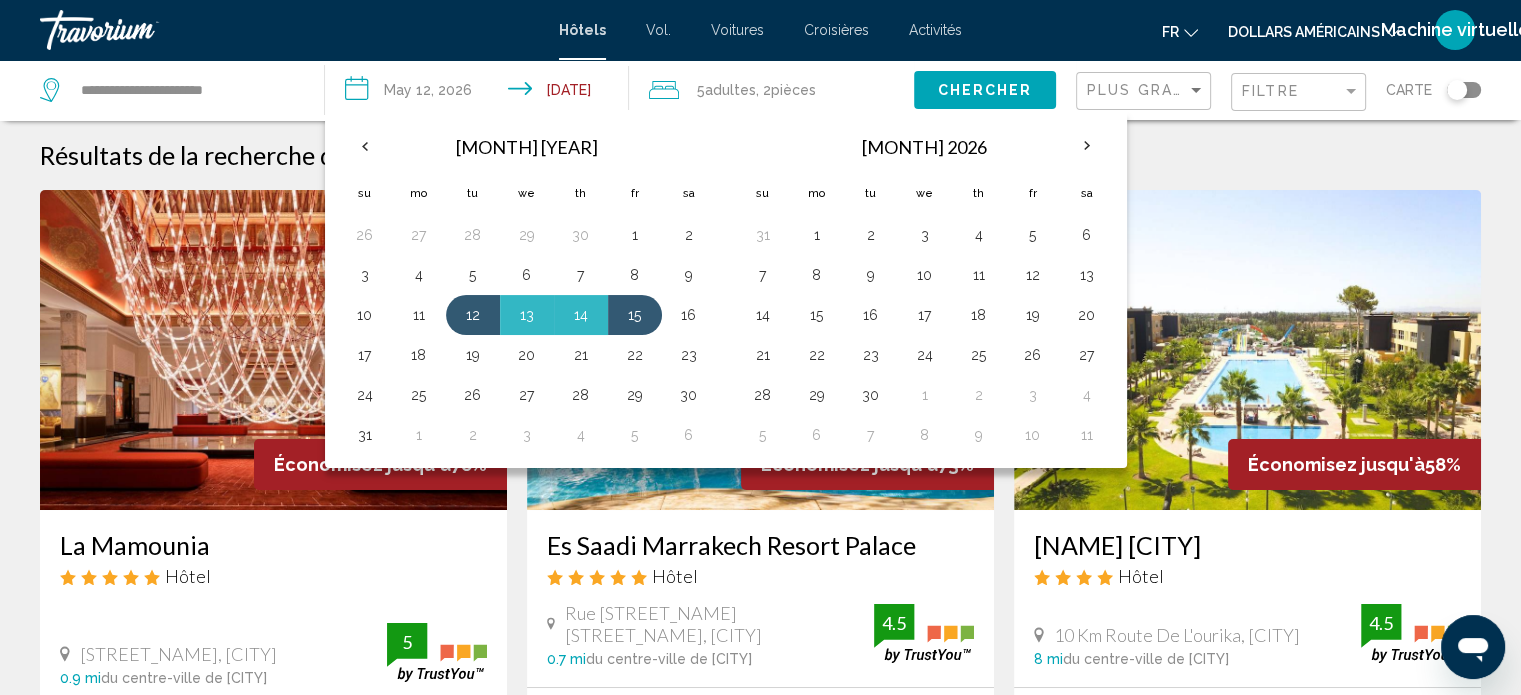 click on "Adultes" 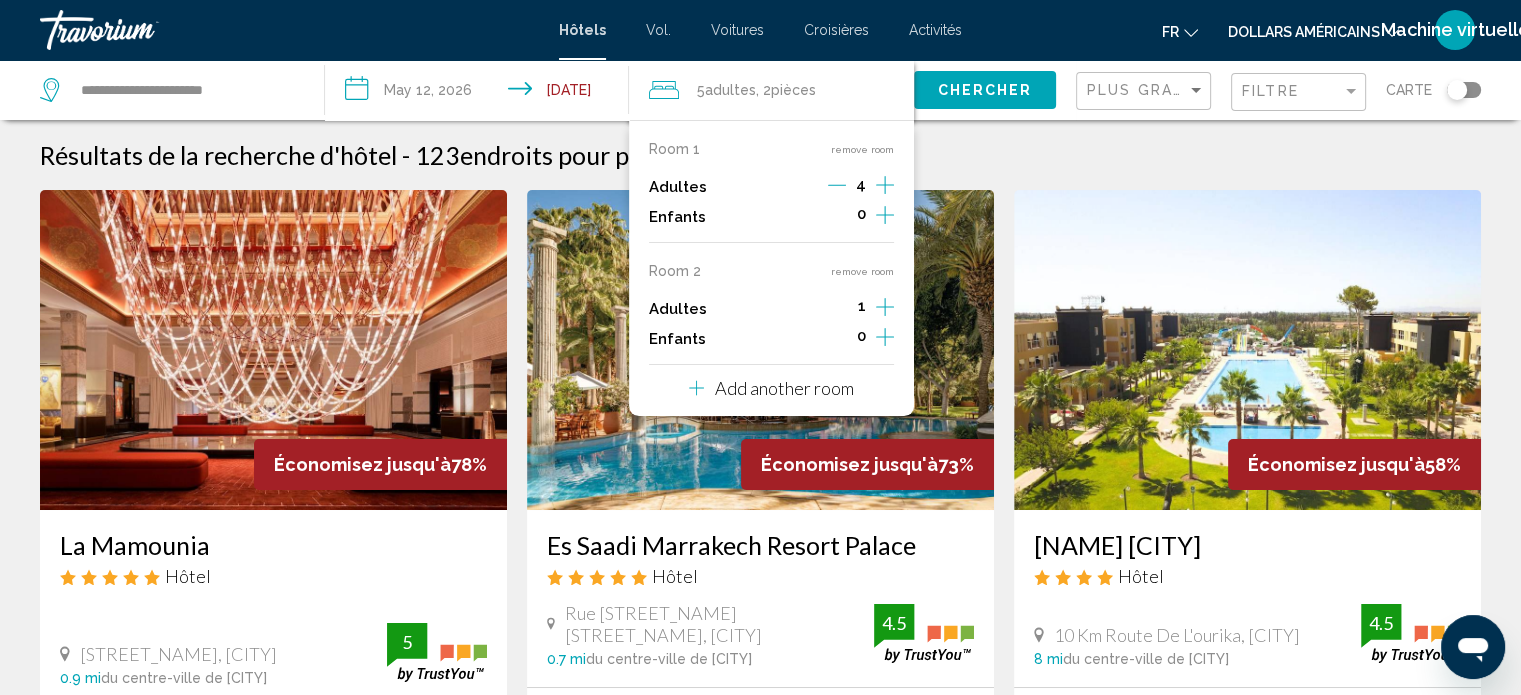 click 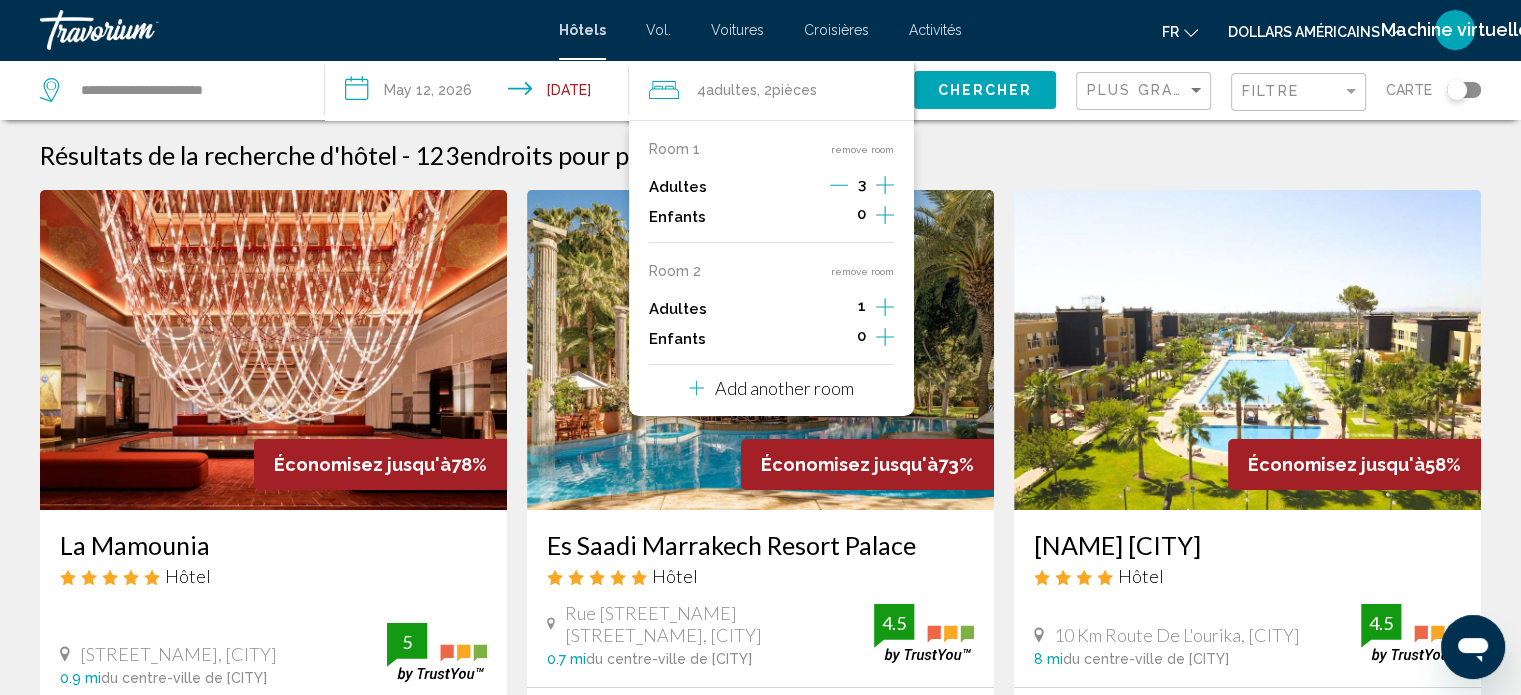 click 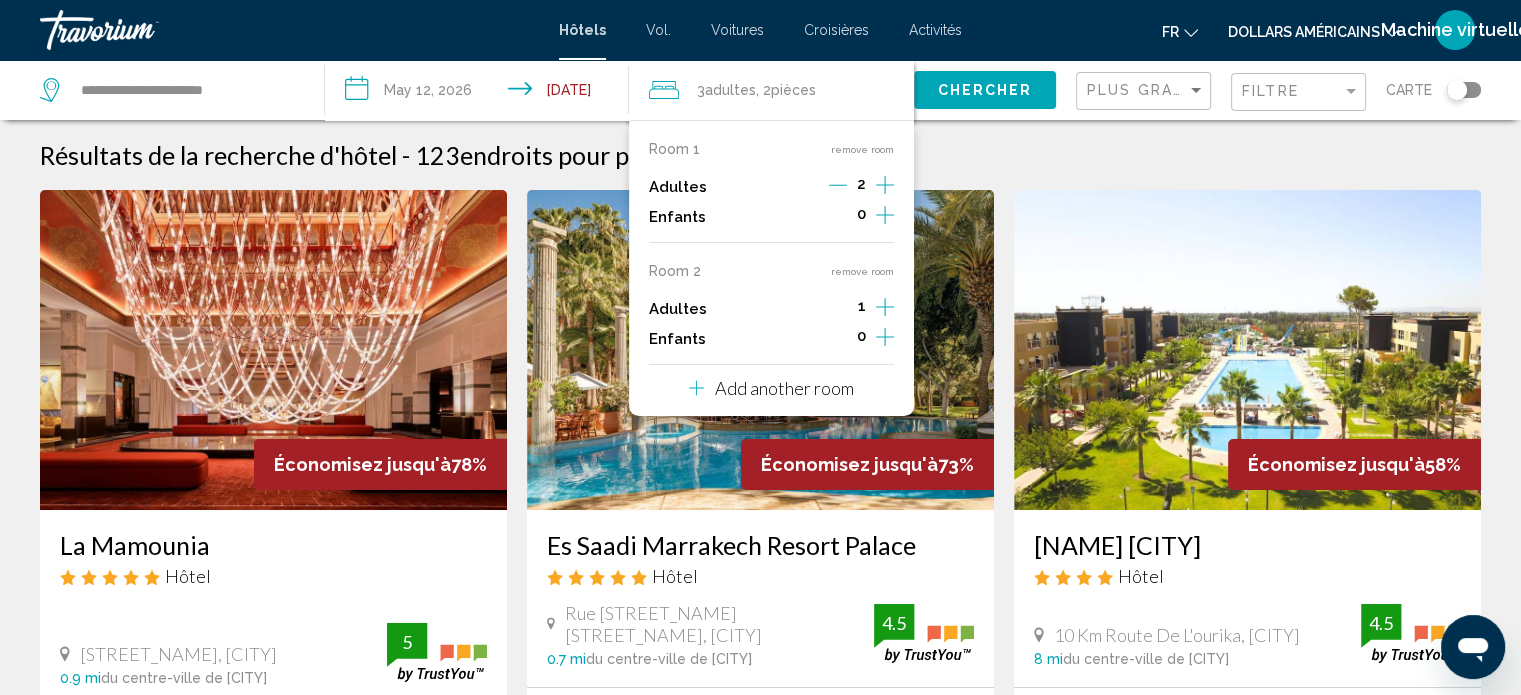 click 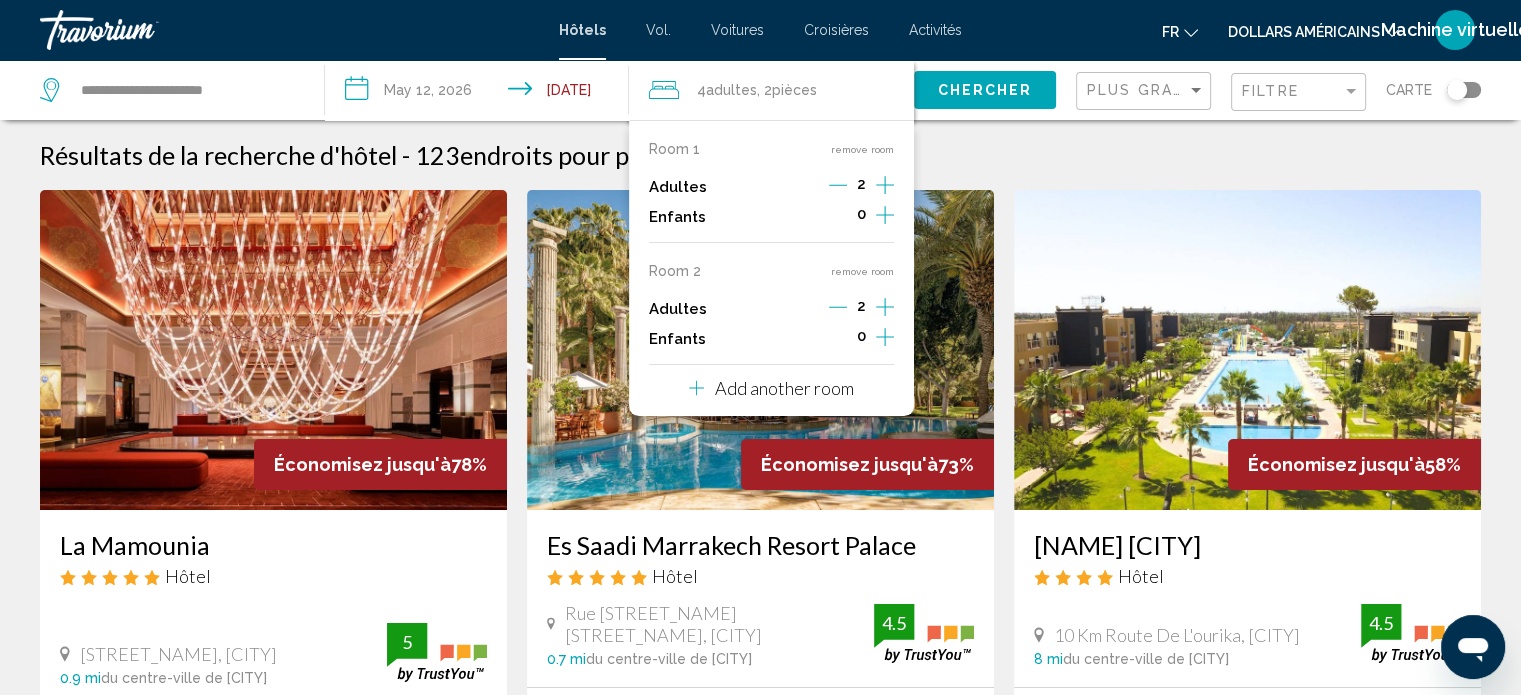 click at bounding box center [1247, 350] 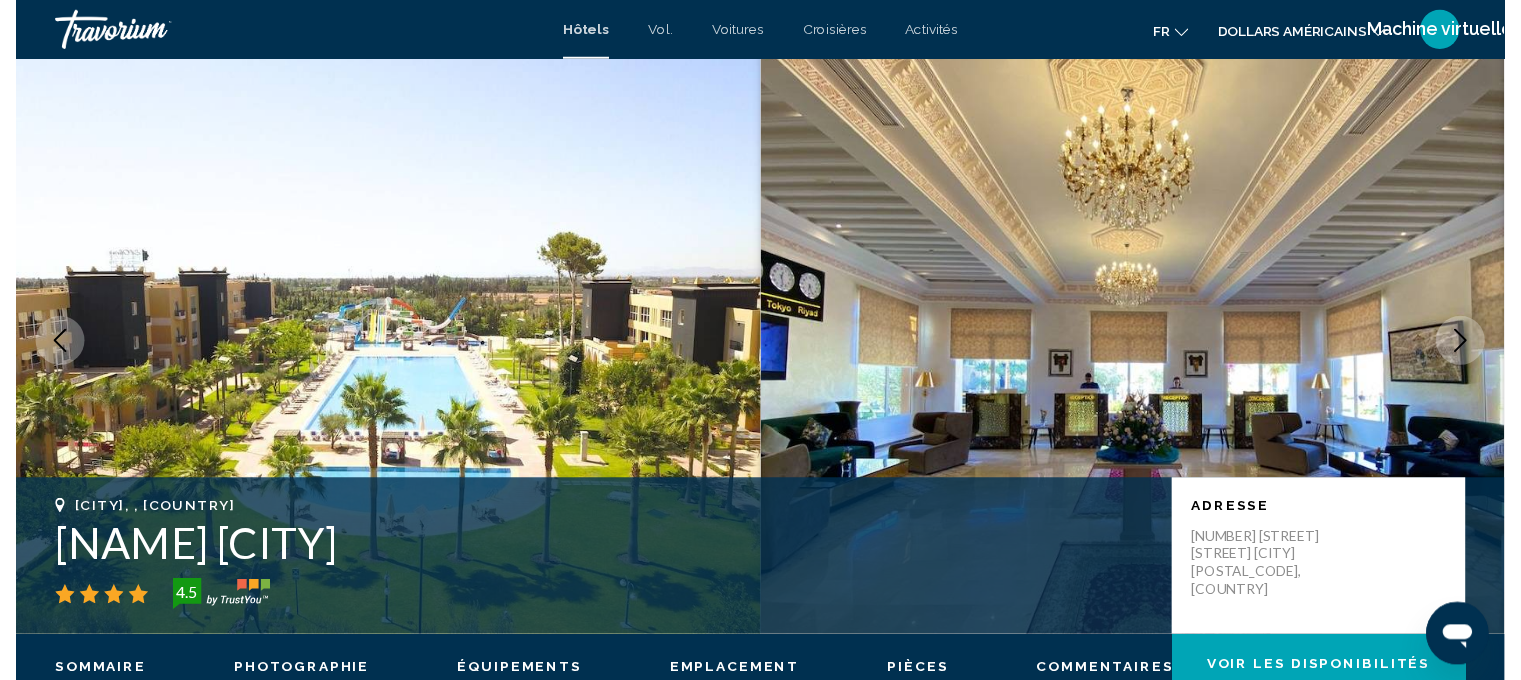 scroll, scrollTop: 0, scrollLeft: 0, axis: both 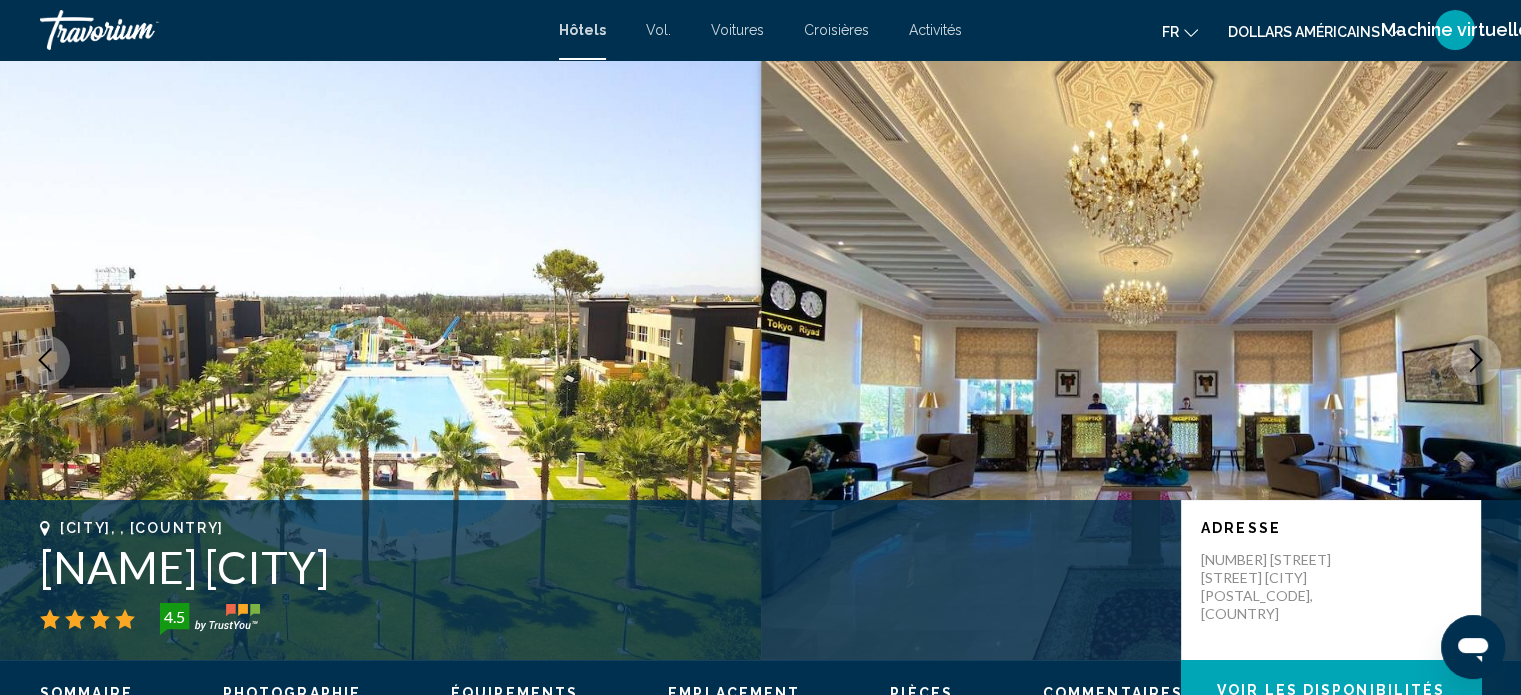 click at bounding box center (140, 30) 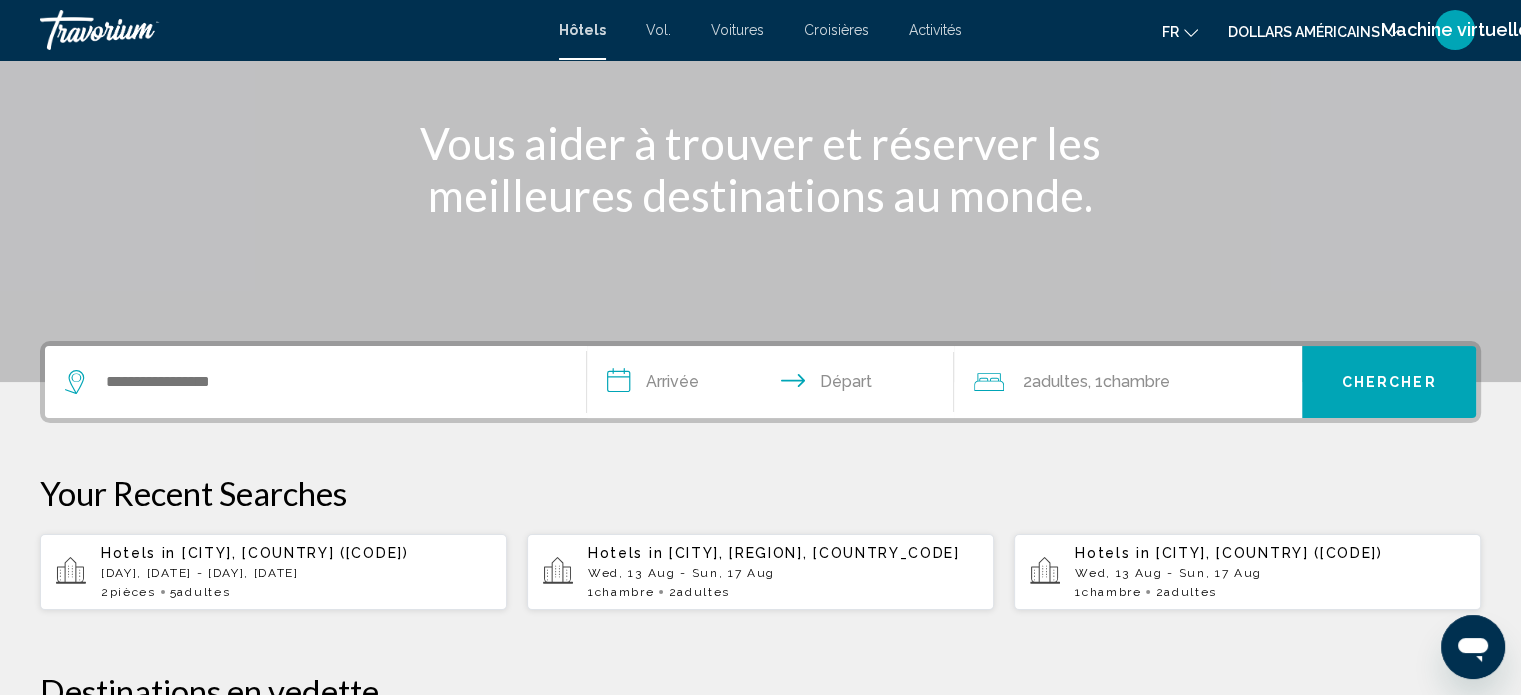 scroll, scrollTop: 256, scrollLeft: 0, axis: vertical 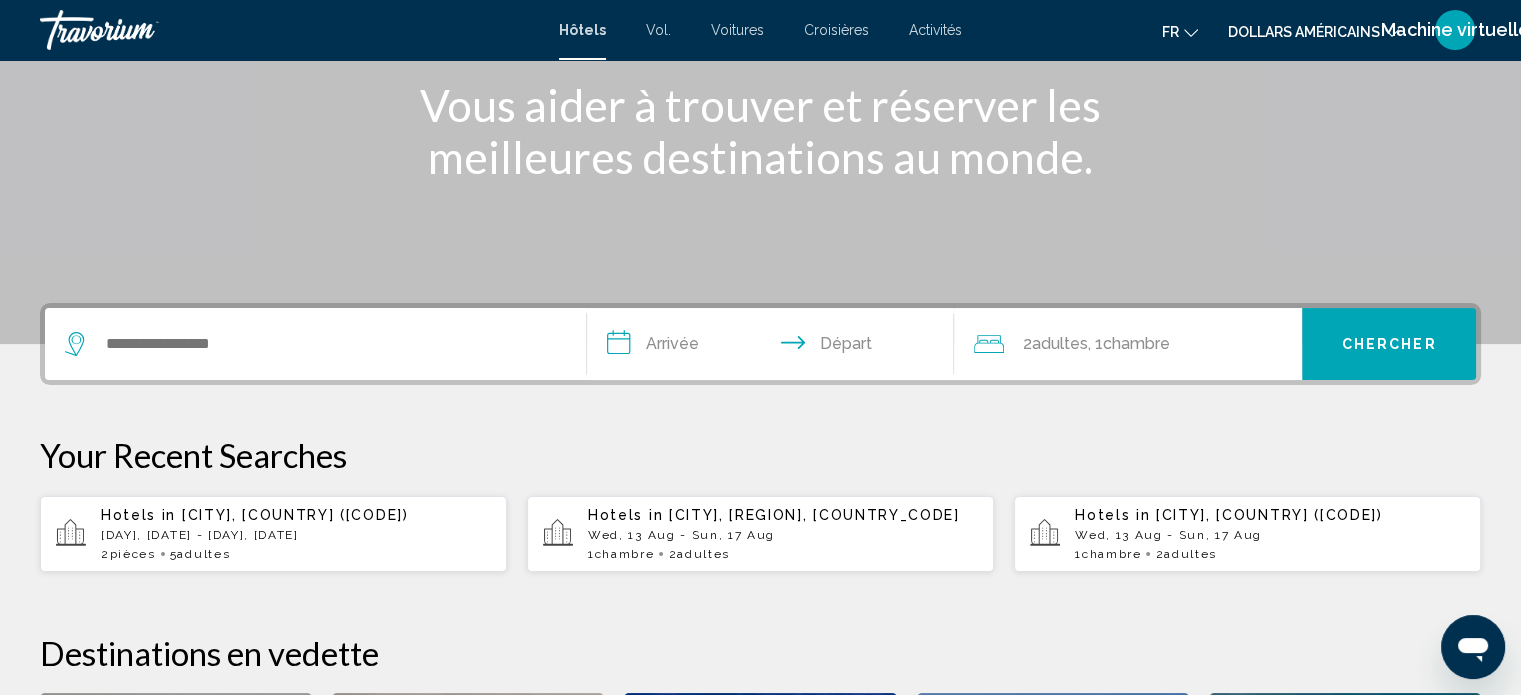 click on "**********" at bounding box center [775, 347] 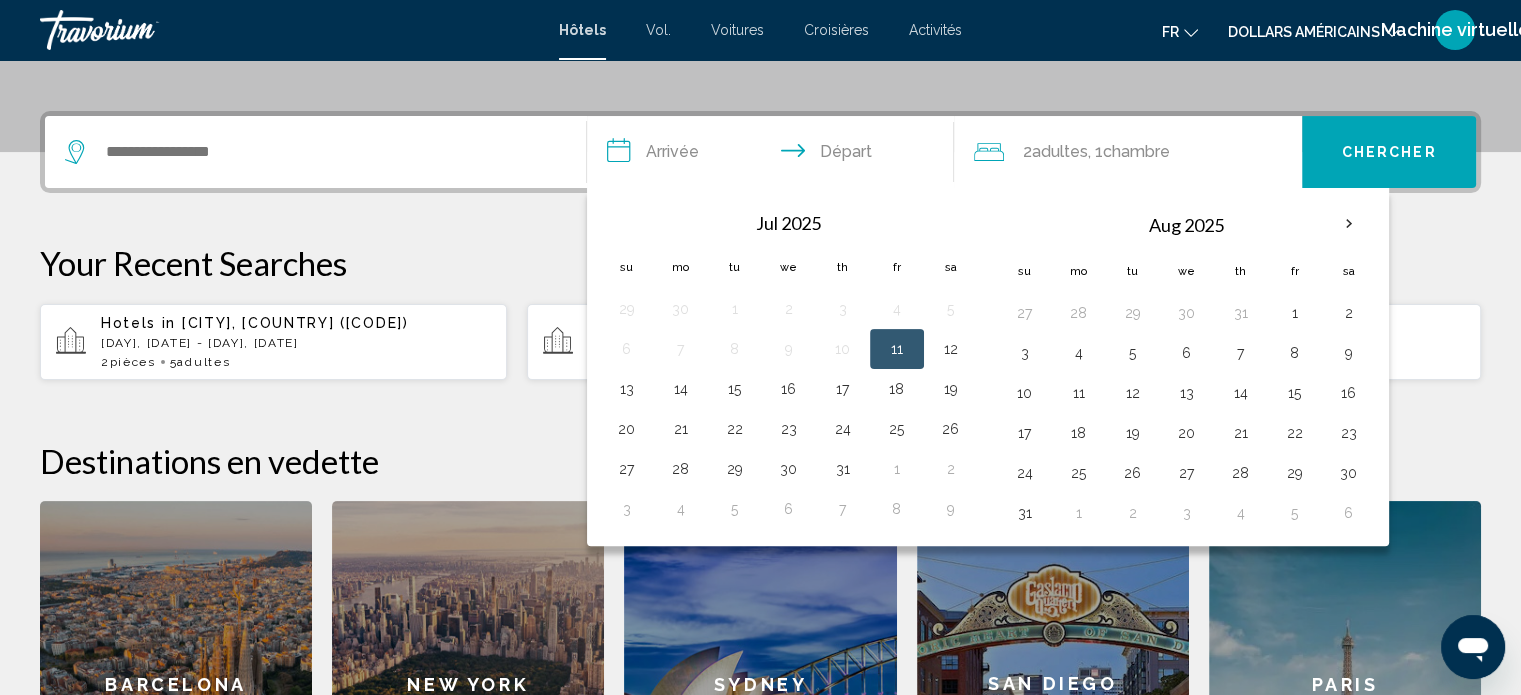 scroll, scrollTop: 493, scrollLeft: 0, axis: vertical 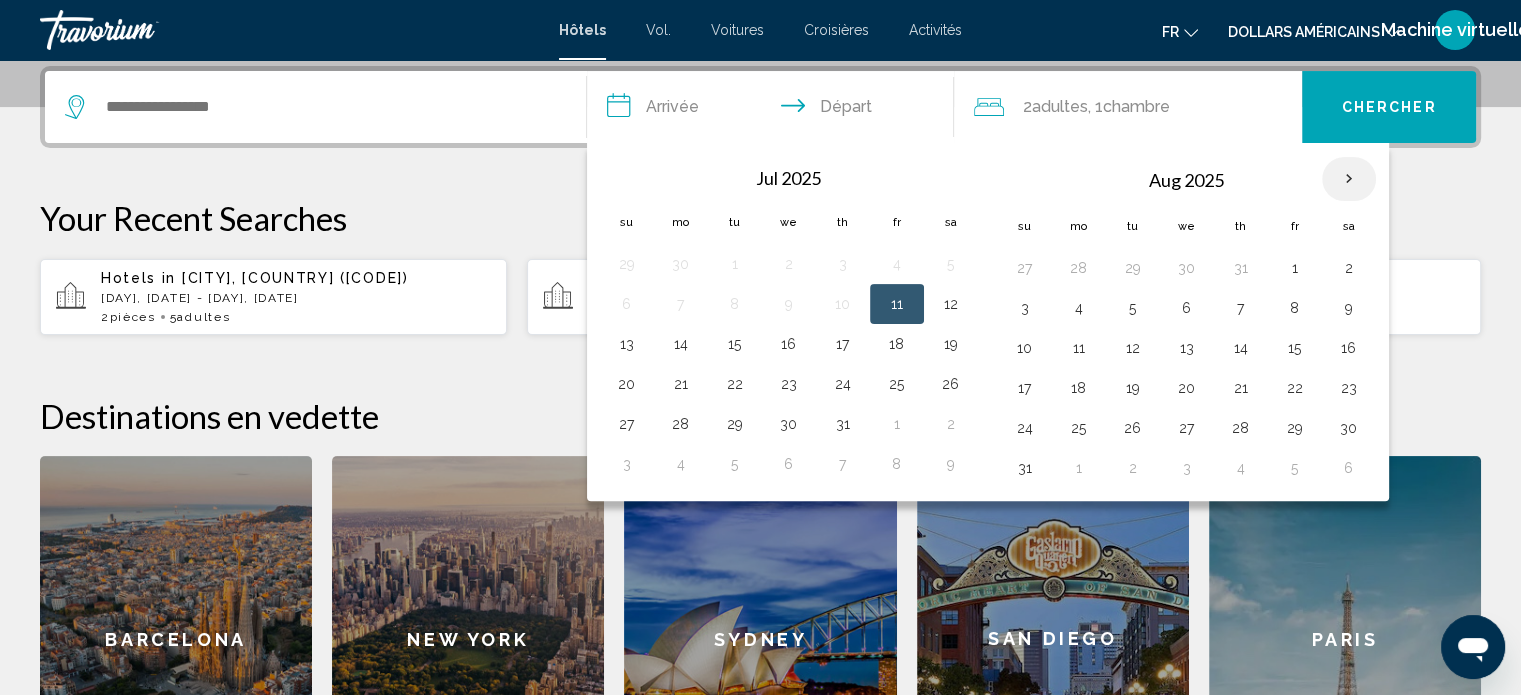 click at bounding box center [1349, 179] 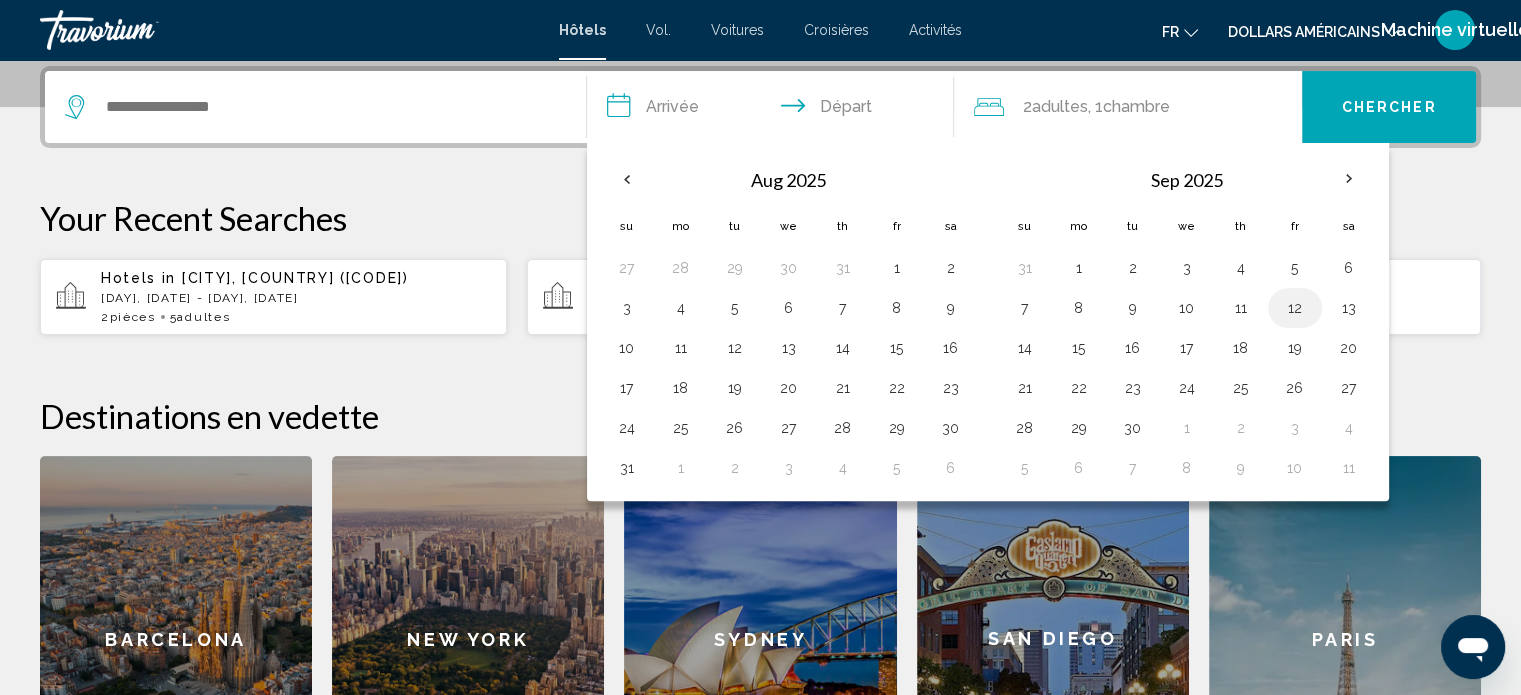 click on "12" at bounding box center [1295, 308] 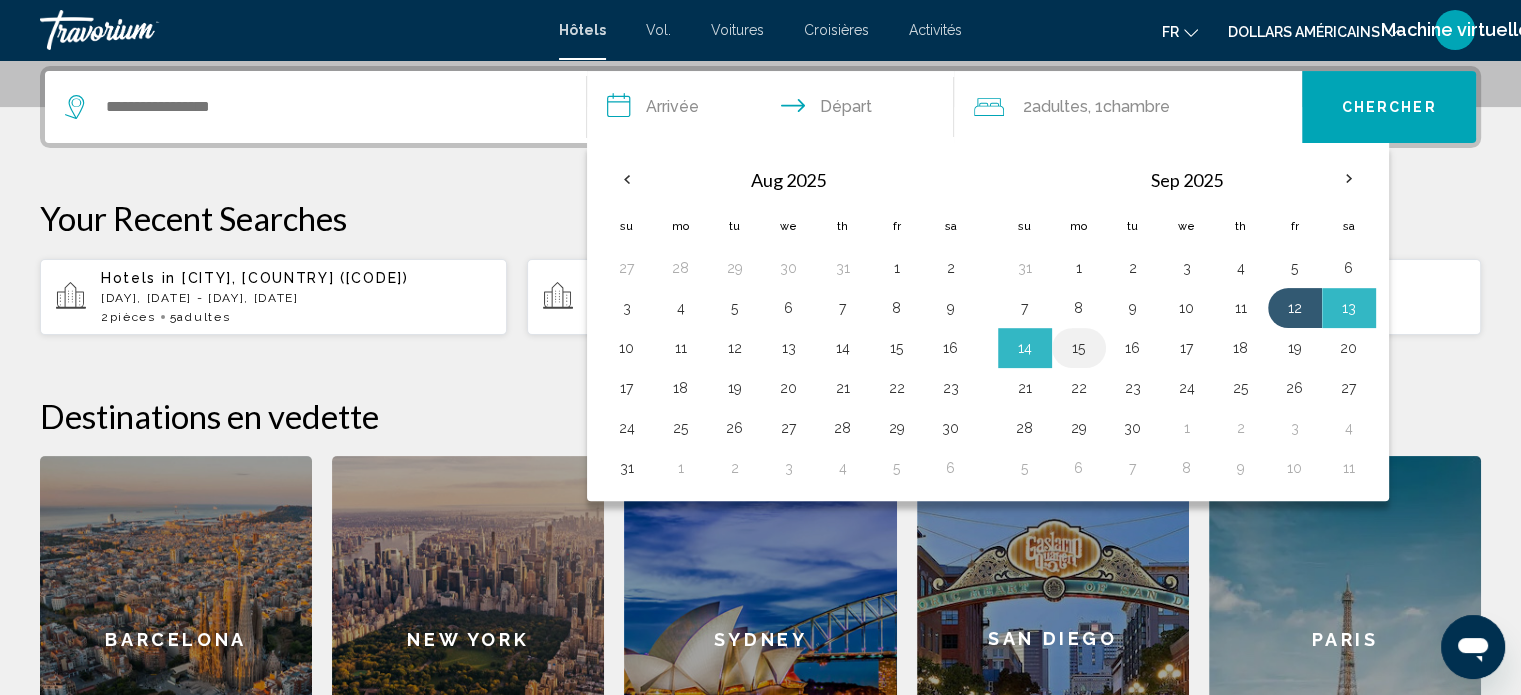 click on "15" at bounding box center [1079, 348] 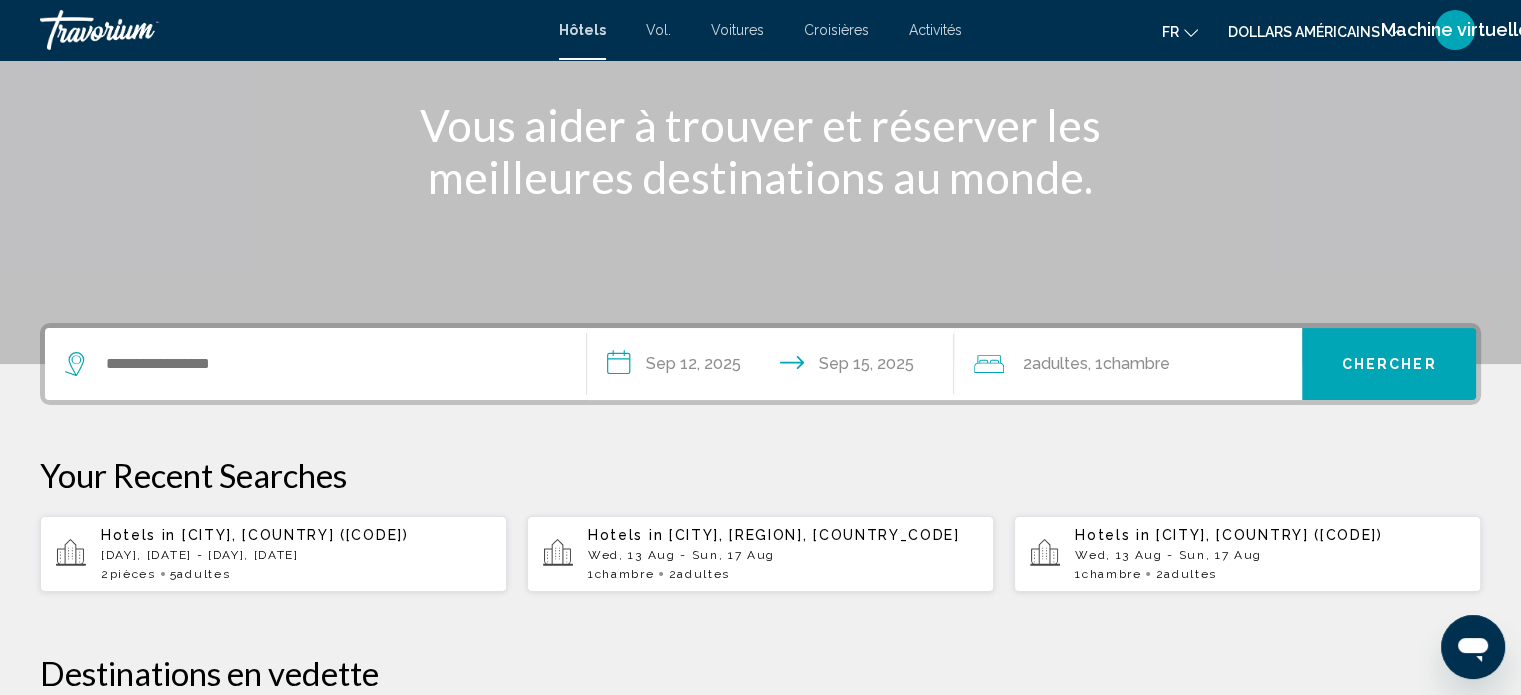 scroll, scrollTop: 193, scrollLeft: 0, axis: vertical 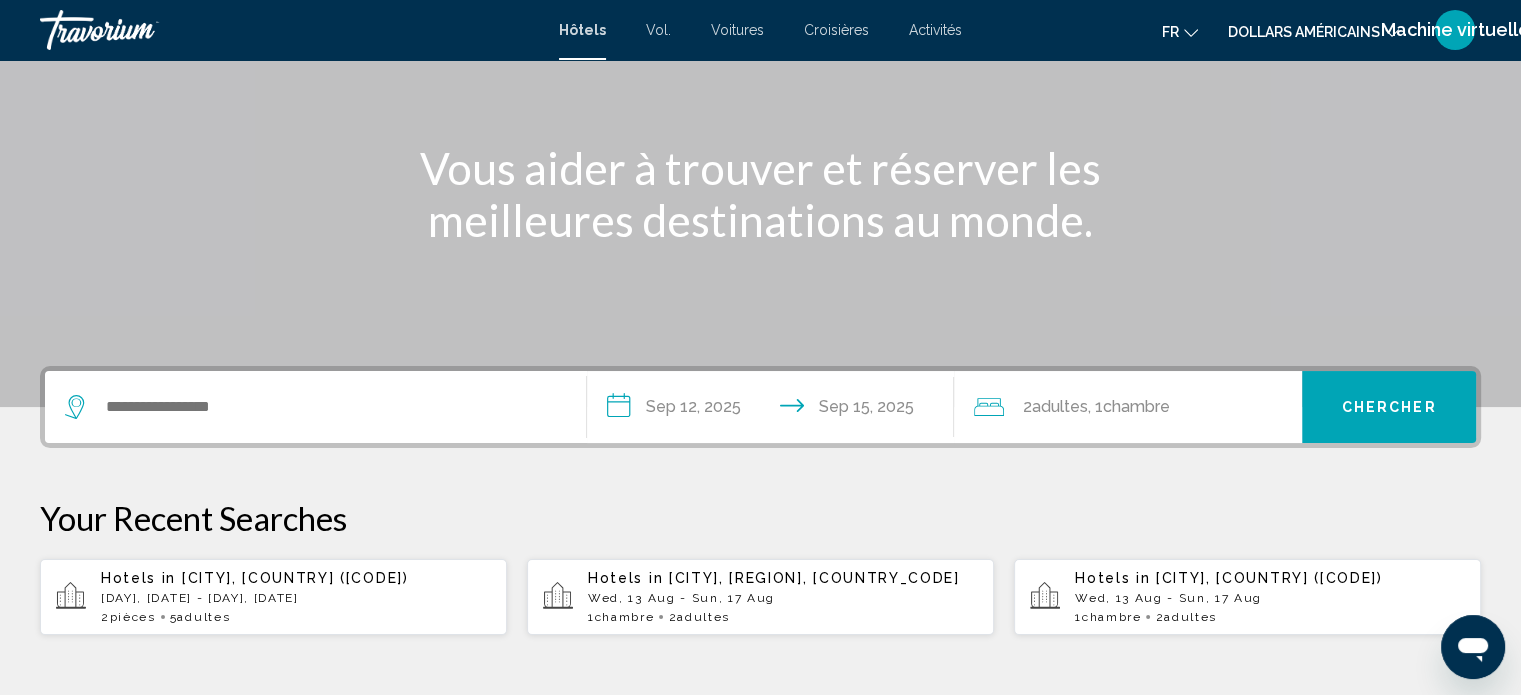 click on "2  Adulte Adultes , 1  Chambre pièces" 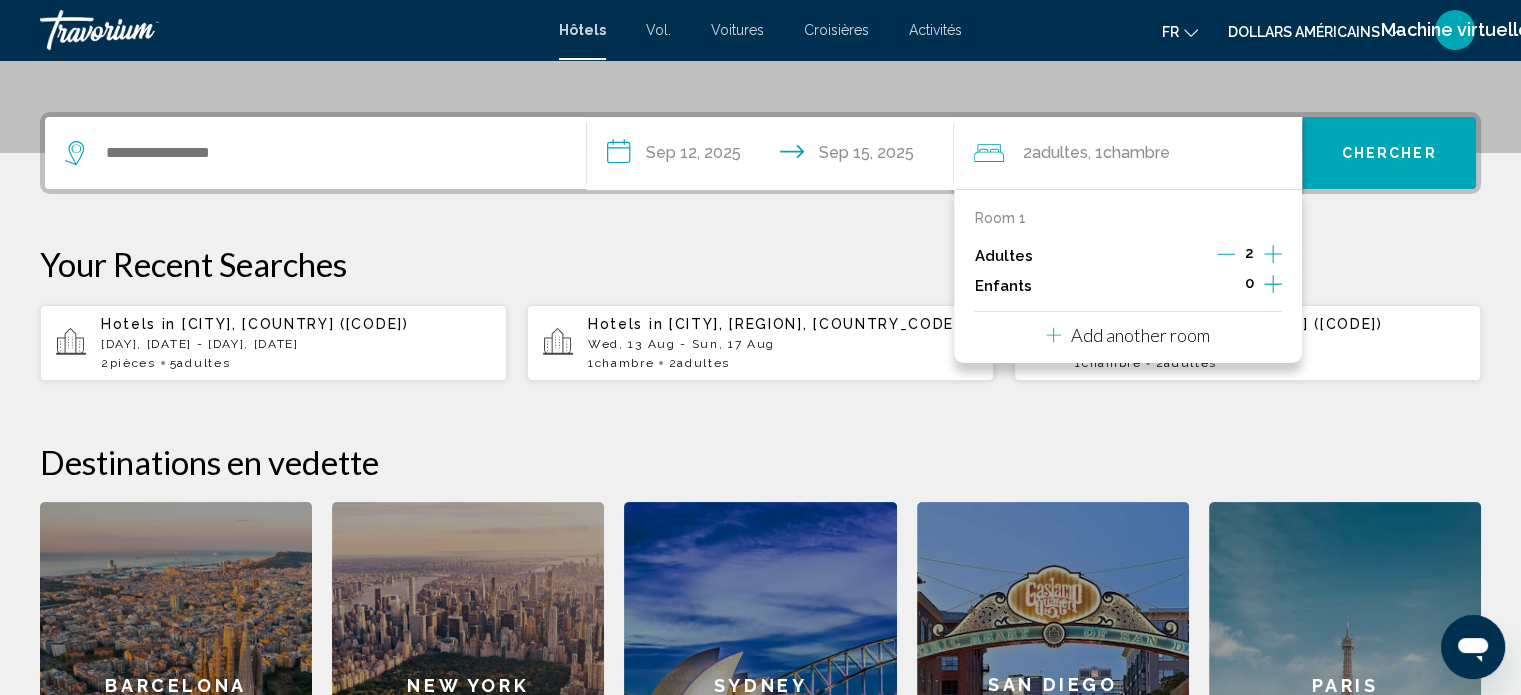 scroll, scrollTop: 493, scrollLeft: 0, axis: vertical 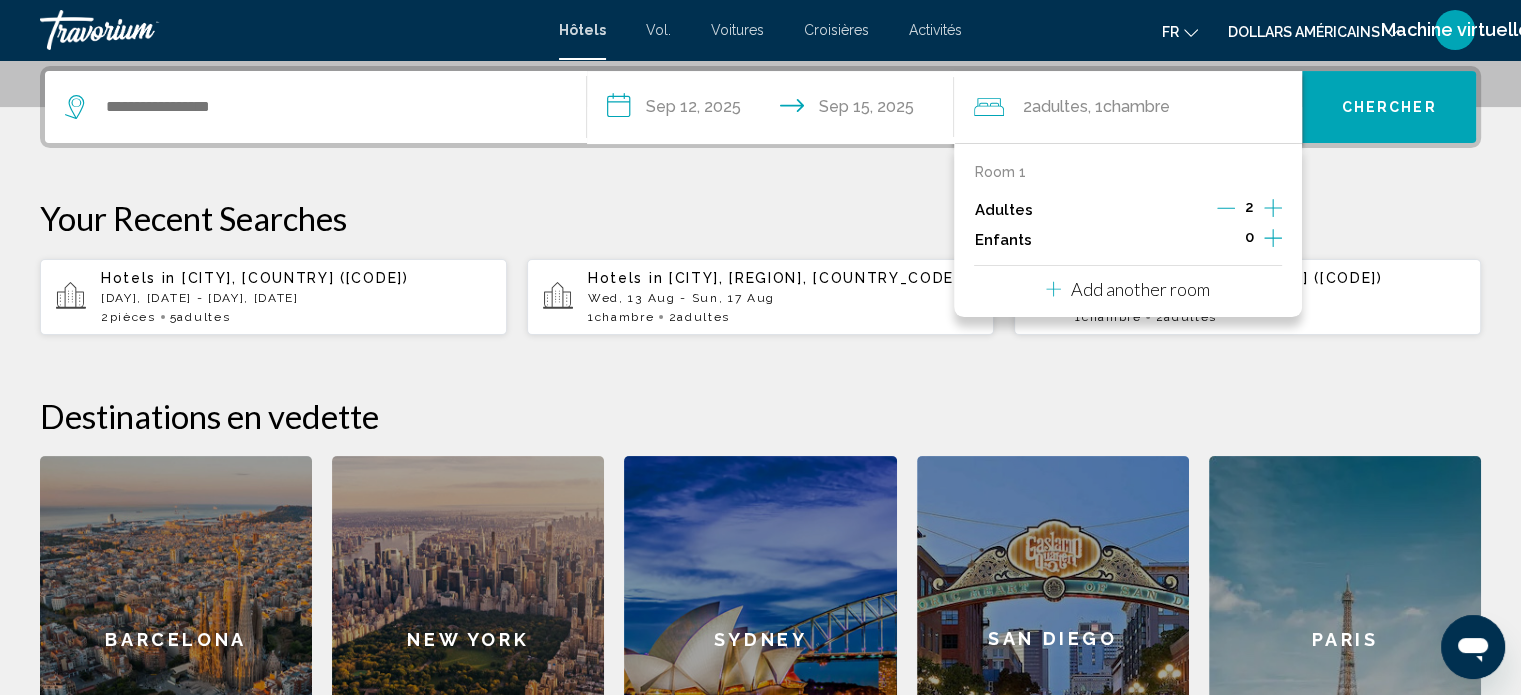 click on "Add another room" at bounding box center [1140, 289] 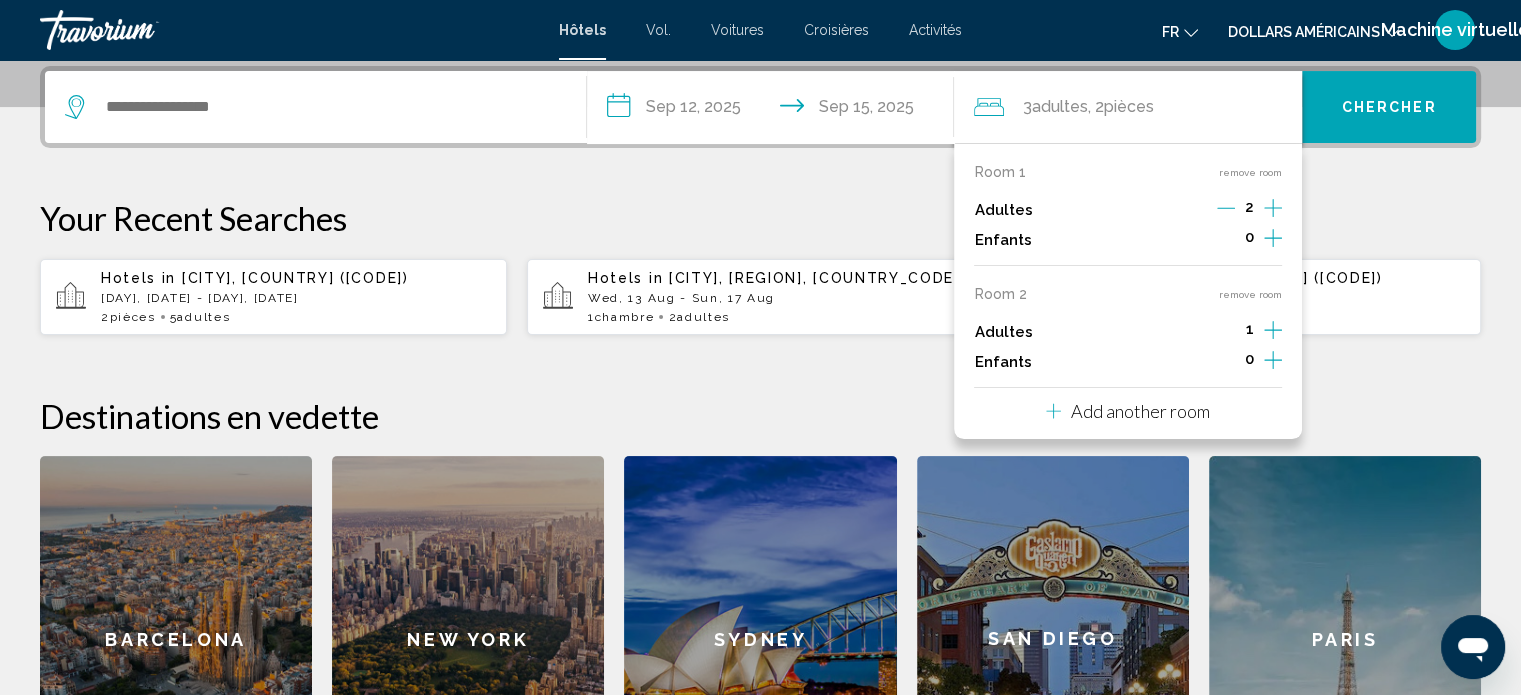 click on "Room [NUMBER]  remove room  Adultes
[NUMBER]
Enfants
[NUMBER]
Room [NUMBER]  remove room  Adultes
[NUMBER]
Enfants
[NUMBER]
Add another room" at bounding box center [1128, 291] 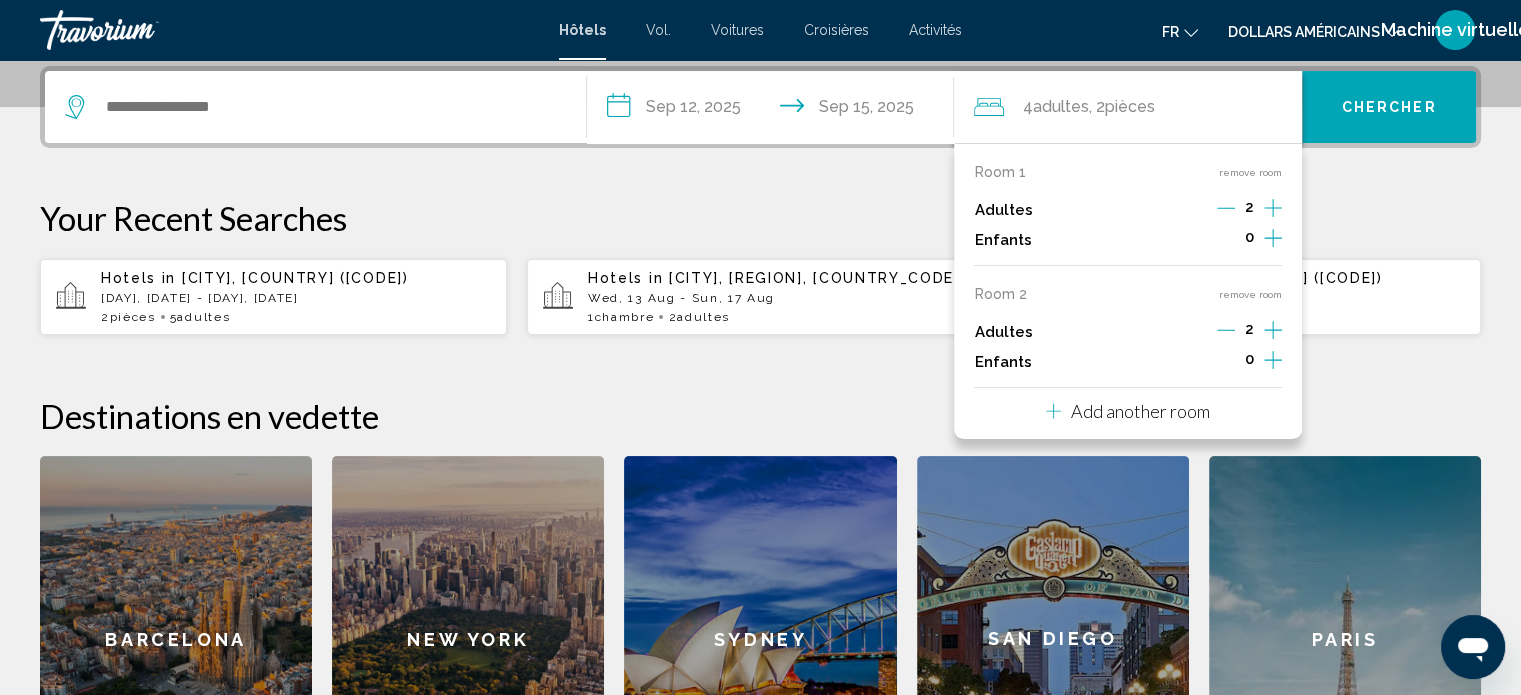 click on "Hotels in [CITY], [COUNTRY] ([CODE])  [DATE] - [DATE]  [NUMBER]  Chambre pièces [NUMBER]  Adulte Adultes
Hotels in [CITY], [COUNTRY] ([CODE])  [DATE] - [DATE]  [NUMBER]  Chambre pièces [NUMBER]  Adulte Adultes
[NUMBER]  [NUMBER]" at bounding box center (760, 267) 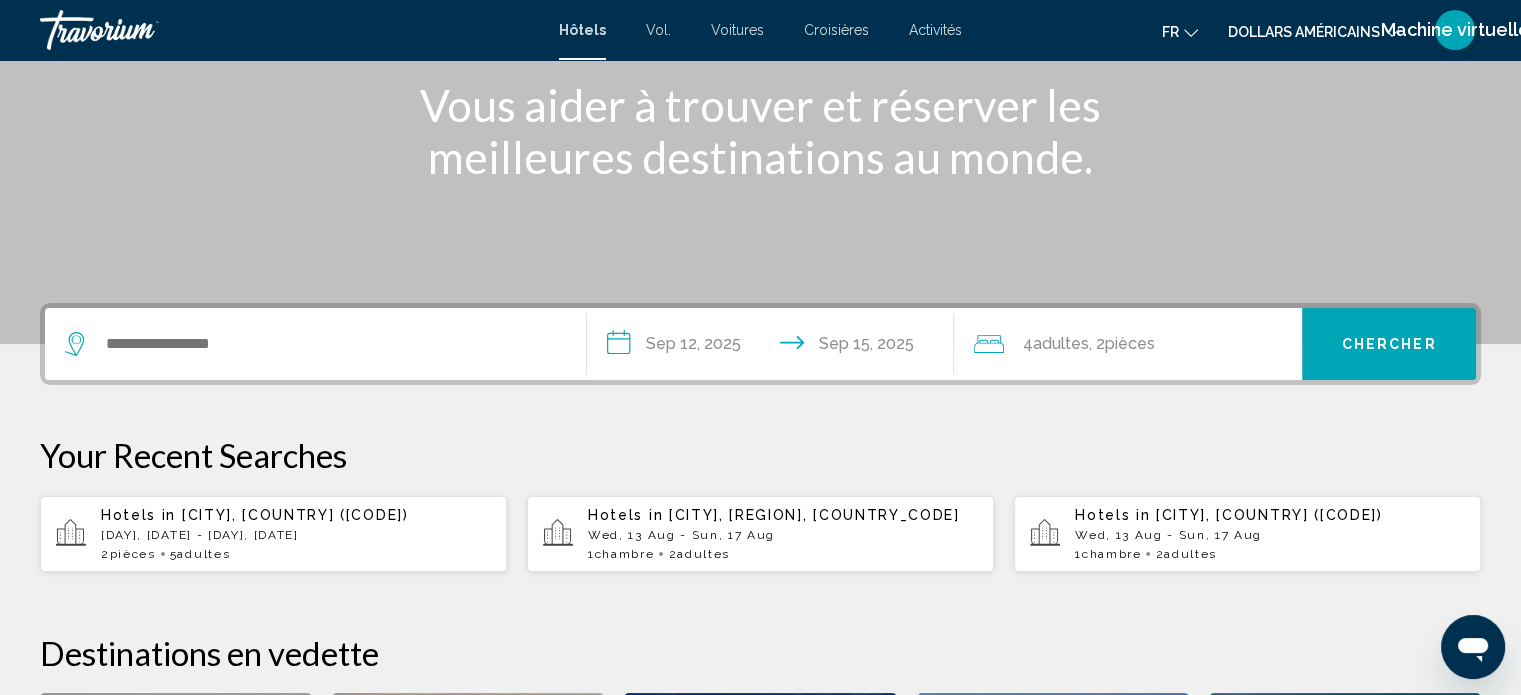 scroll, scrollTop: 232, scrollLeft: 0, axis: vertical 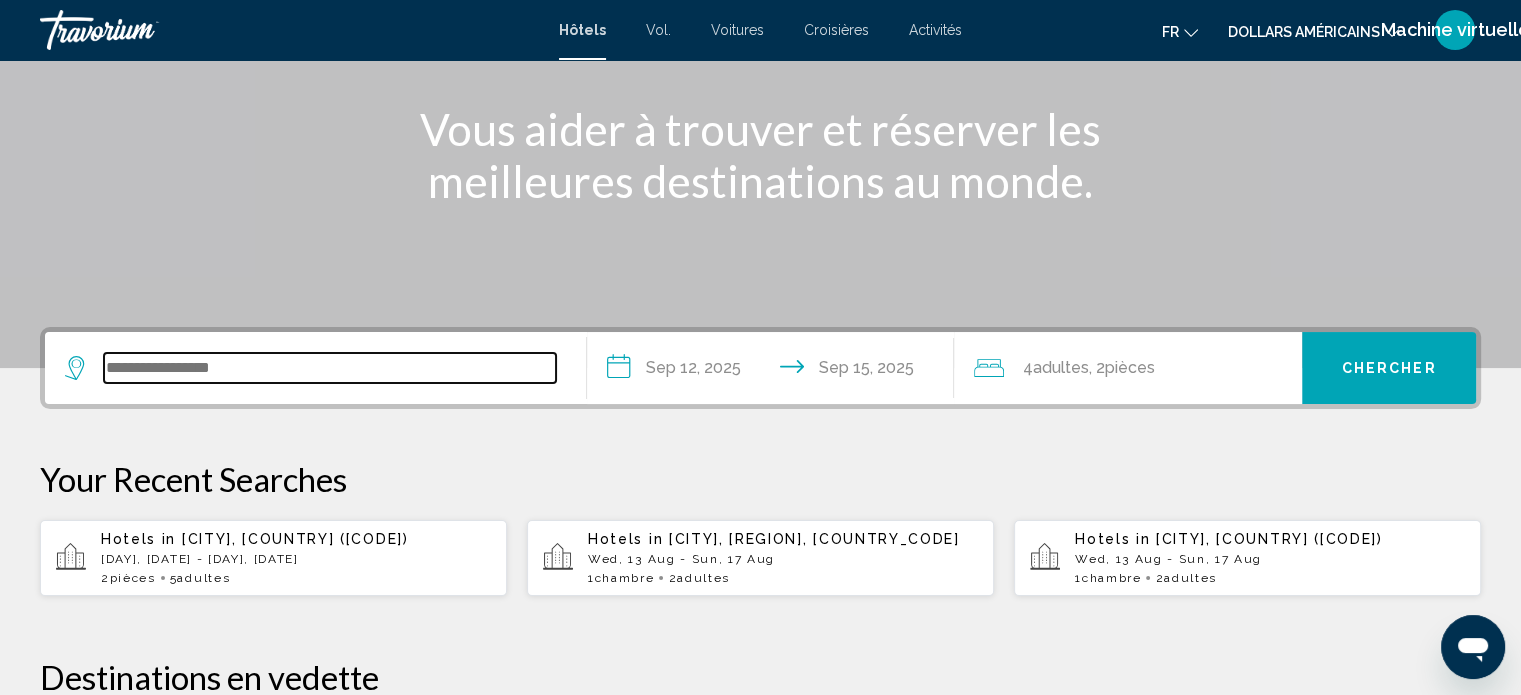 click at bounding box center (330, 368) 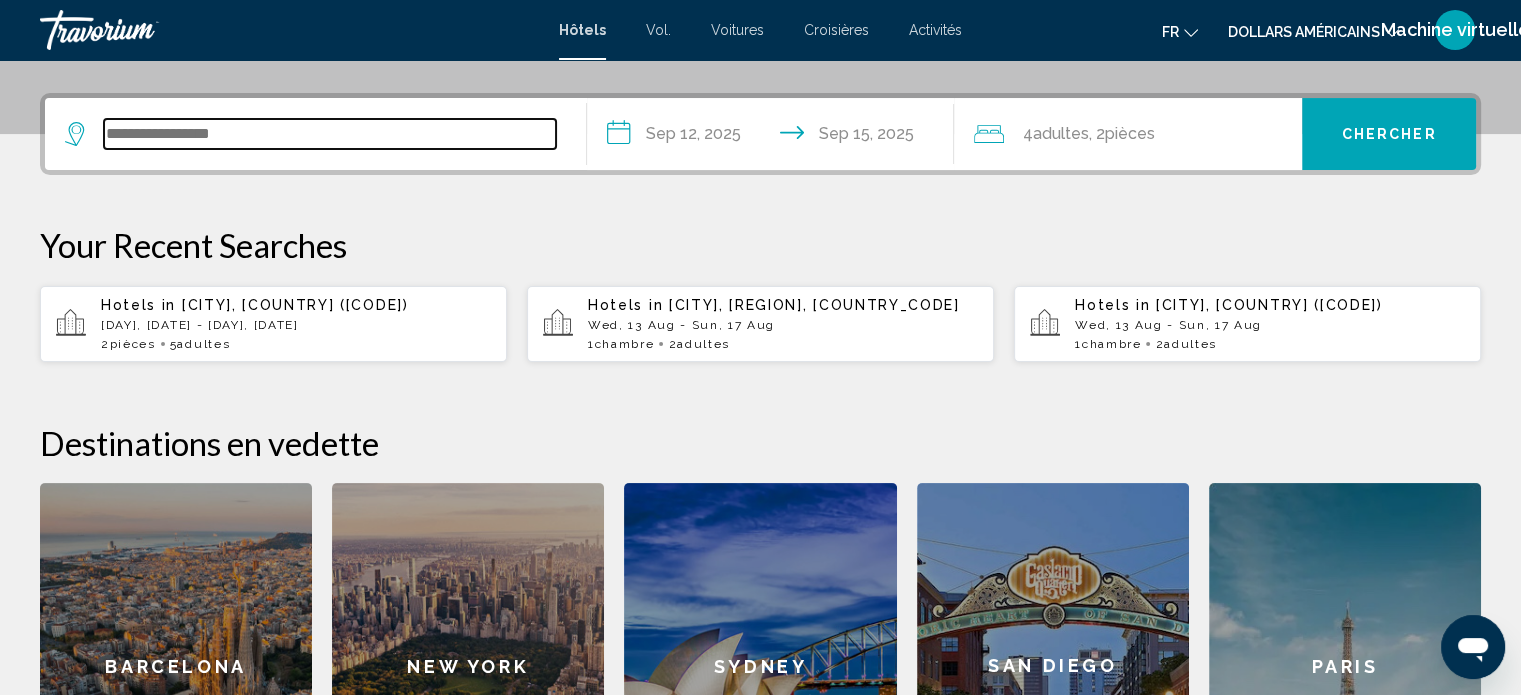 scroll, scrollTop: 493, scrollLeft: 0, axis: vertical 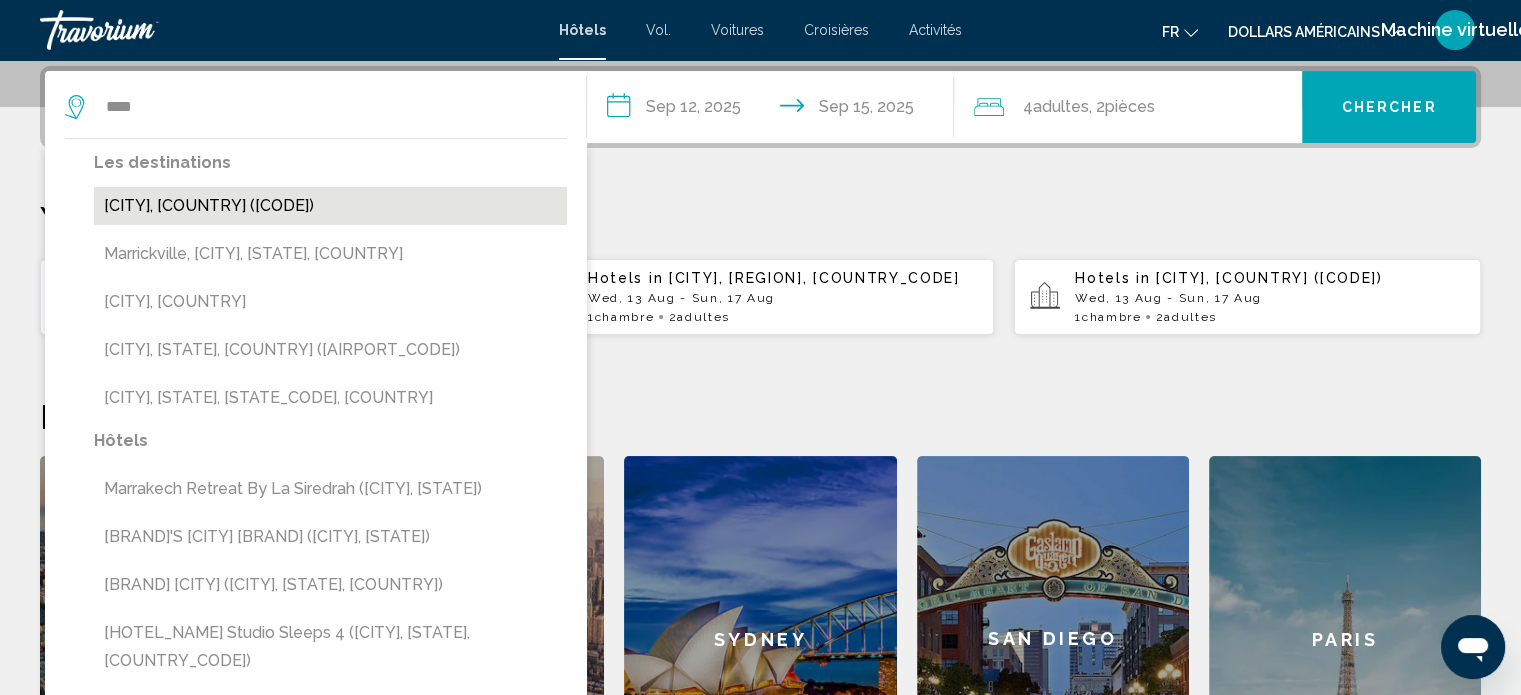click on "[CITY], [COUNTRY] ([CODE])" at bounding box center (330, 206) 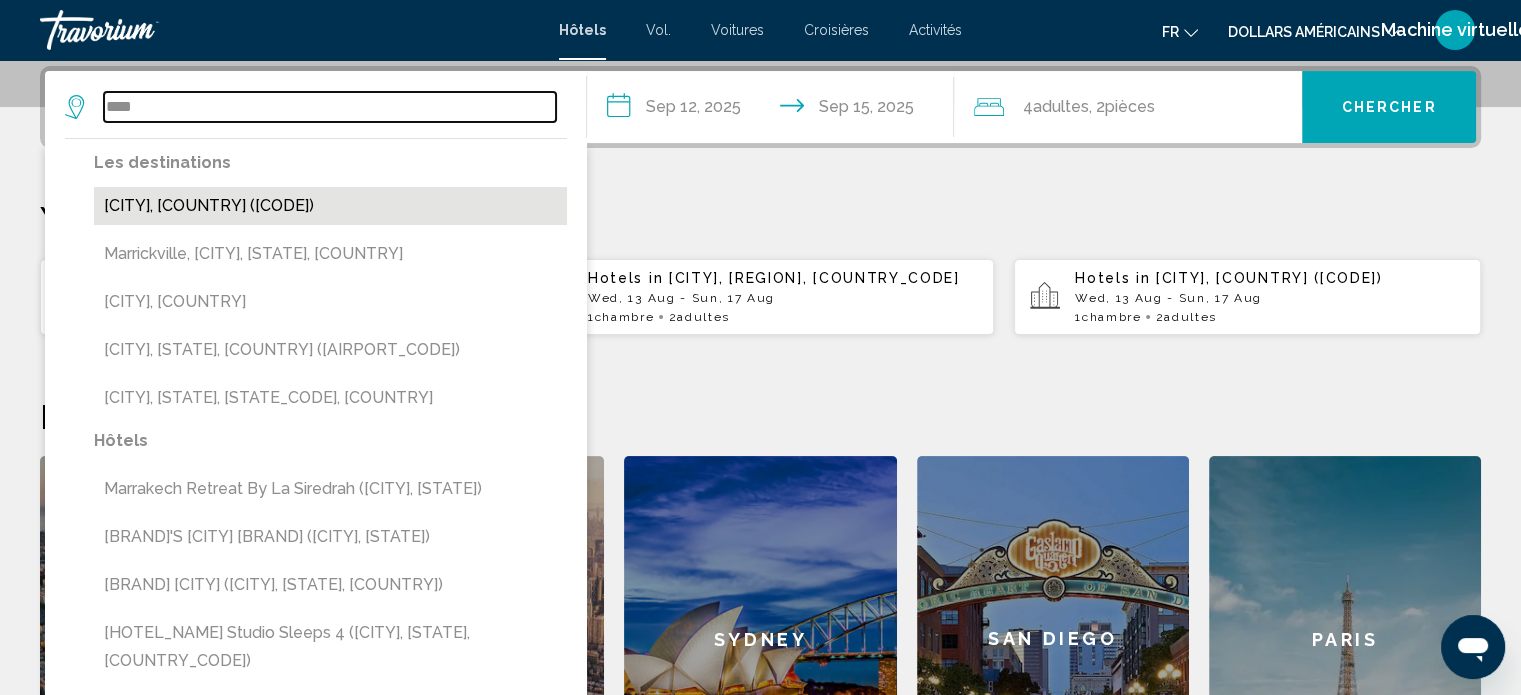 type on "**********" 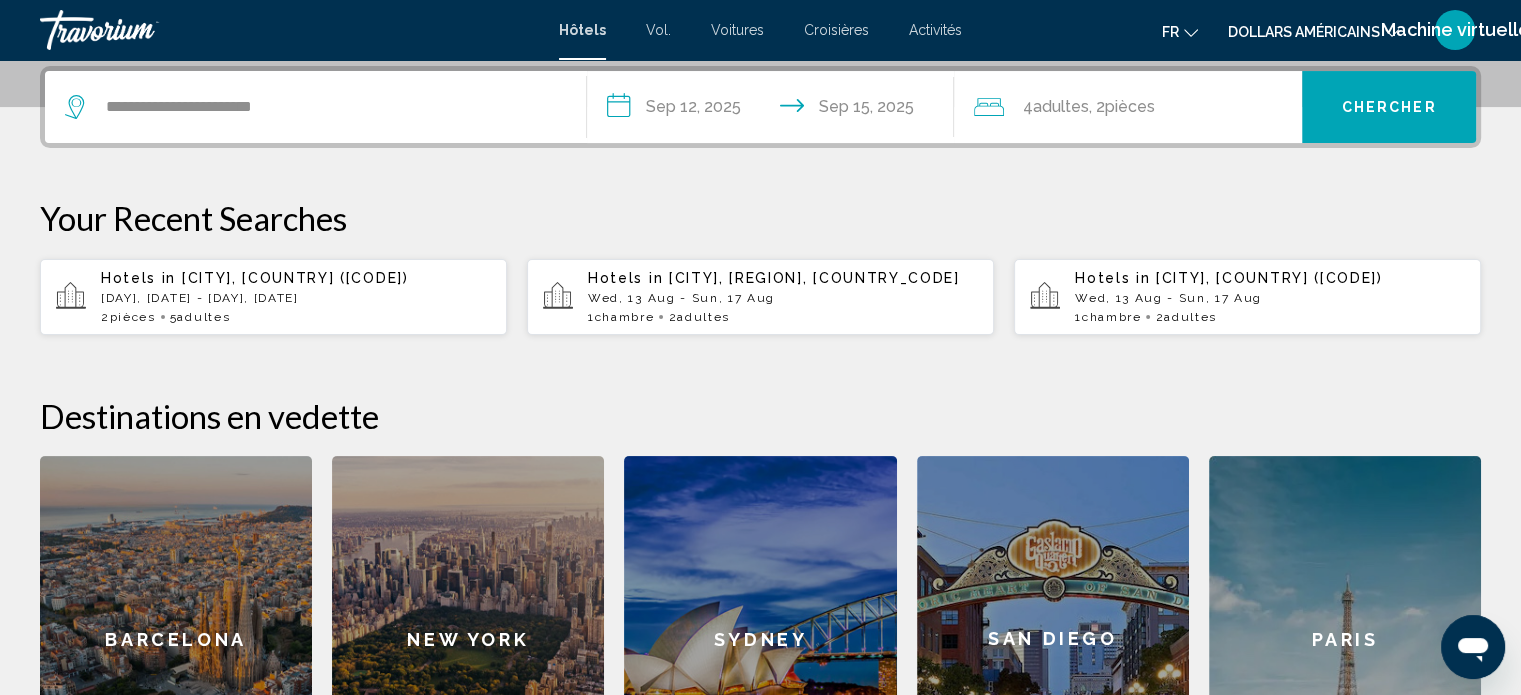 click on "Chercher" at bounding box center [1389, 107] 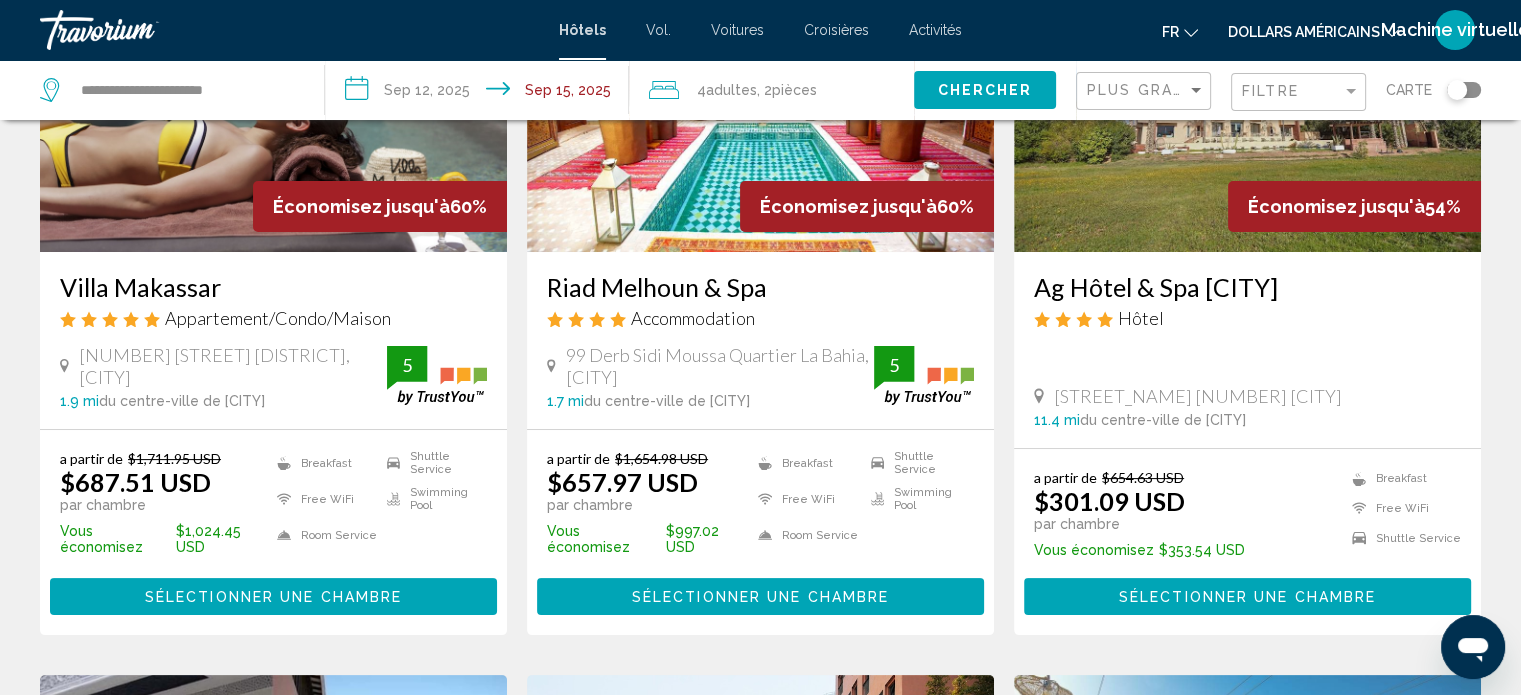 scroll, scrollTop: 0, scrollLeft: 0, axis: both 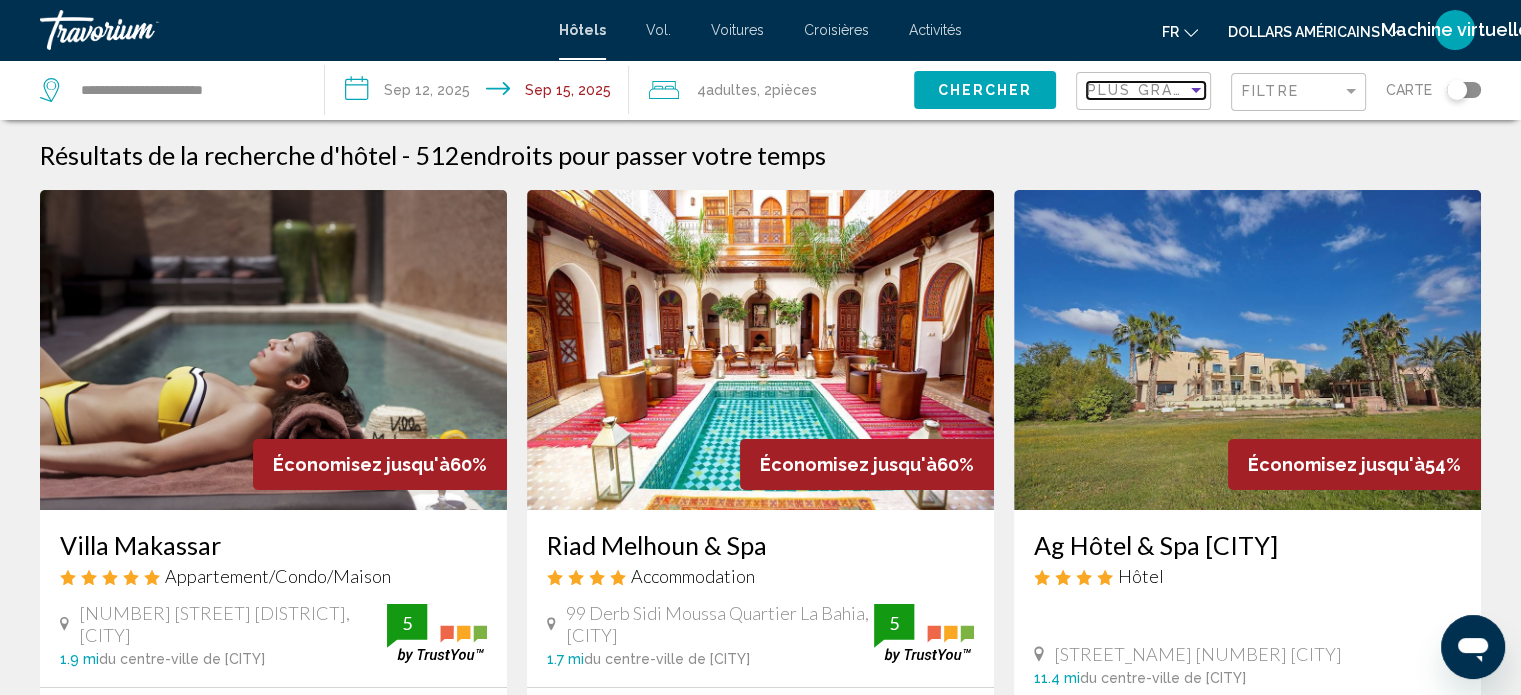 click on "Plus grandes économies" at bounding box center [1206, 90] 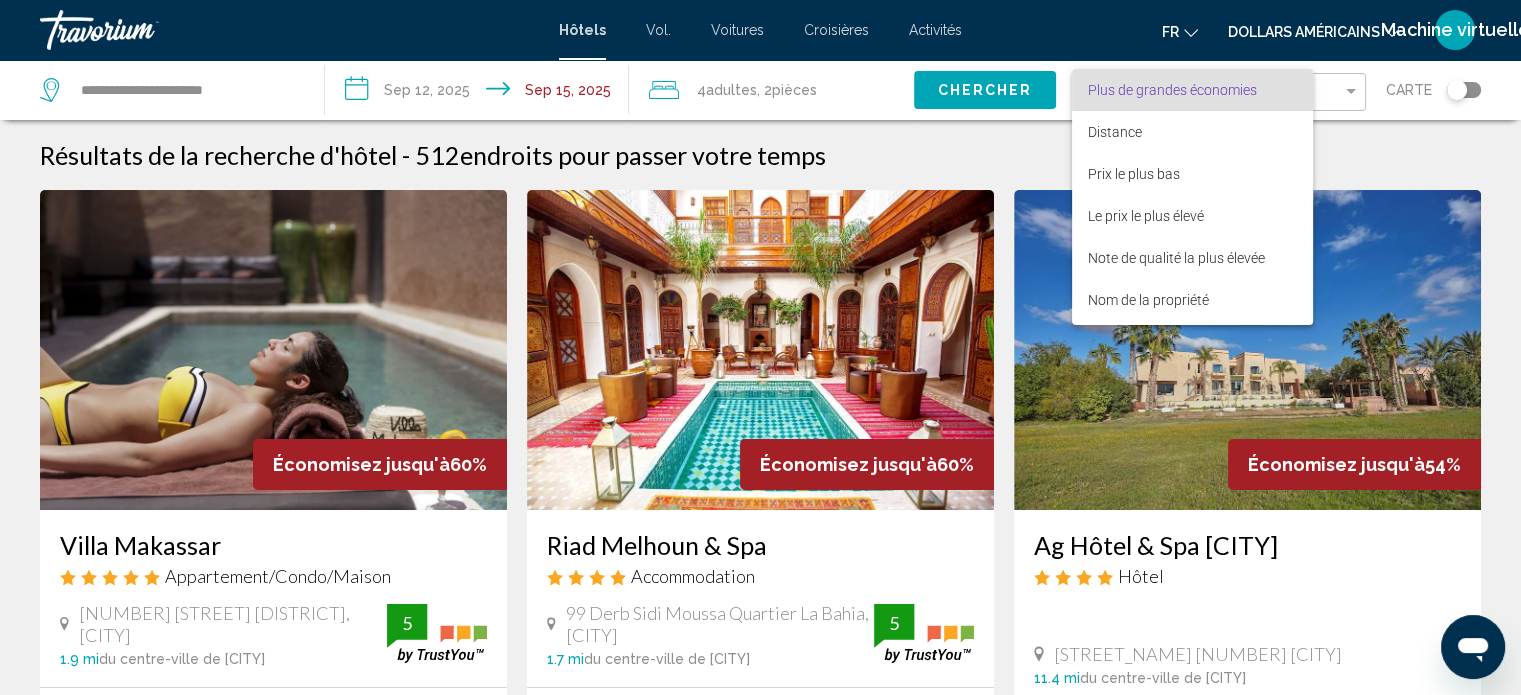 click at bounding box center (760, 347) 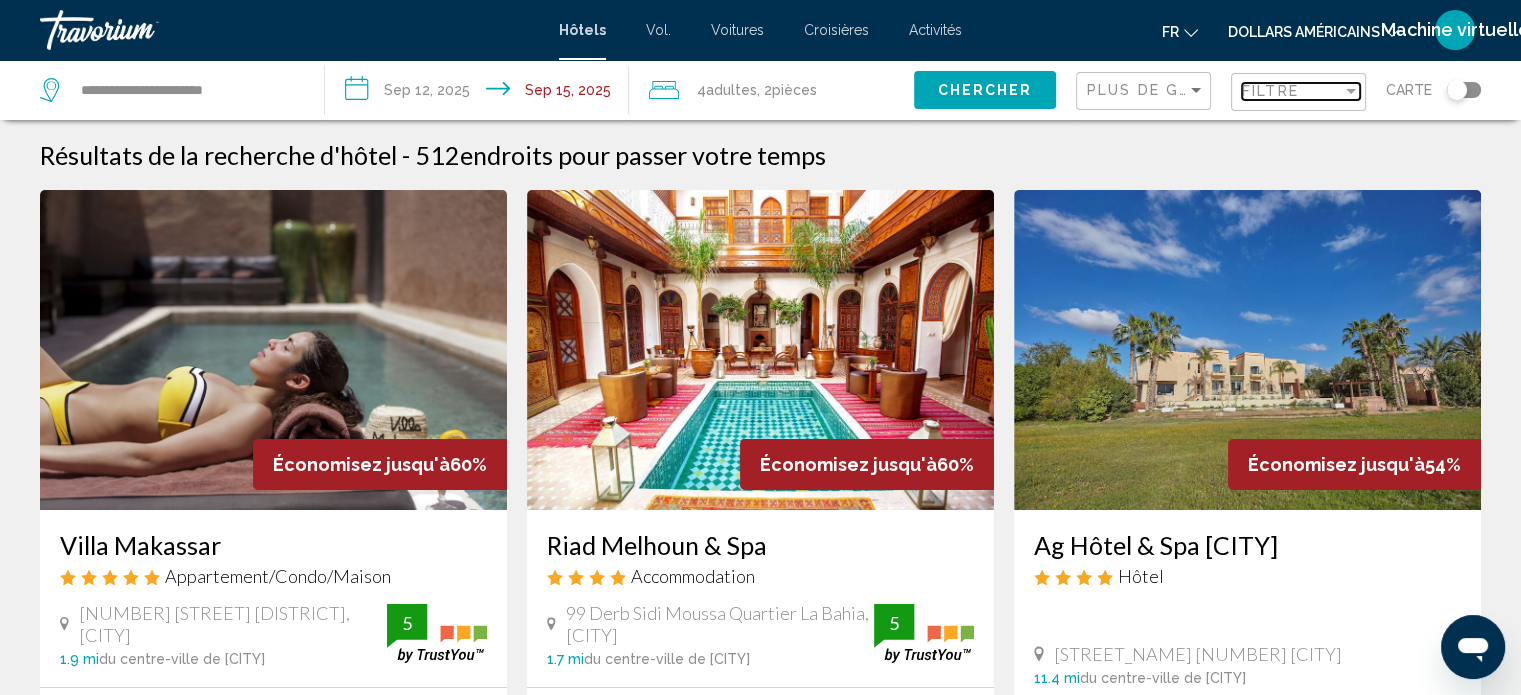 click on "Filtre" at bounding box center [1292, 91] 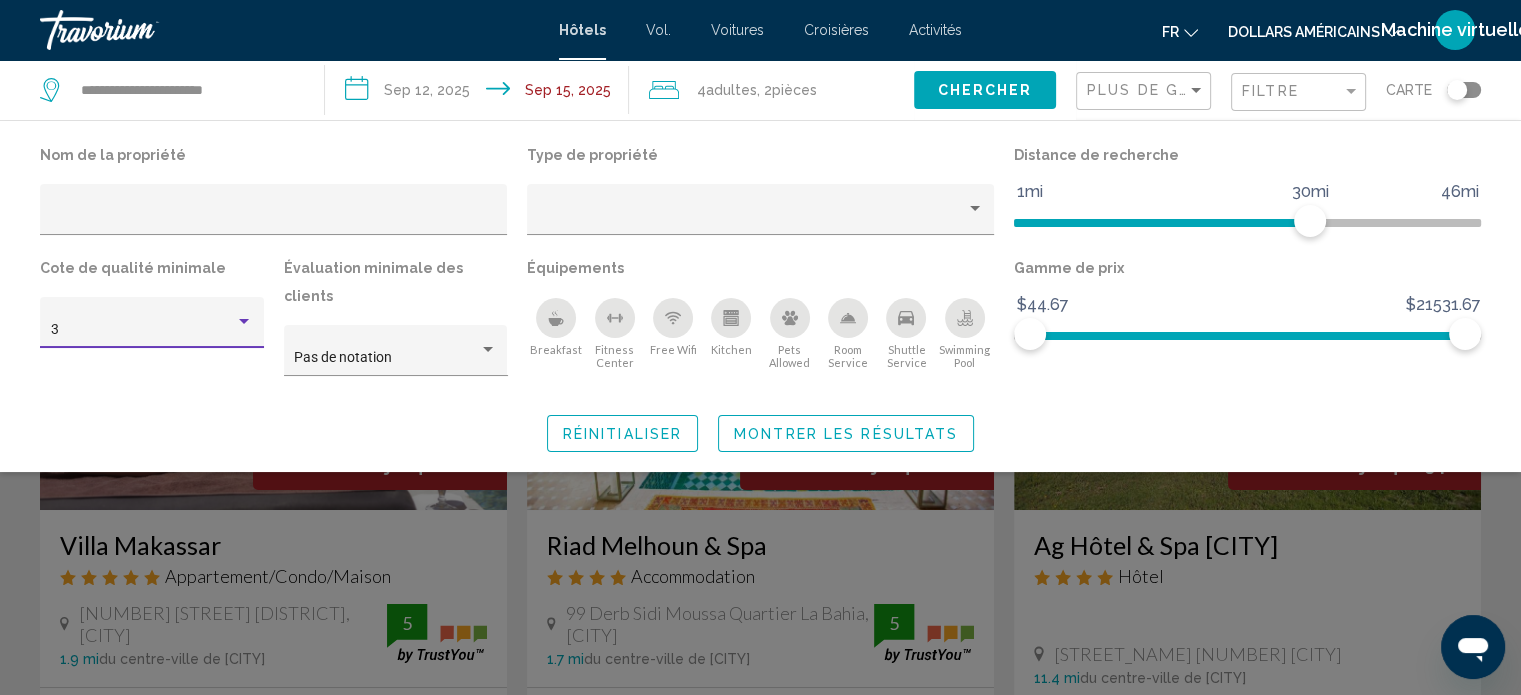 click on "3" at bounding box center [143, 330] 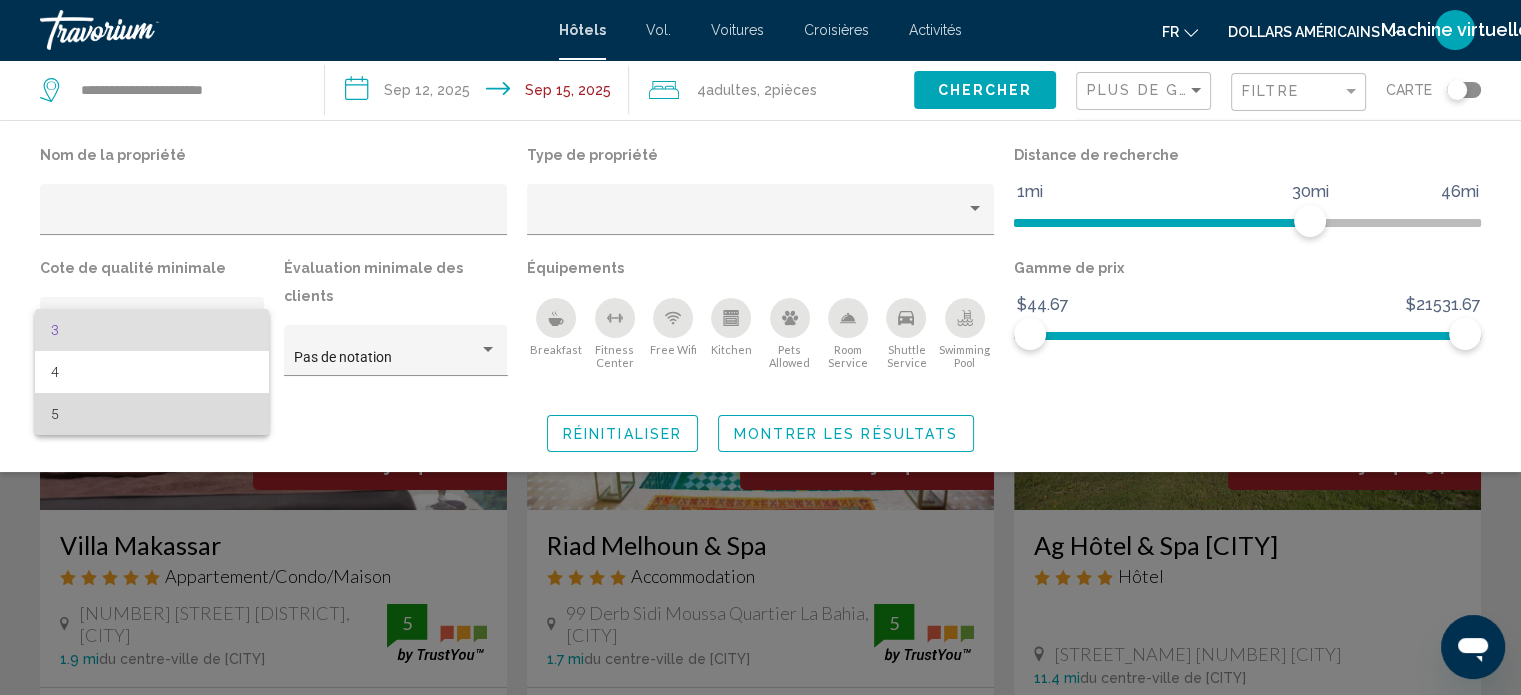 click on "5" at bounding box center (152, 414) 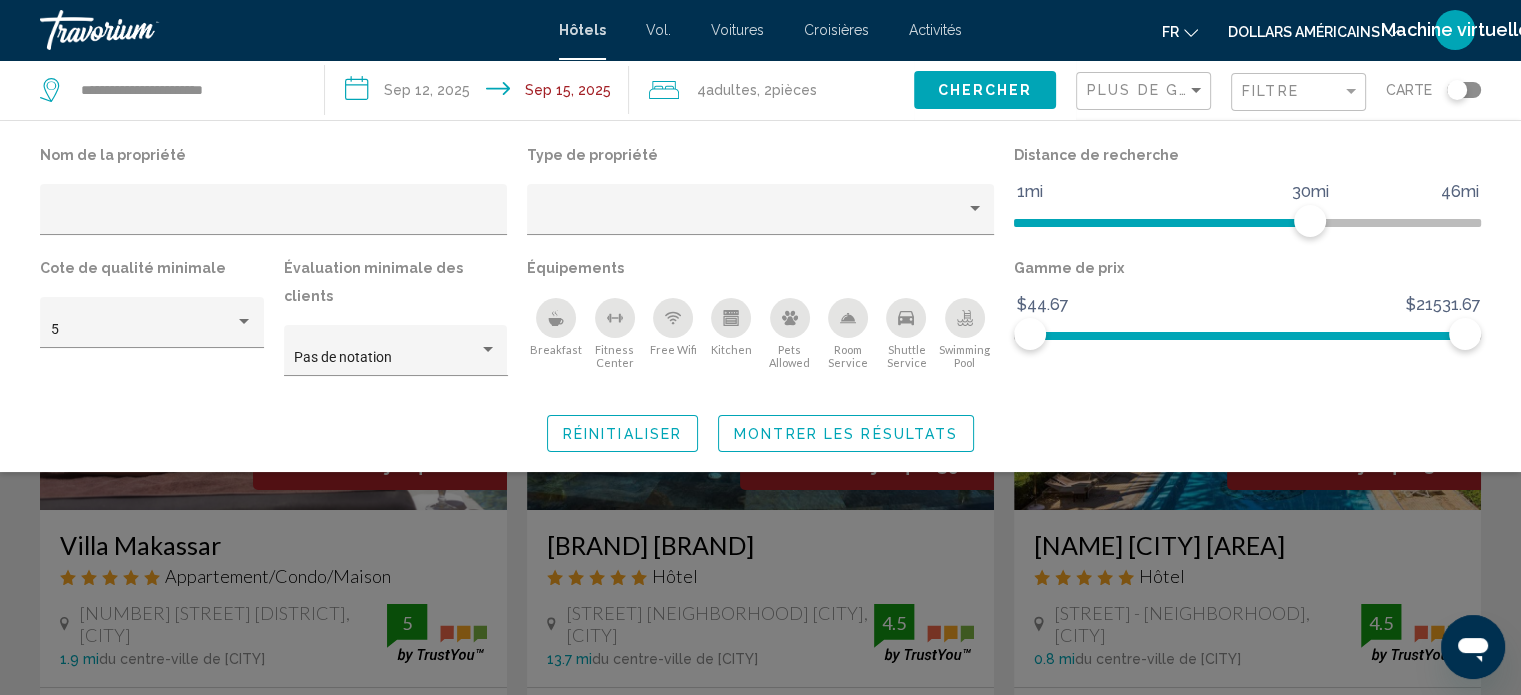 click 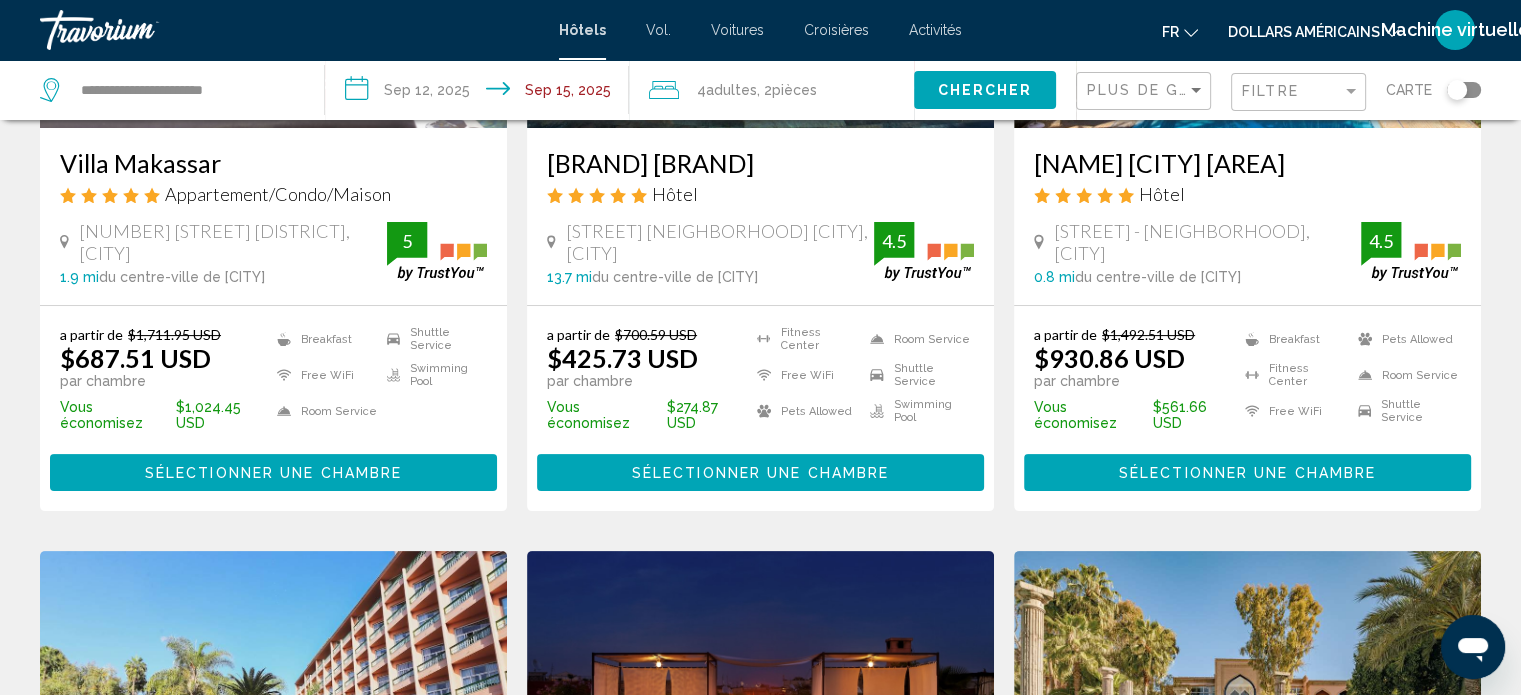 scroll, scrollTop: 376, scrollLeft: 0, axis: vertical 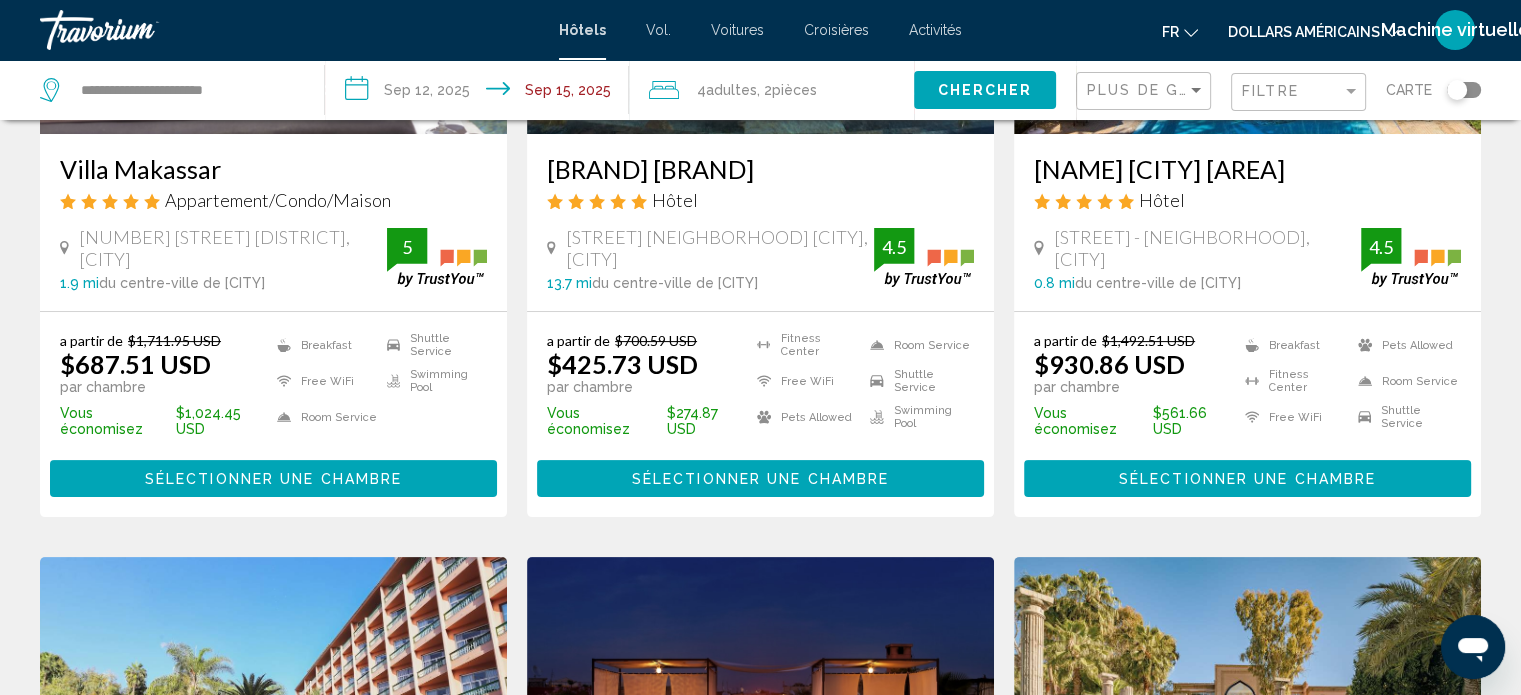 click on "Filtre" 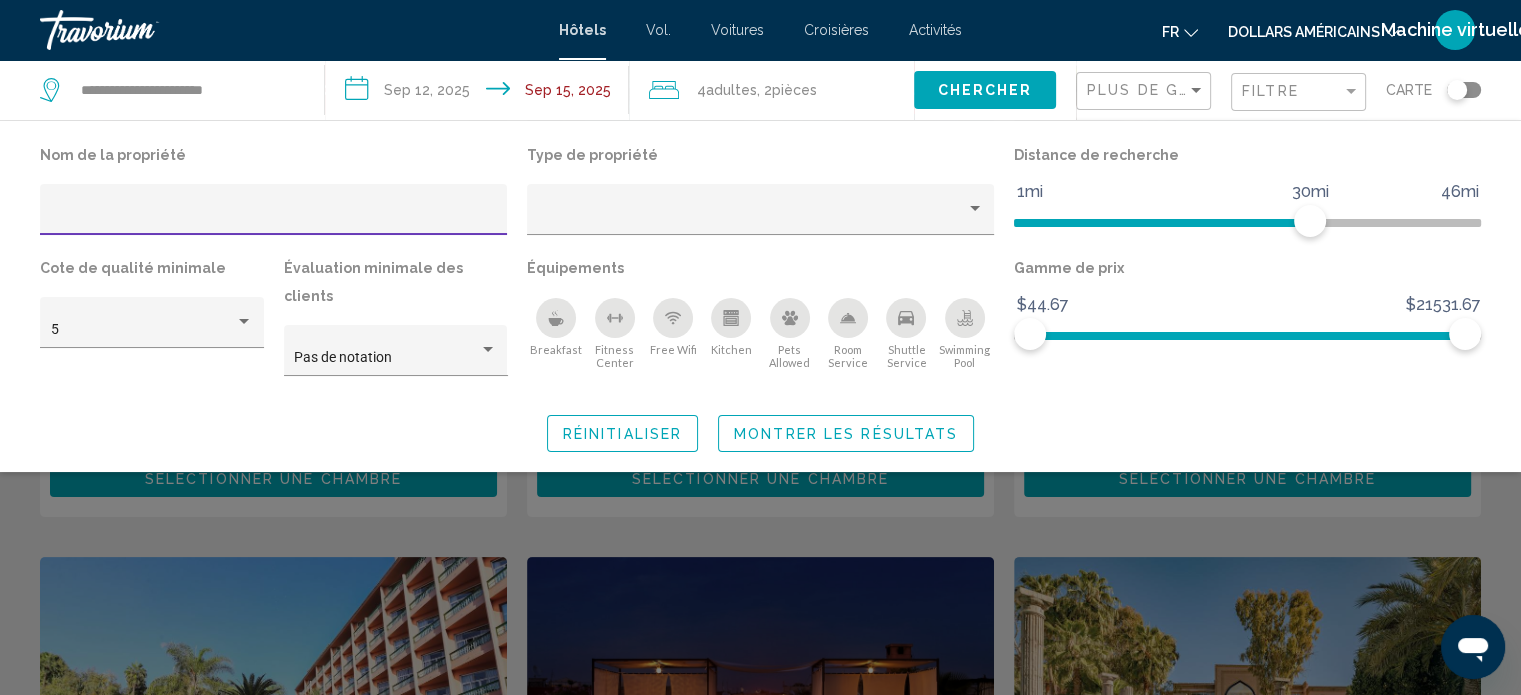 click 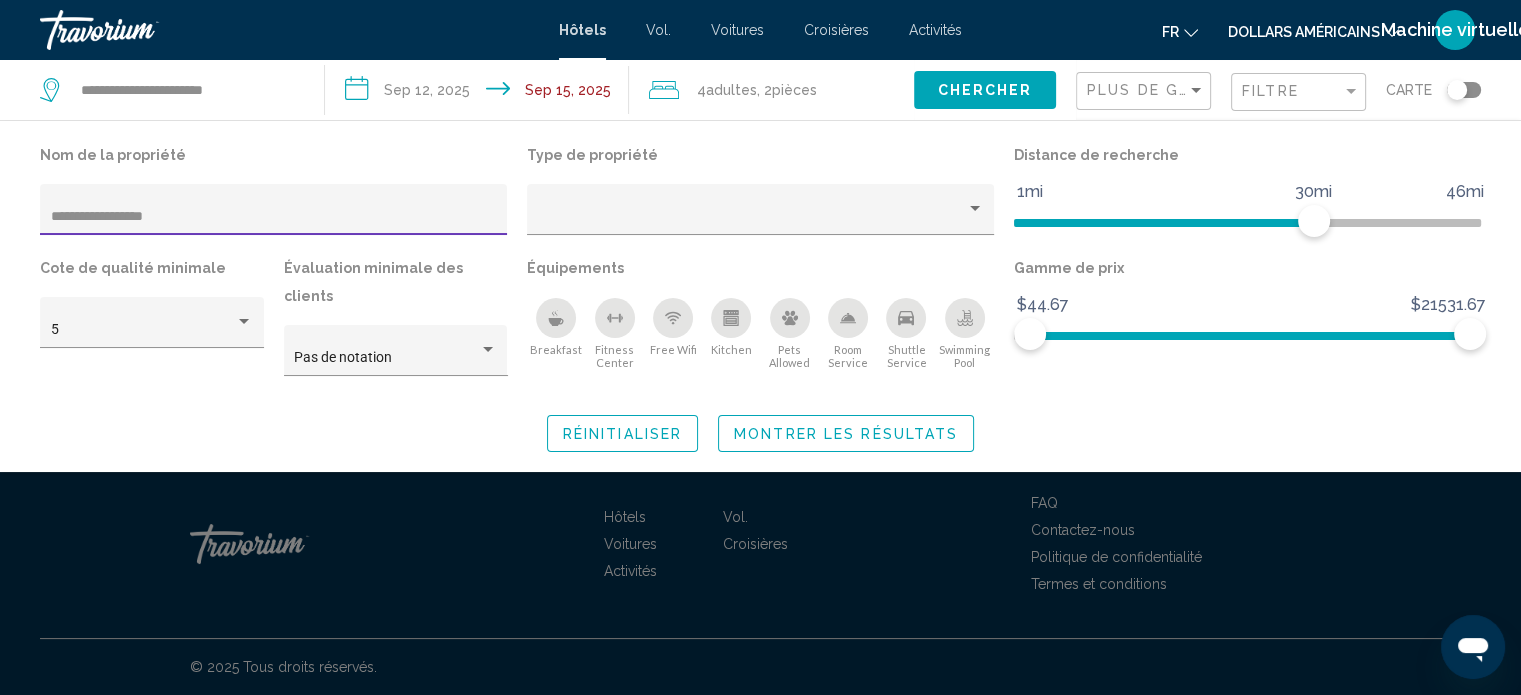 scroll, scrollTop: 0, scrollLeft: 0, axis: both 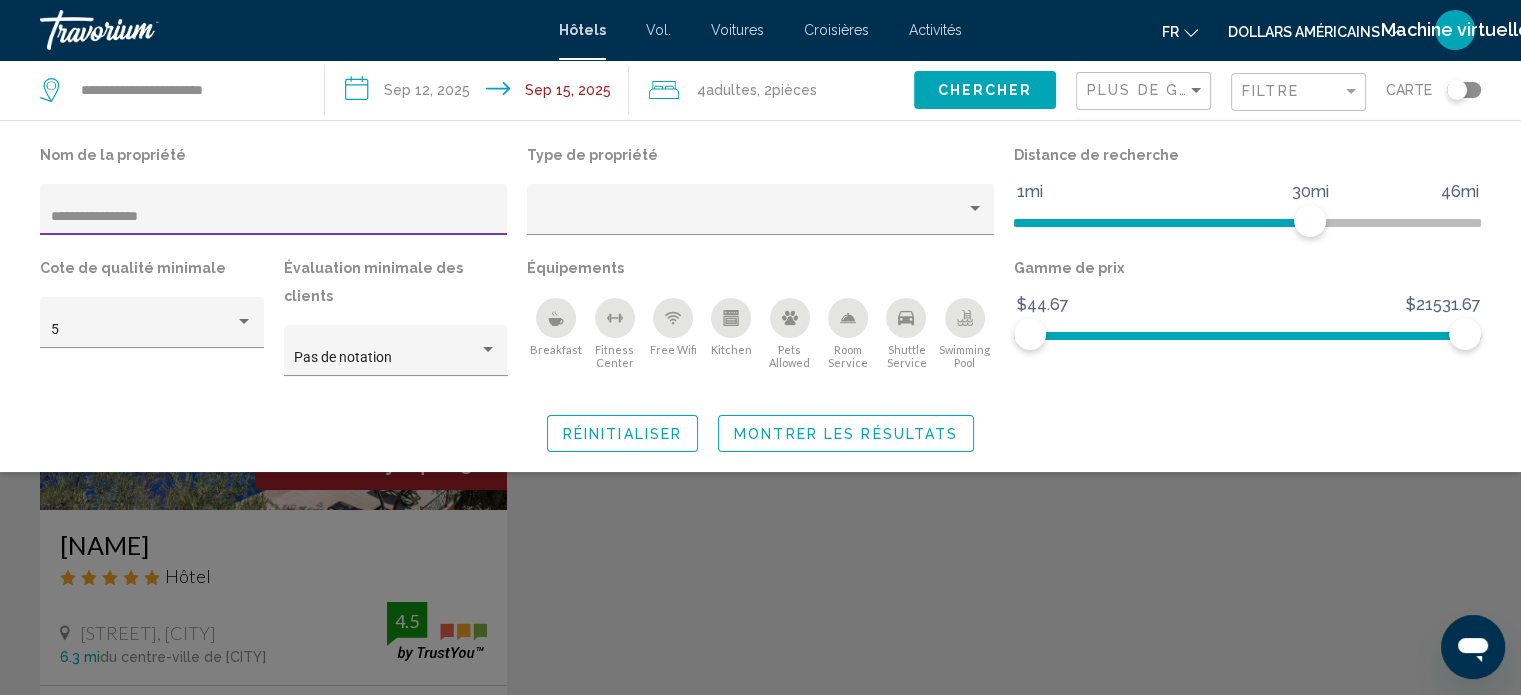 type on "**********" 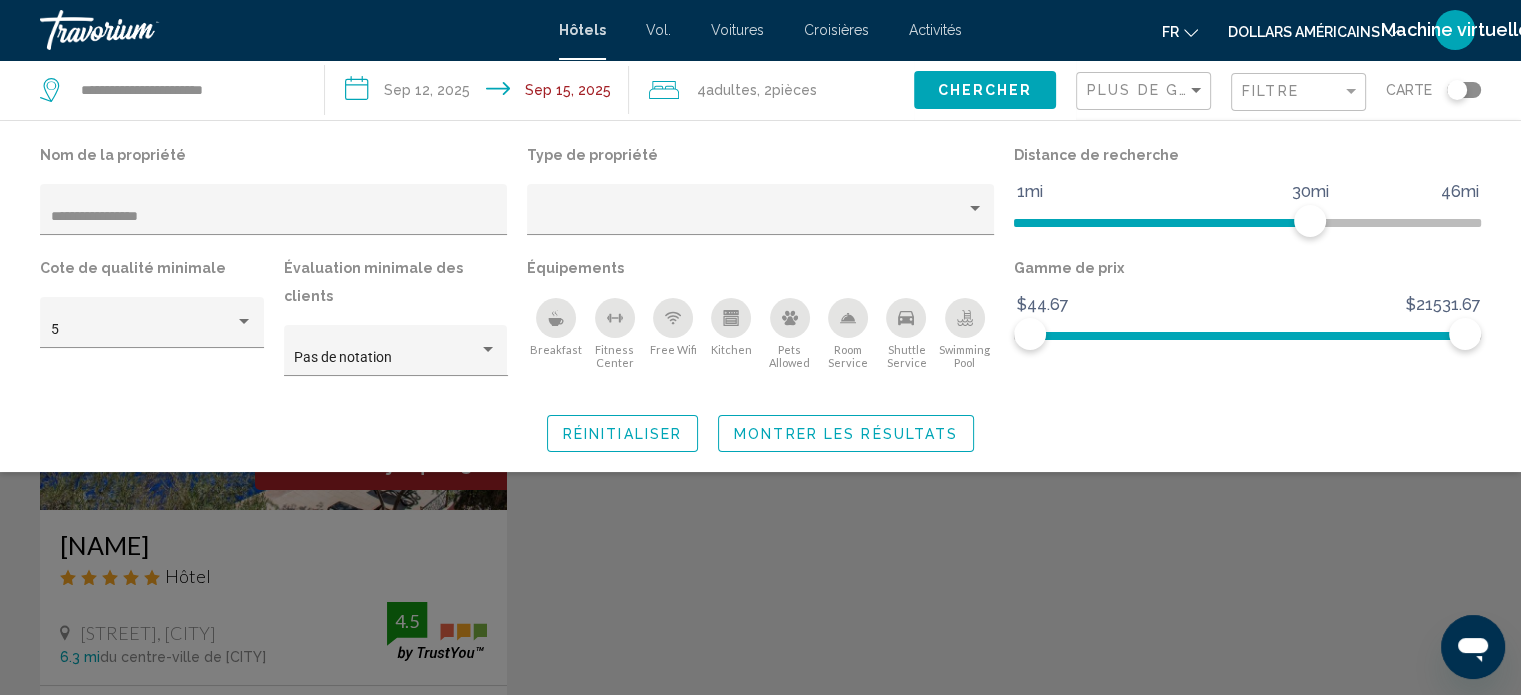 click 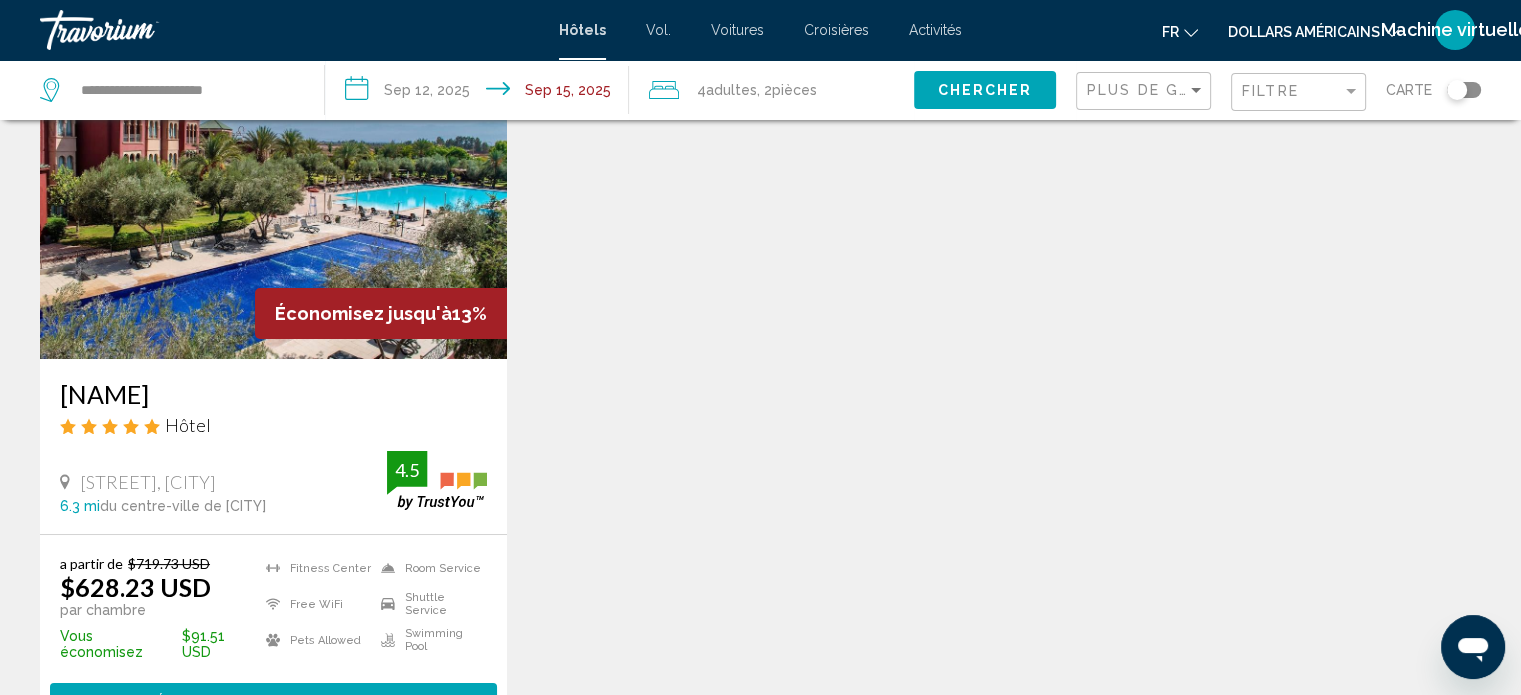 scroll, scrollTop: 140, scrollLeft: 0, axis: vertical 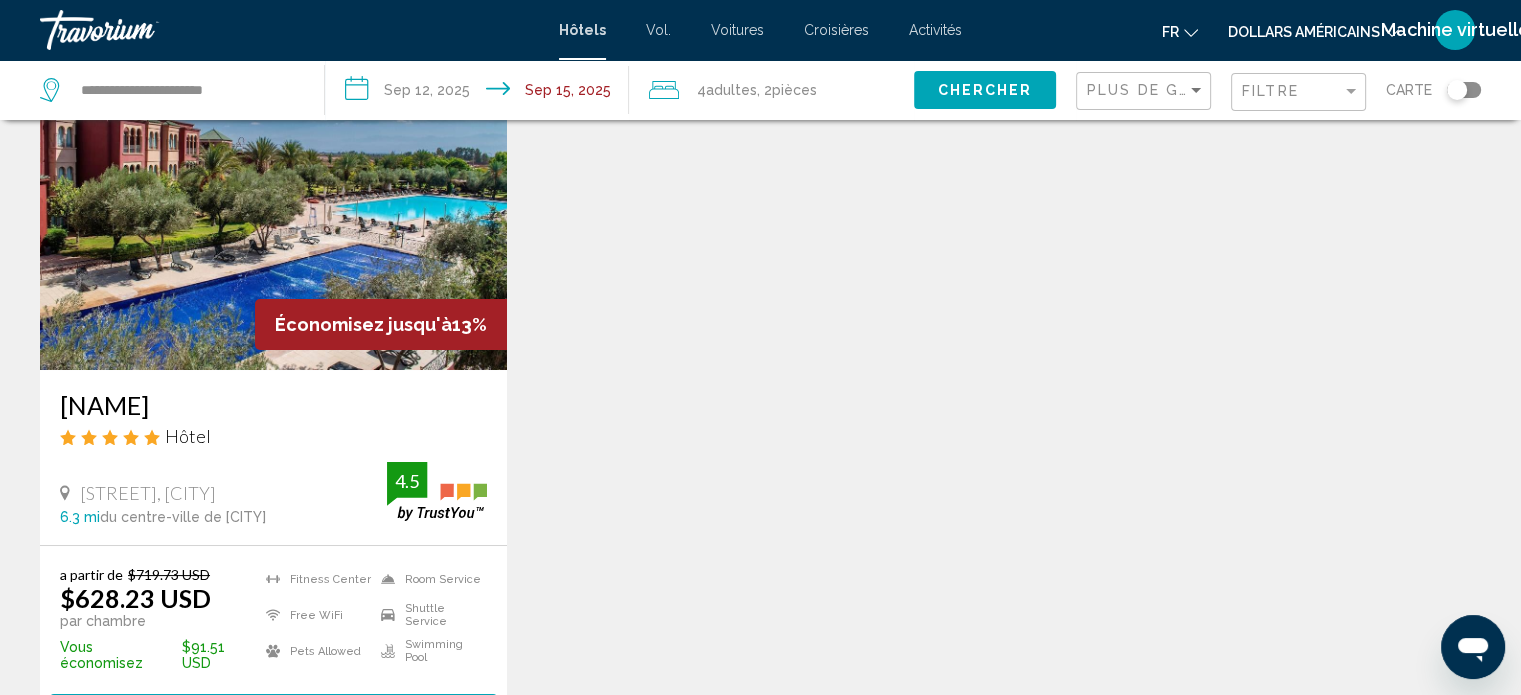 click at bounding box center (273, 210) 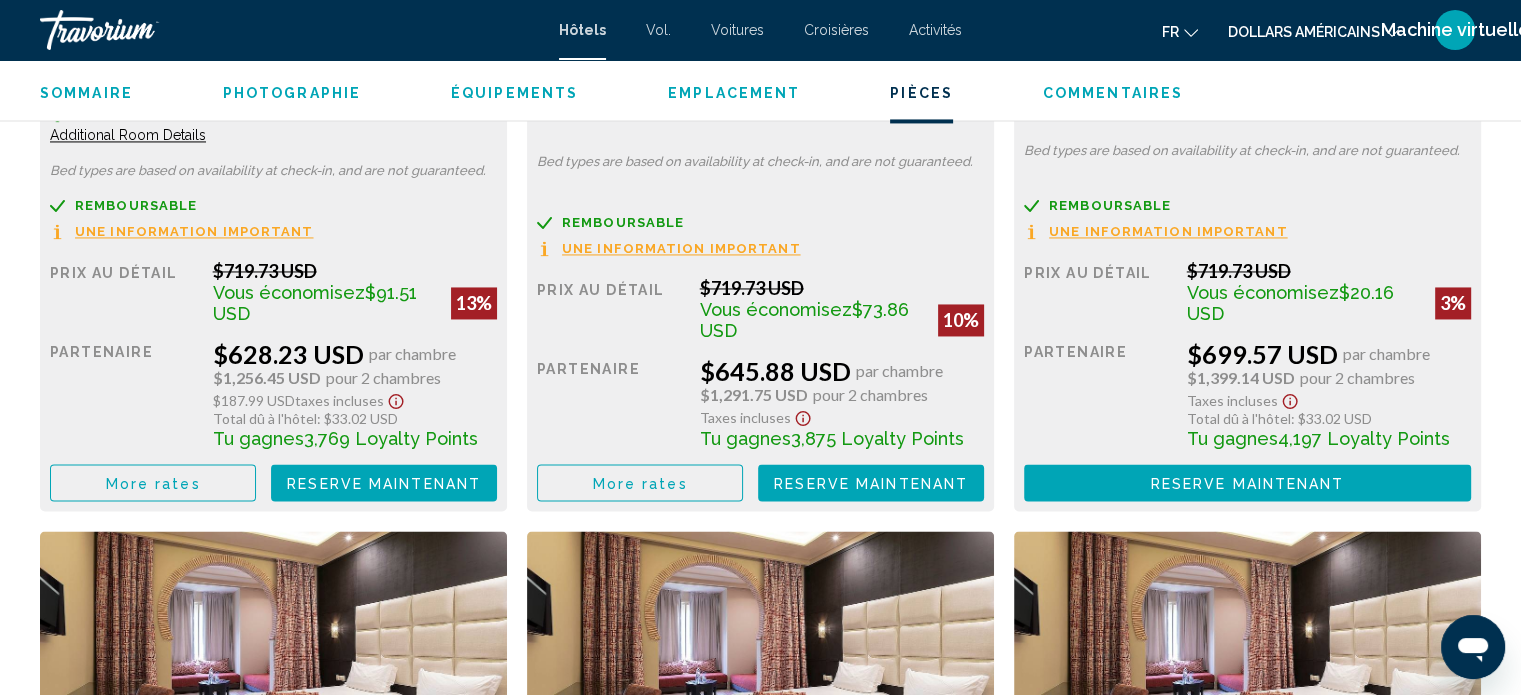 scroll, scrollTop: 3168, scrollLeft: 0, axis: vertical 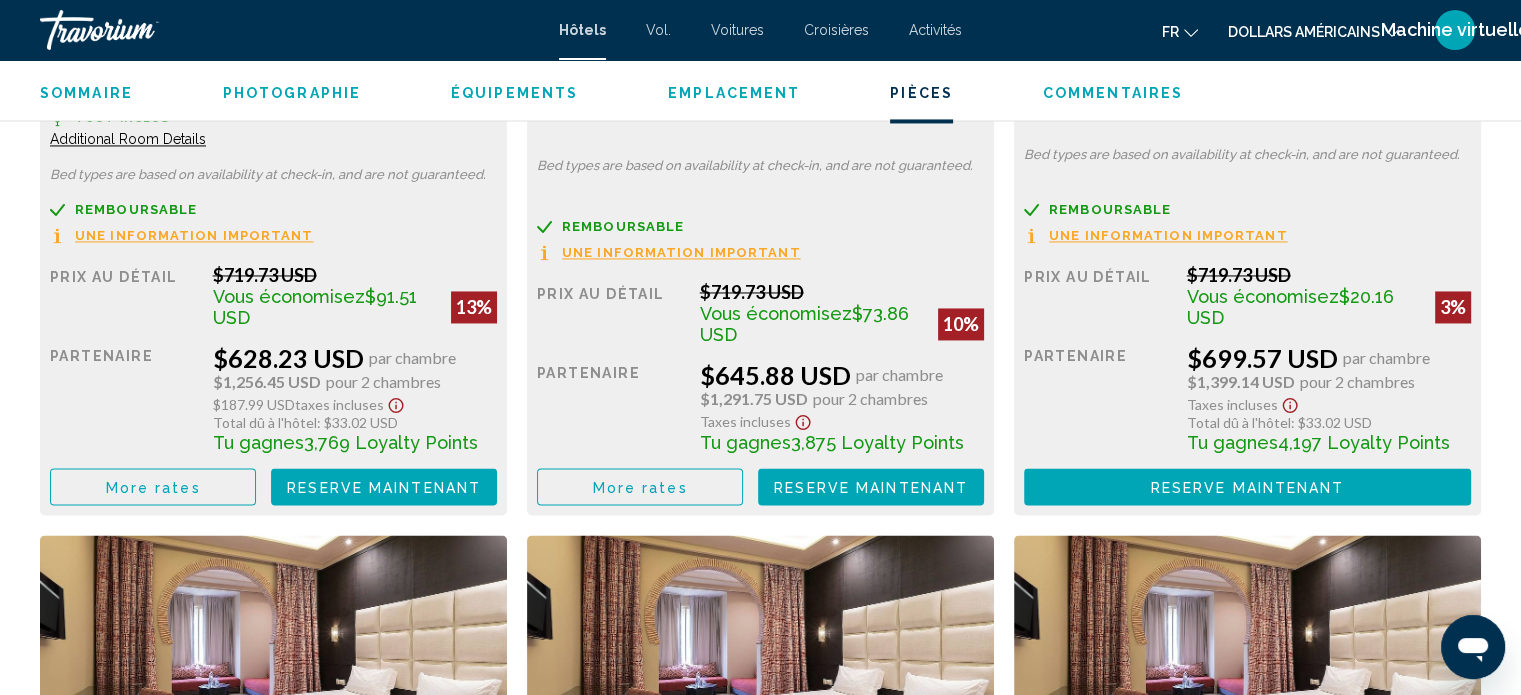 click on "Reserve maintenant" at bounding box center [384, 487] 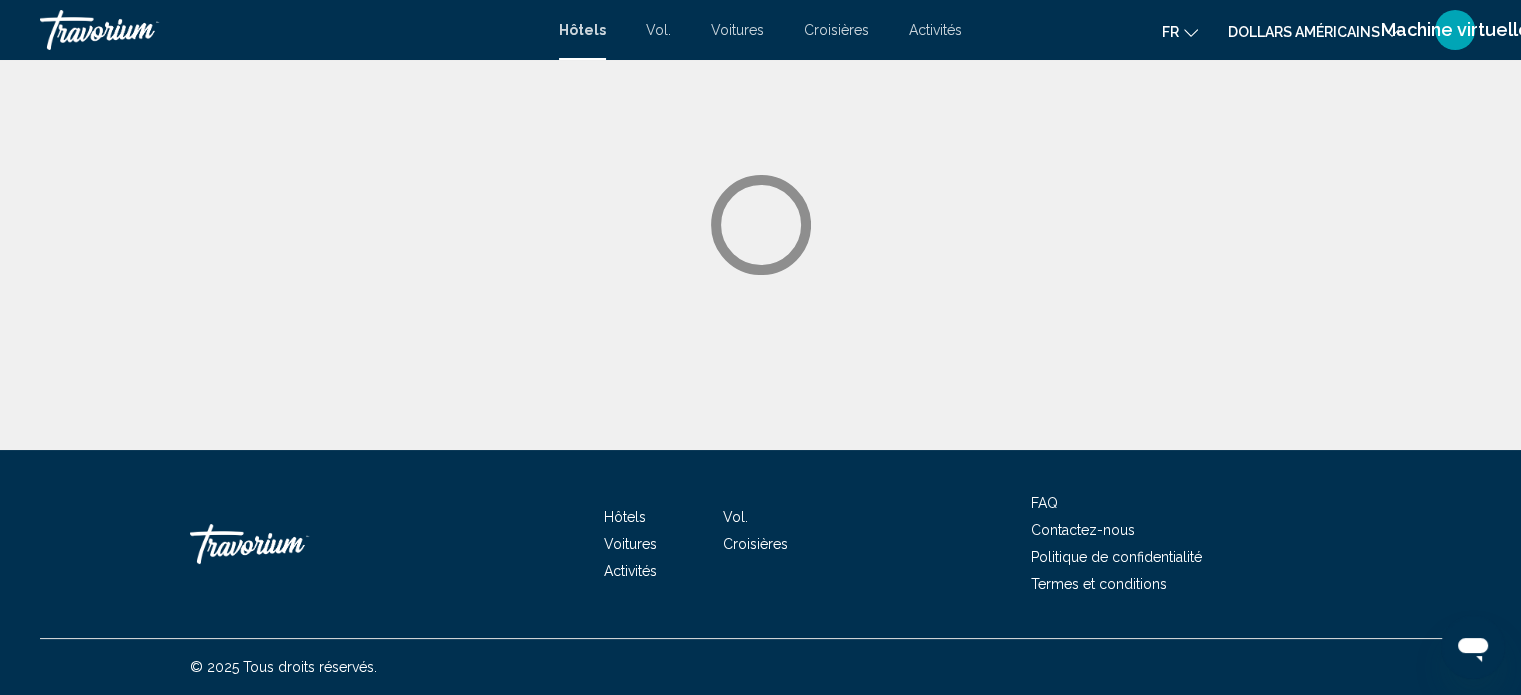 scroll, scrollTop: 0, scrollLeft: 0, axis: both 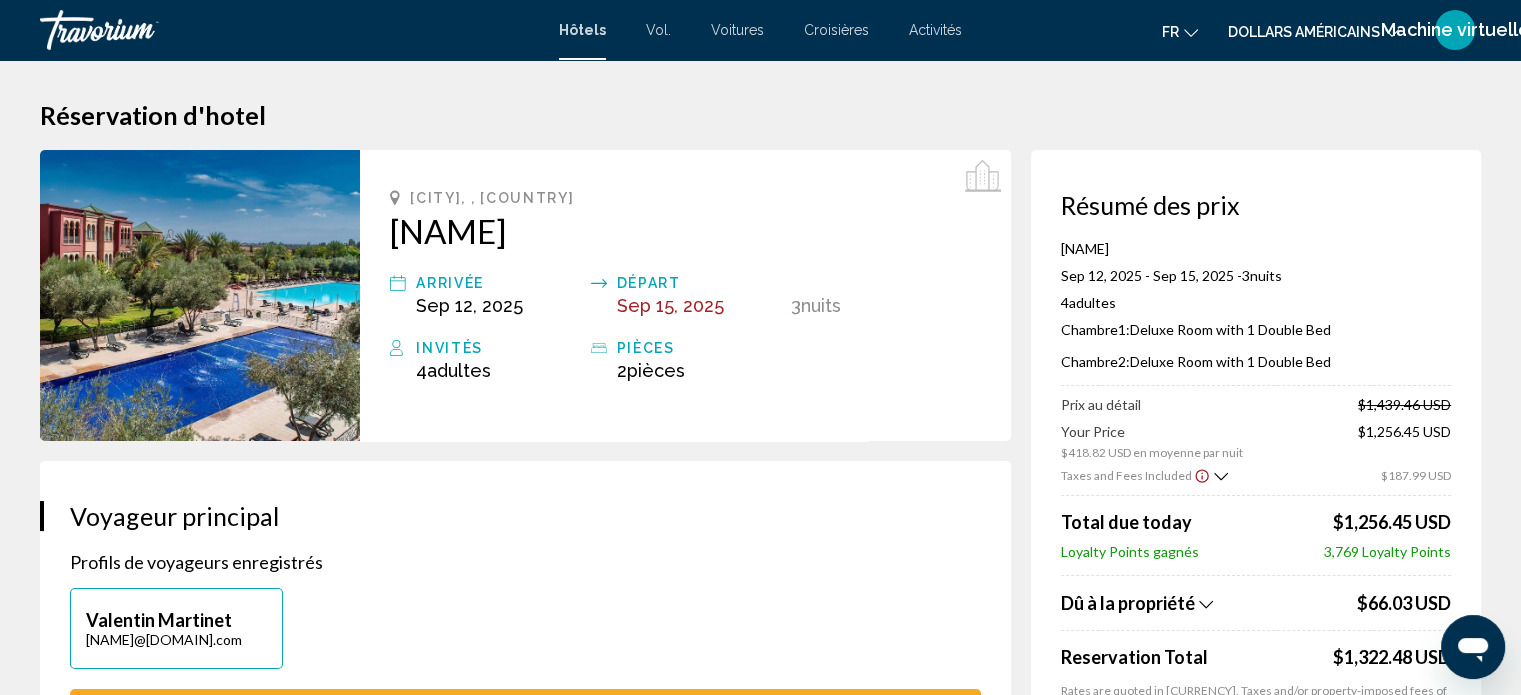 click on "dollars américains" 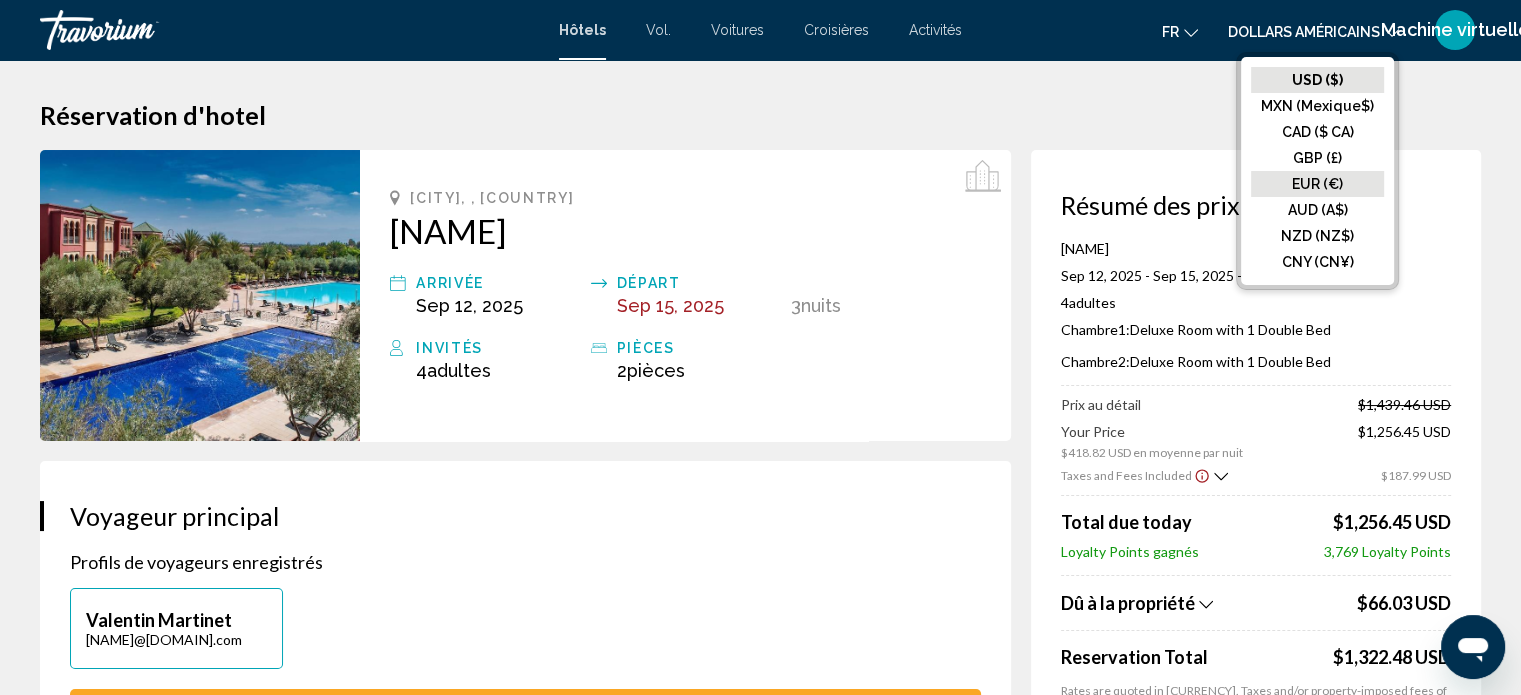 click on "EUR (€)" 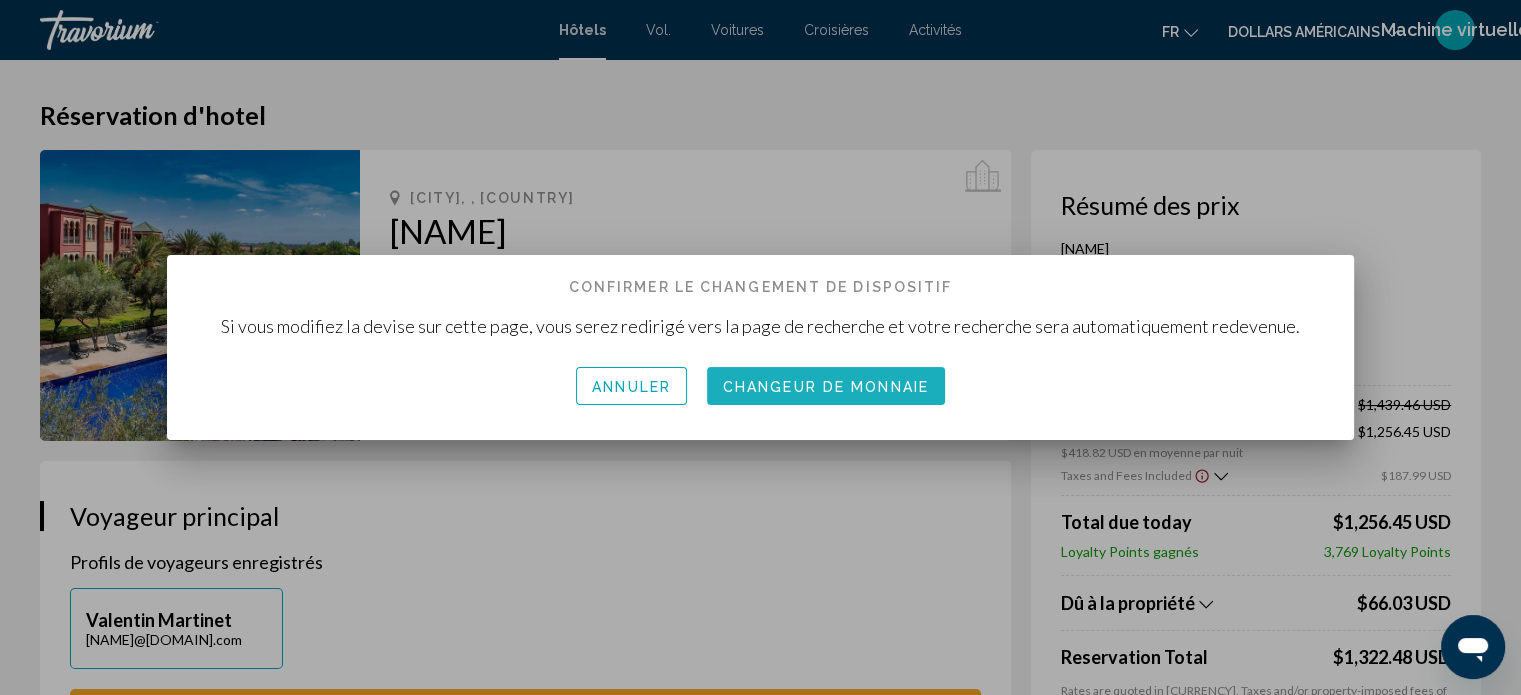 click on "Changeur de monnaie" at bounding box center (826, 385) 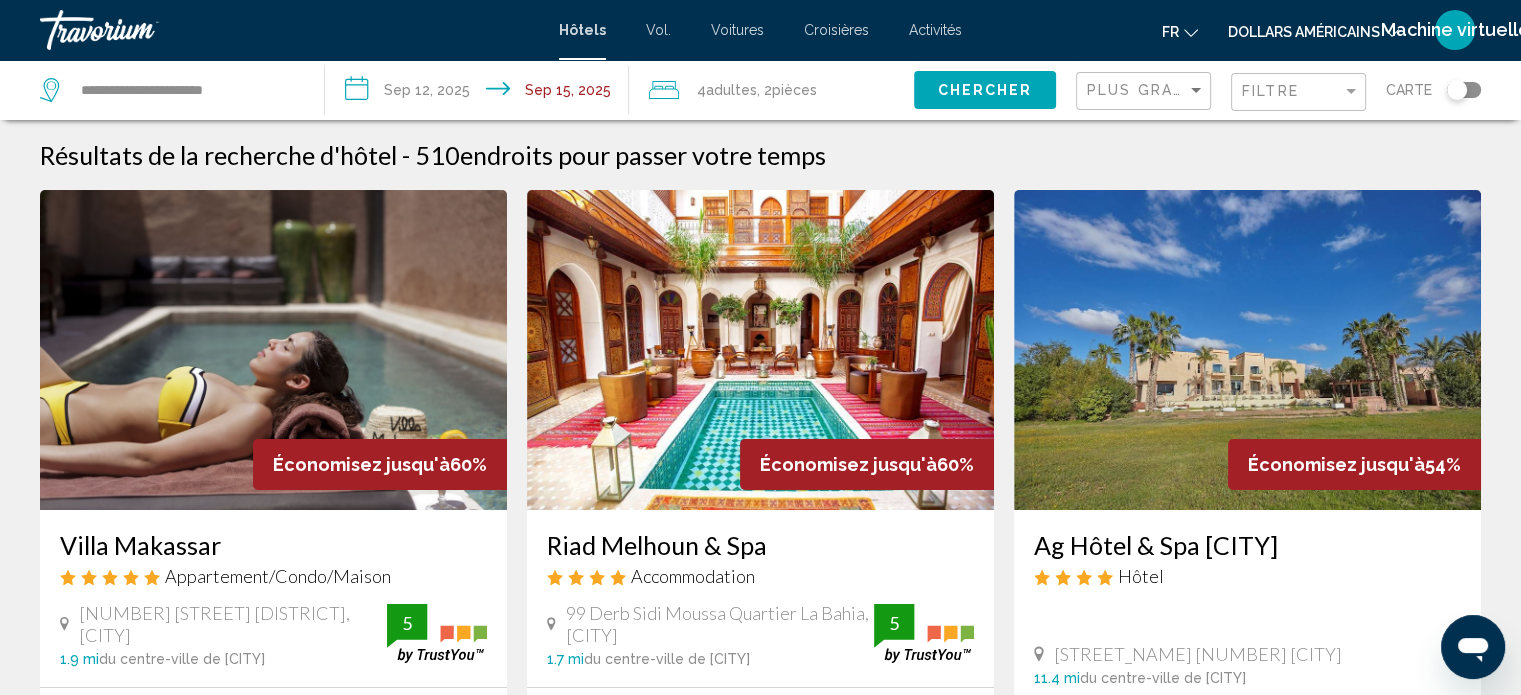 click on "Filtre" 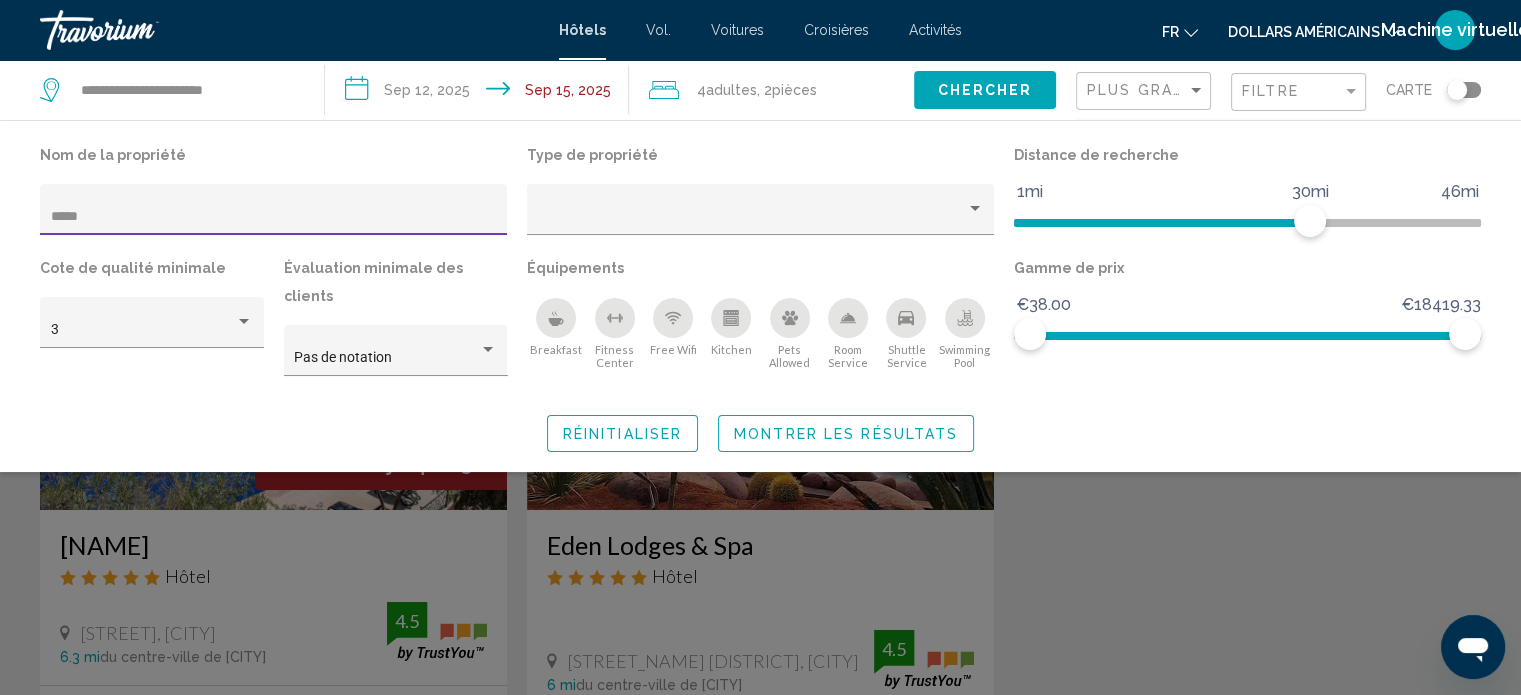 type on "****" 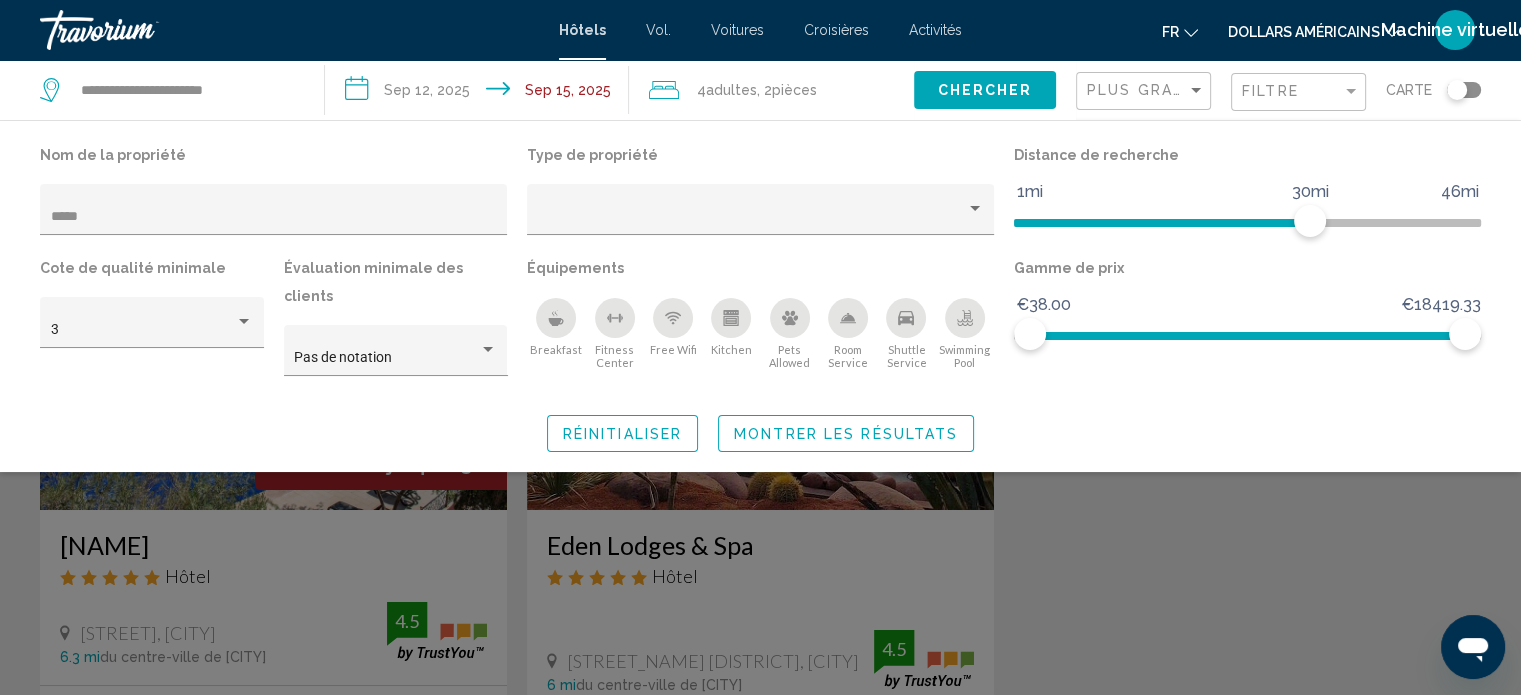 click 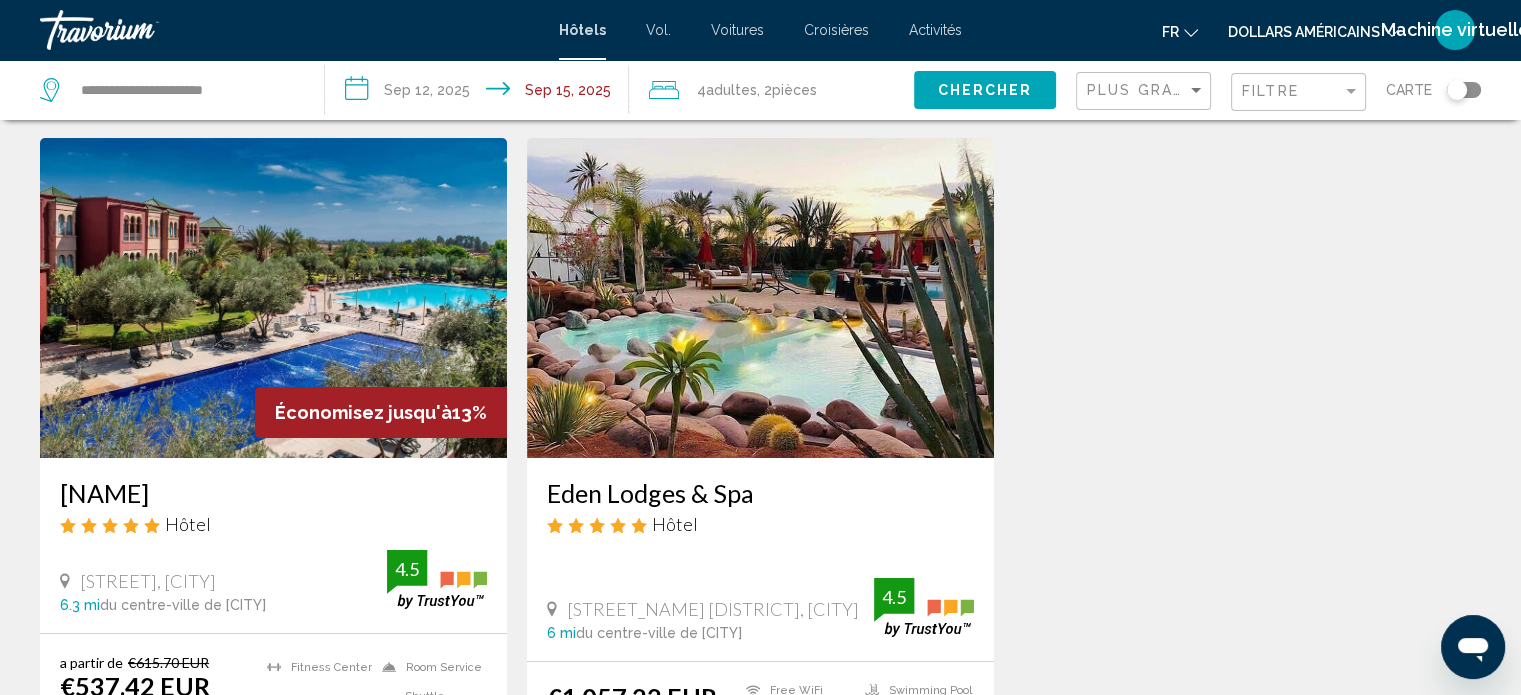 scroll, scrollTop: 51, scrollLeft: 0, axis: vertical 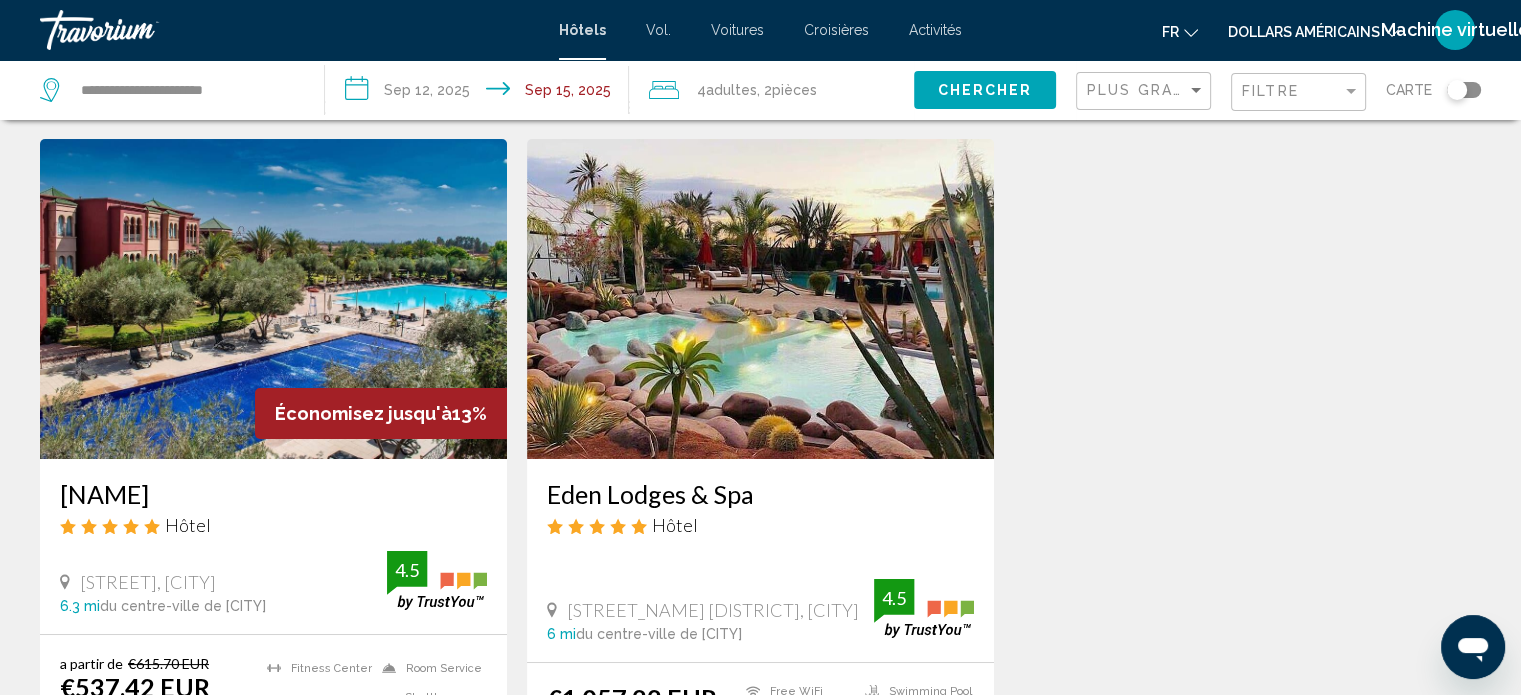 click at bounding box center (273, 299) 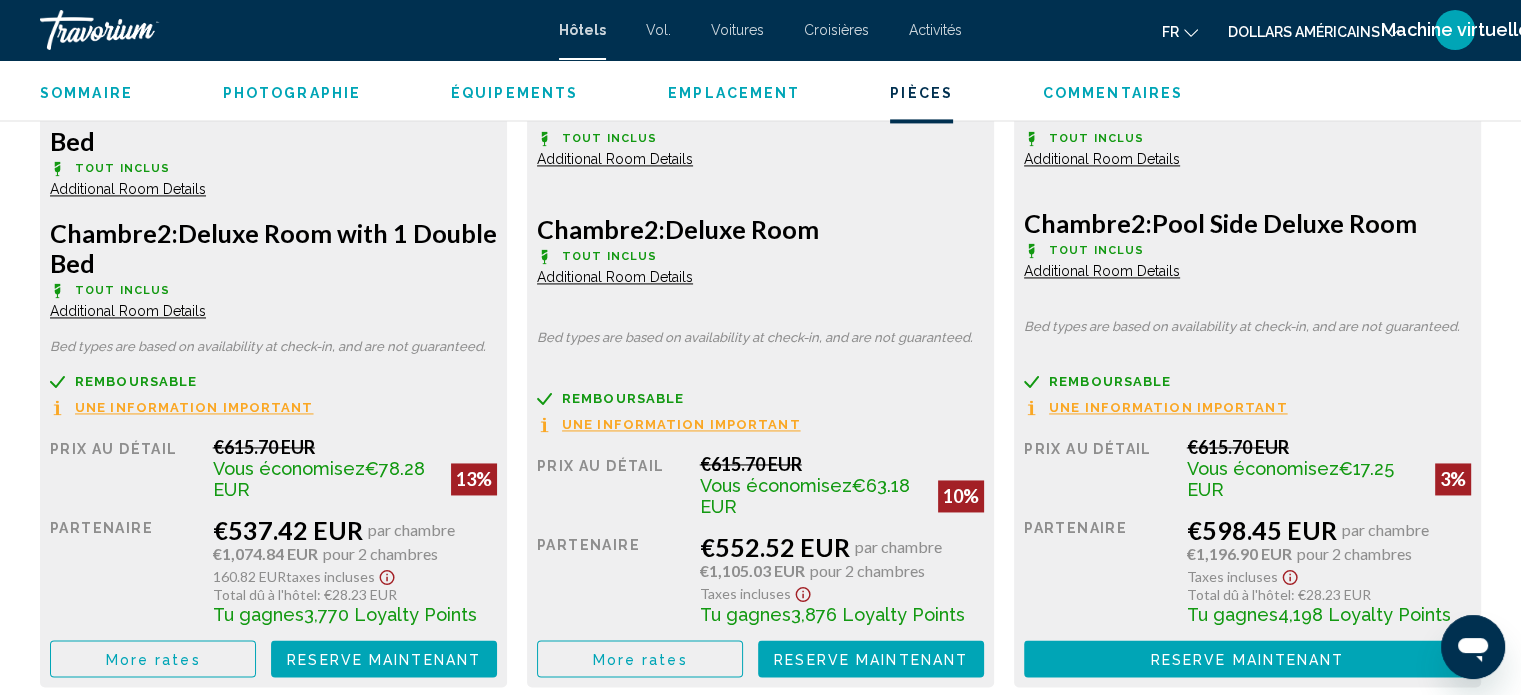 scroll, scrollTop: 3152, scrollLeft: 0, axis: vertical 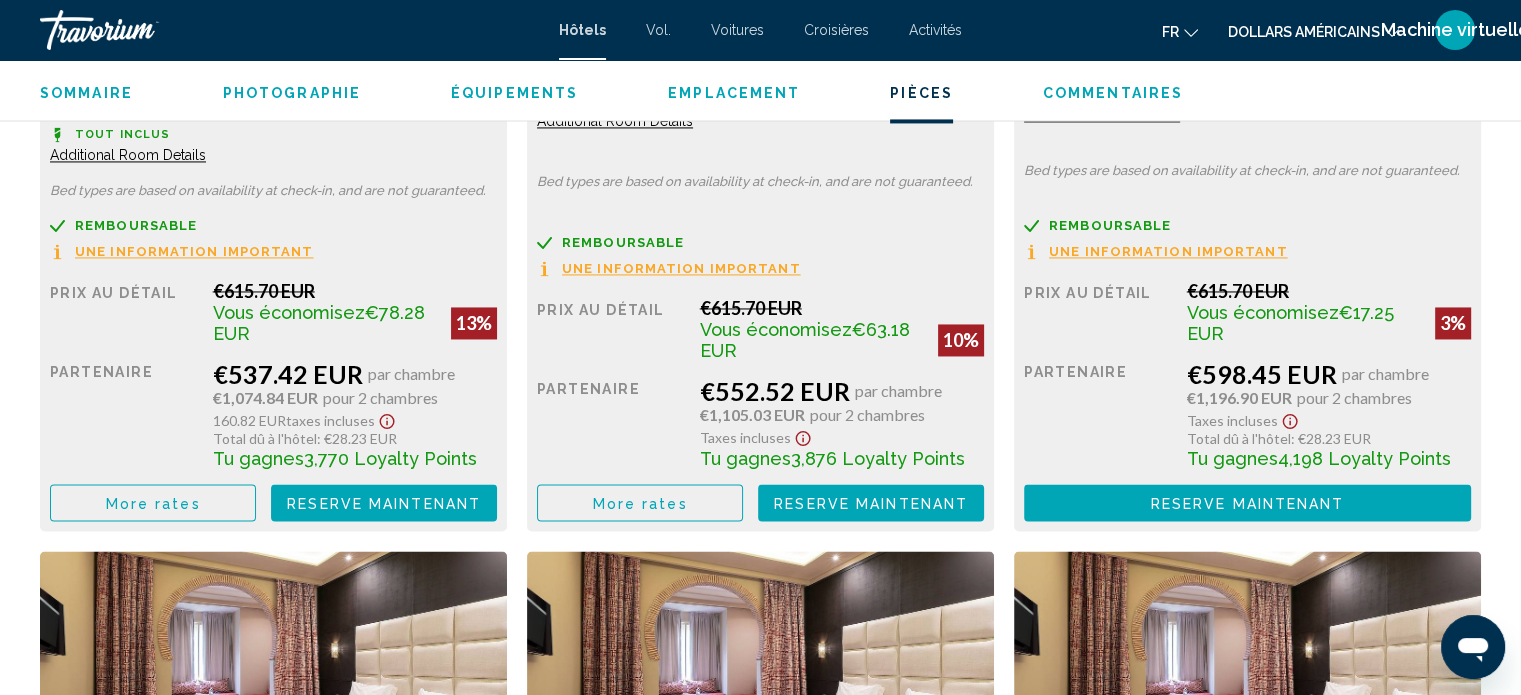 click on "Chambre  1:  Deluxe Room with 1 Double Bed
Tout inclus Additional Room Details Chambre  2:  Deluxe Room with 1 Double Bed
Tout inclus Additional Room Details Bed types are based on availability at check-in, and are not guaranteed.
Remboursable
Non remboursable
Non remboursable
Une information important Prix au détail  615.70 EUR  Vous économisez  78.28 EUR  13%  quand vous échangez    Partenaire  537.42 EUR  par chambre  1,074.84 EUR  pour 2 chambres 160.82 EUR  Taxes incluses
Total dû à l'hôtel : 28.23 EUR  Tu gagnes  3,770 Loyalty Points  More rates Reserve maintenant Plus disponible" at bounding box center (273, 230) 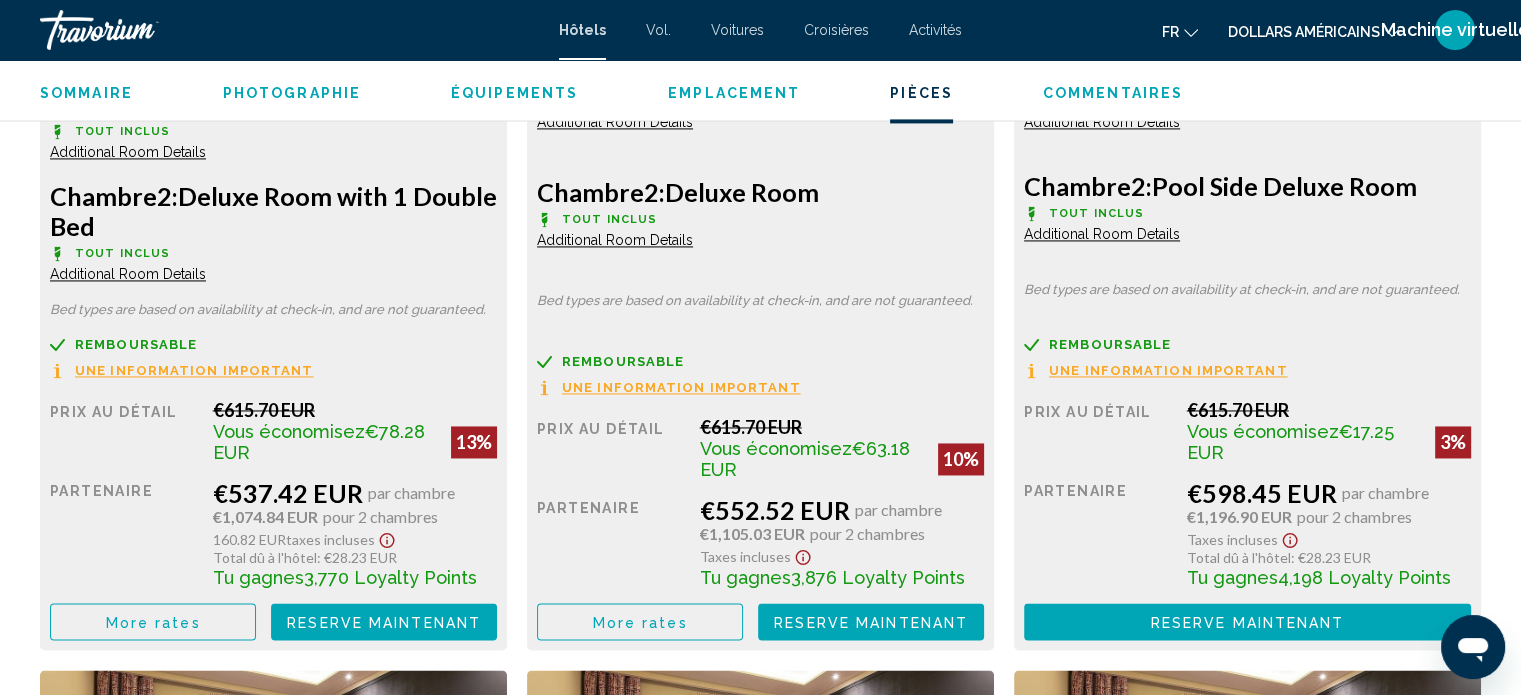 scroll, scrollTop: 3041, scrollLeft: 0, axis: vertical 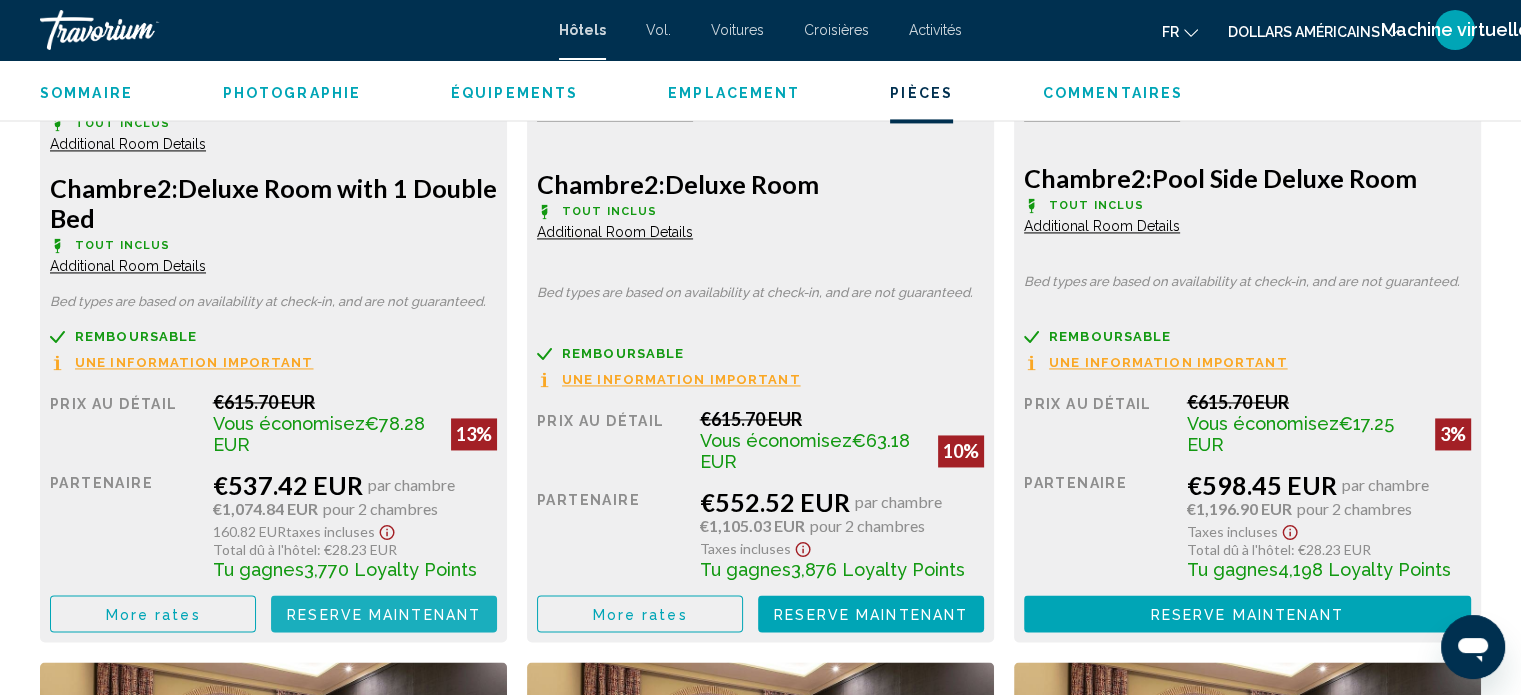 click on "Reserve maintenant Plus disponible" at bounding box center (384, 613) 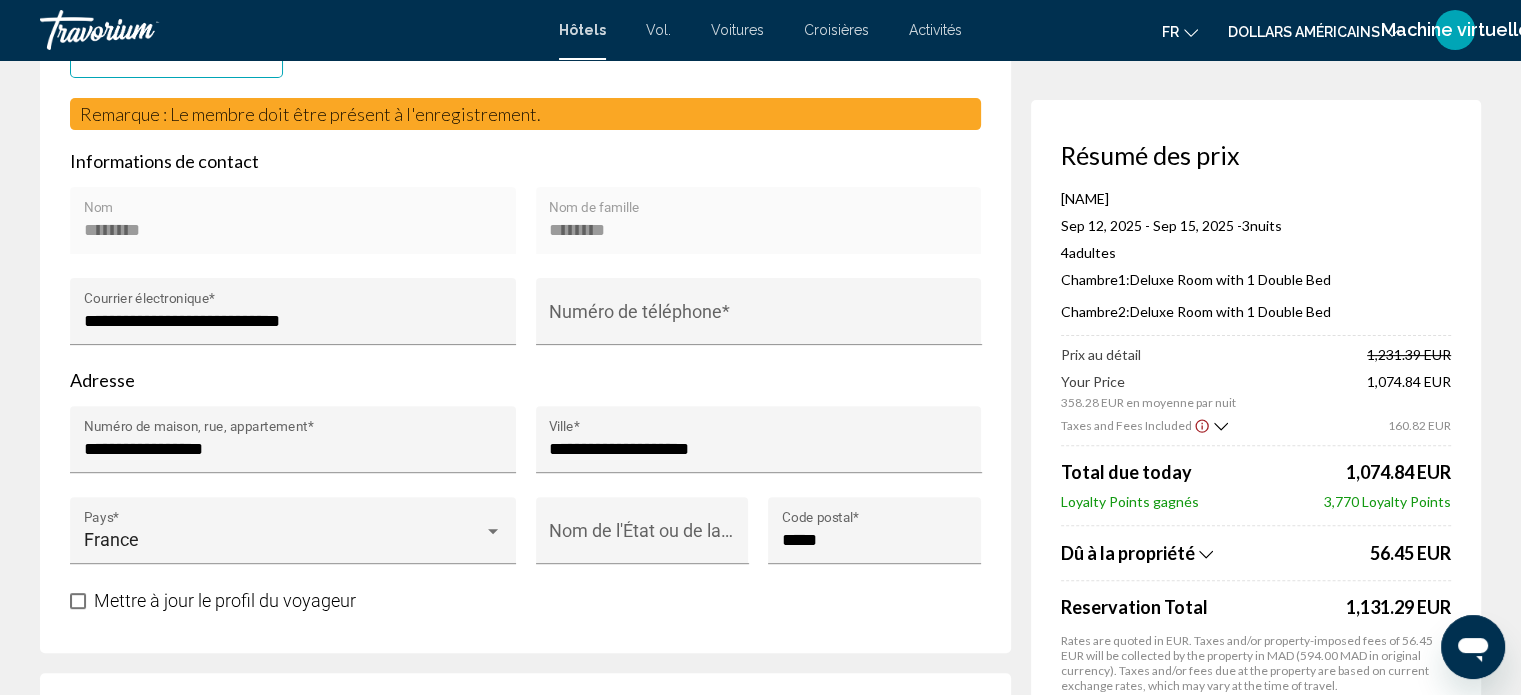 scroll, scrollTop: 594, scrollLeft: 0, axis: vertical 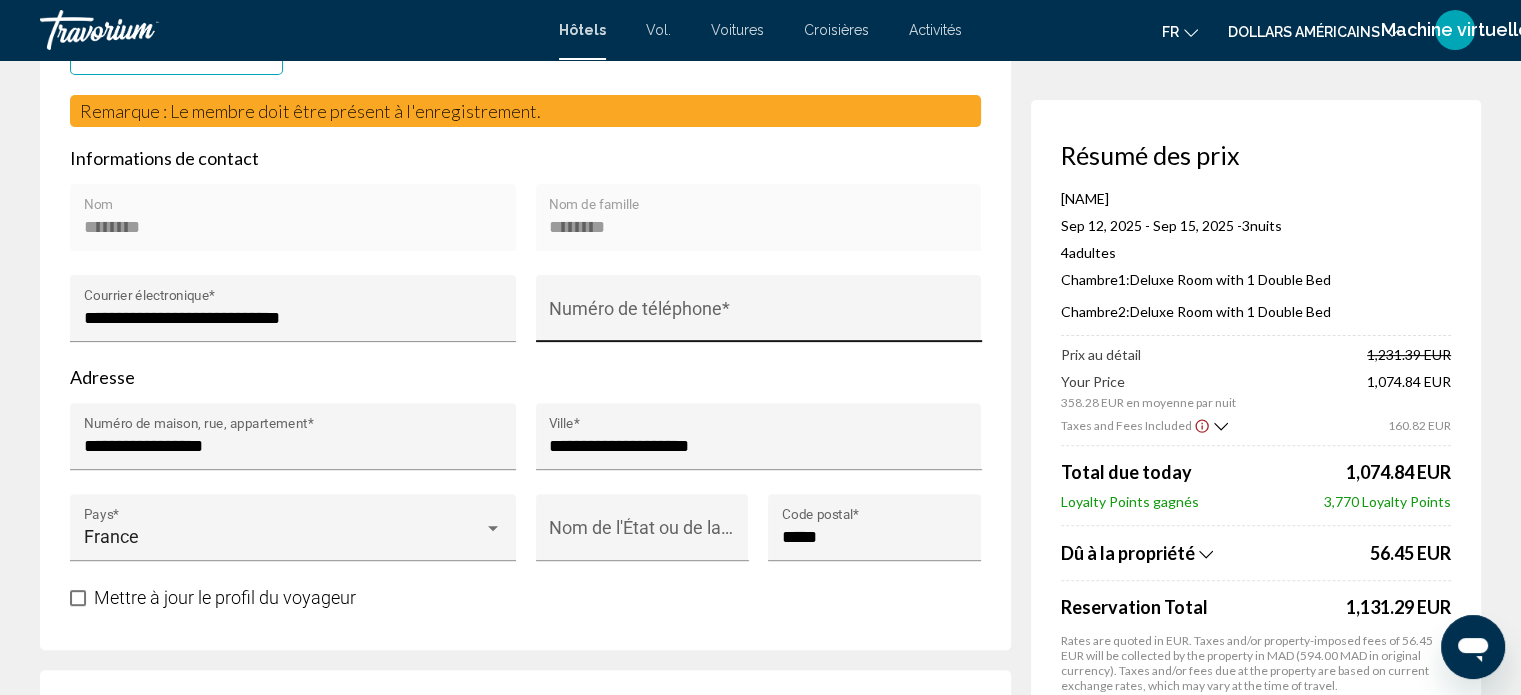 click on "Numéro de téléphone  *" at bounding box center (758, 314) 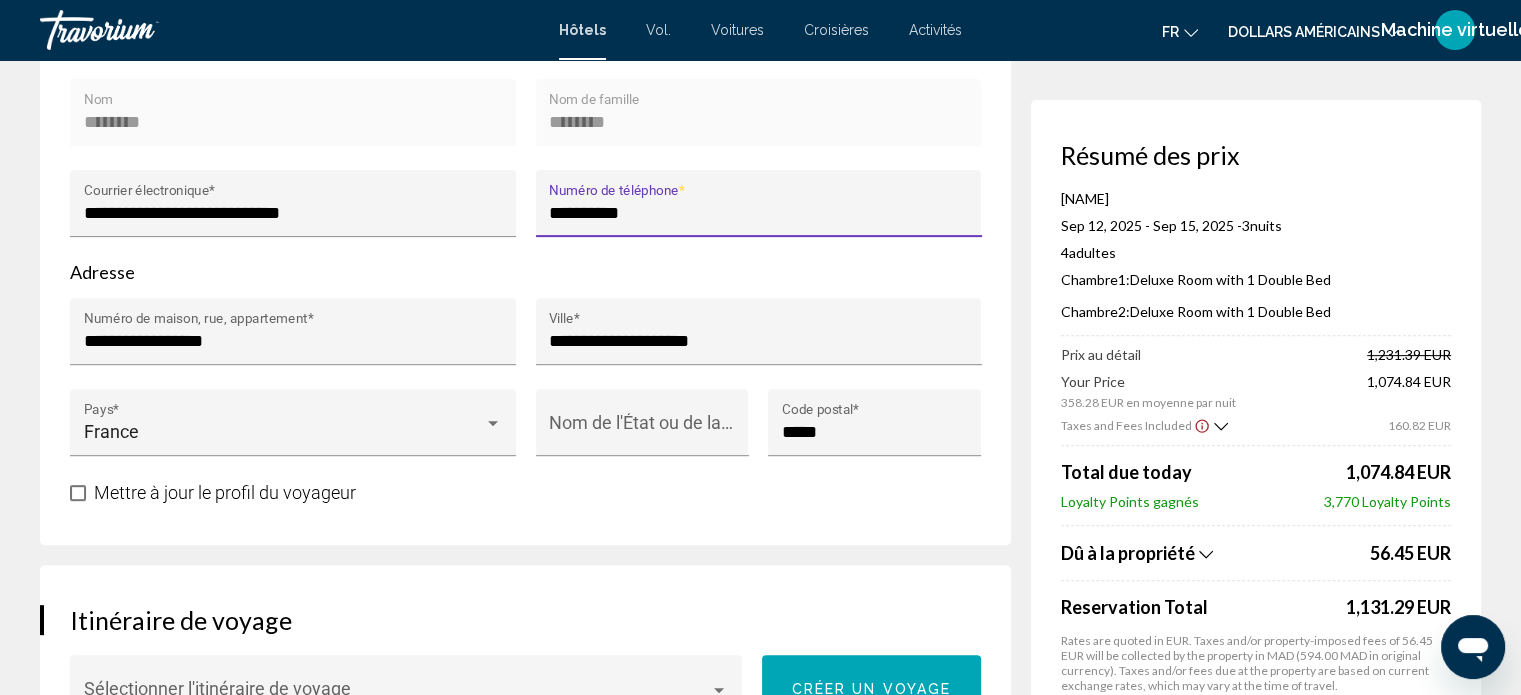 scroll, scrollTop: 700, scrollLeft: 0, axis: vertical 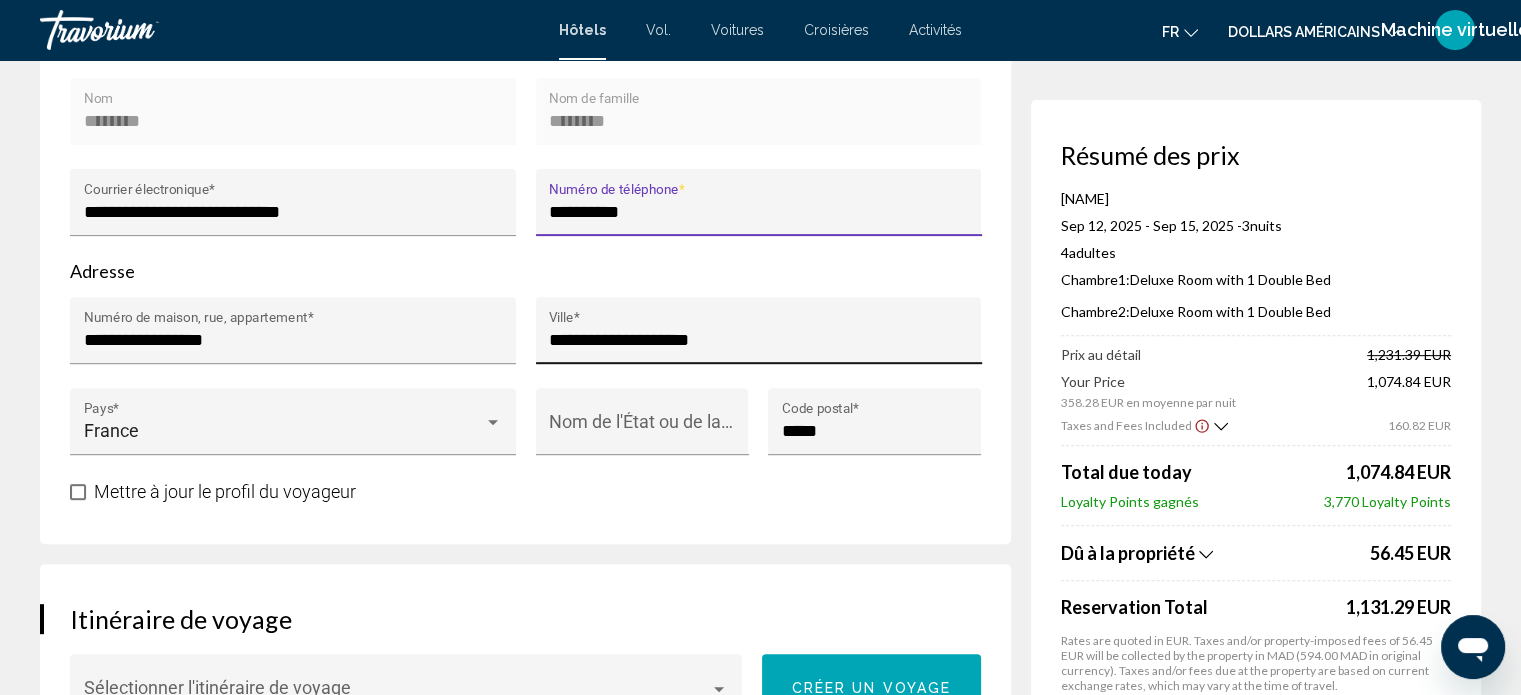 type on "**********" 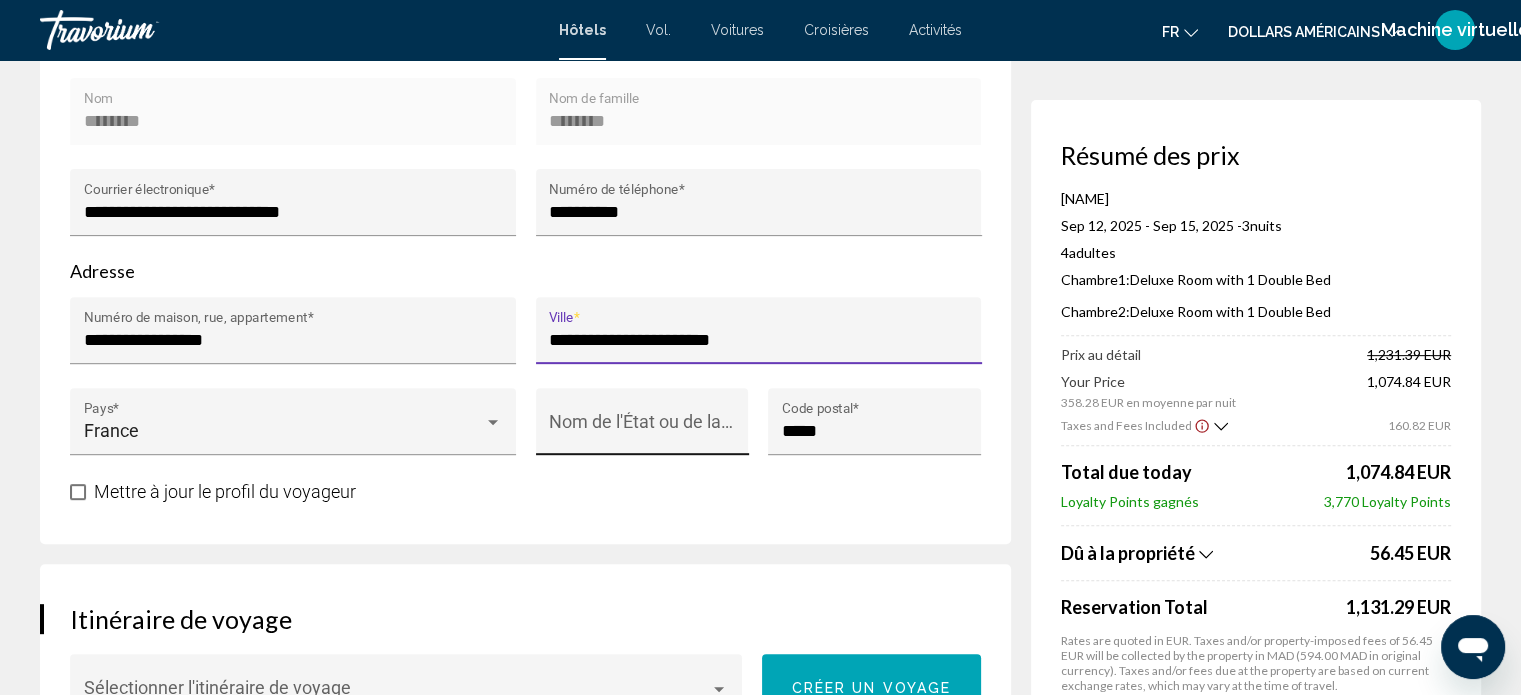 type on "**********" 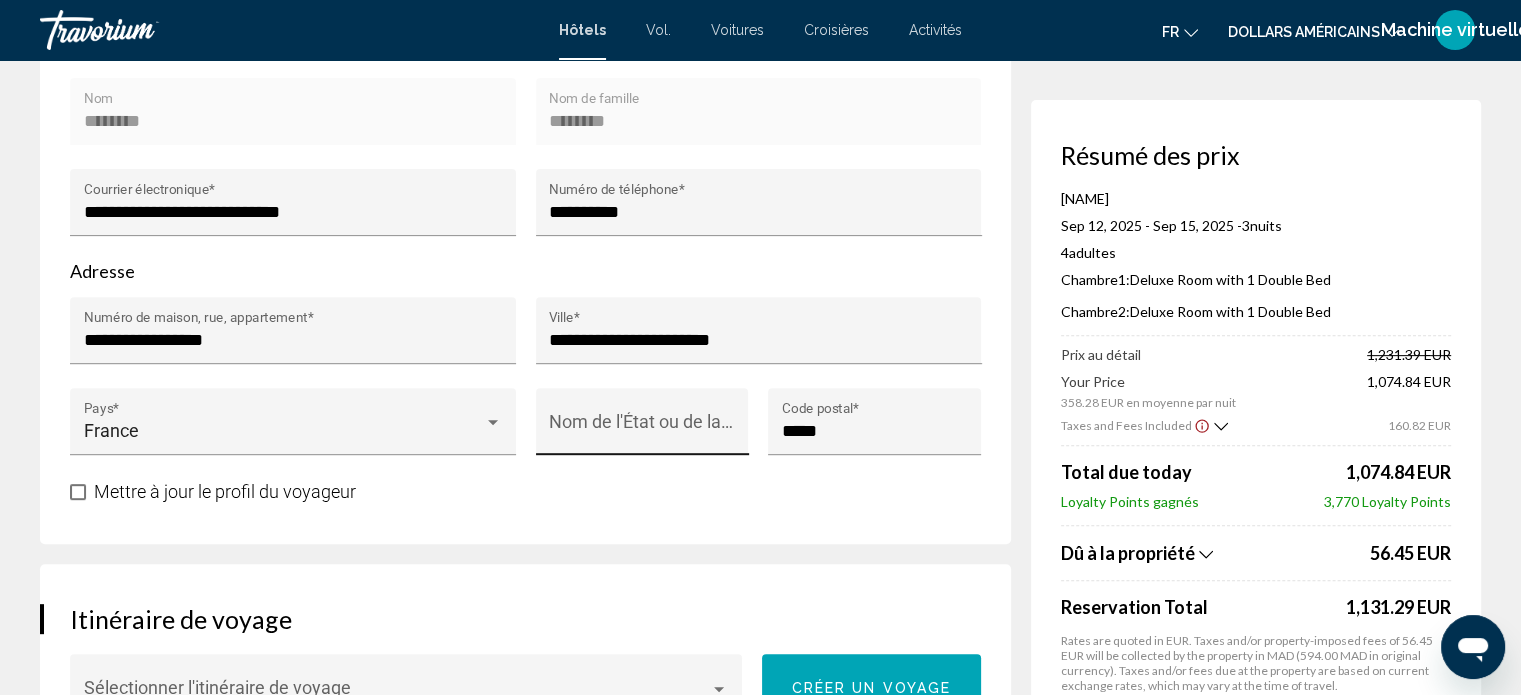 click on "Nom de l'État ou de la province  *" at bounding box center (642, 421) 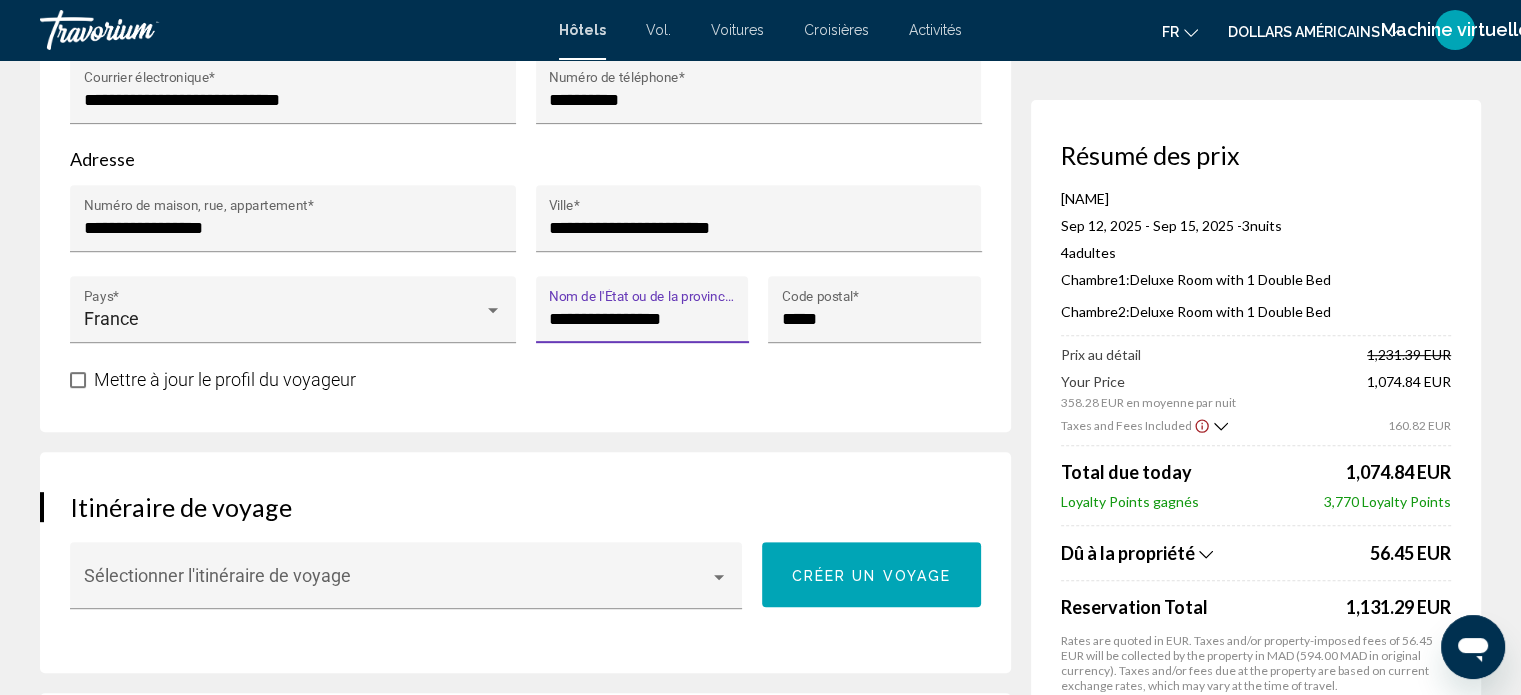scroll, scrollTop: 890, scrollLeft: 0, axis: vertical 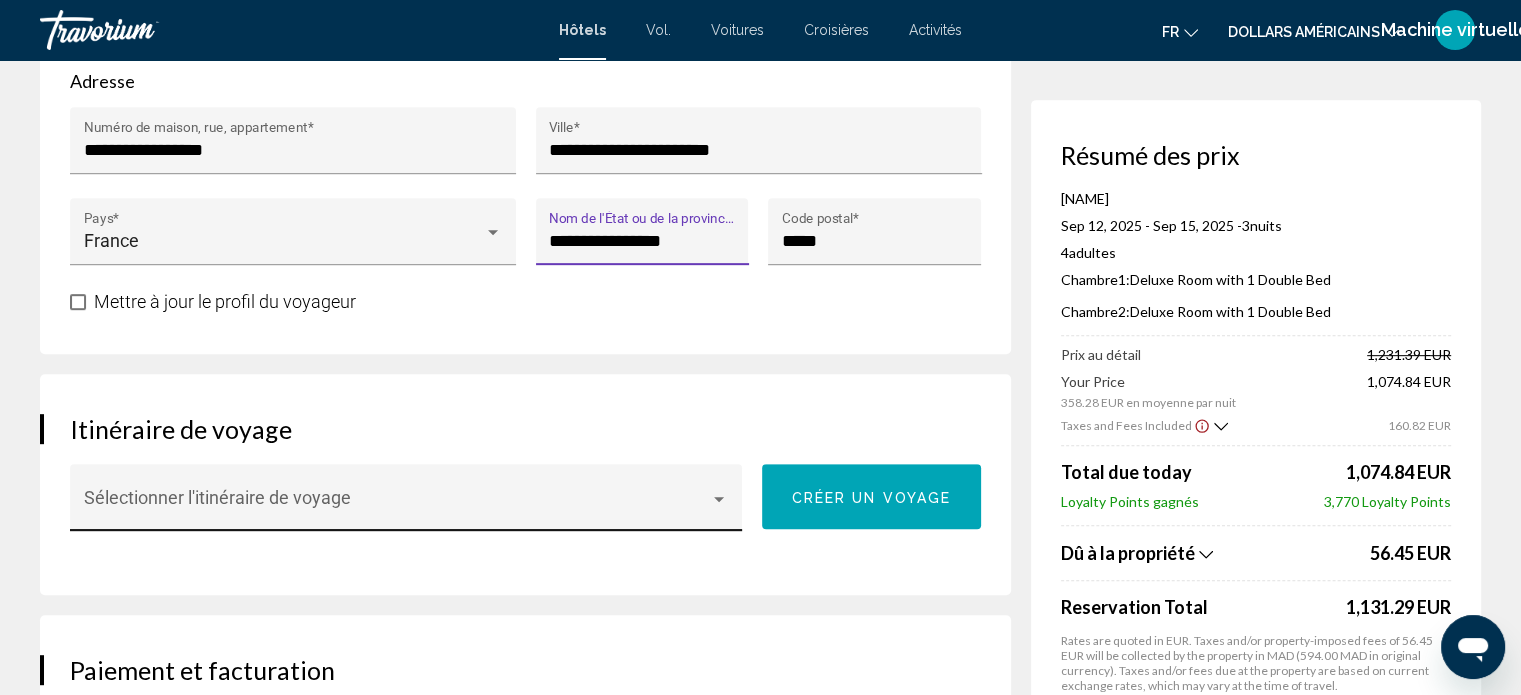 type on "**********" 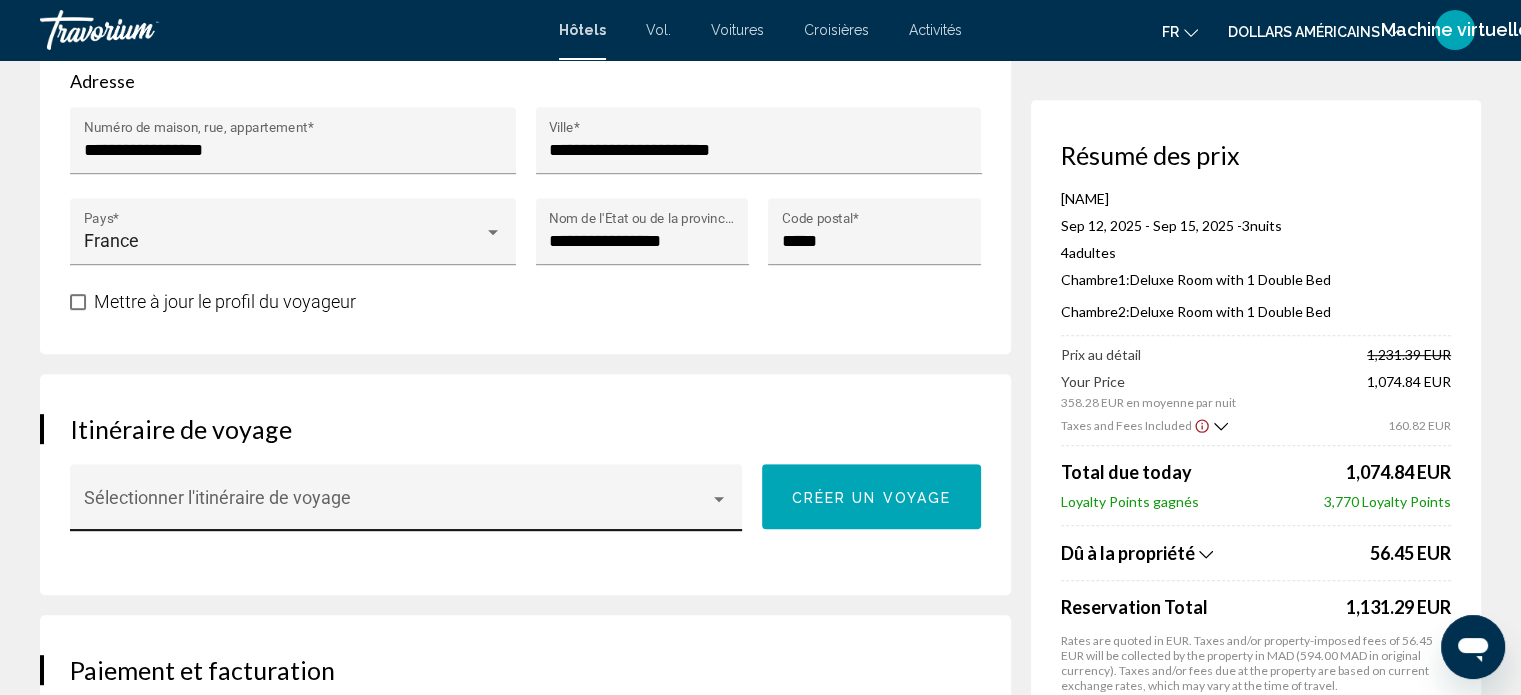 click on "Sélectionner l'itinéraire de voyage" at bounding box center [406, 504] 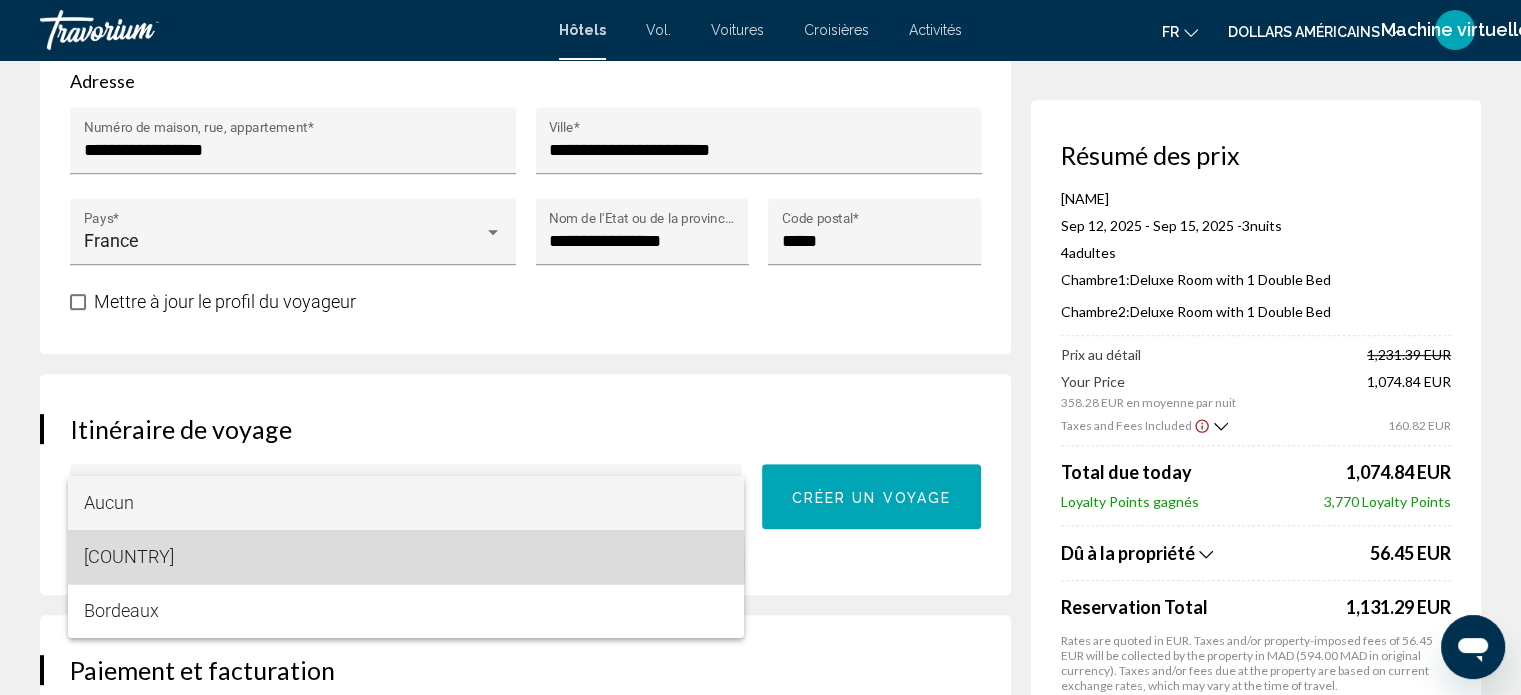click on "[COUNTRY]" at bounding box center (406, 557) 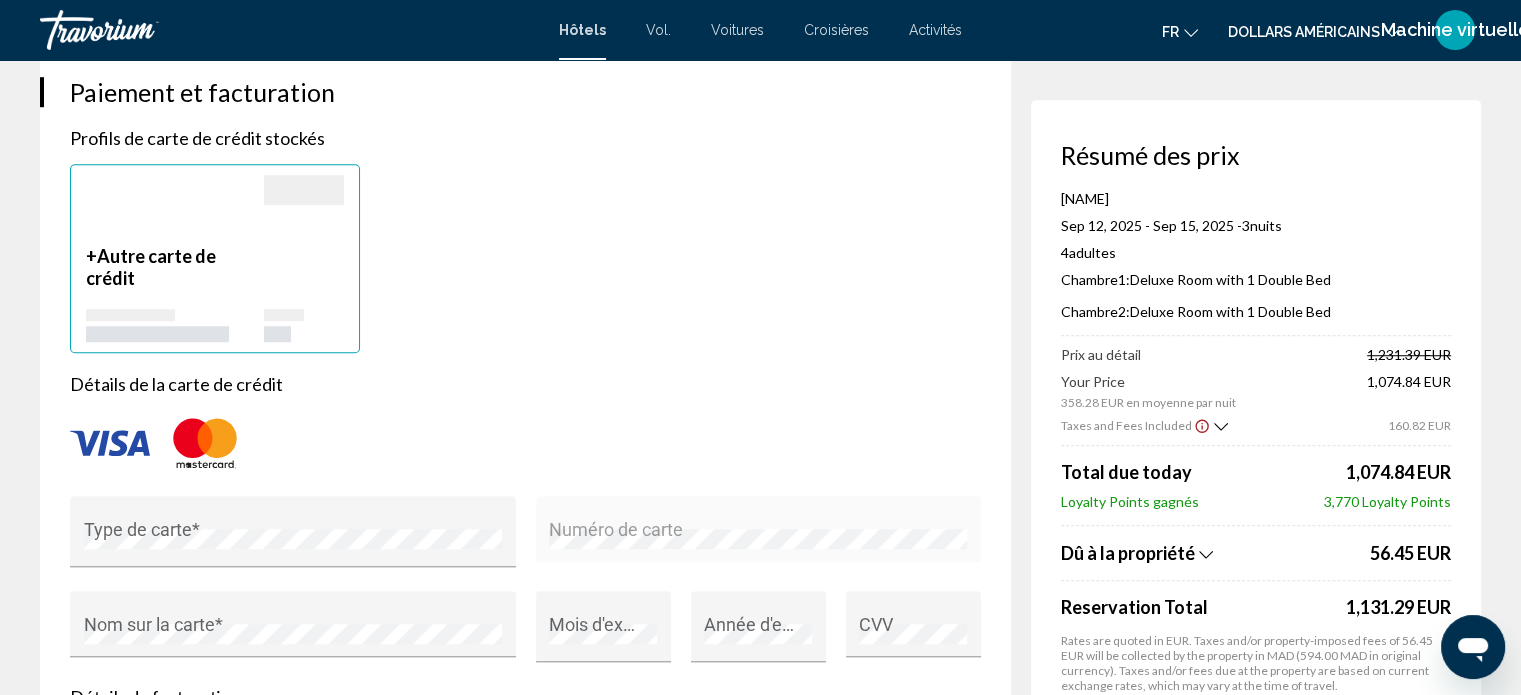 scroll, scrollTop: 1468, scrollLeft: 0, axis: vertical 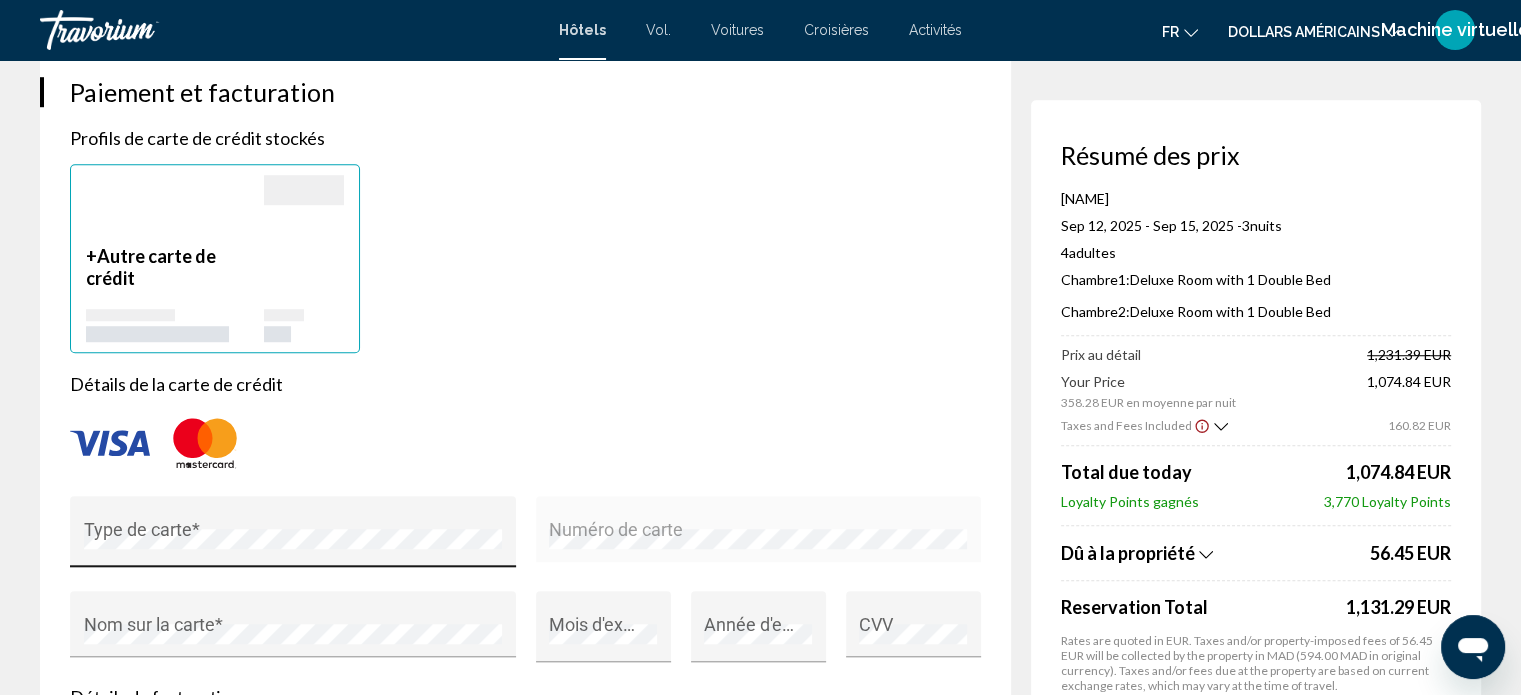 click on "Type de carte  *" at bounding box center [293, 538] 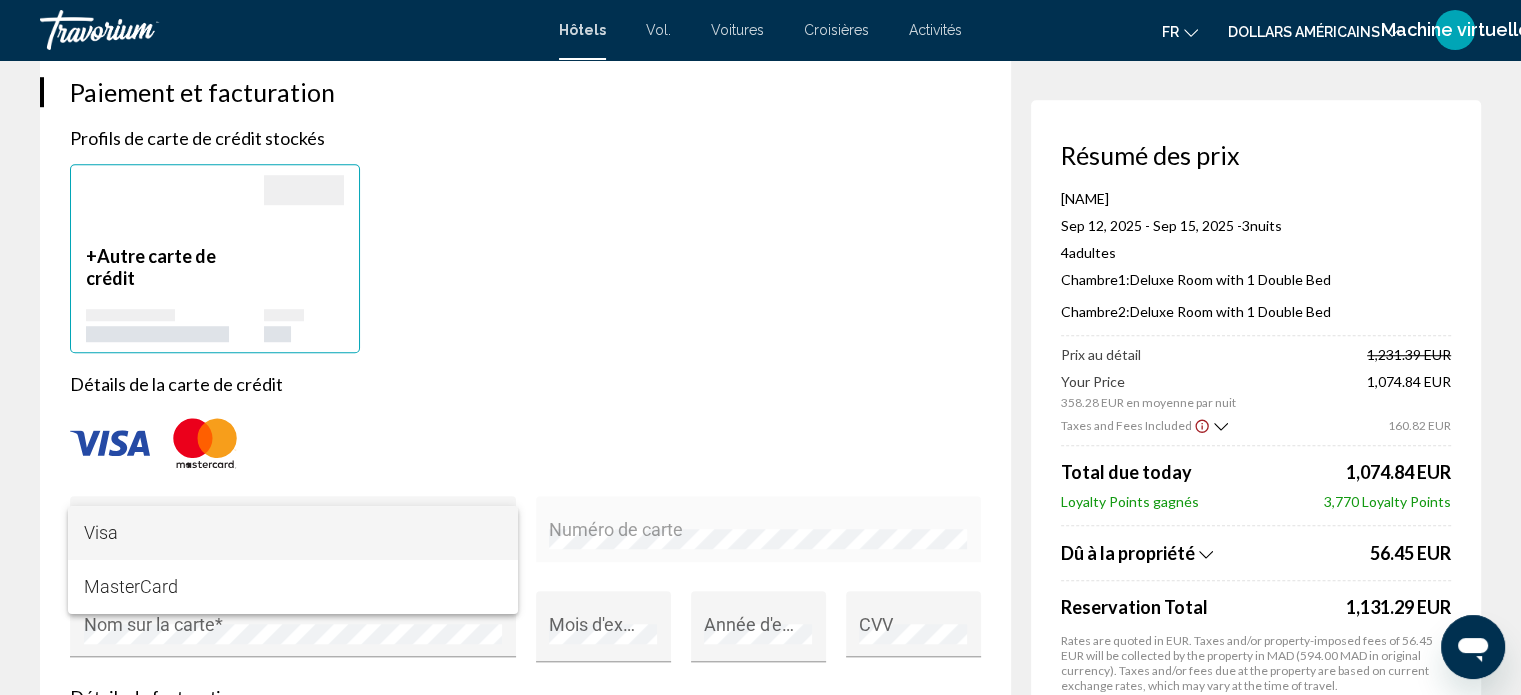 click on "Visa" at bounding box center [293, 533] 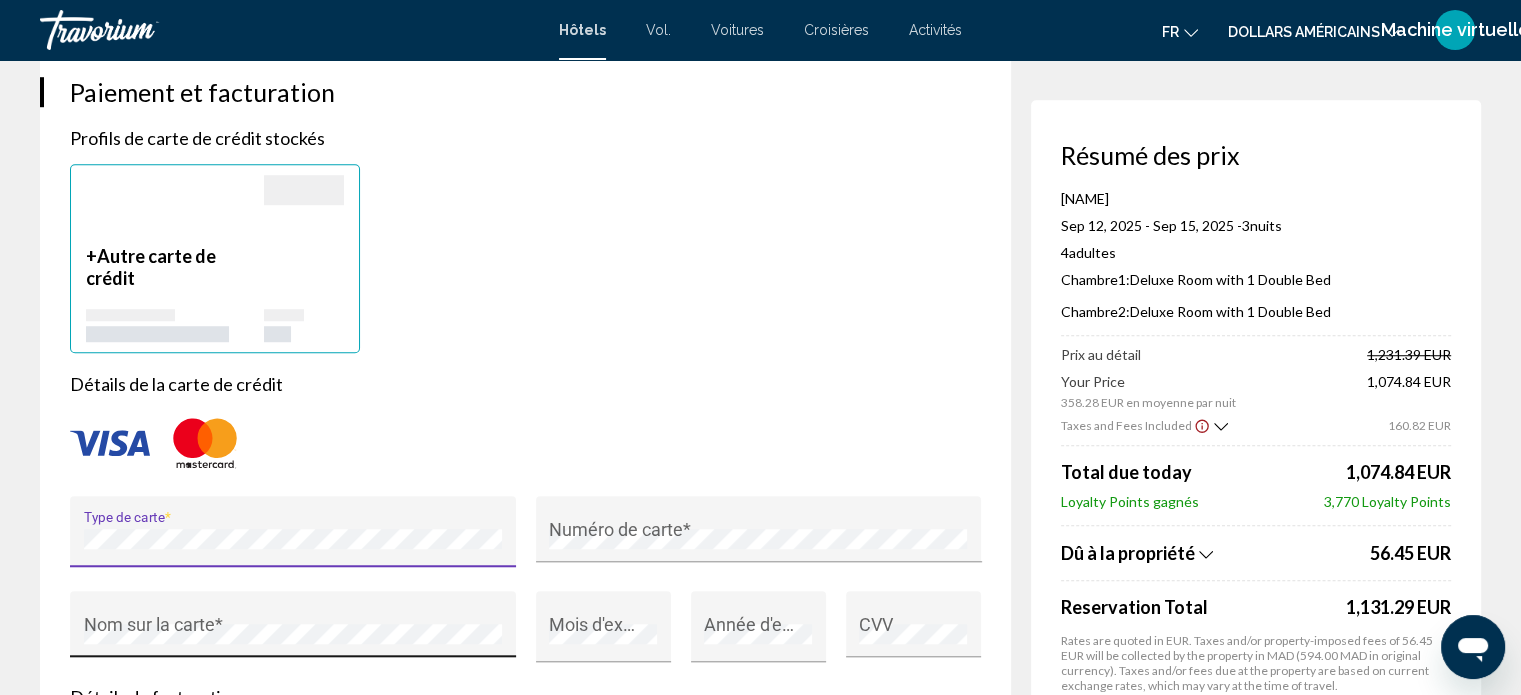 click on "Nom sur la carte  *" at bounding box center (293, 630) 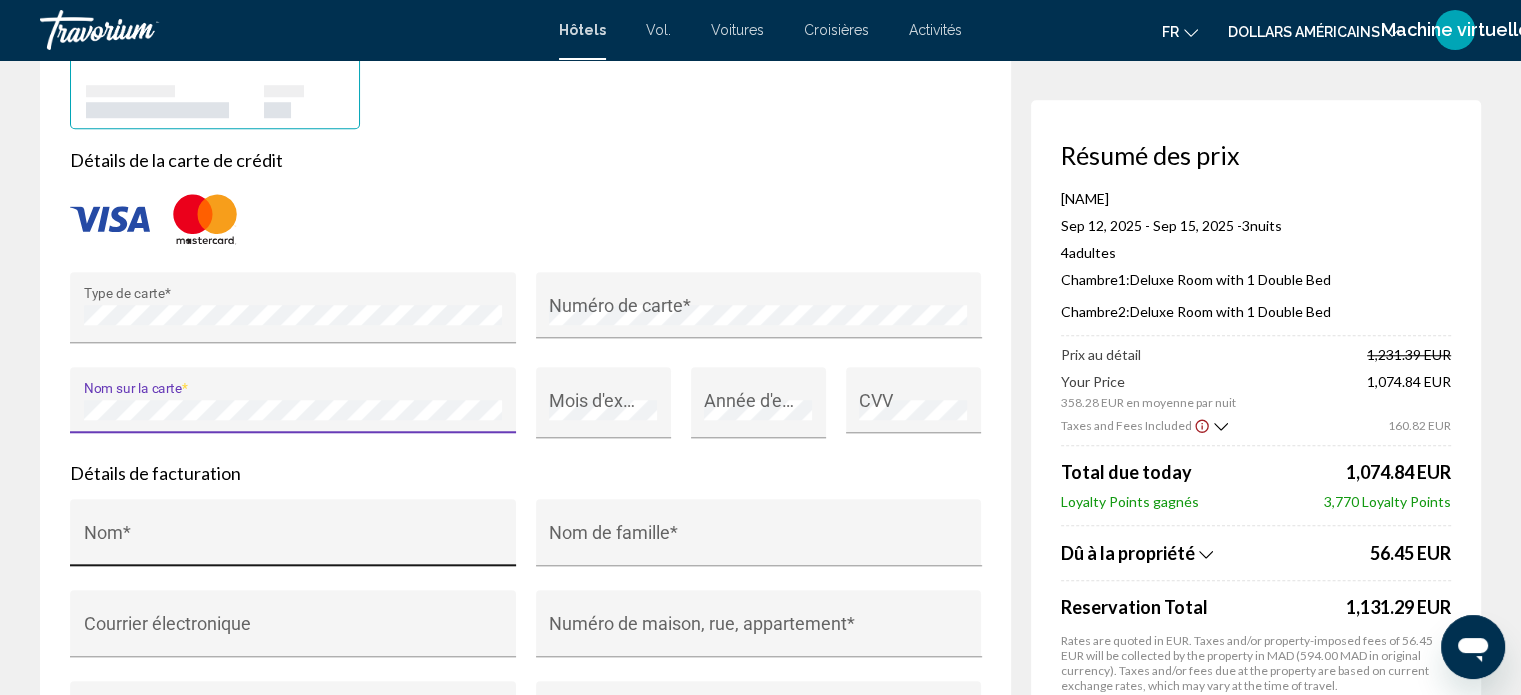 scroll, scrollTop: 1692, scrollLeft: 0, axis: vertical 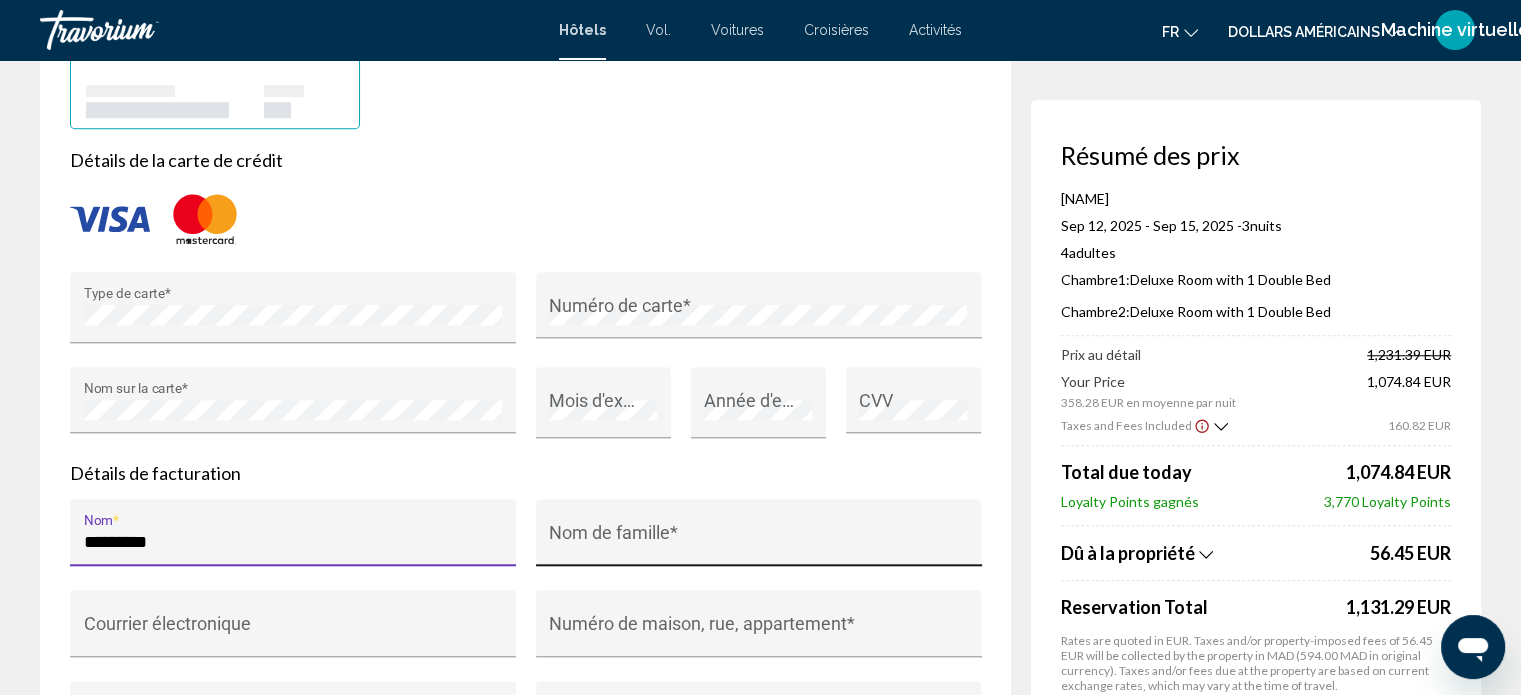 type on "********" 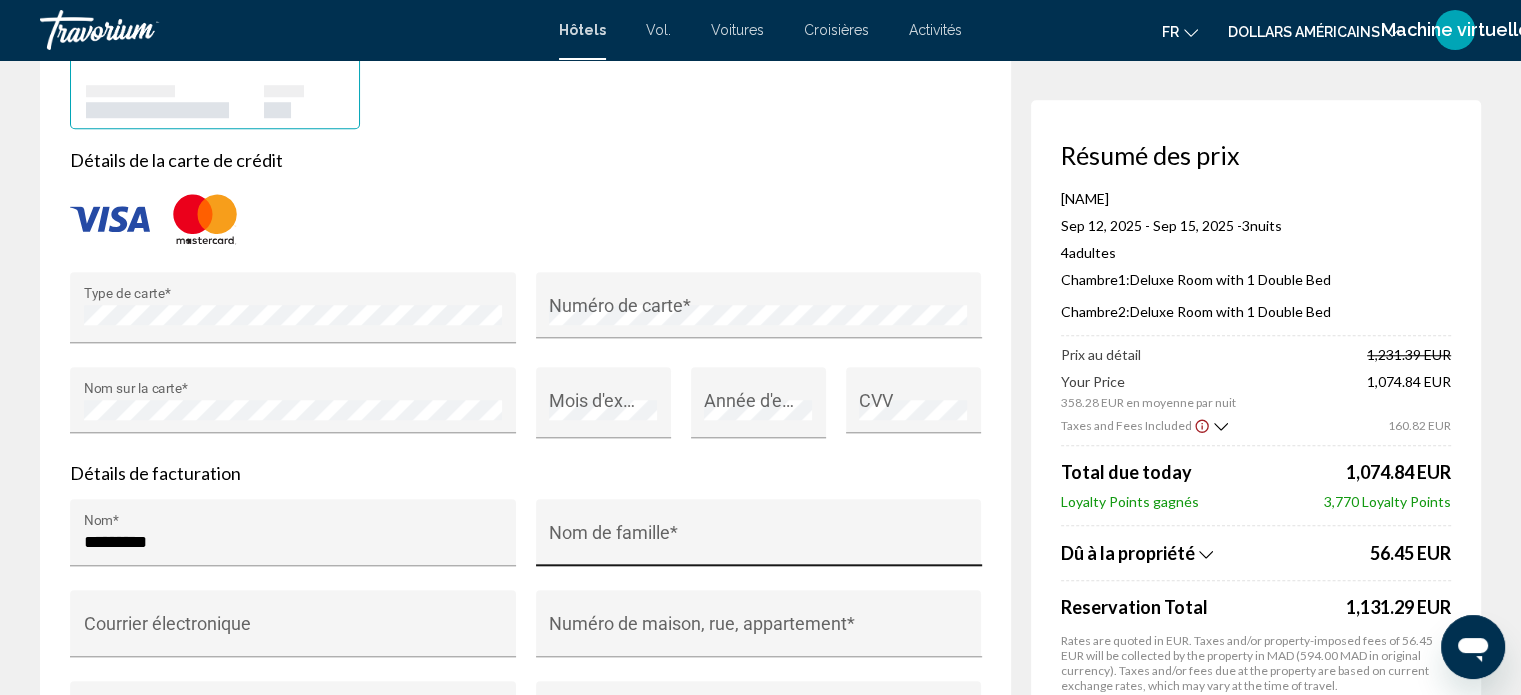 click on "Nom de famille  *" at bounding box center [758, 538] 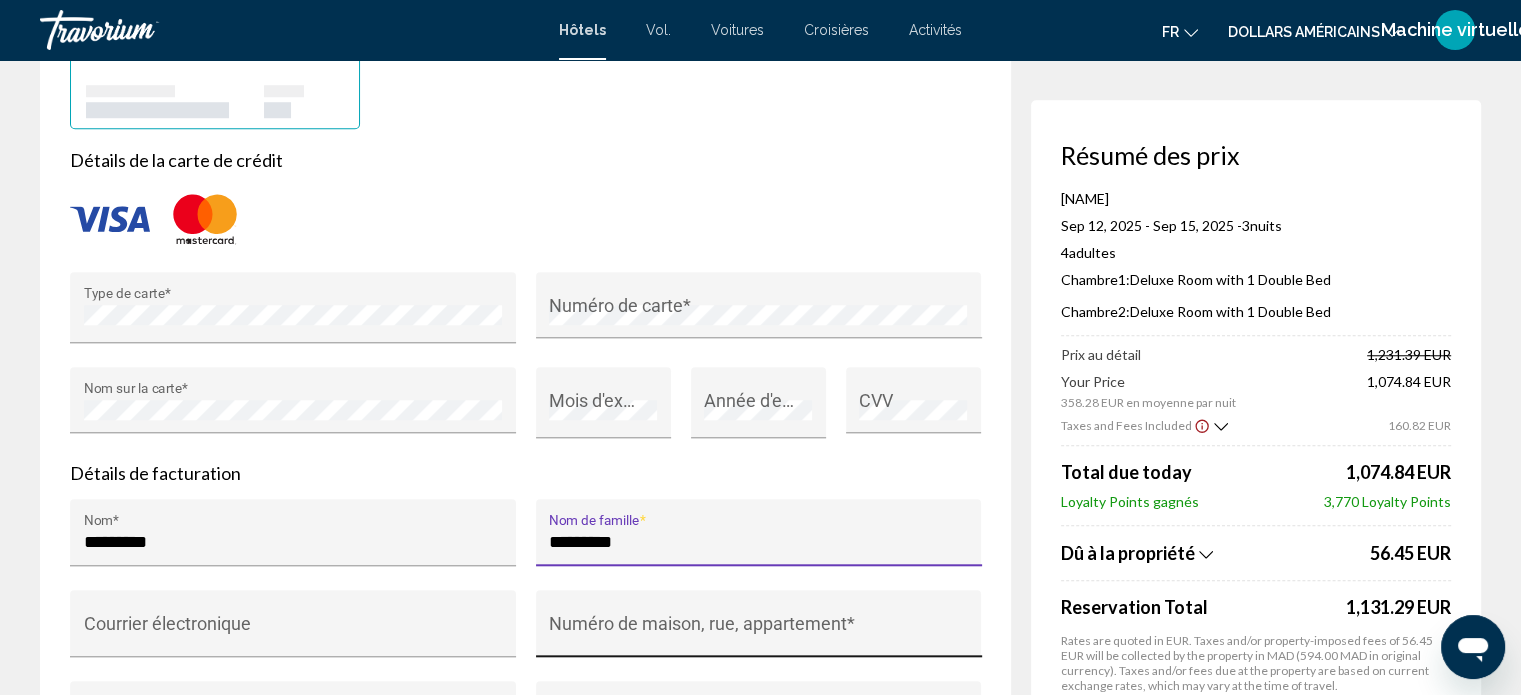 type on "********" 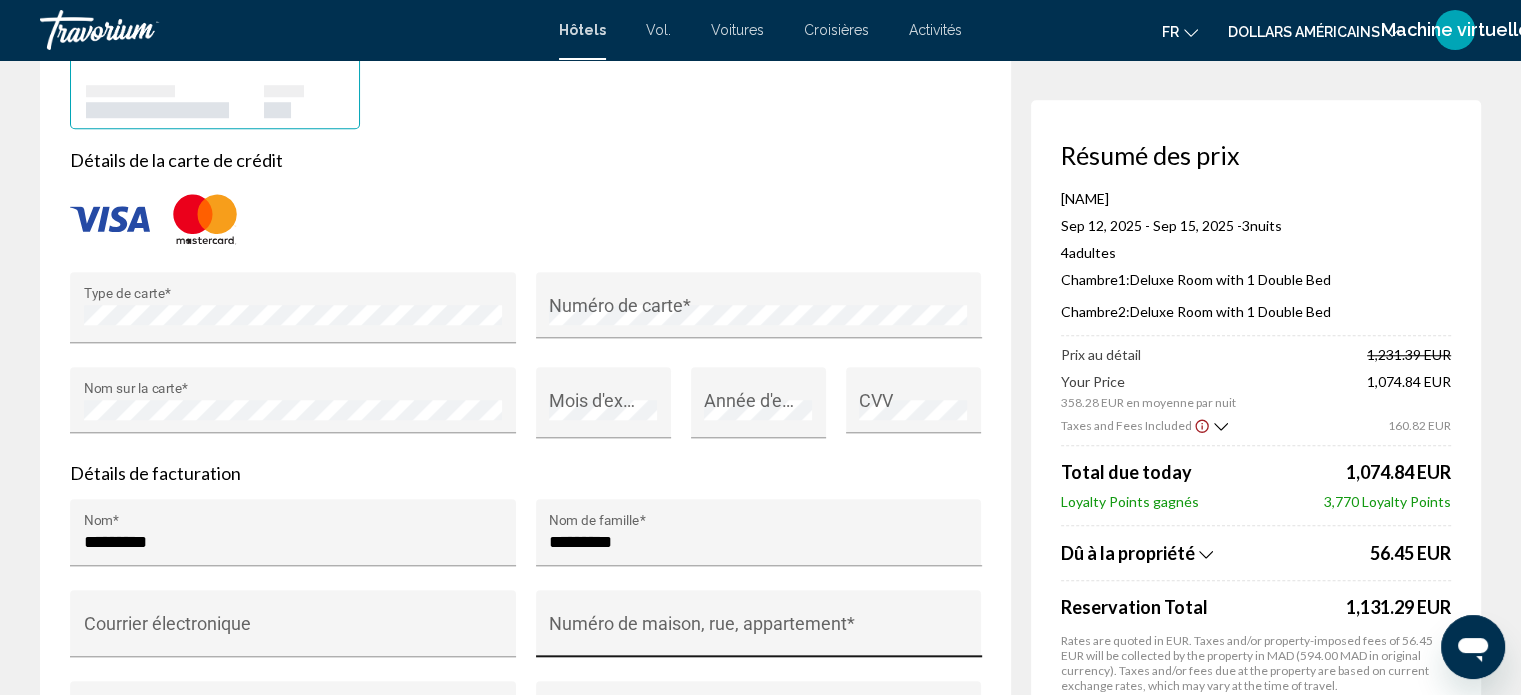 click on "Numéro de maison, rue, appartement  *" at bounding box center [758, 629] 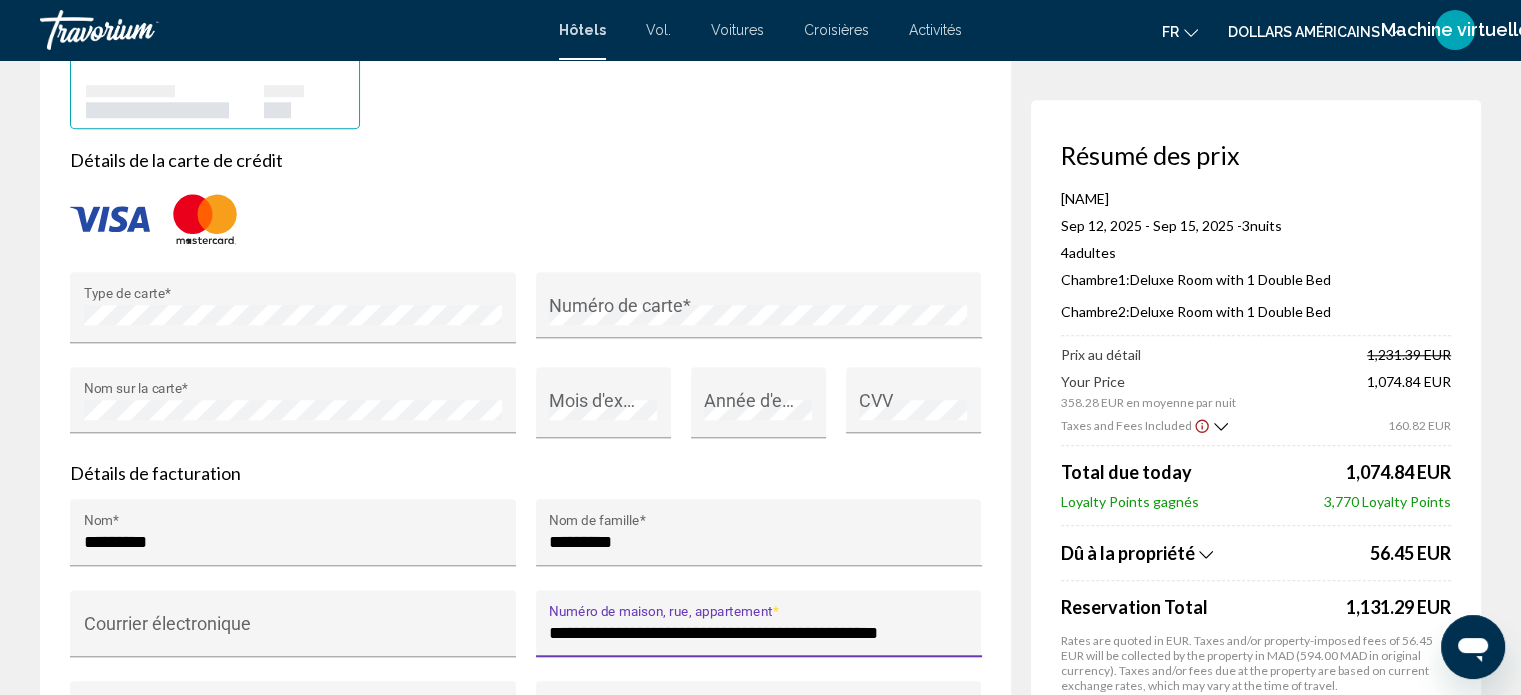 scroll, scrollTop: 1903, scrollLeft: 0, axis: vertical 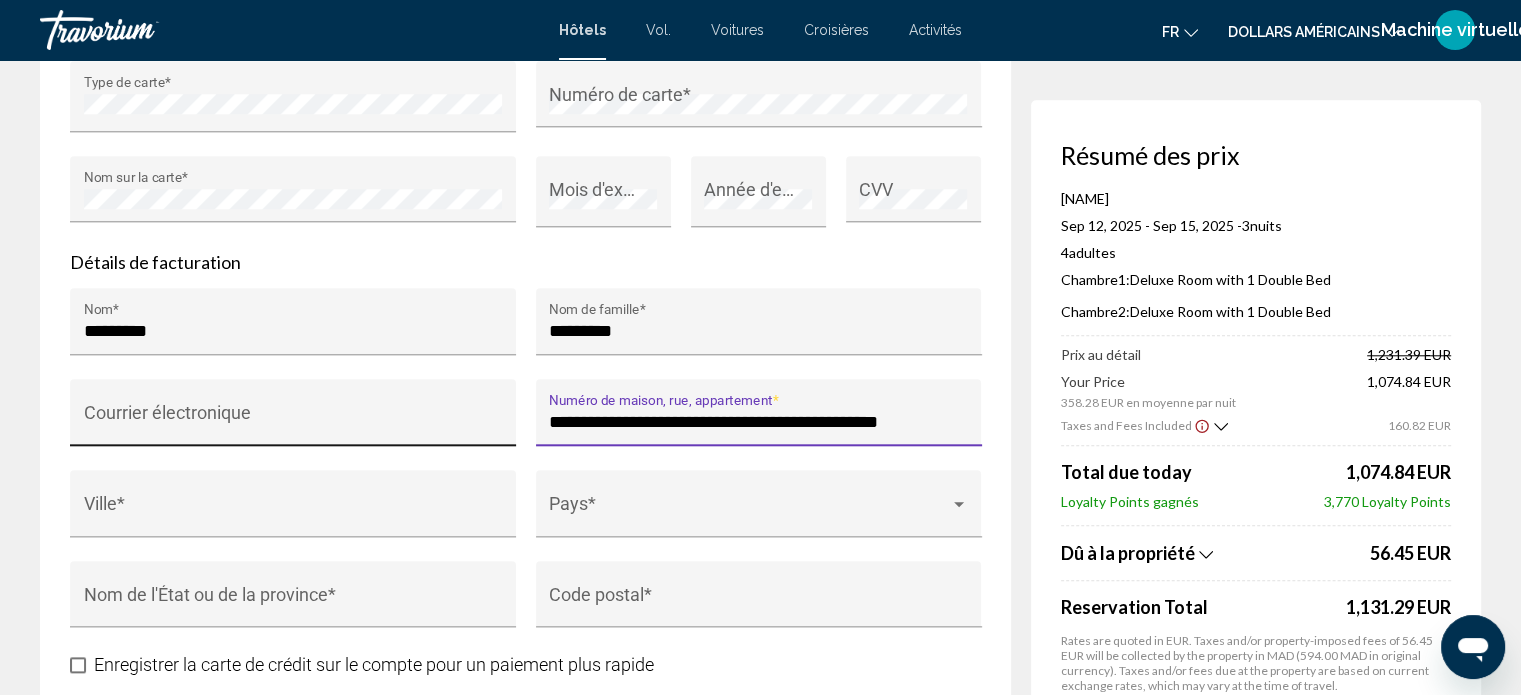 type on "**********" 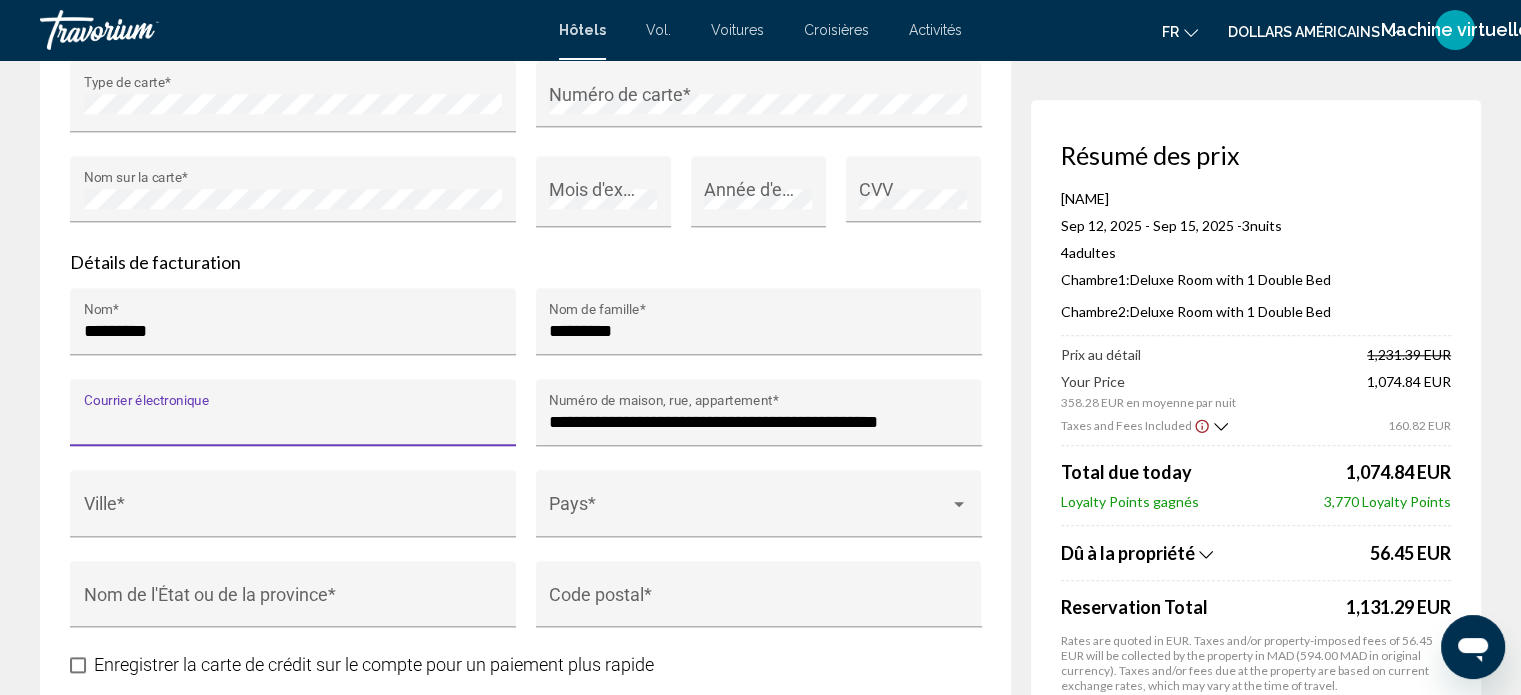 click on "Courrier électronique" at bounding box center [293, 422] 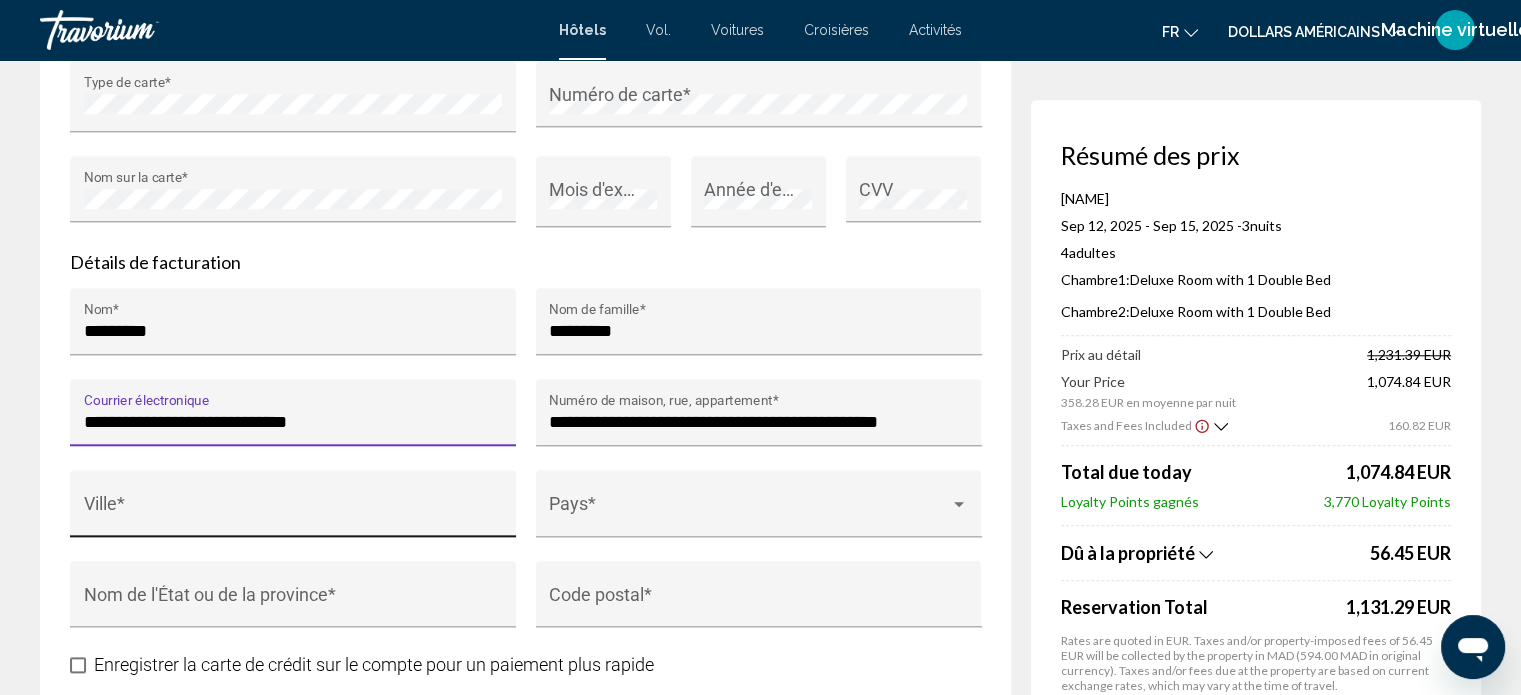 type on "**********" 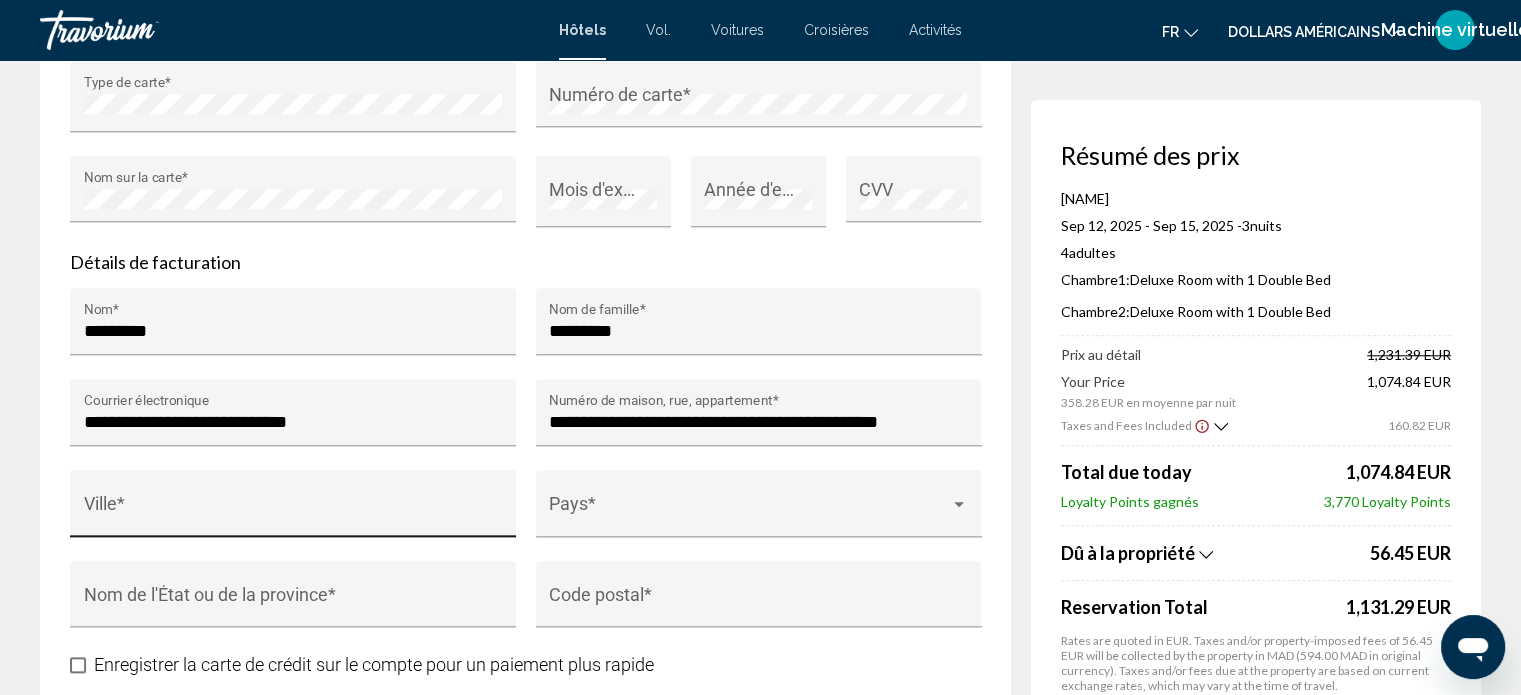 click on "Ville  *" at bounding box center (293, 509) 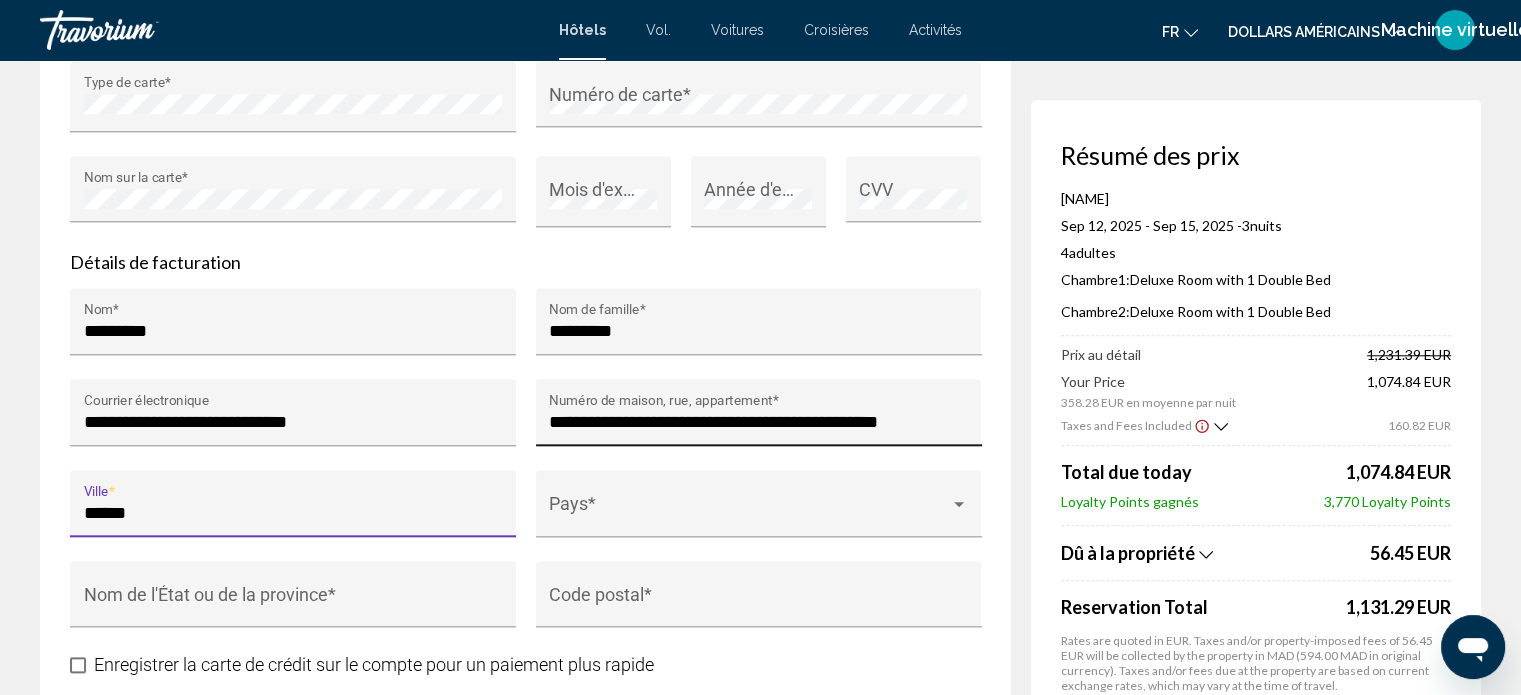 type on "*****" 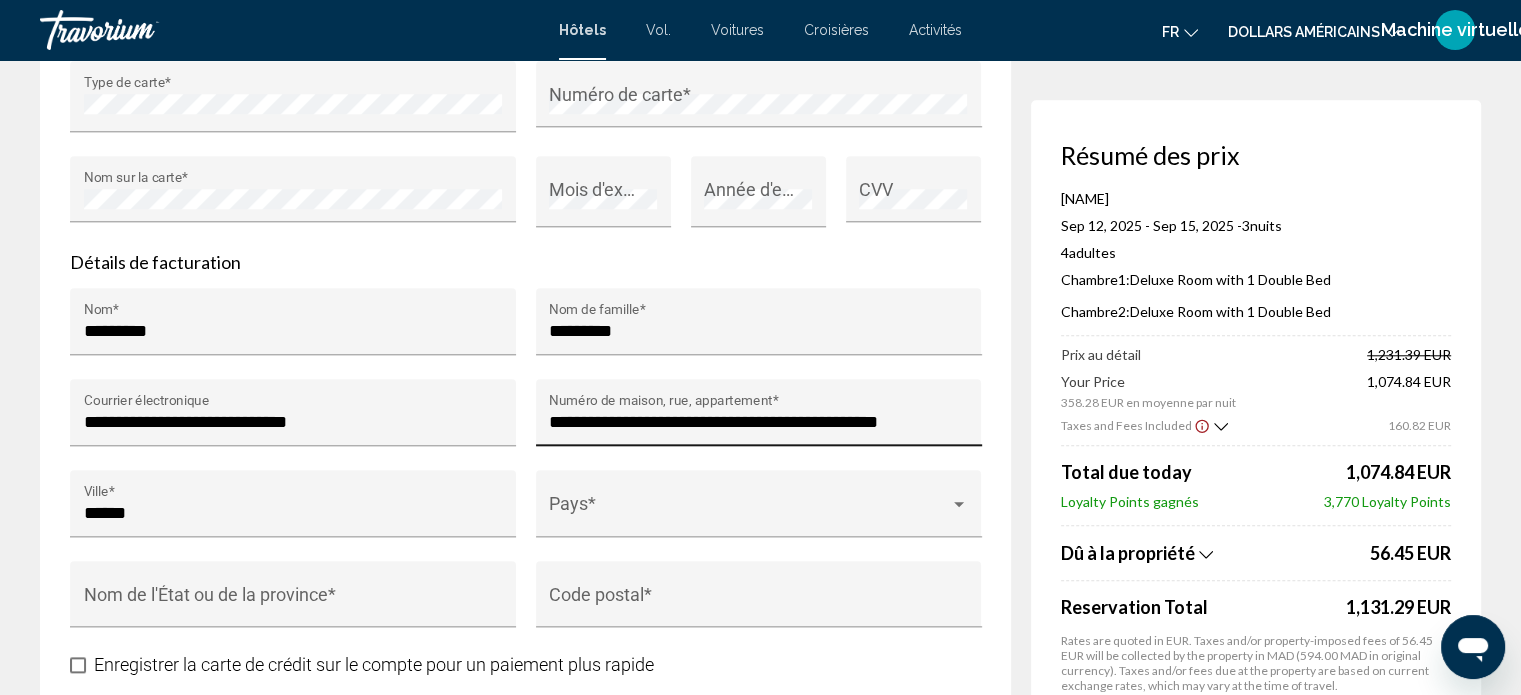 drag, startPoint x: 944, startPoint y: 394, endPoint x: 784, endPoint y: 380, distance: 160.61133 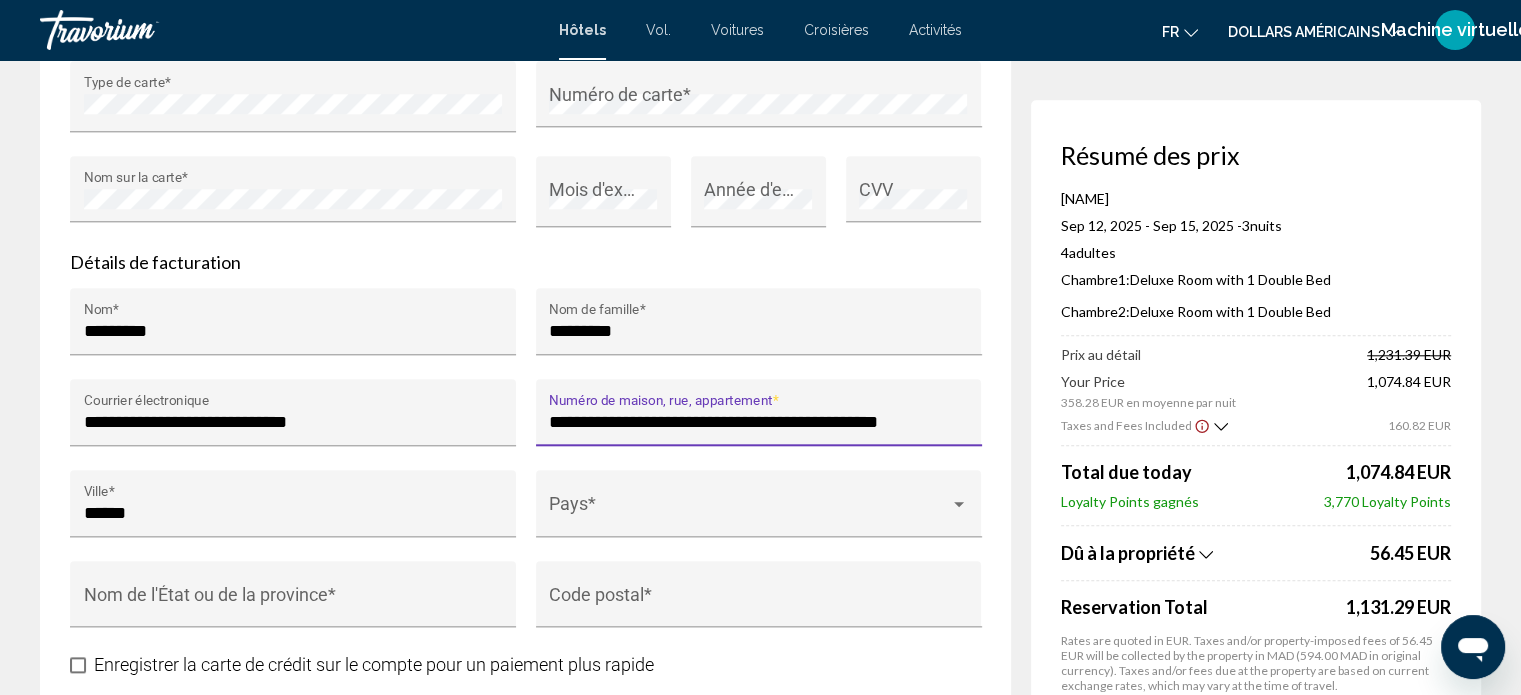 drag, startPoint x: 932, startPoint y: 403, endPoint x: 740, endPoint y: 388, distance: 192.58505 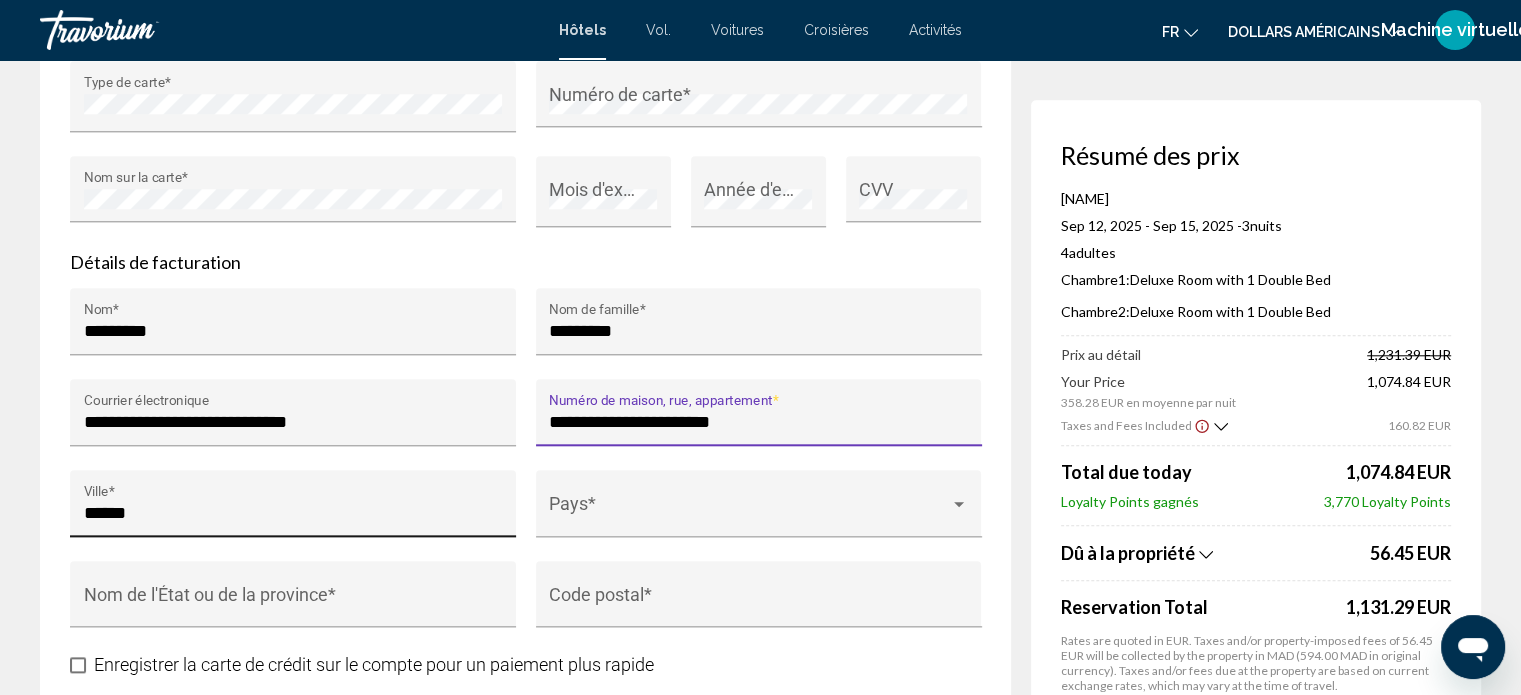type on "**********" 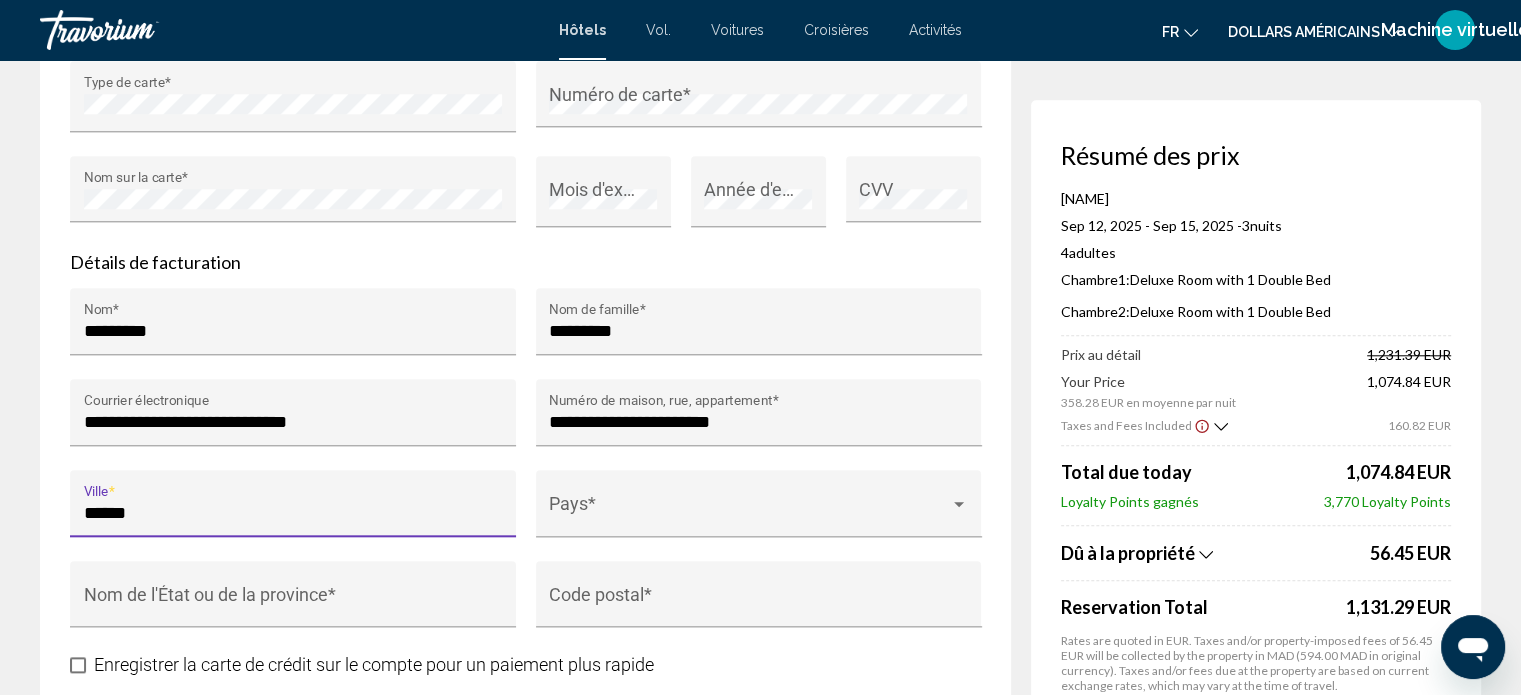 drag, startPoint x: 248, startPoint y: 492, endPoint x: 0, endPoint y: 507, distance: 248.45322 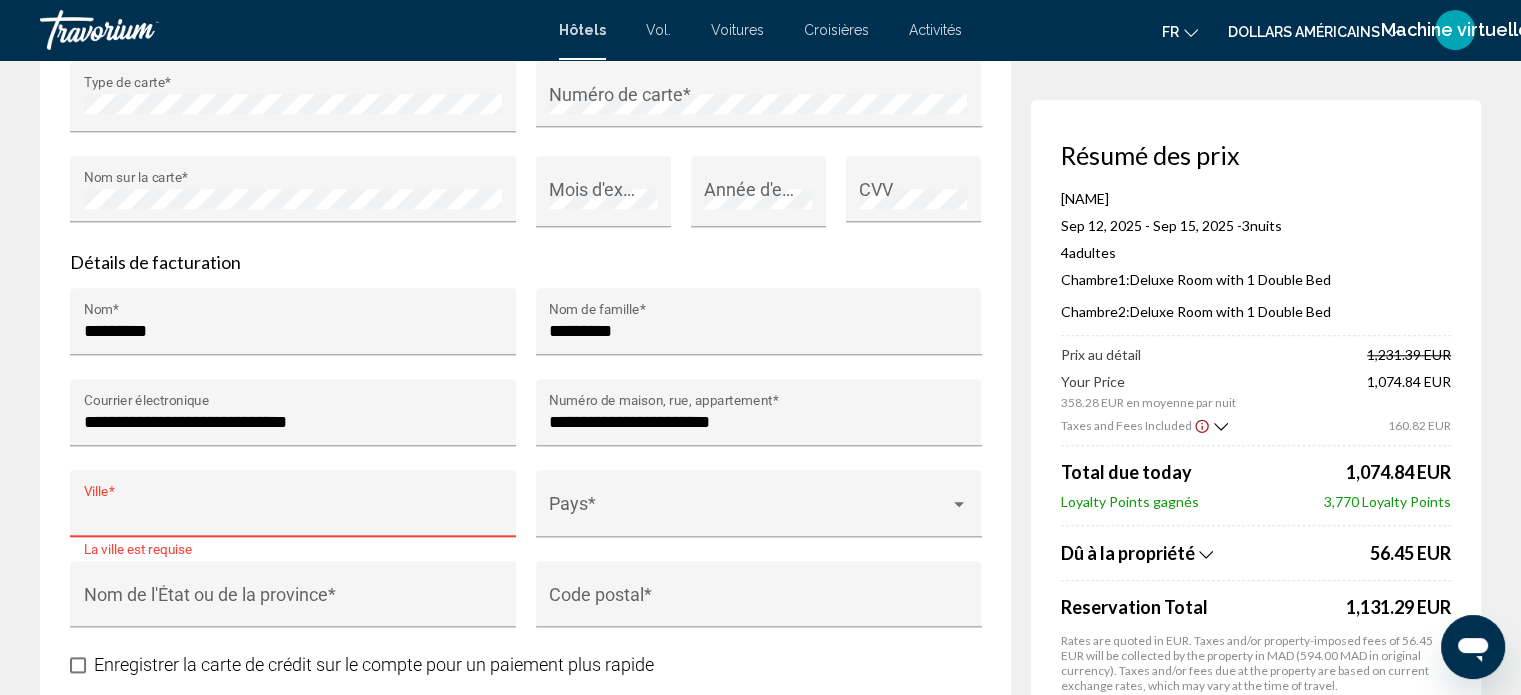 paste on "**********" 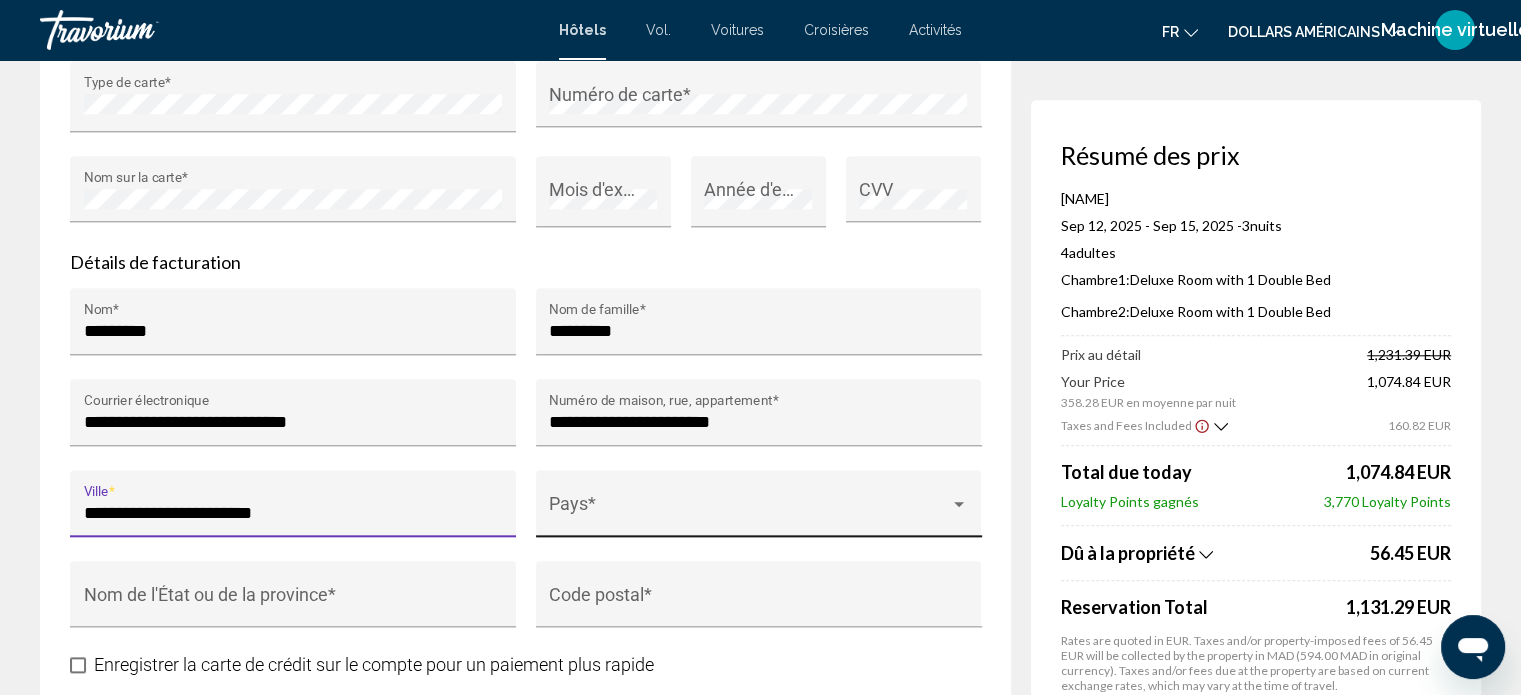 type on "**********" 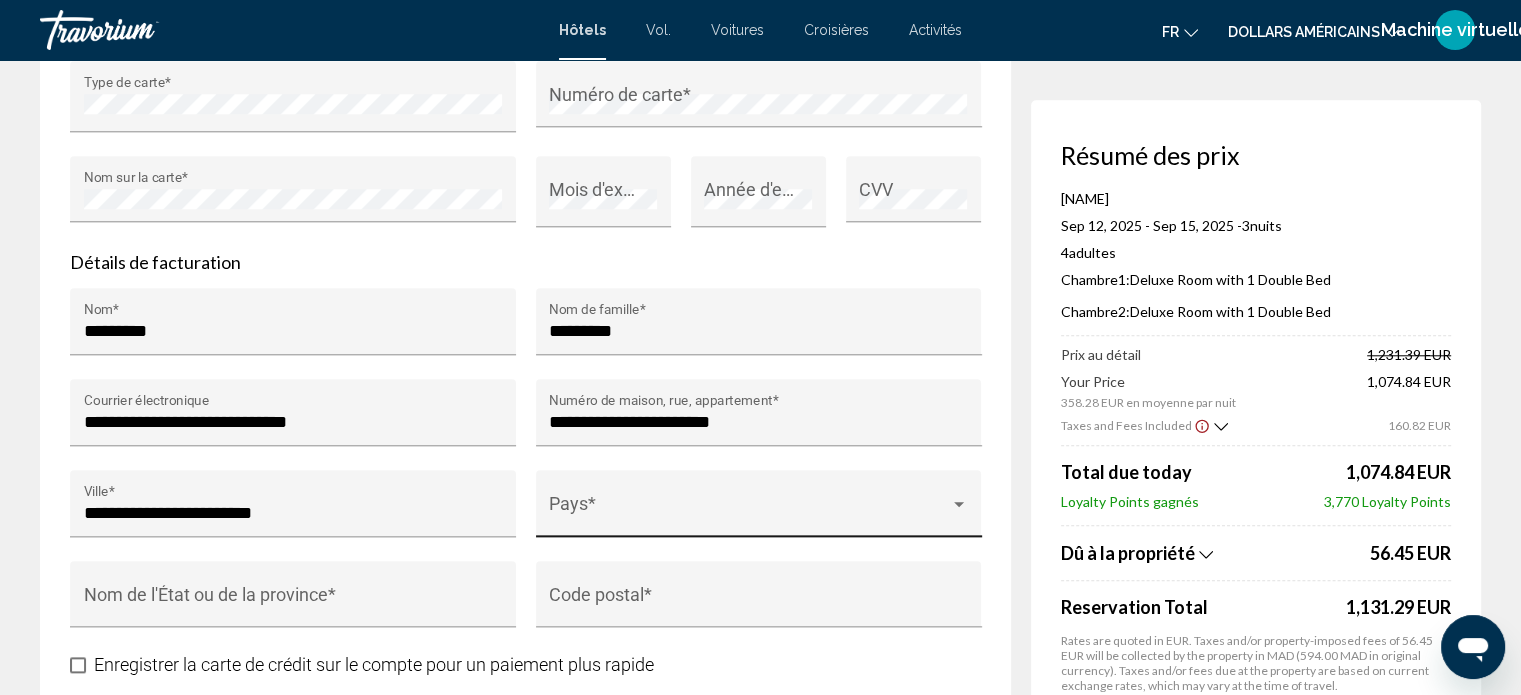 click on "Pays  *" at bounding box center [758, 509] 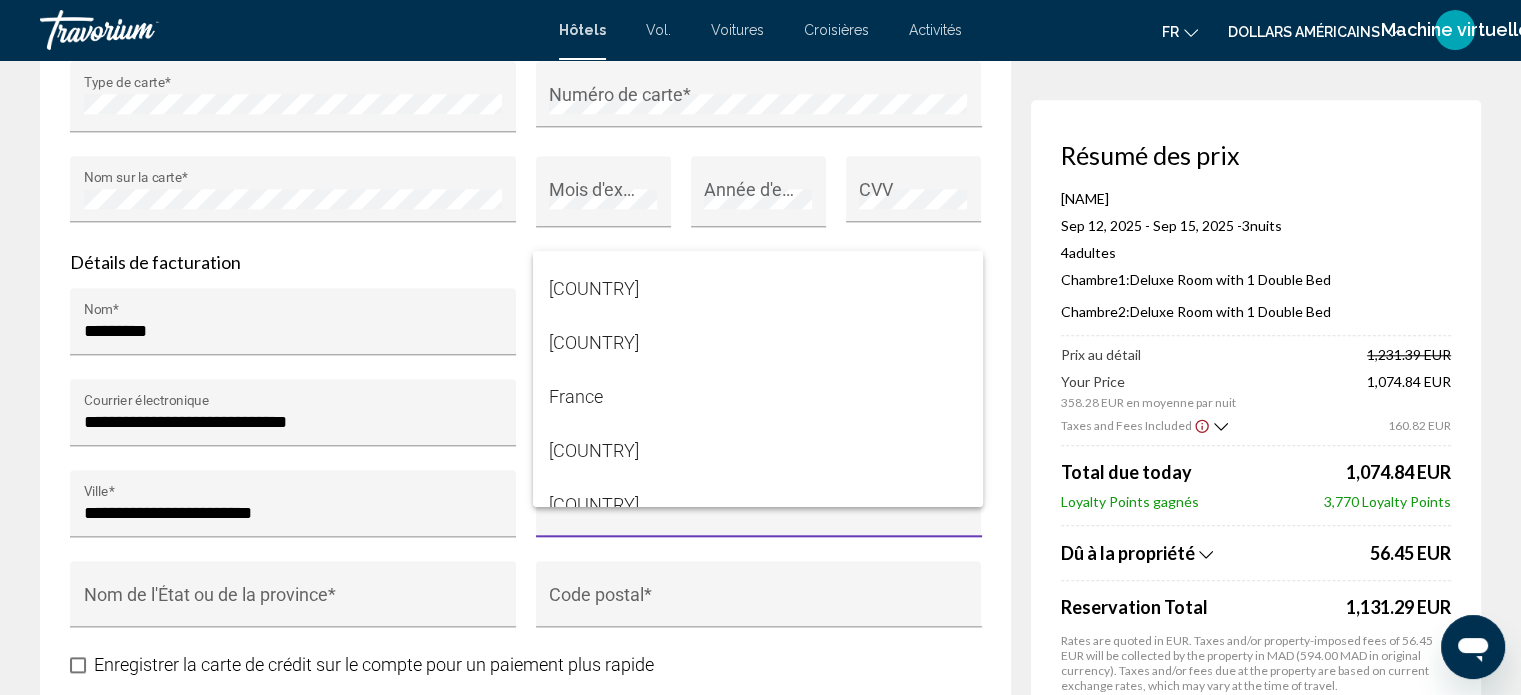 scroll, scrollTop: 4039, scrollLeft: 0, axis: vertical 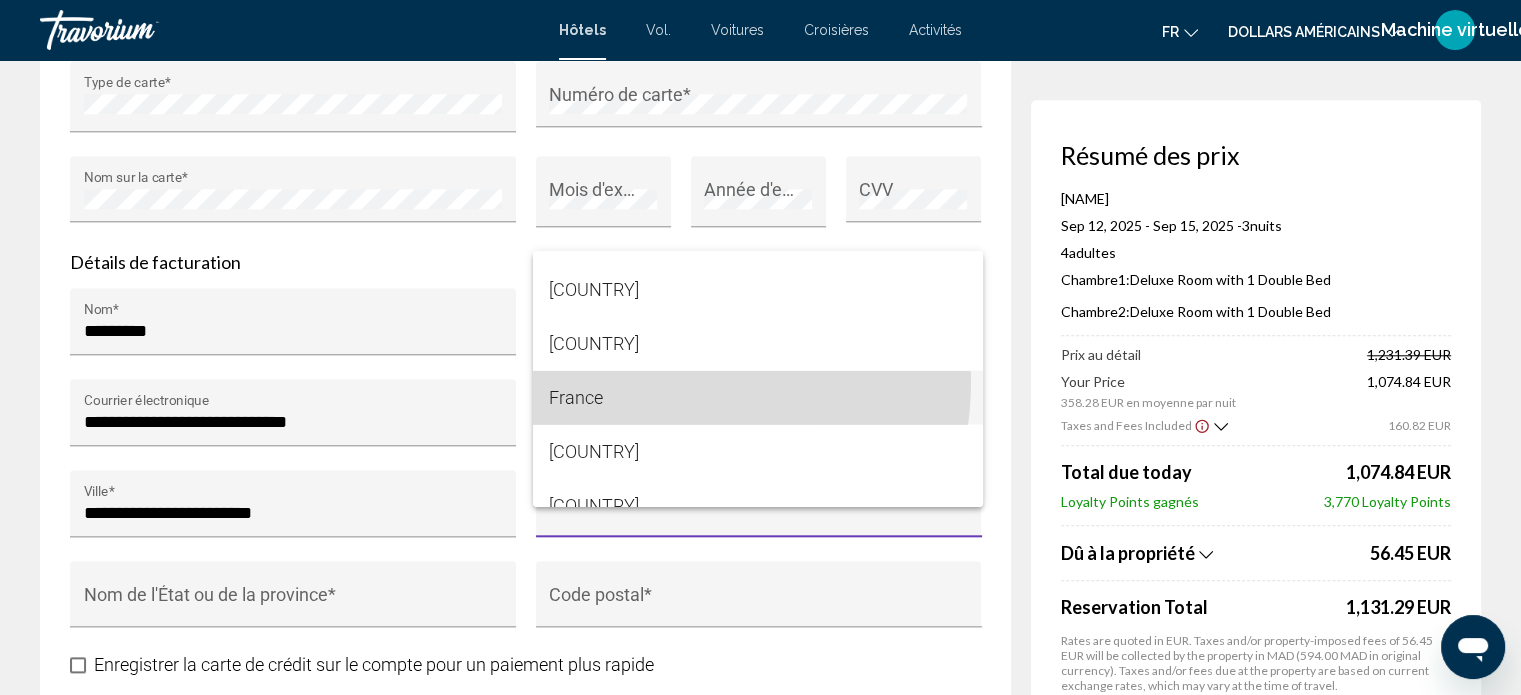 click on "France" at bounding box center (758, 397) 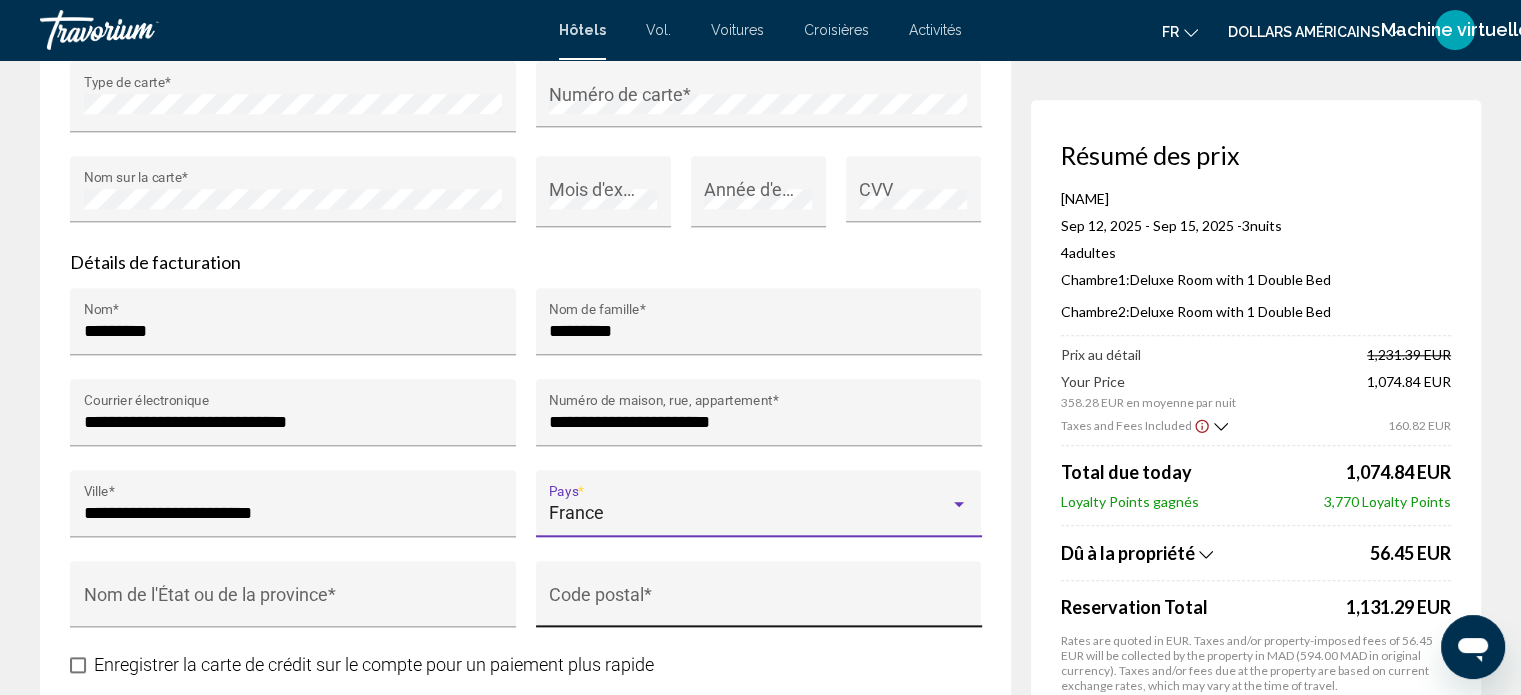 click on "Code postal  *" at bounding box center (758, 600) 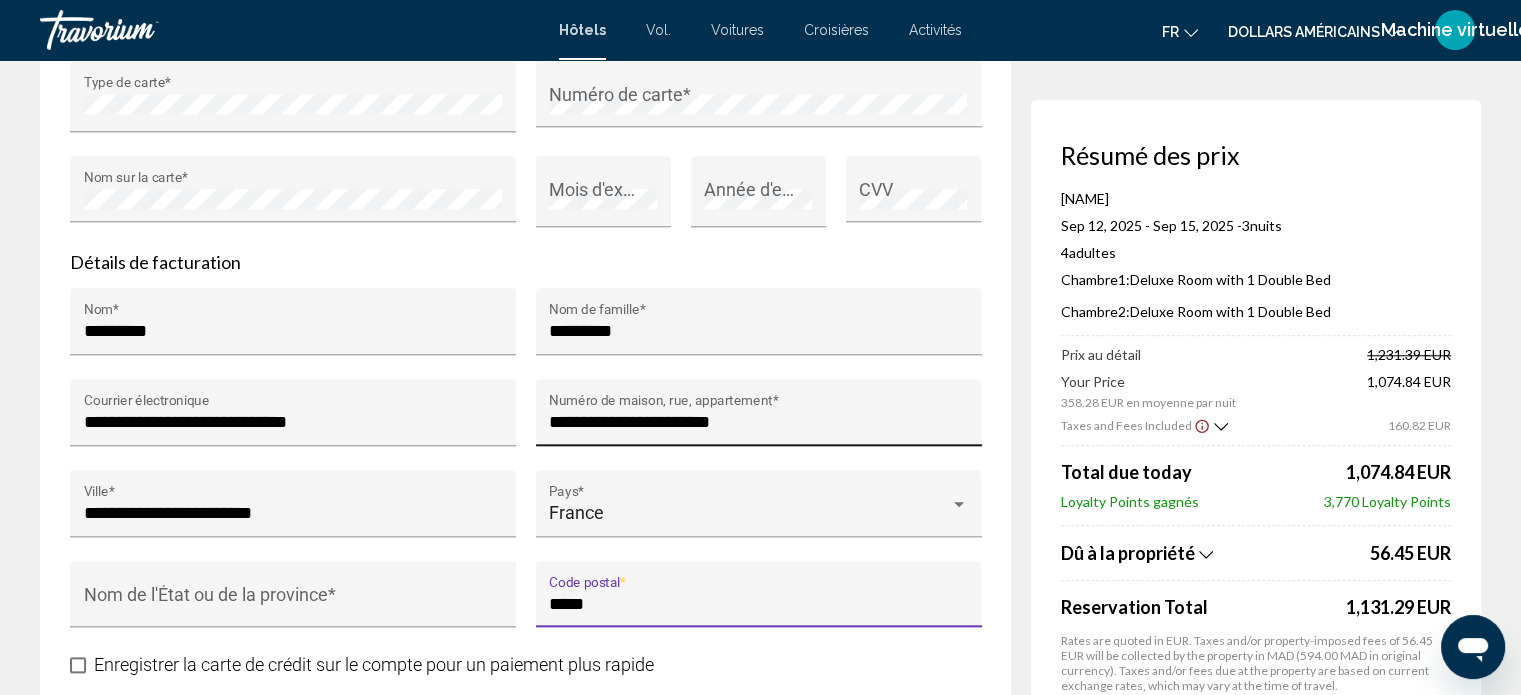 type on "*****" 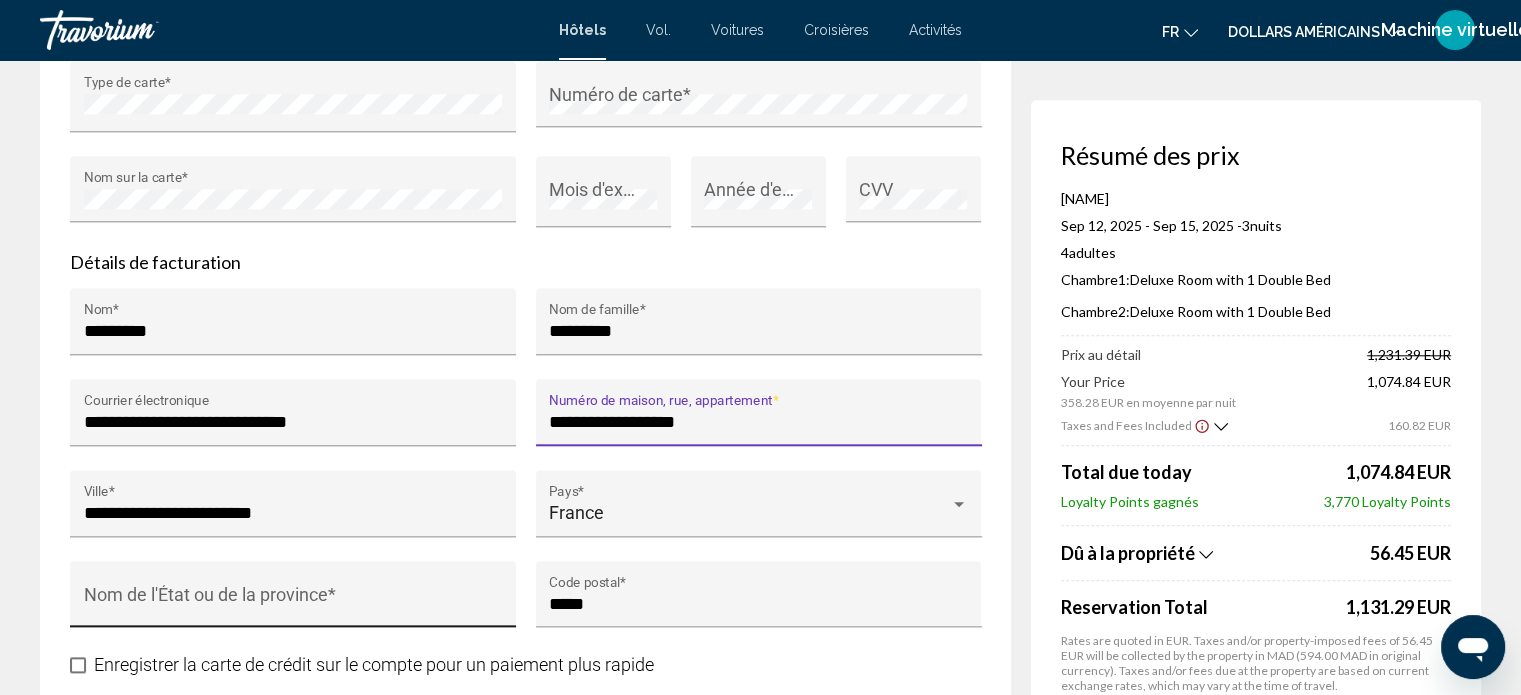type on "**********" 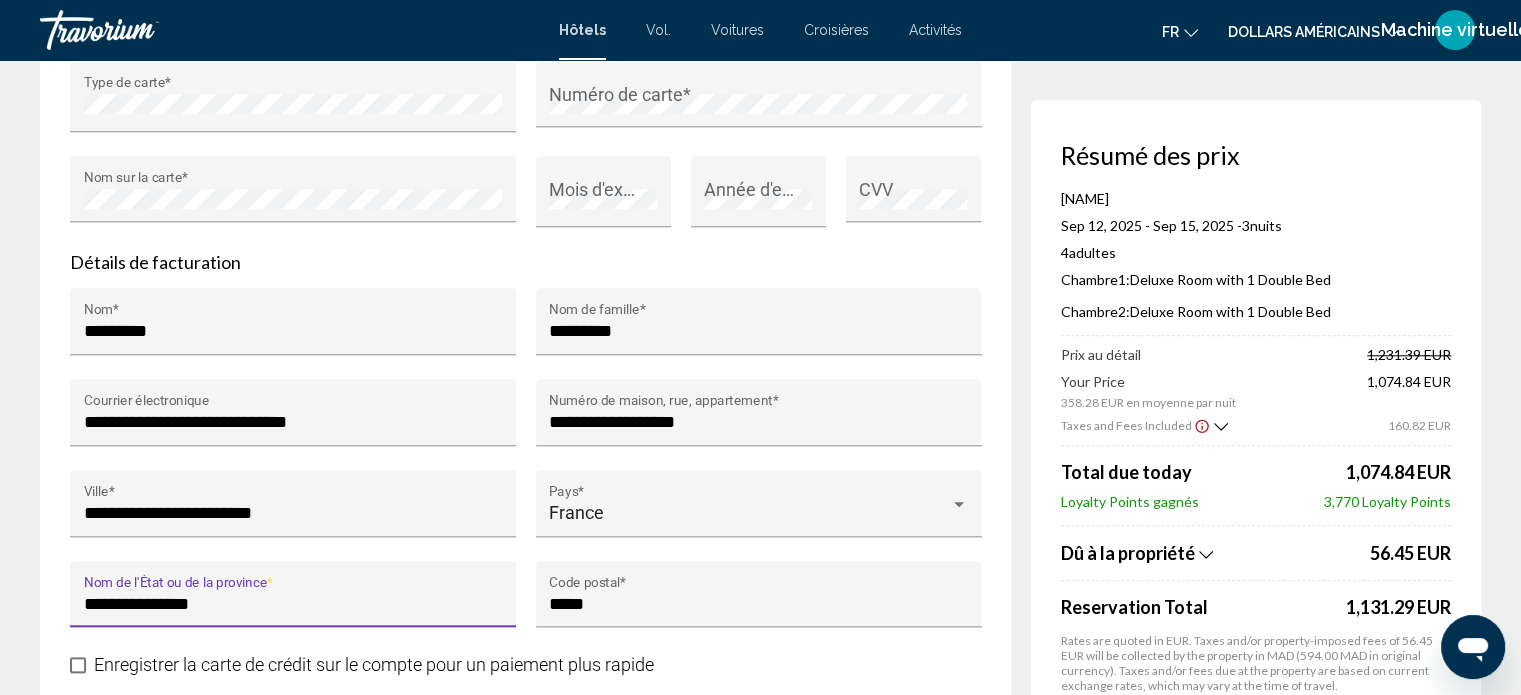 scroll, scrollTop: 0, scrollLeft: 0, axis: both 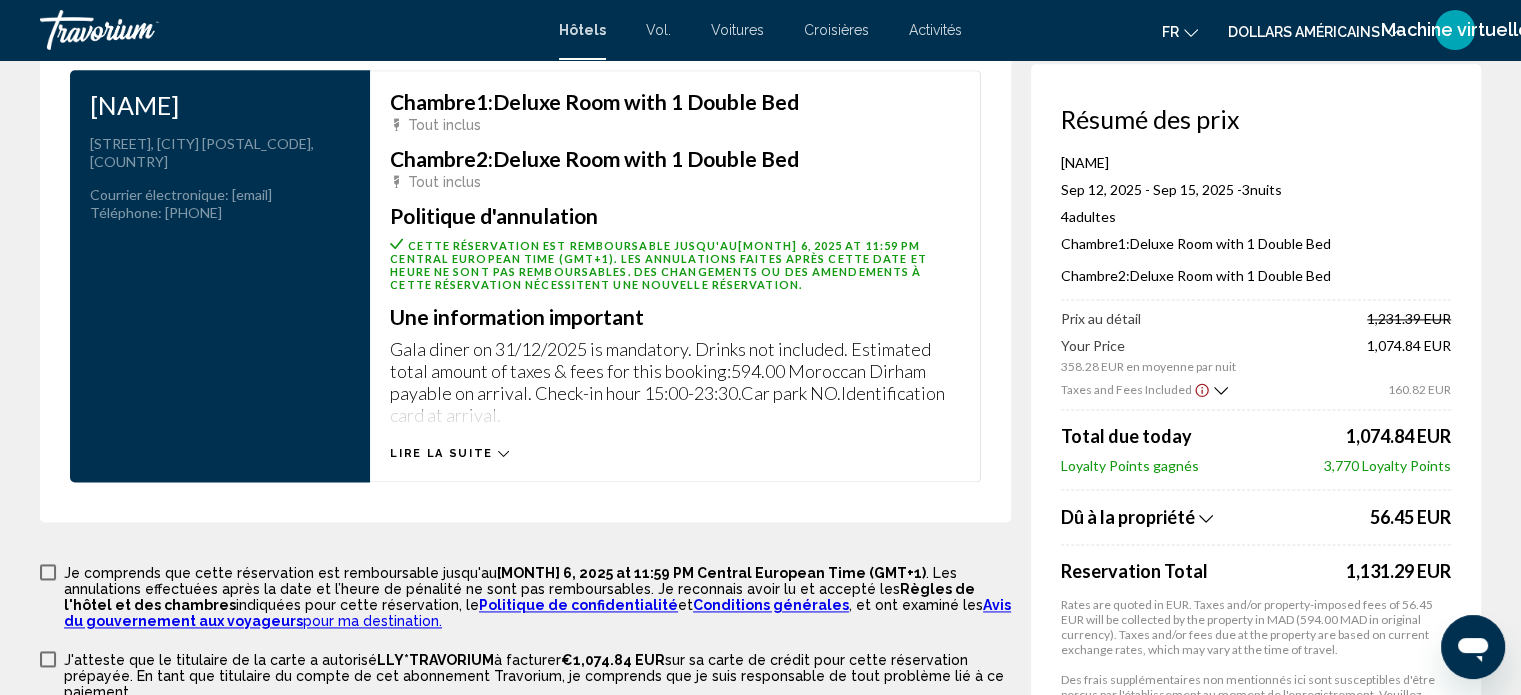 type on "**********" 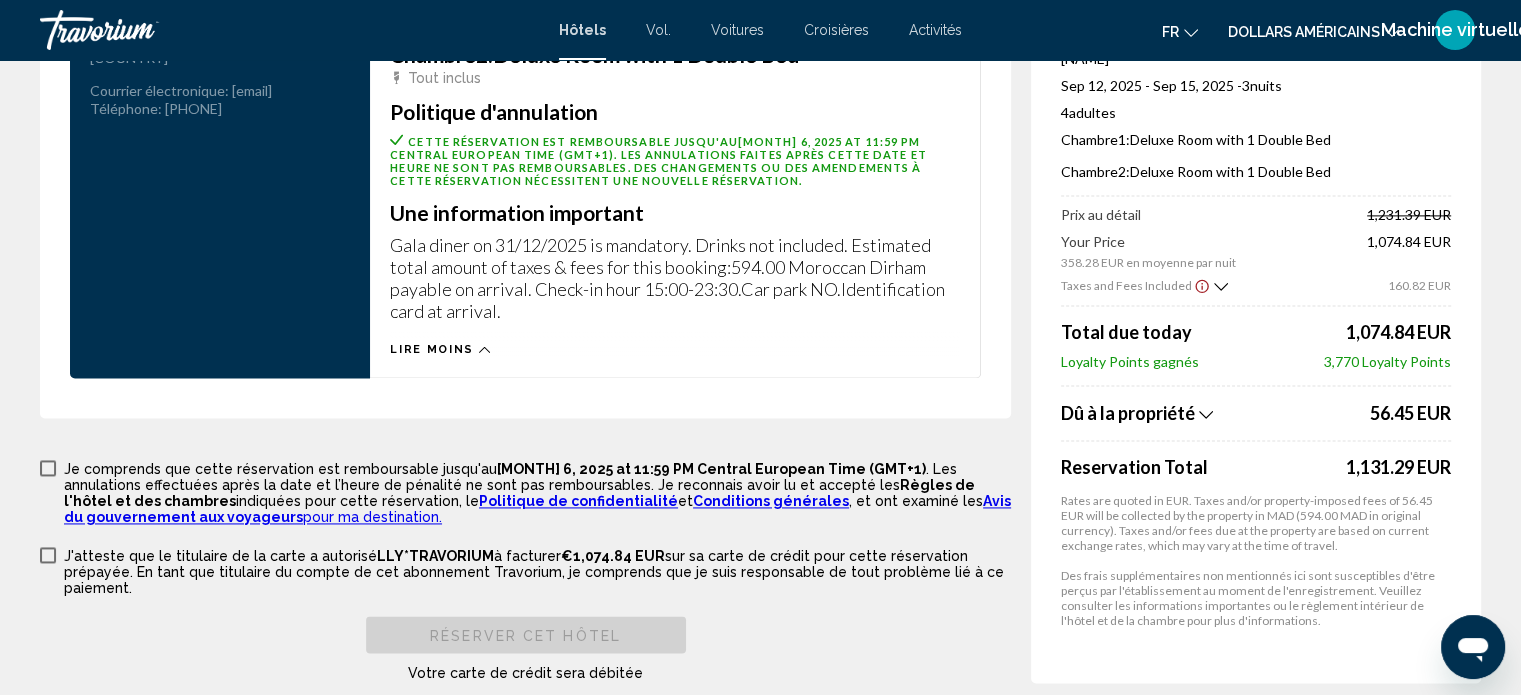 scroll, scrollTop: 2764, scrollLeft: 0, axis: vertical 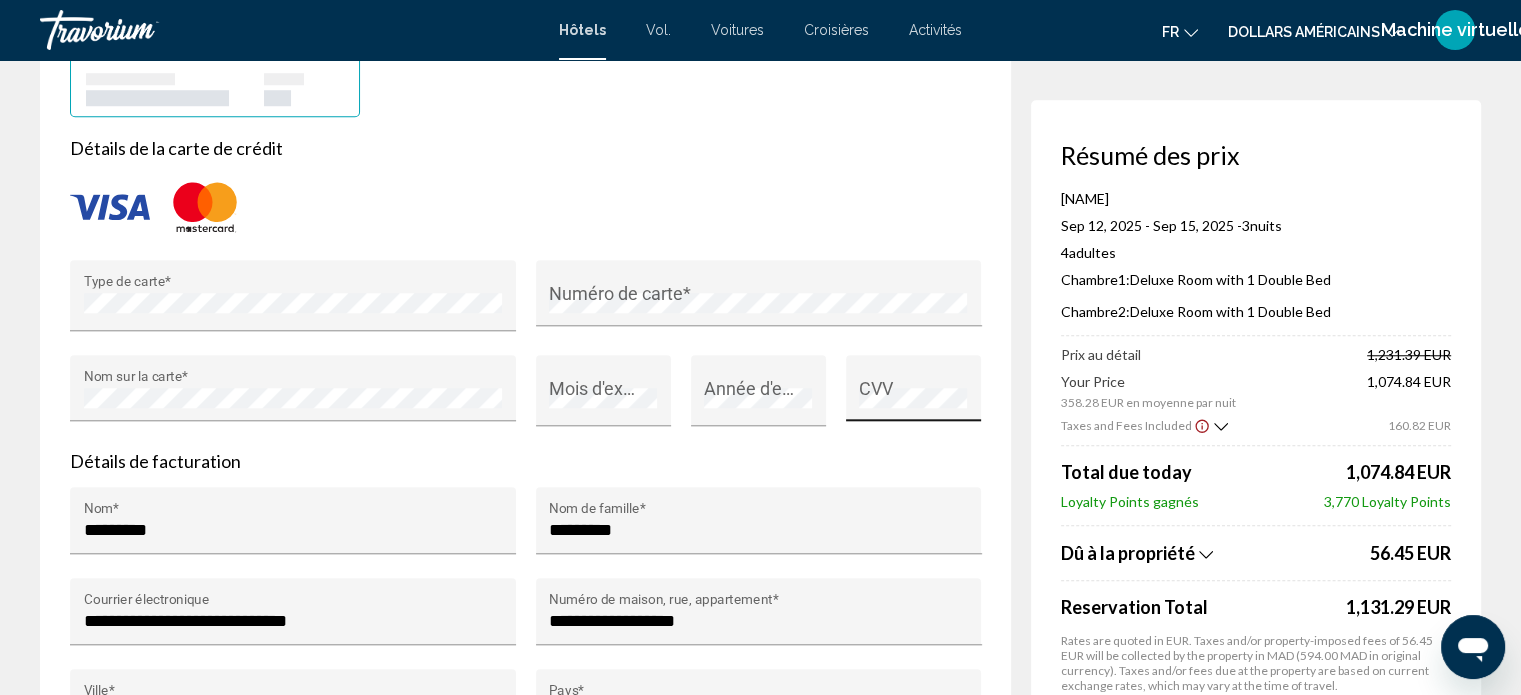 click on "CVV" at bounding box center [913, 394] 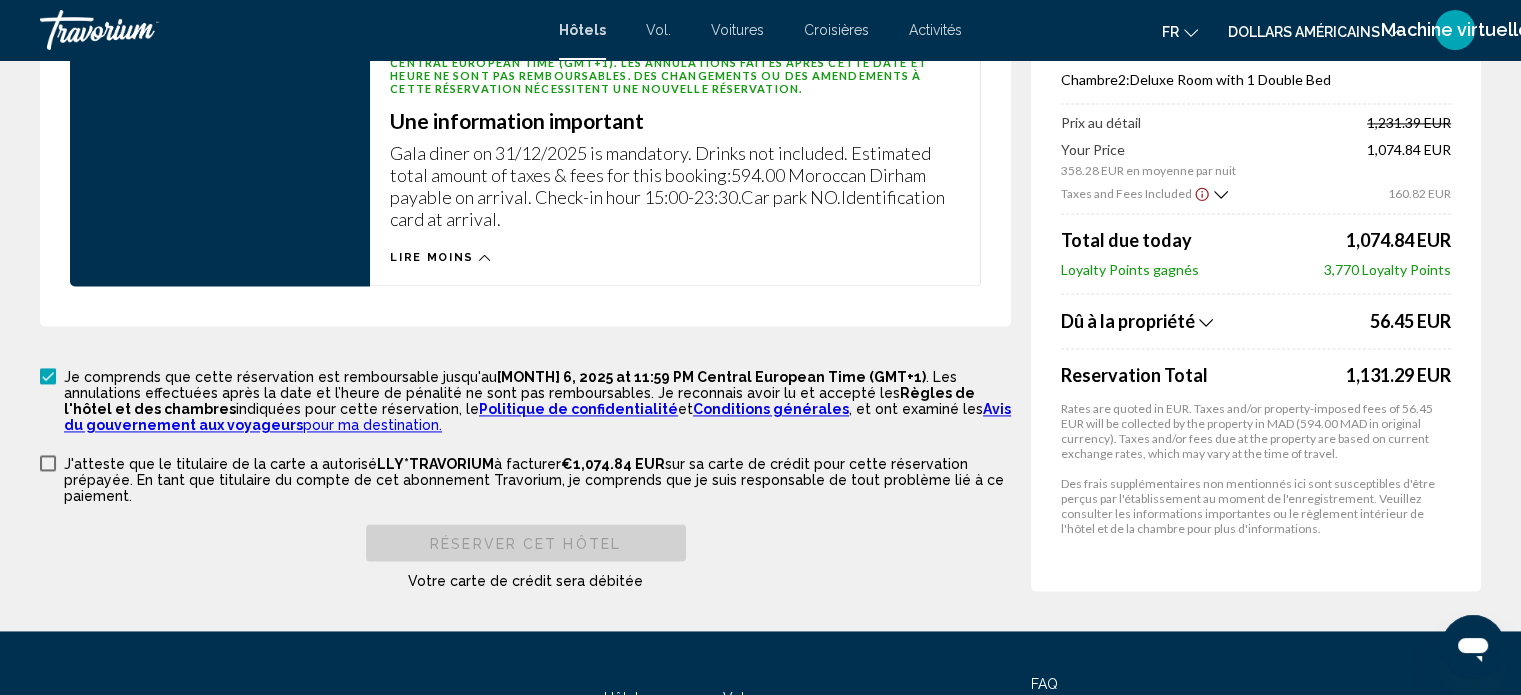 scroll, scrollTop: 3004, scrollLeft: 0, axis: vertical 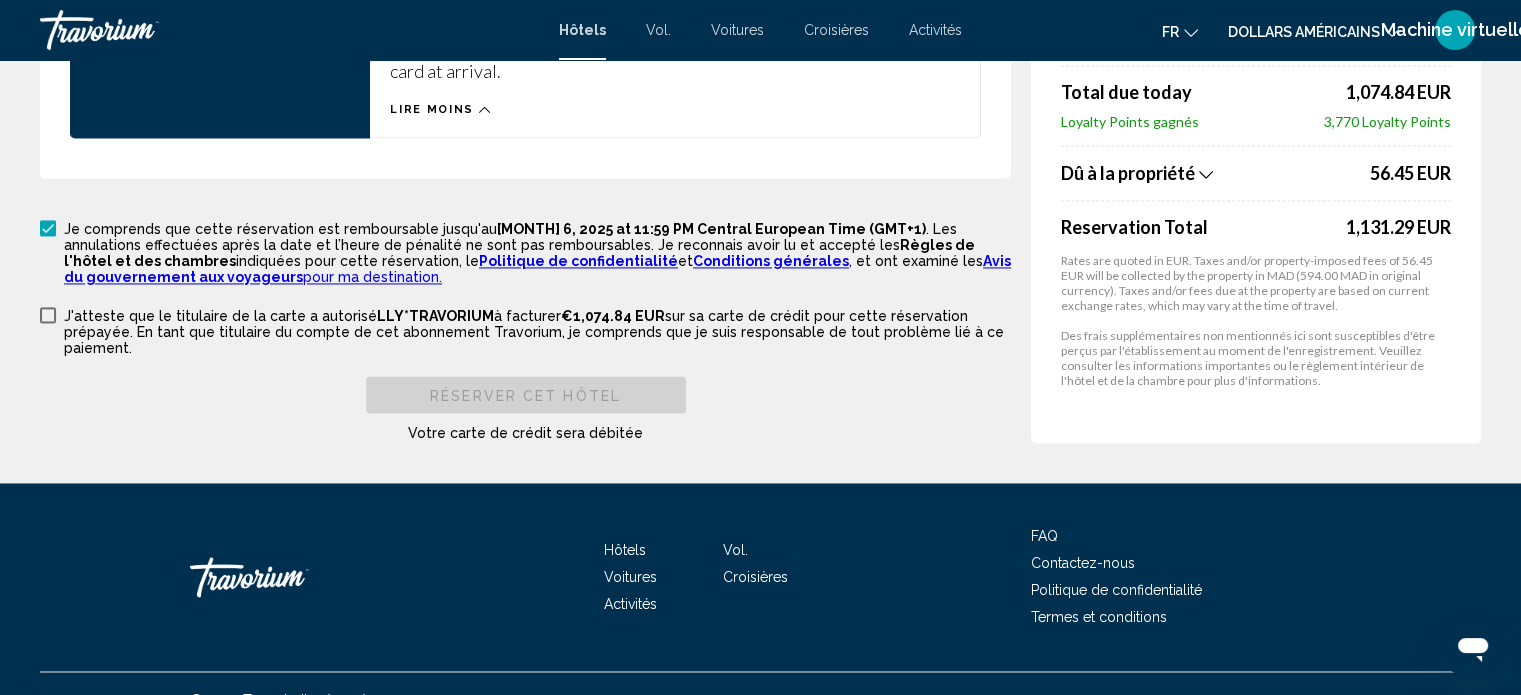 click on "Réservation d'hotel Résumé des prix Eden Andalou Aquapark & Spa Sep 12, 2025 - Sep 15, 2025 - 3 nuit nuits 4 Adulte Adultes , 0 Enfant Enfants ( âge ) Chambre 1: Deluxe Room with 1 Double Bed Chambre 2: Deluxe Room with 1 Double Bed Prix au détail 1,231.39 EUR Your Price €358.28 EUR en moyenne par nuit 1,074.84 EUR Taxes and Fees Included 160.82 EUR Total due today 1,074.84 EUR Loyalty Points gagnés 3,770 Loyalty Points Dû à la propriété 56.45 EUR Reservation Total 1,131.29 EUR Rates are quoted in EUR. Taxes and/or property-imposed fees of 56.45 EUR will be collected by the property in MAD (594.00 MAD in original currency). Taxes and/or fees due at the property are based on current exchange rates, which may vary at the time of travel." at bounding box center (760, -1231) 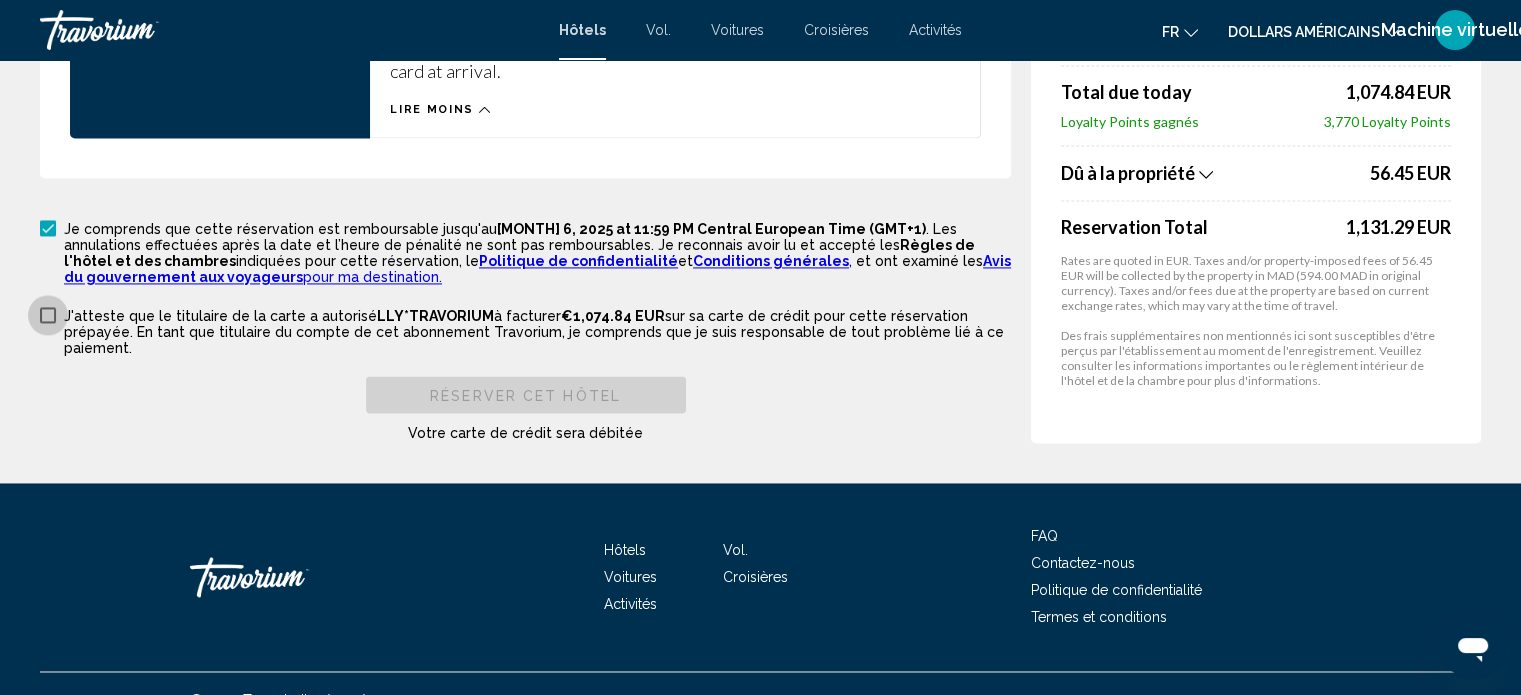 click at bounding box center (48, 315) 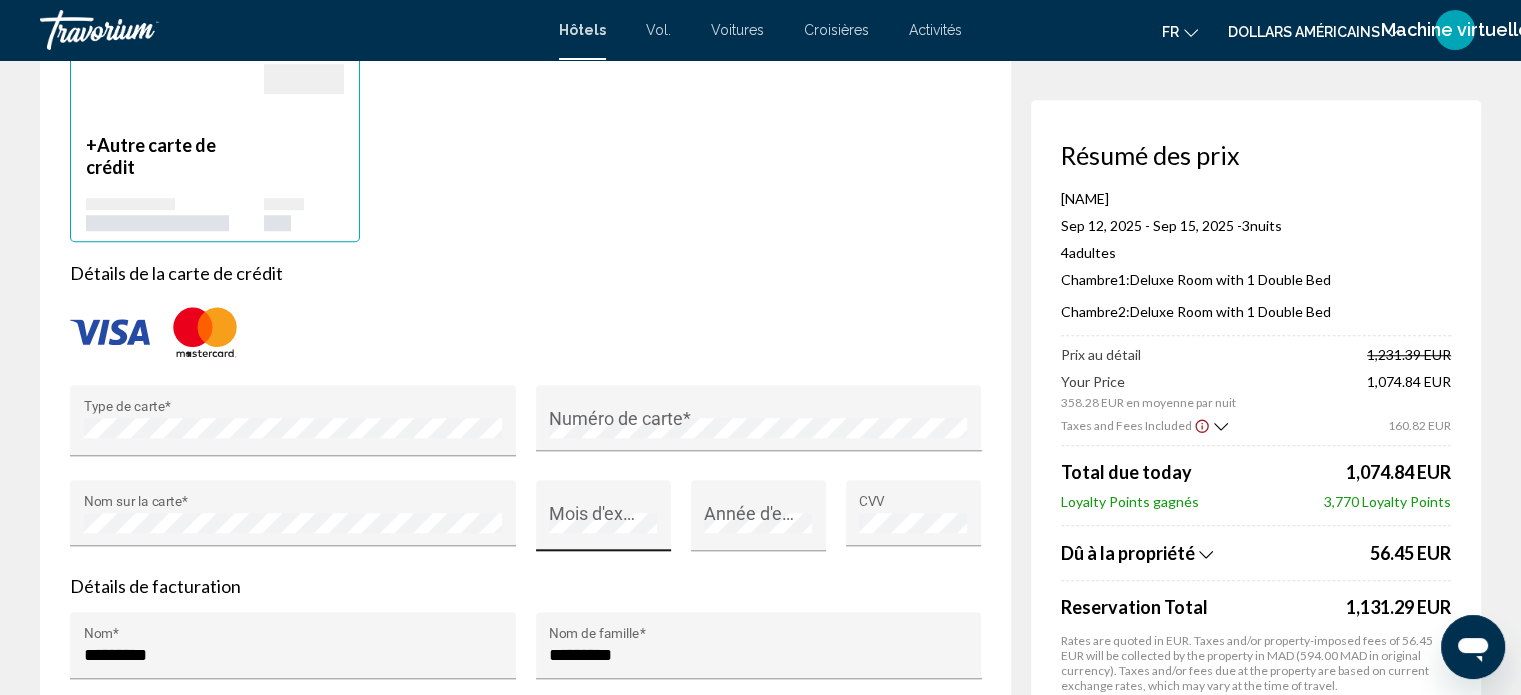 scroll, scrollTop: 1580, scrollLeft: 0, axis: vertical 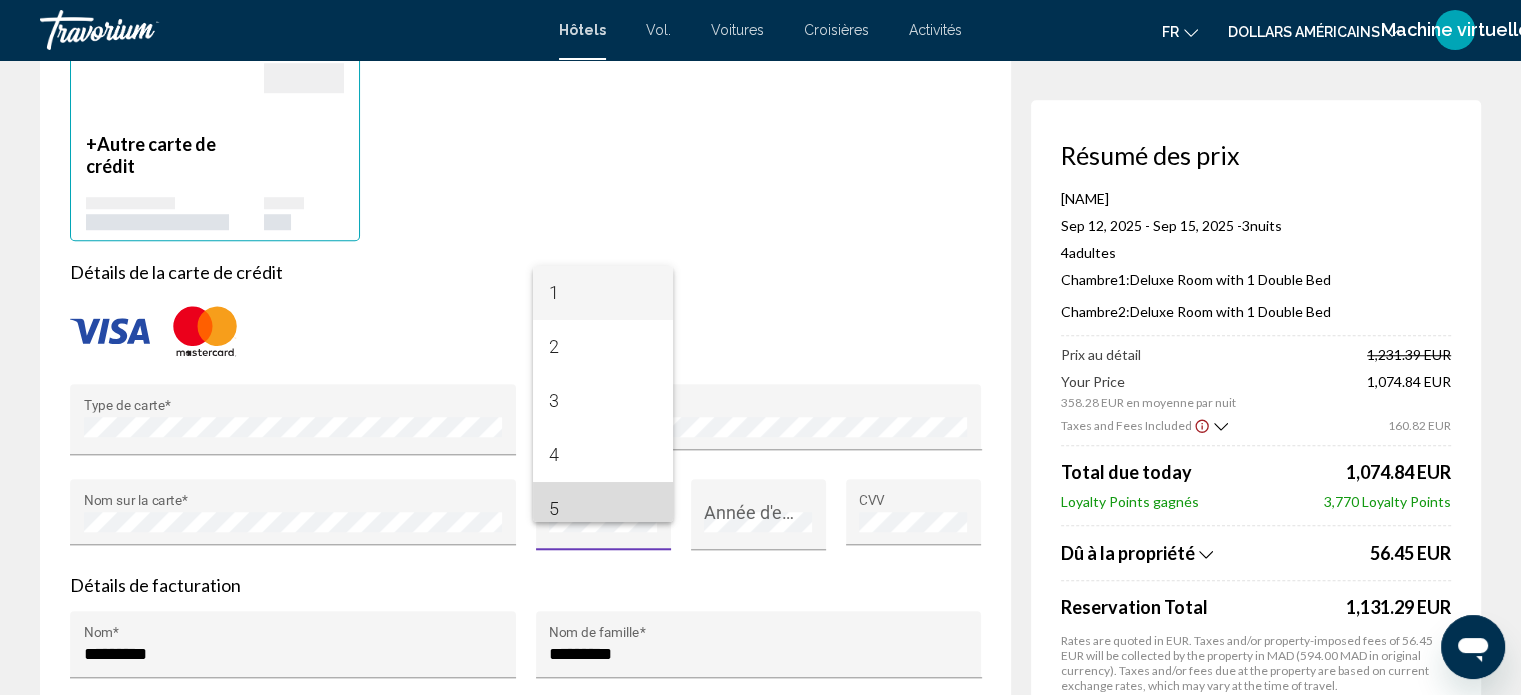 click on "5" at bounding box center (603, 509) 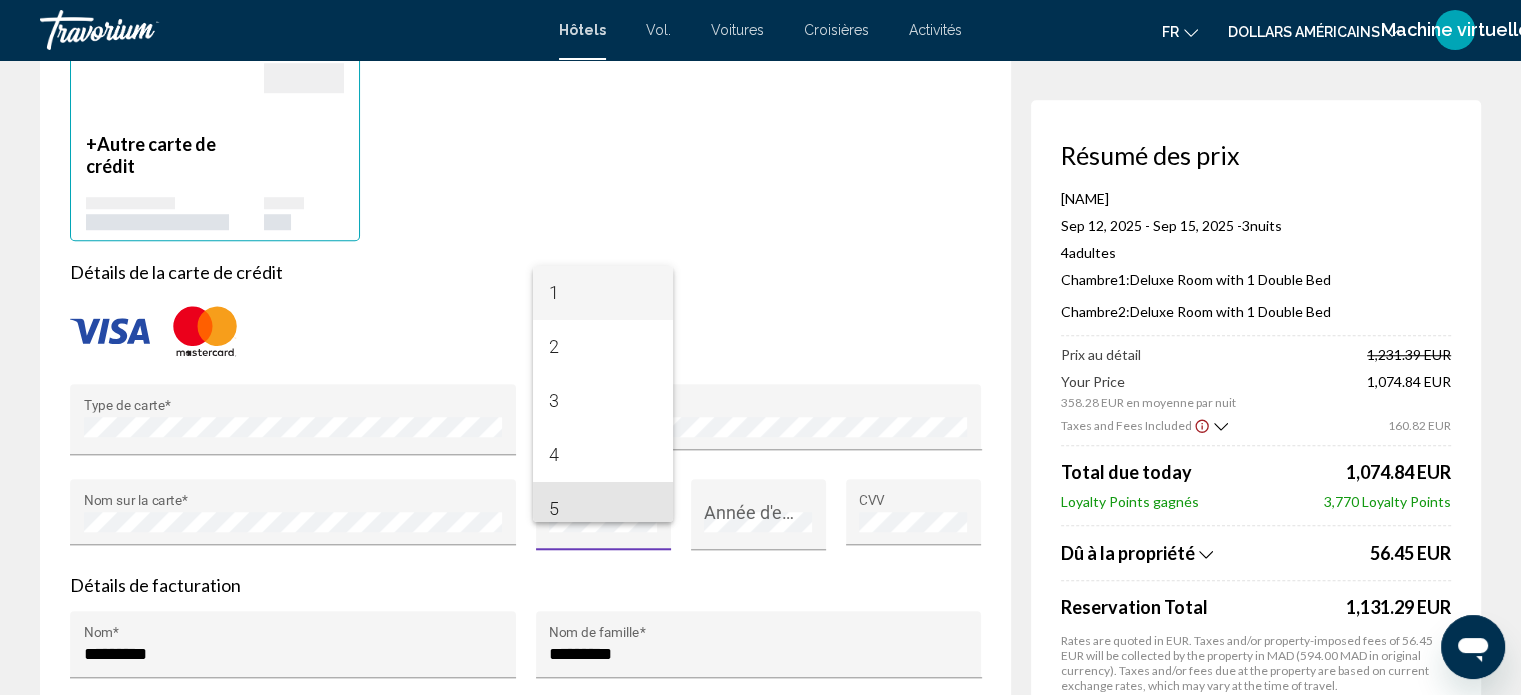 scroll, scrollTop: 14, scrollLeft: 0, axis: vertical 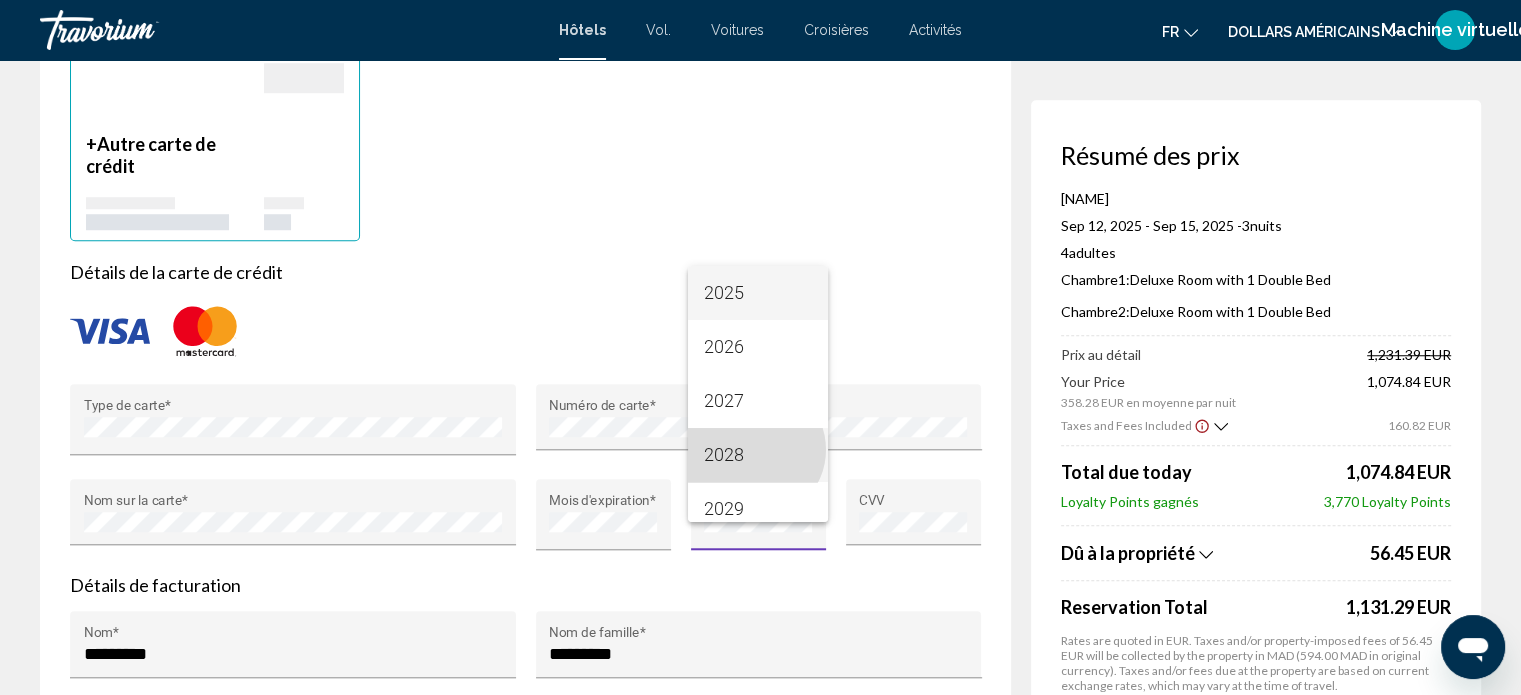 click on "2028" at bounding box center (758, 455) 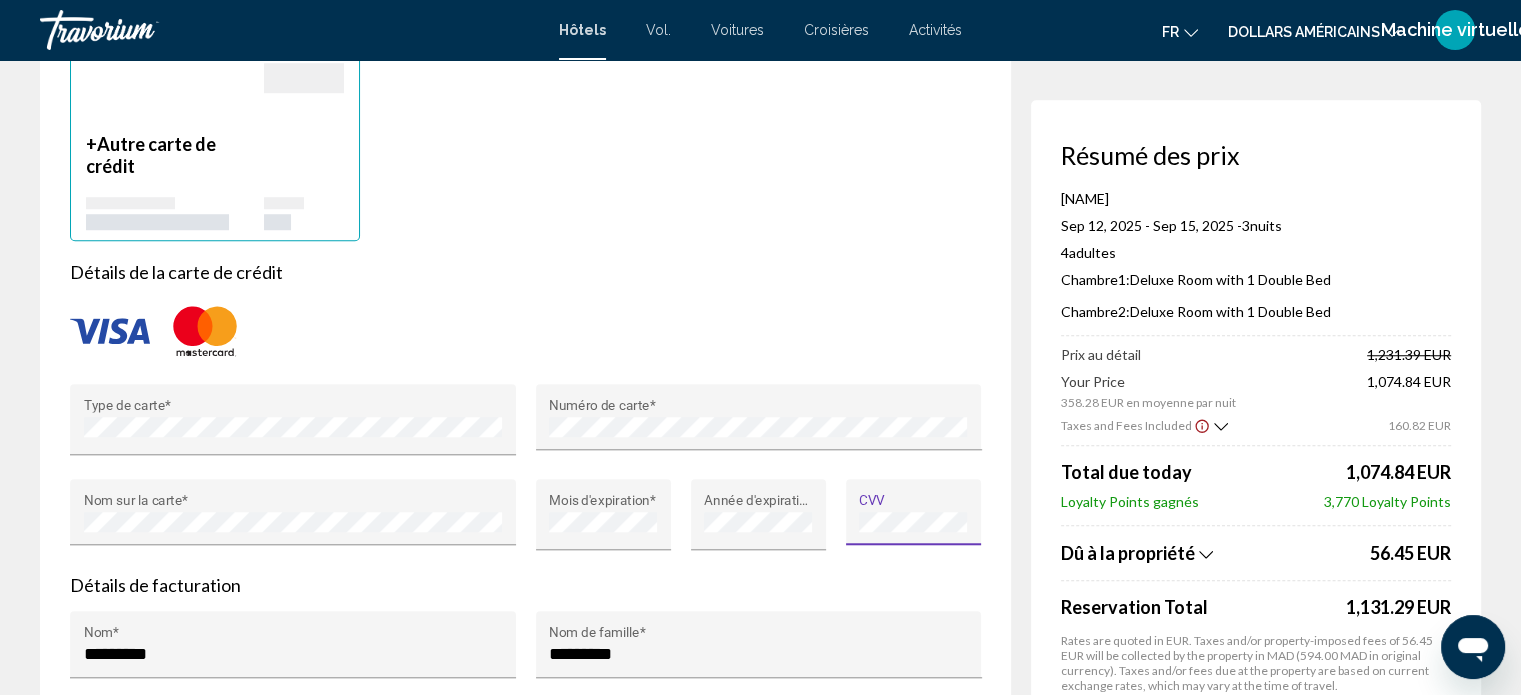 scroll, scrollTop: 0, scrollLeft: 0, axis: both 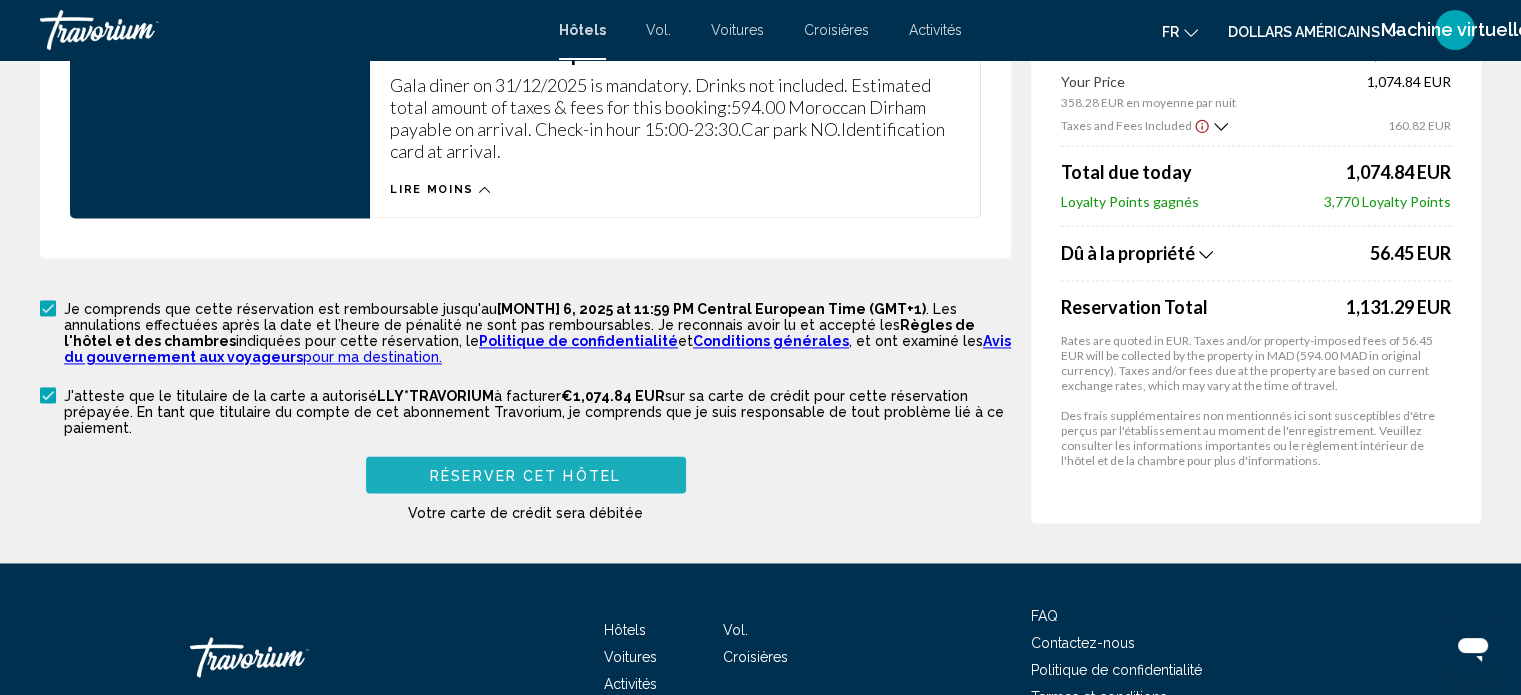 click on "Réserver cet hôtel" at bounding box center [526, 474] 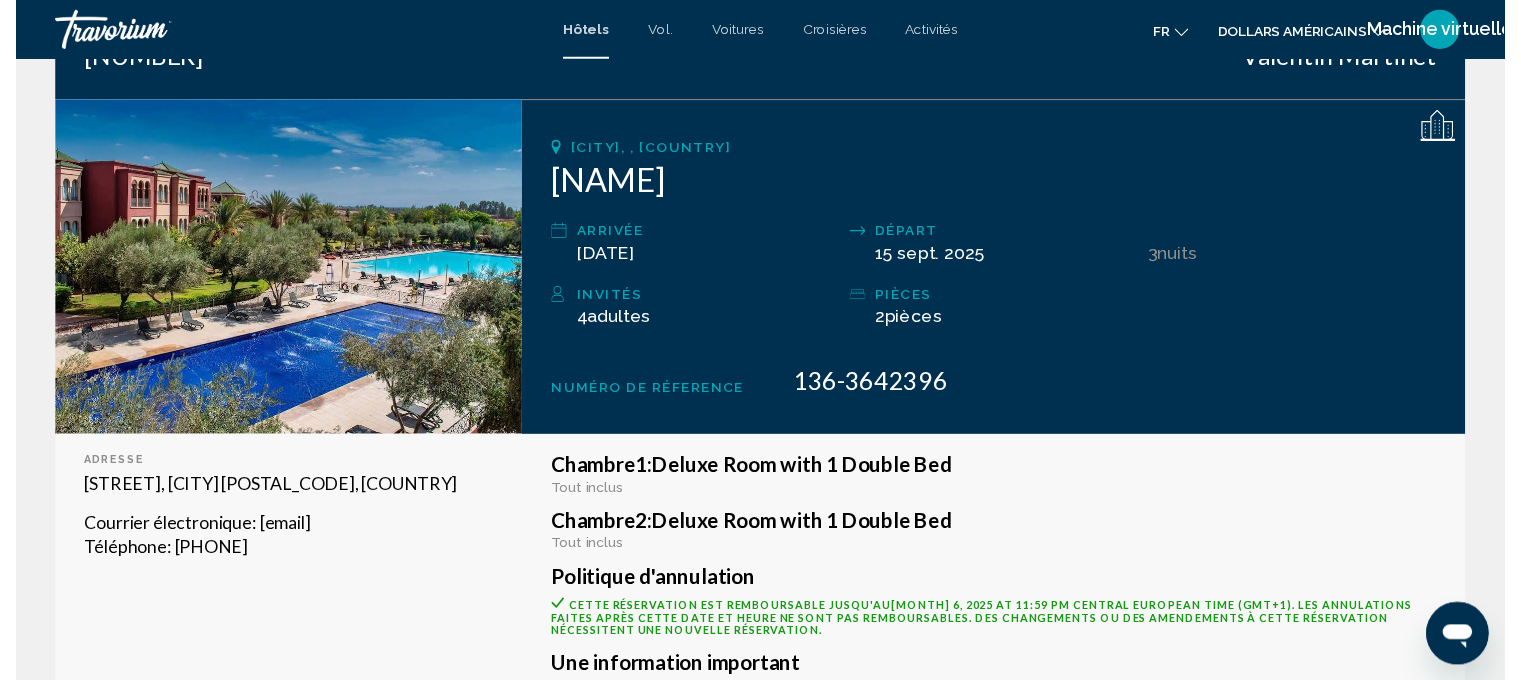 scroll, scrollTop: 0, scrollLeft: 0, axis: both 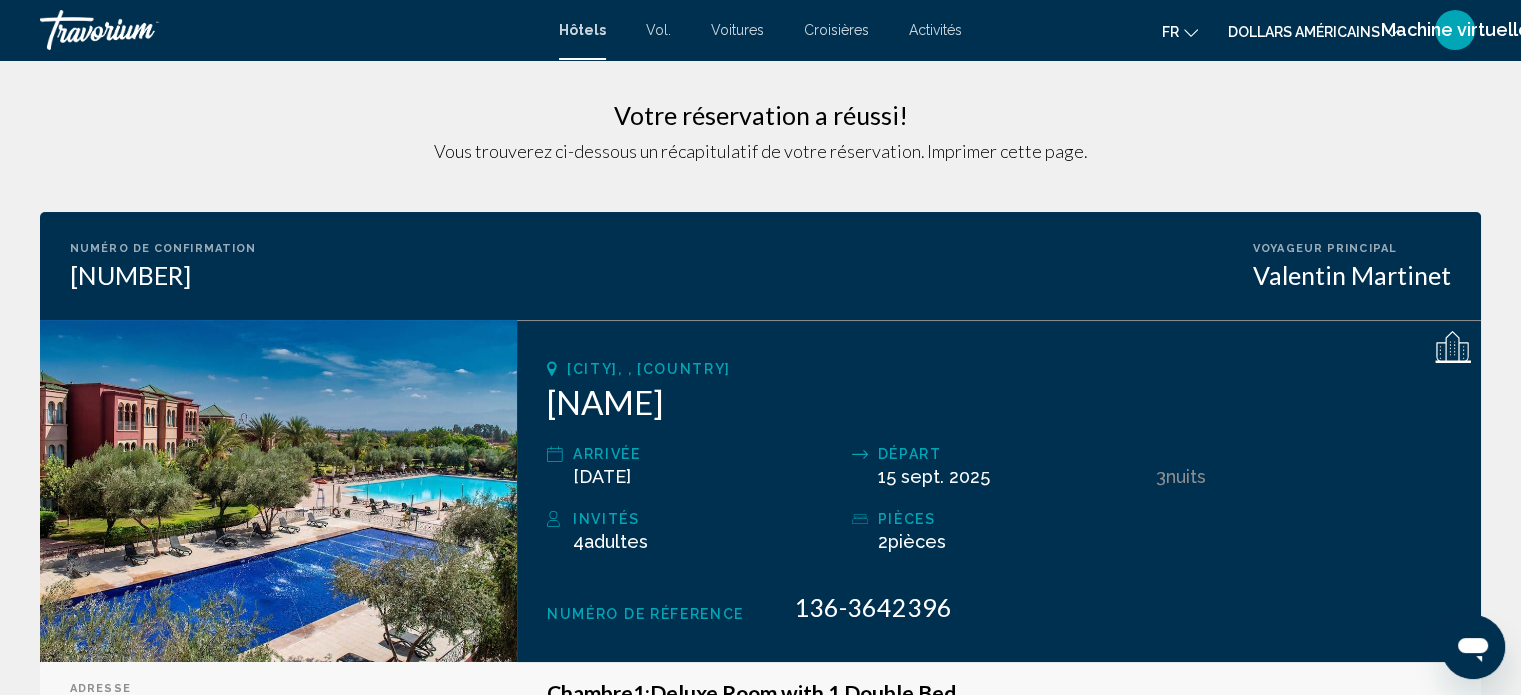 click at bounding box center [278, 491] 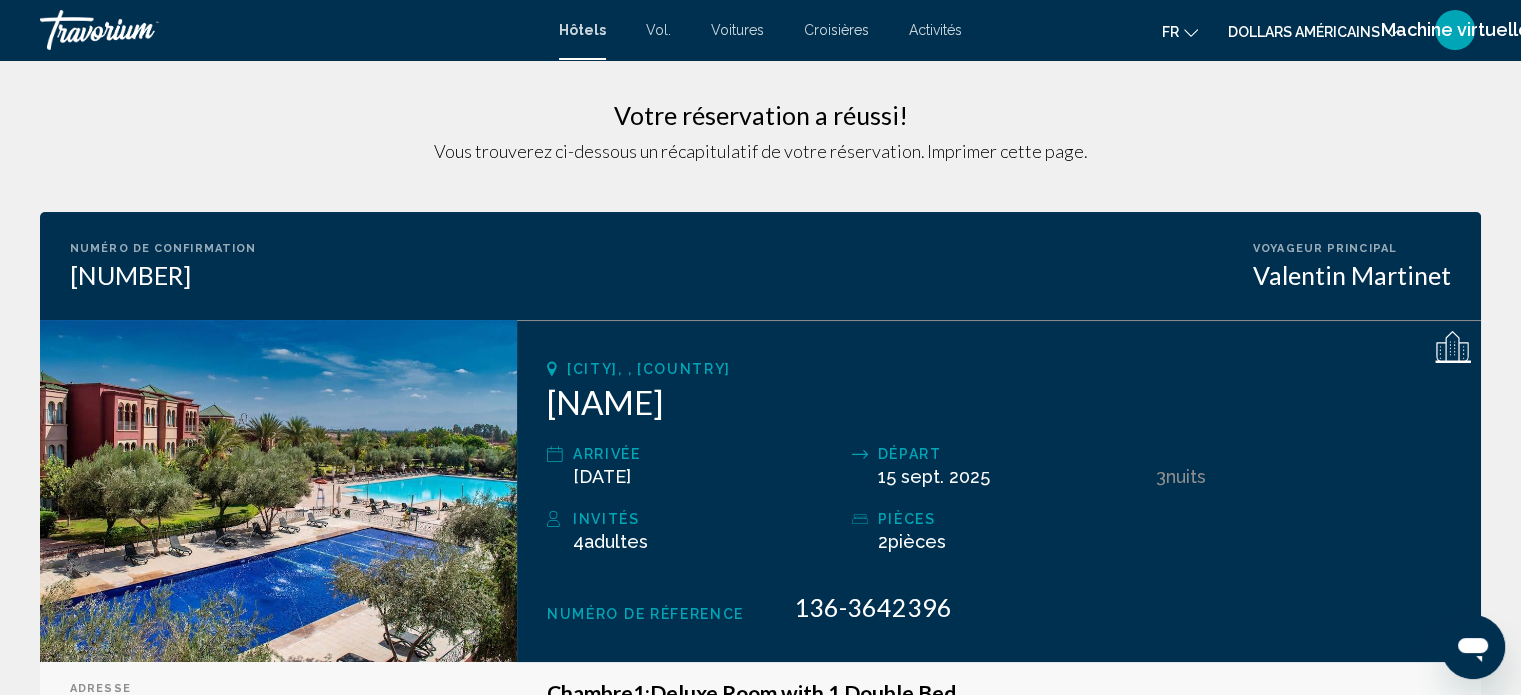 click at bounding box center [278, 491] 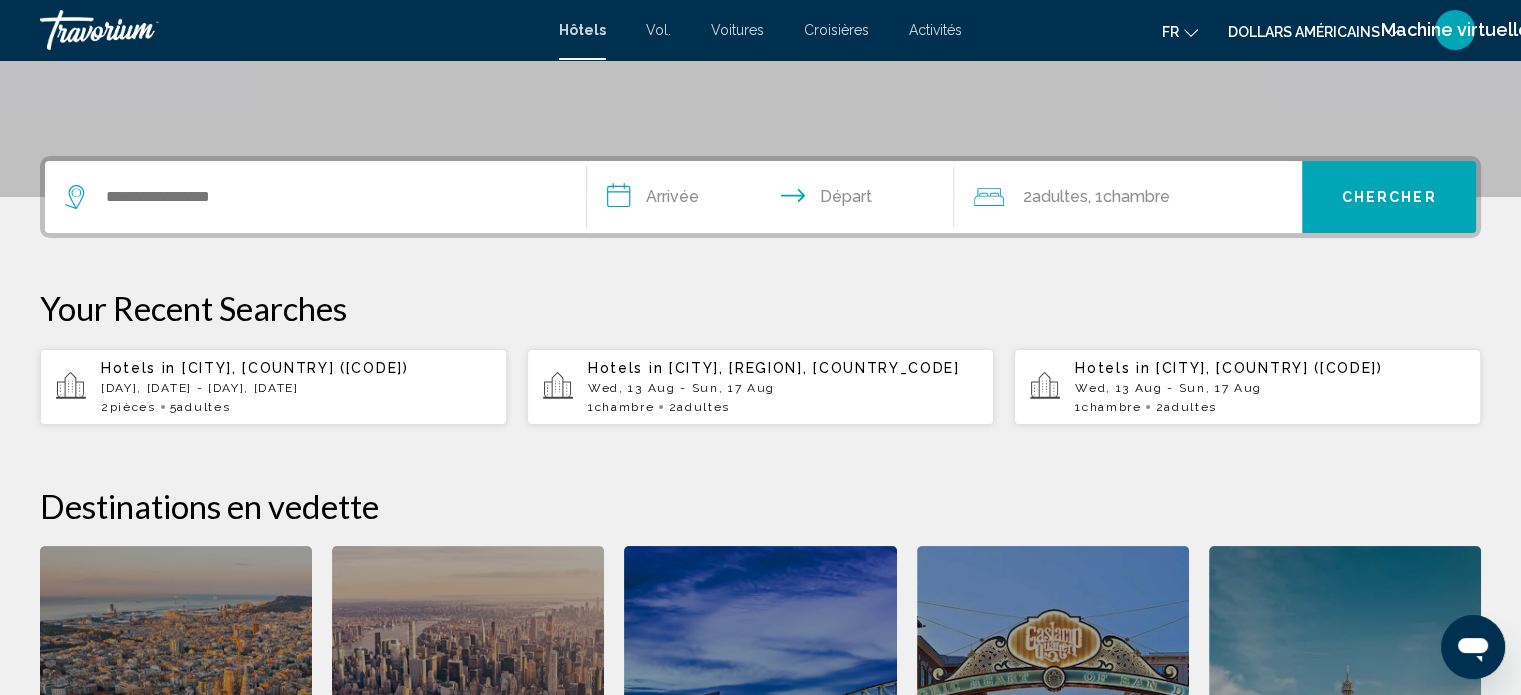 scroll, scrollTop: 402, scrollLeft: 0, axis: vertical 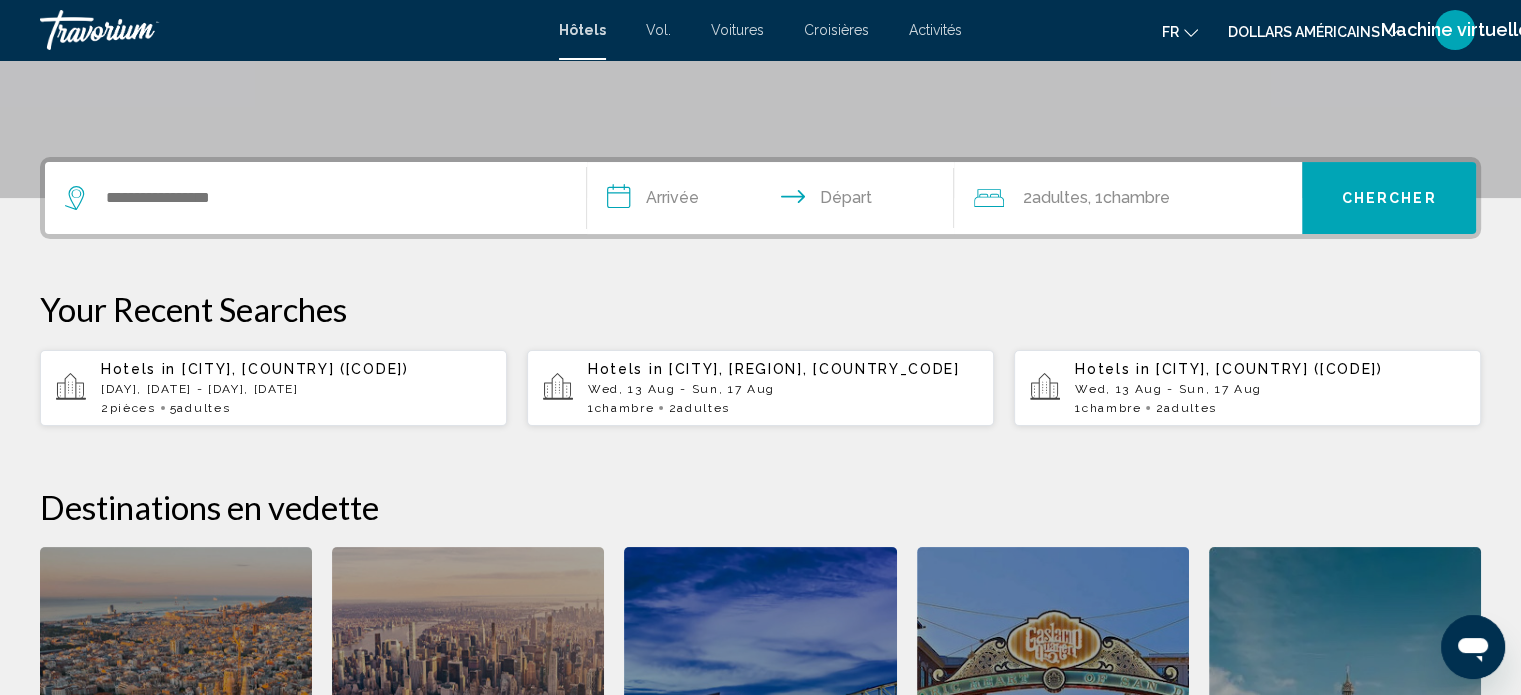 click on "[DAY], [DATE] - [DAY], [DATE]" at bounding box center [296, 389] 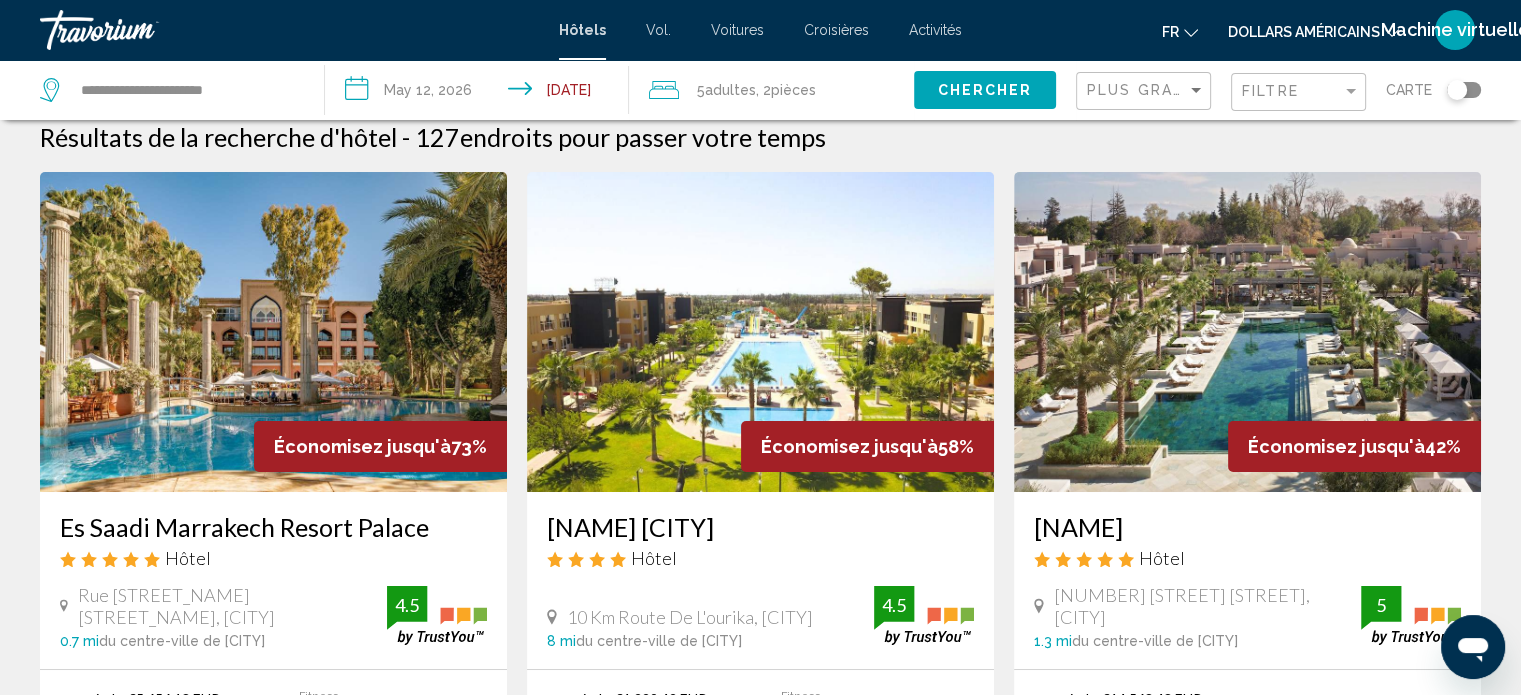 scroll, scrollTop: 0, scrollLeft: 0, axis: both 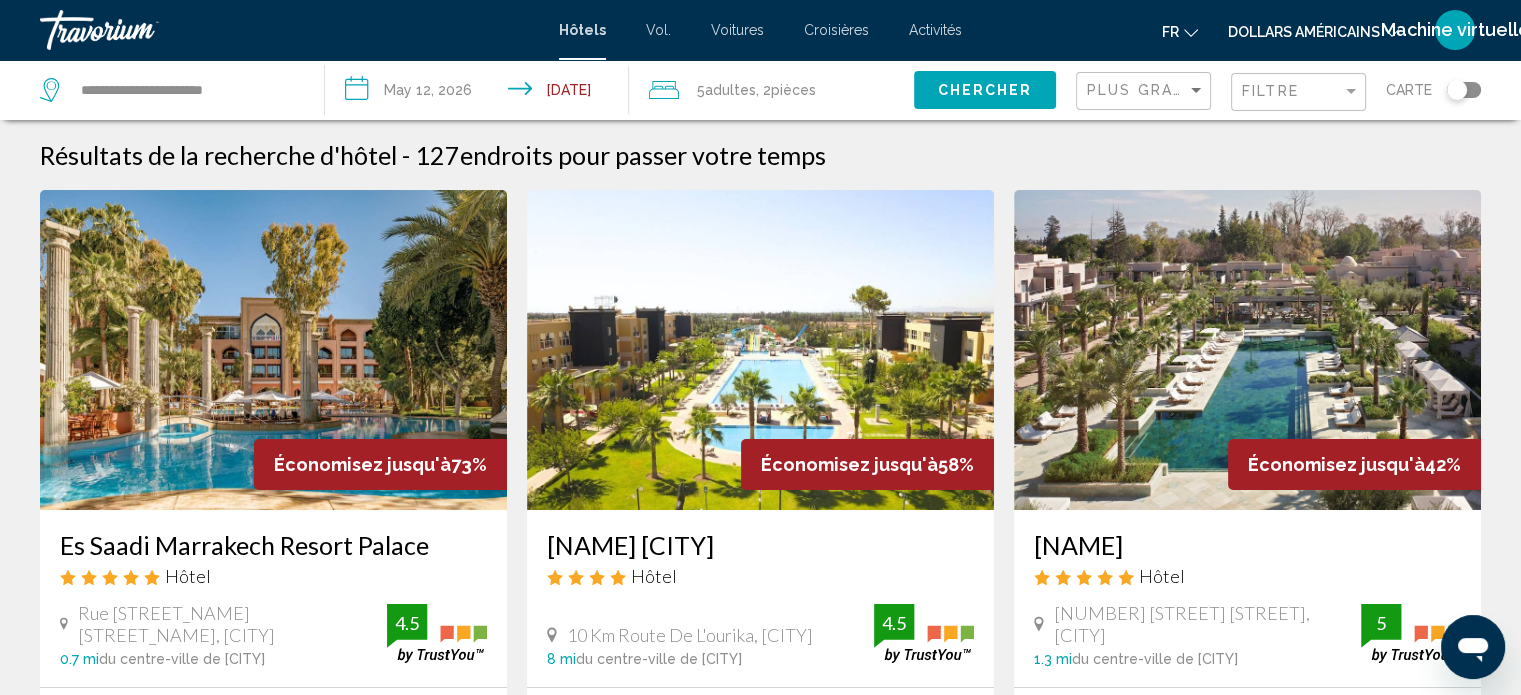 click on "pièces" 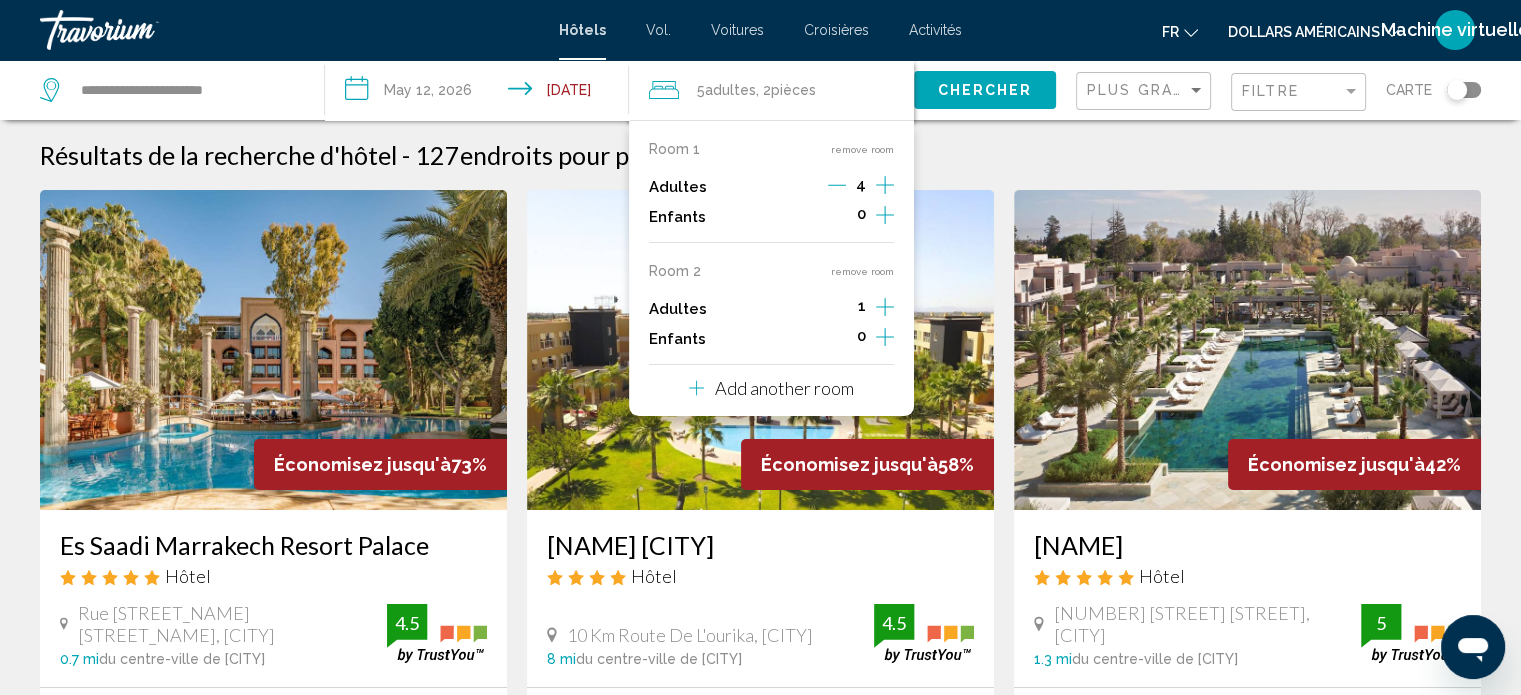 click 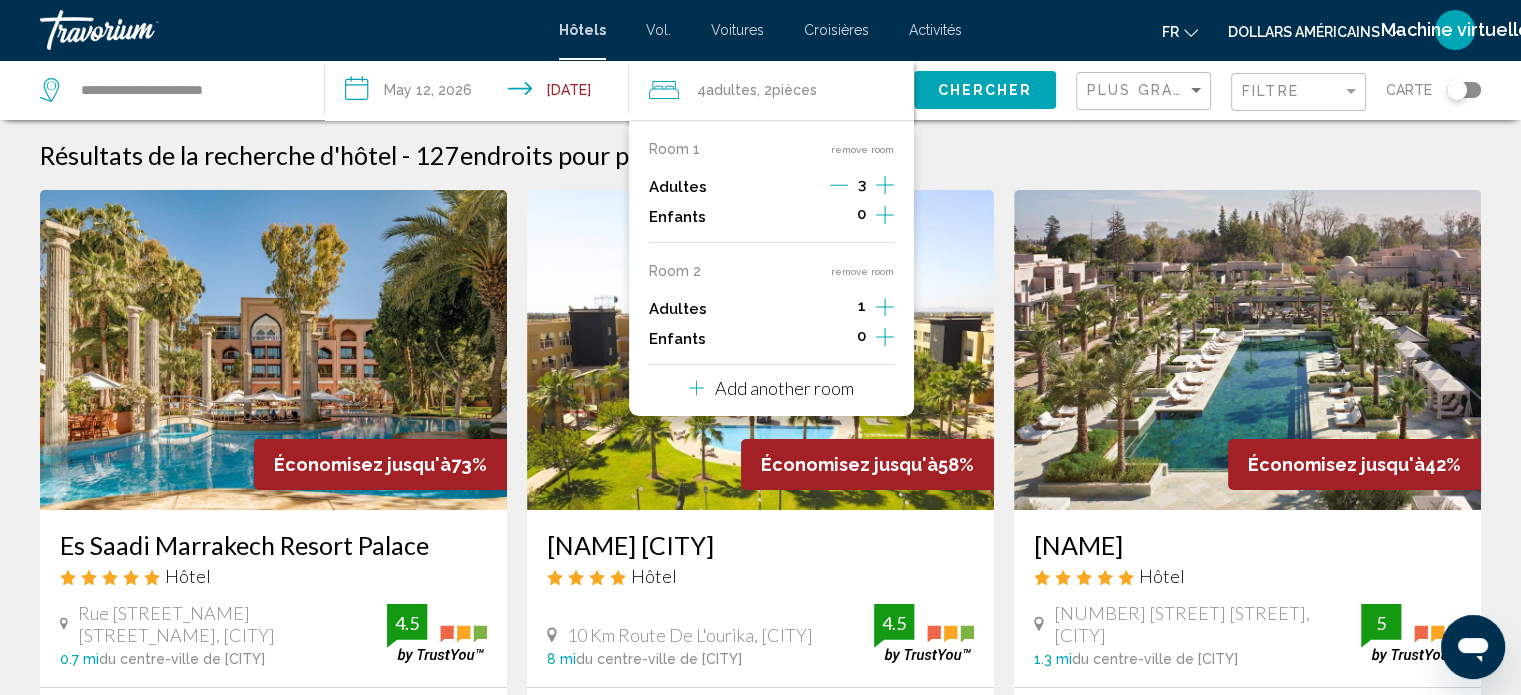 click 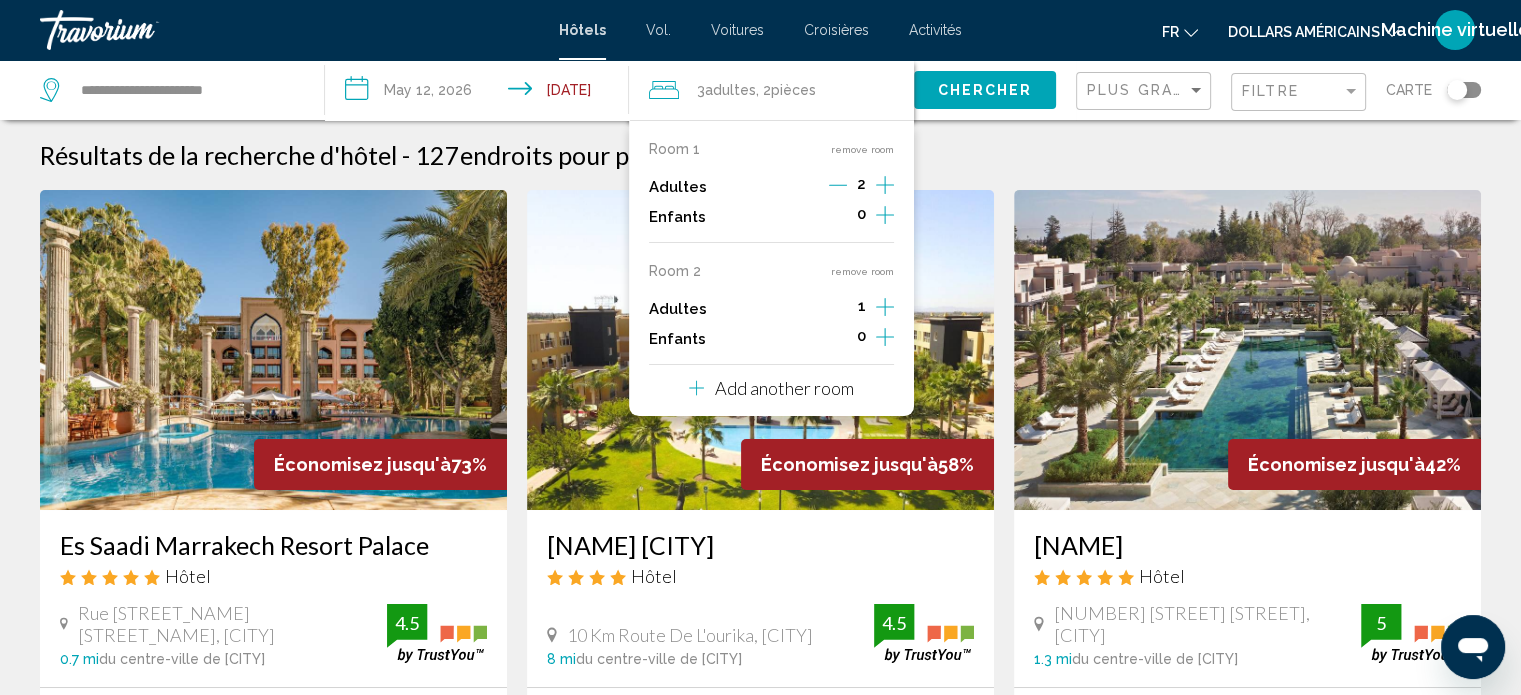 click 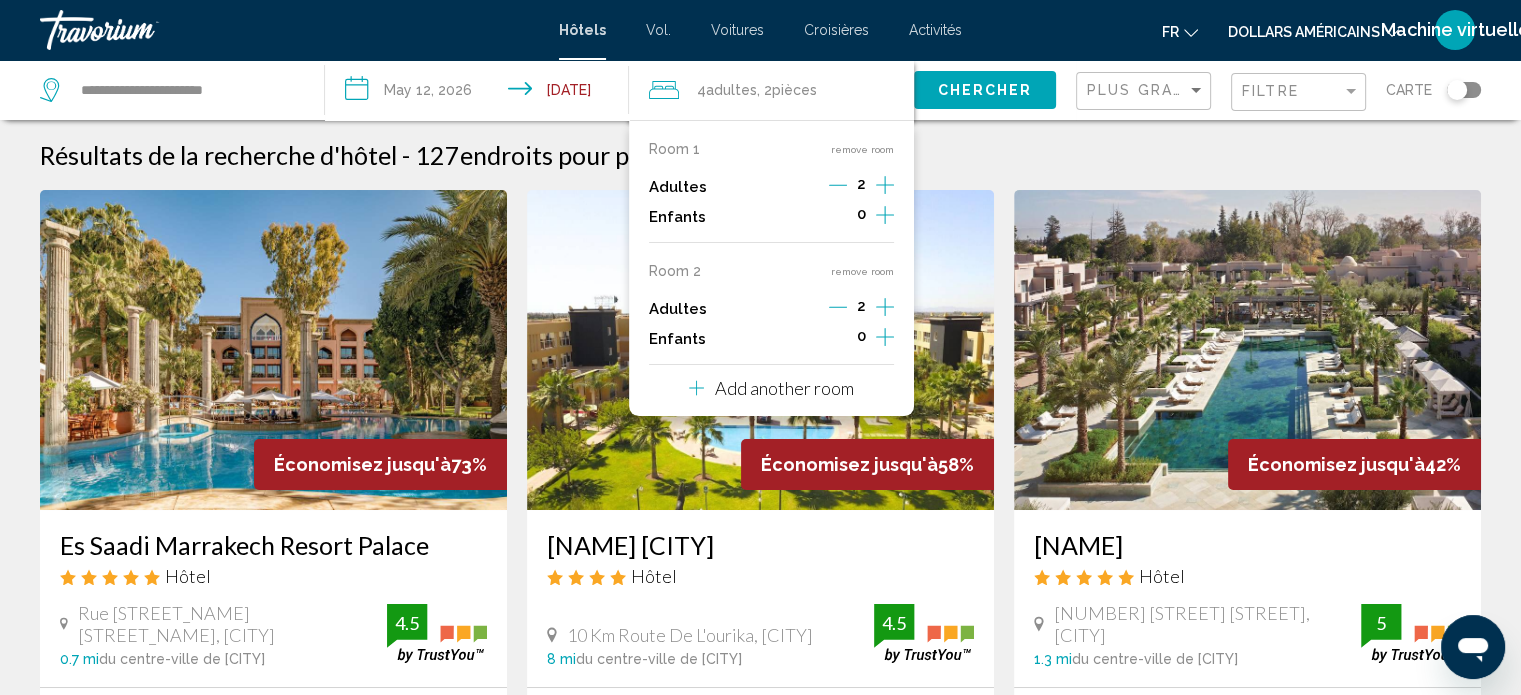 click on "Add another room" at bounding box center (783, 388) 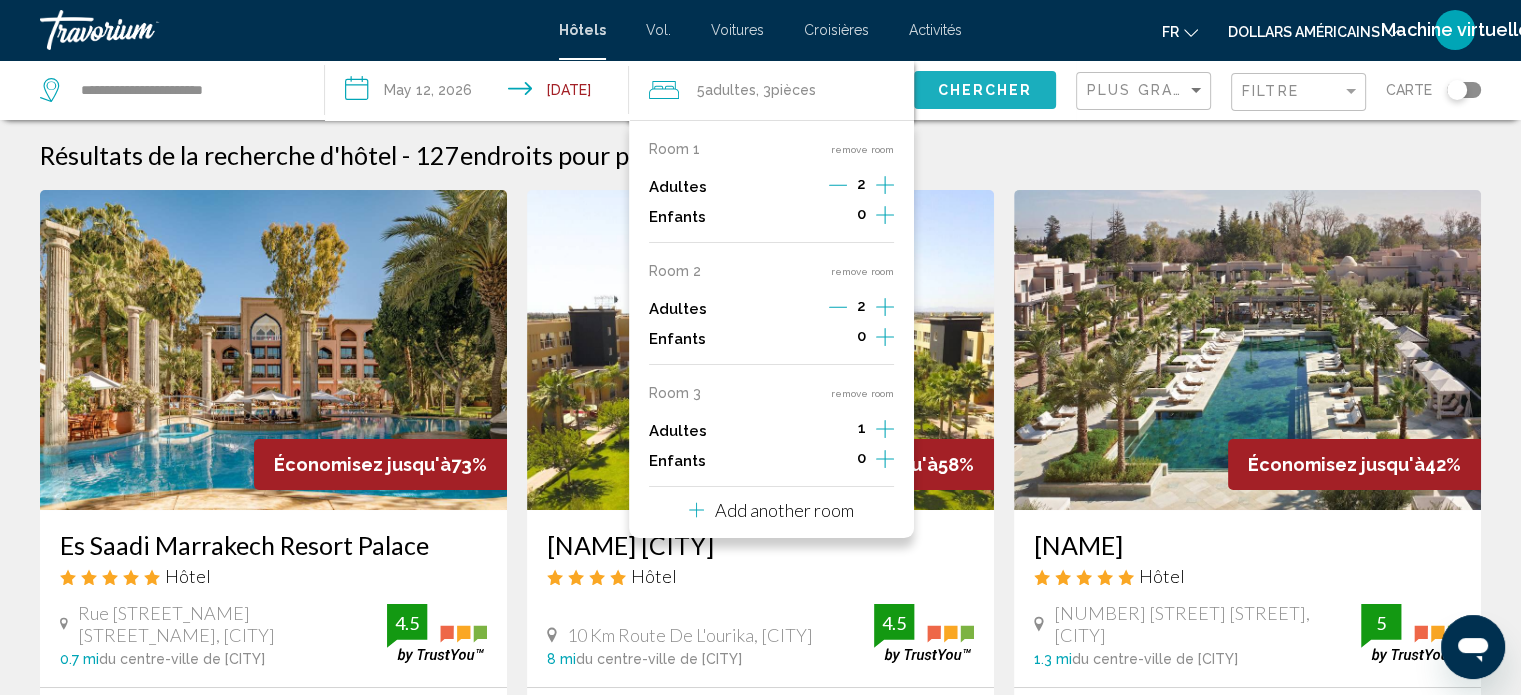 click on "Chercher" 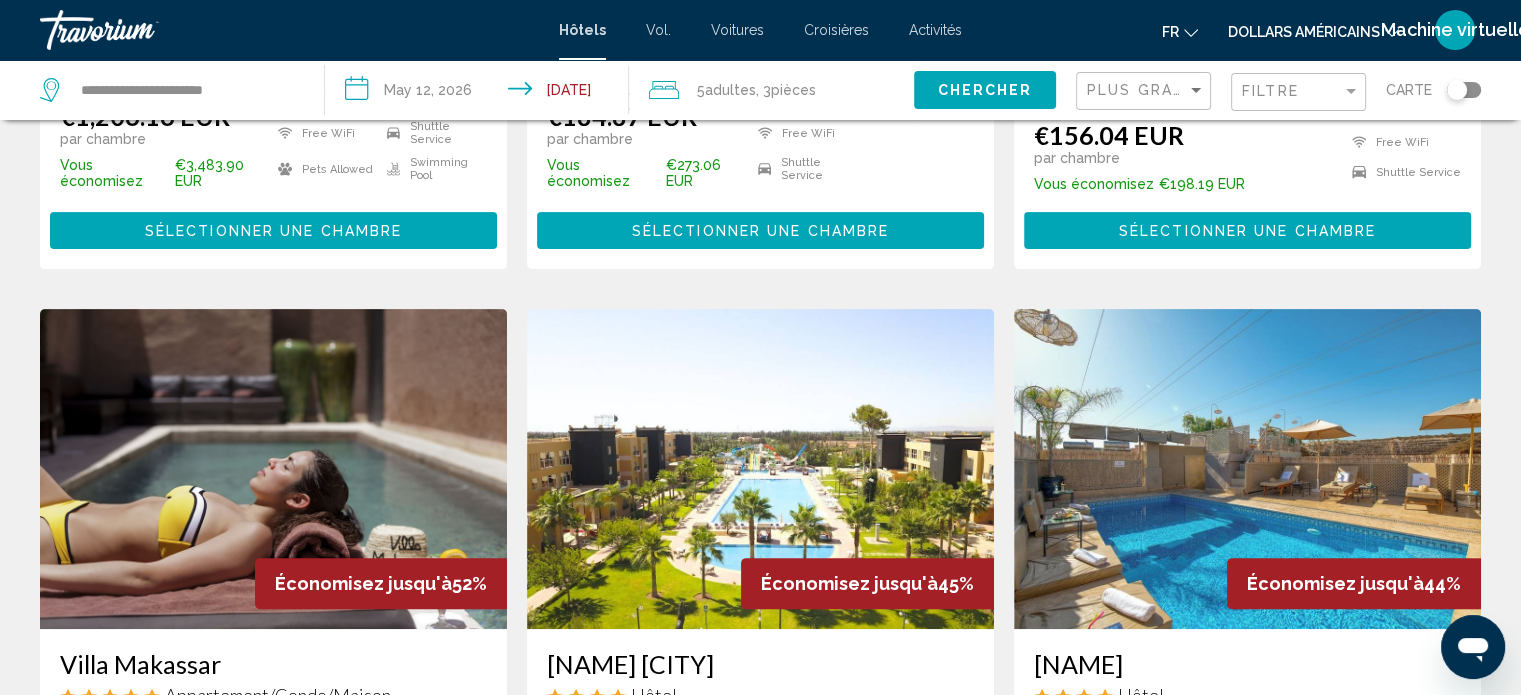 scroll, scrollTop: 384, scrollLeft: 0, axis: vertical 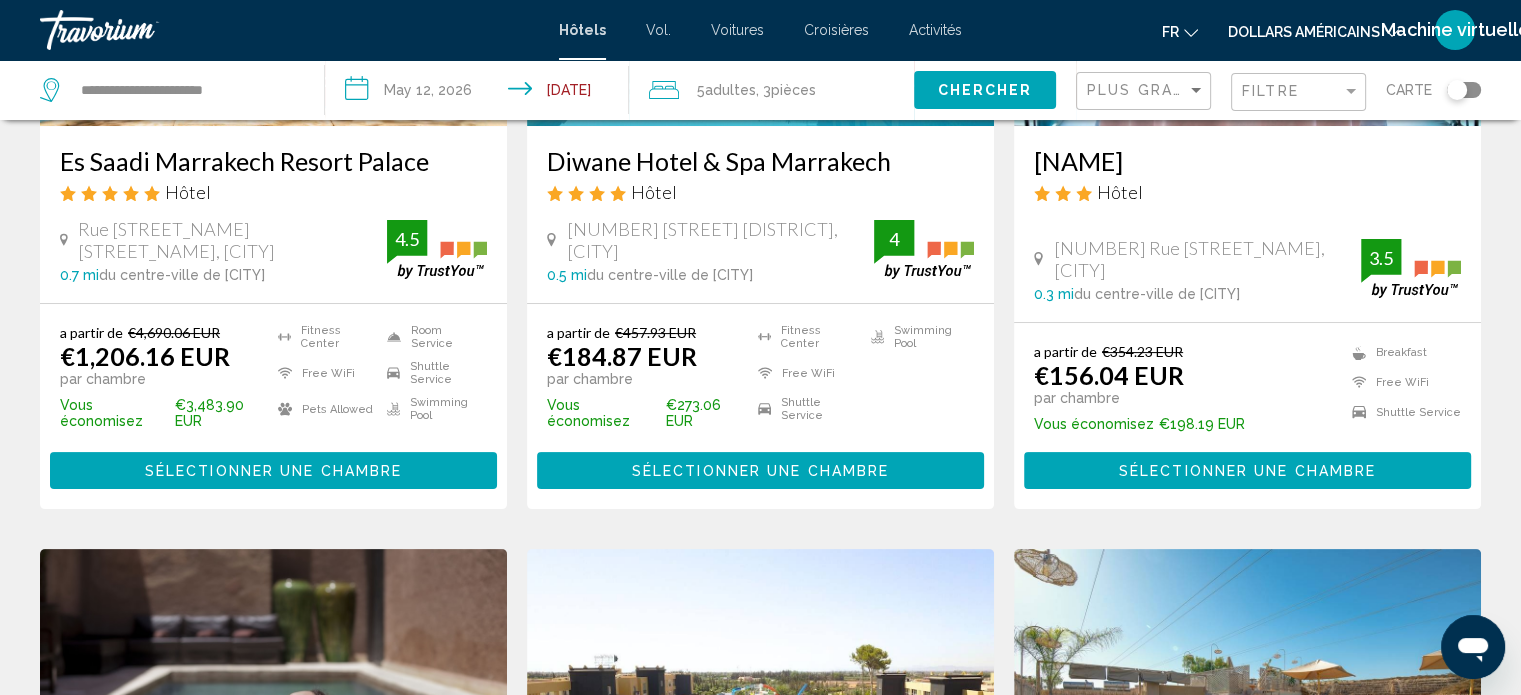 click on "Filtre" 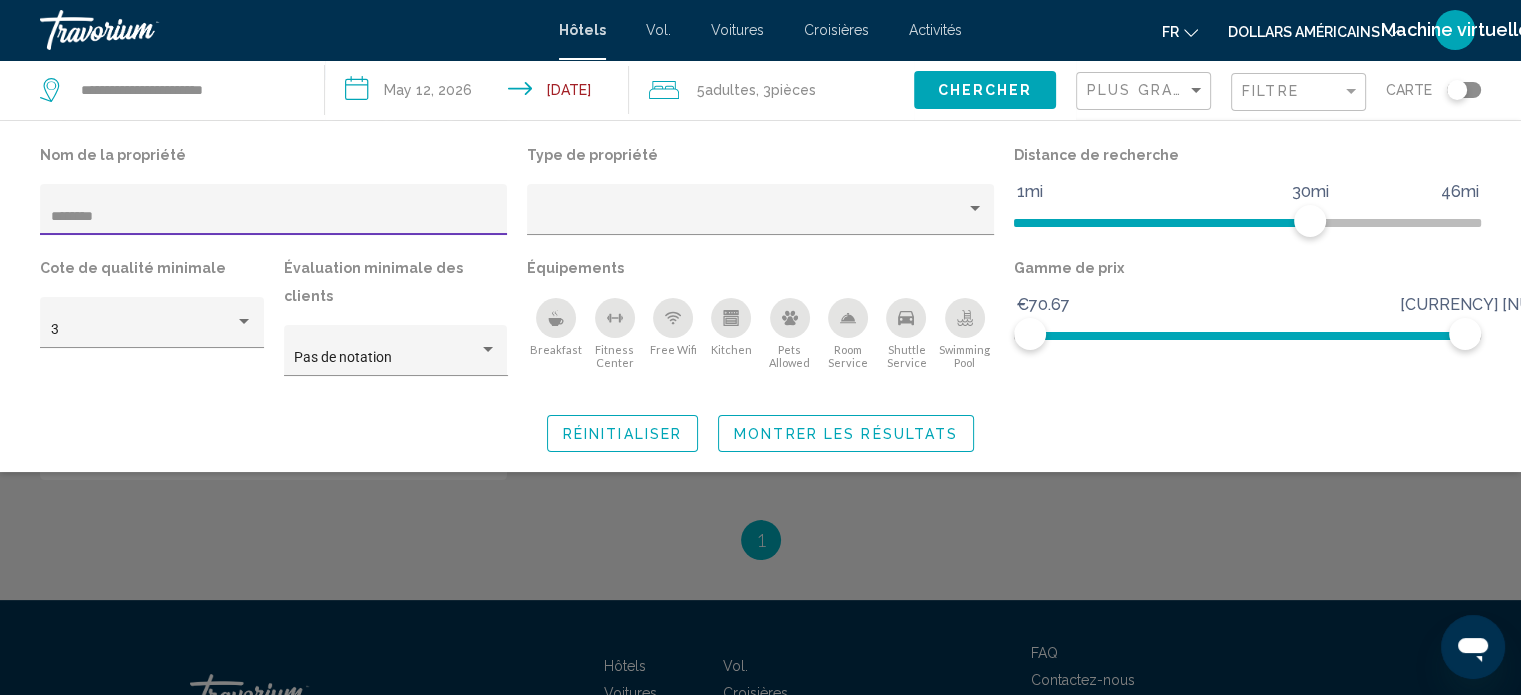 type on "********" 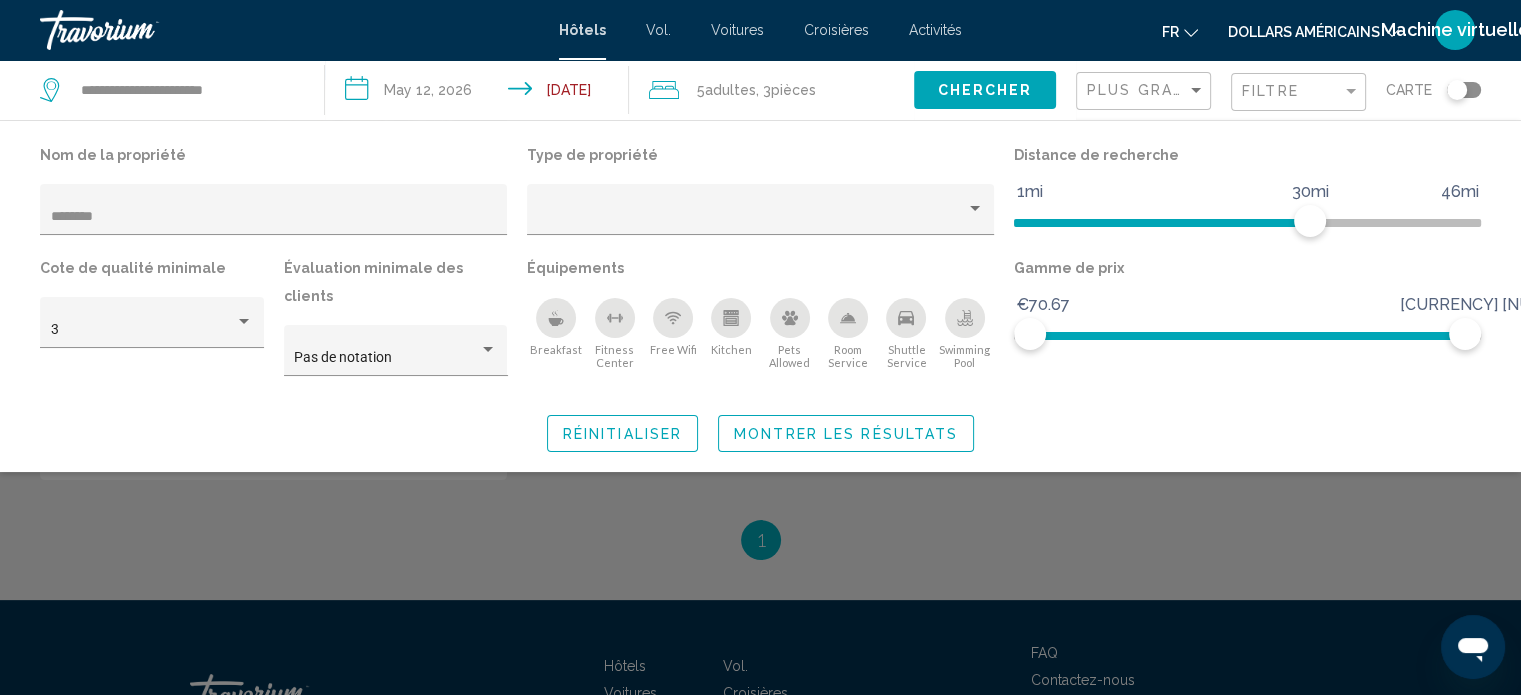 click 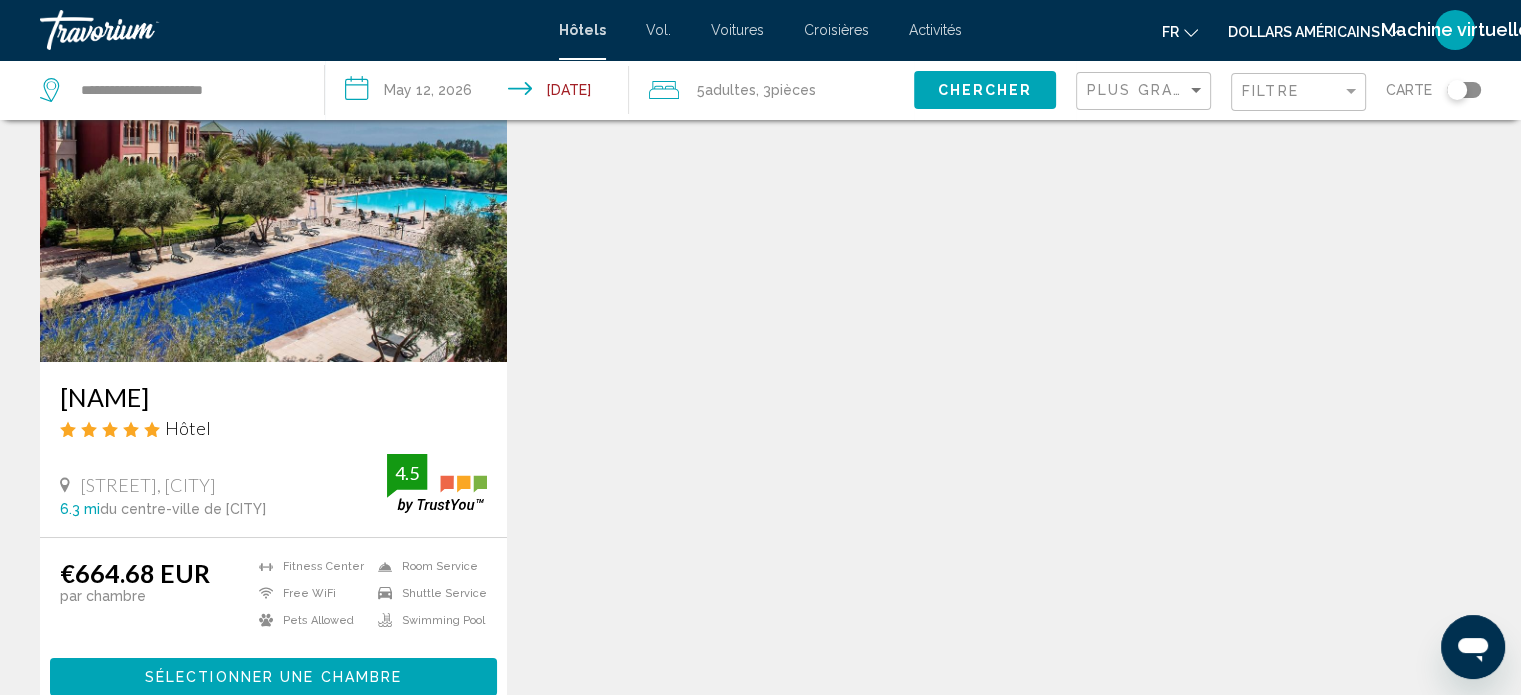 scroll, scrollTop: 0, scrollLeft: 0, axis: both 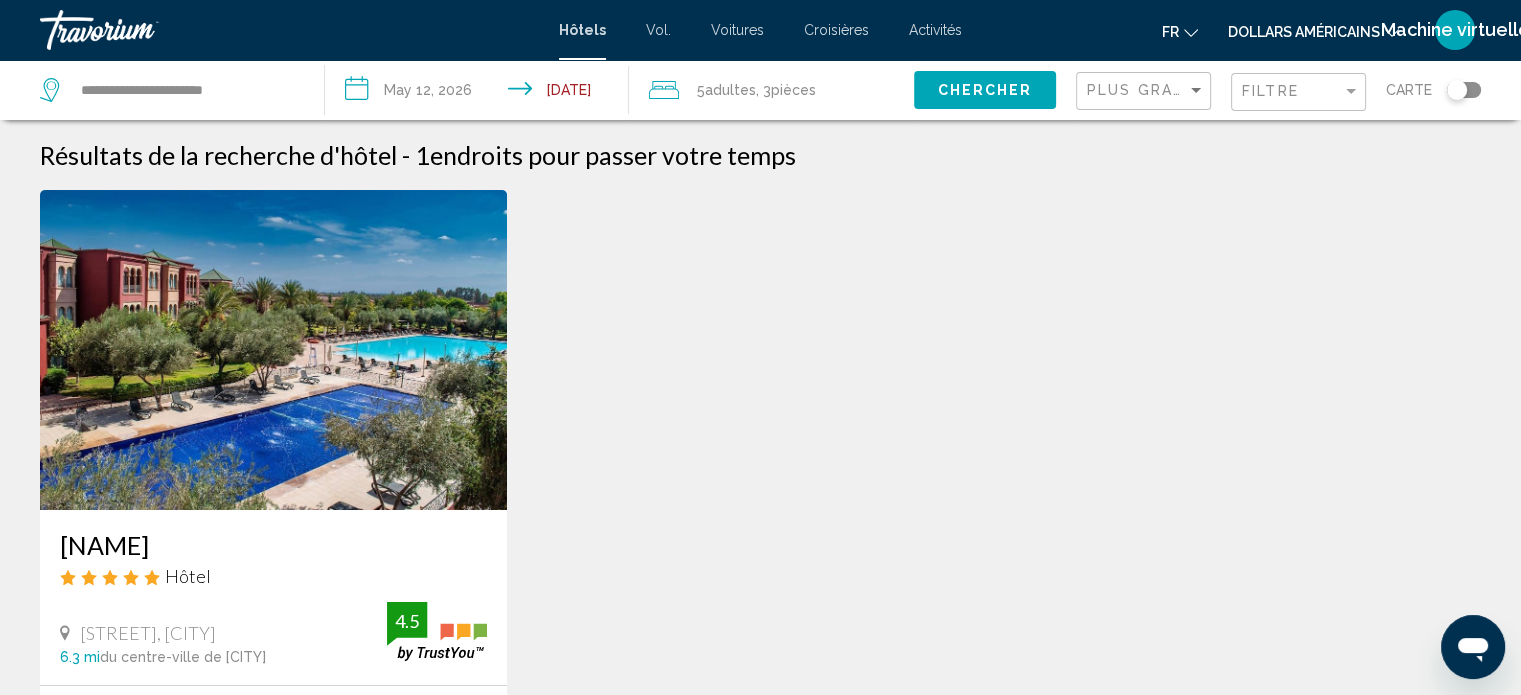 click at bounding box center [273, 350] 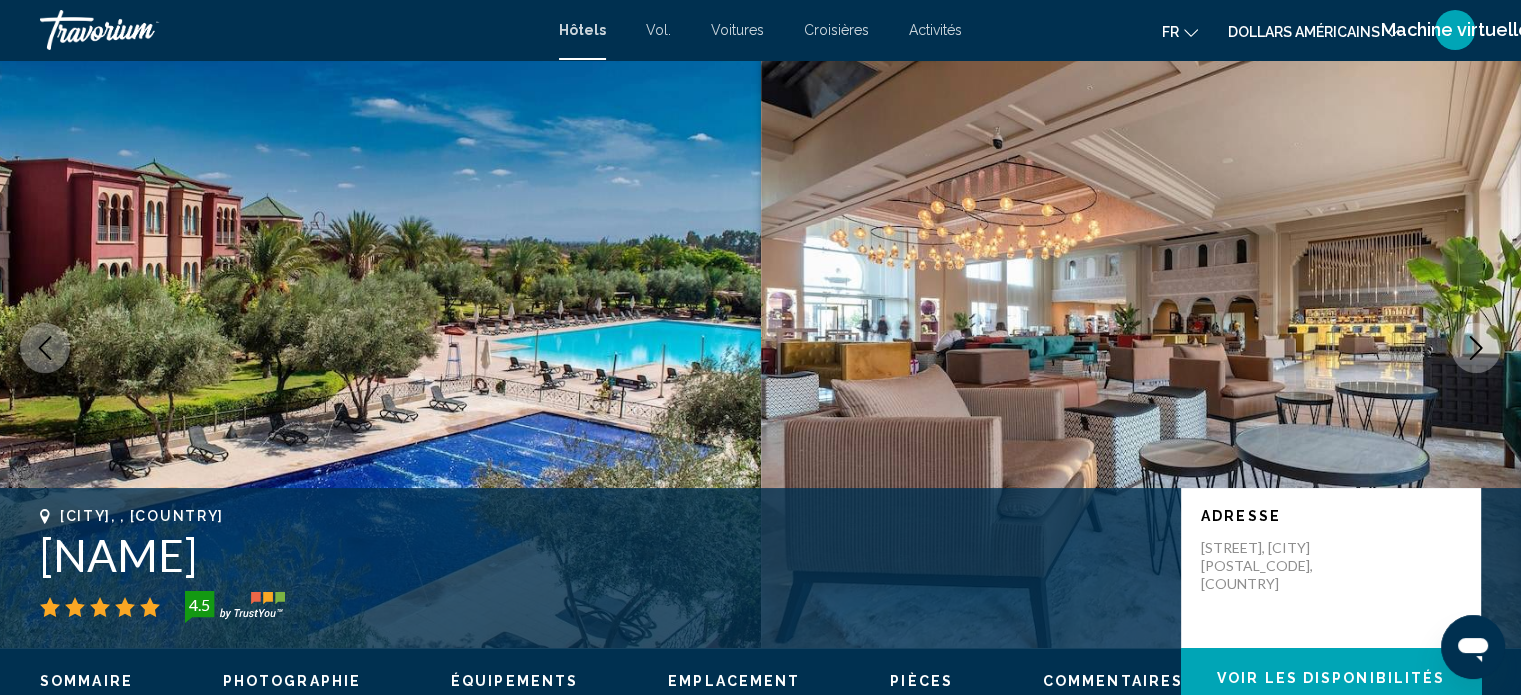 scroll, scrollTop: 135, scrollLeft: 0, axis: vertical 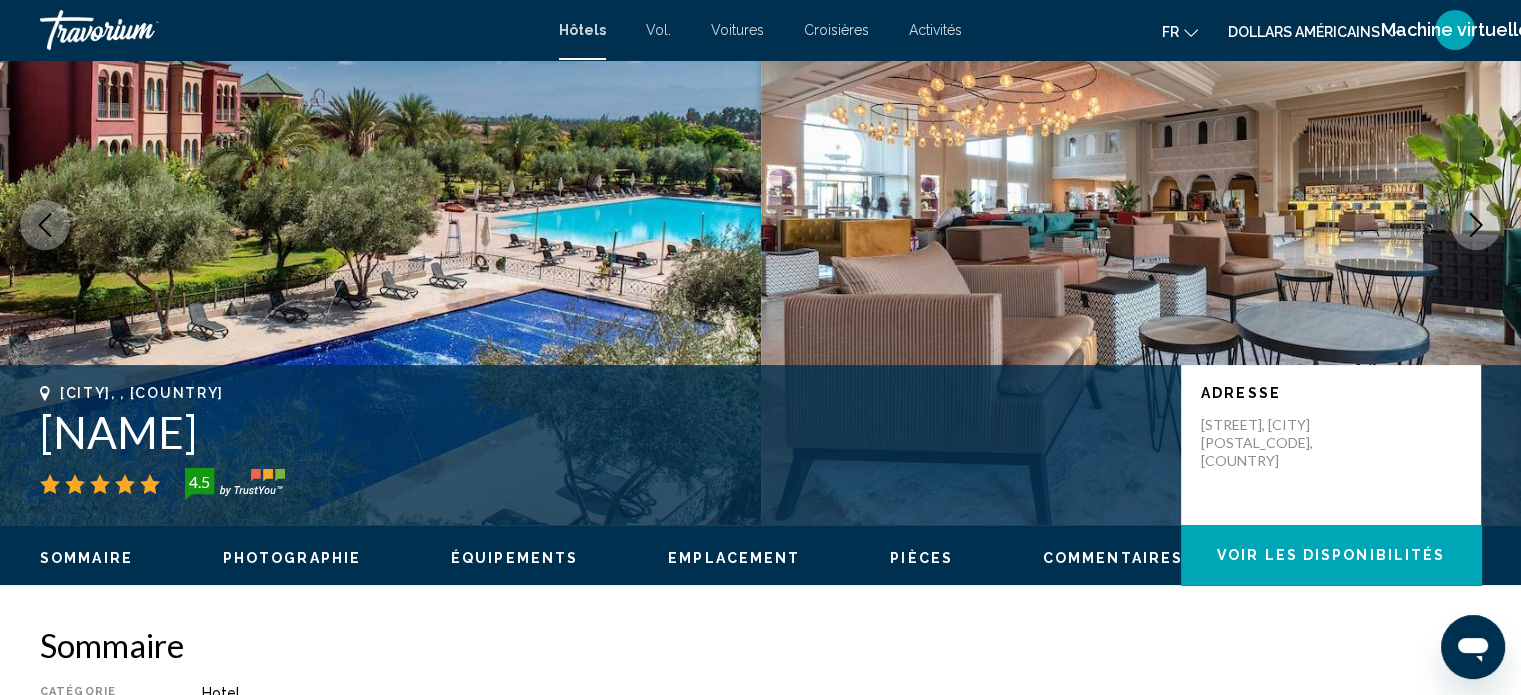 click at bounding box center (1476, 225) 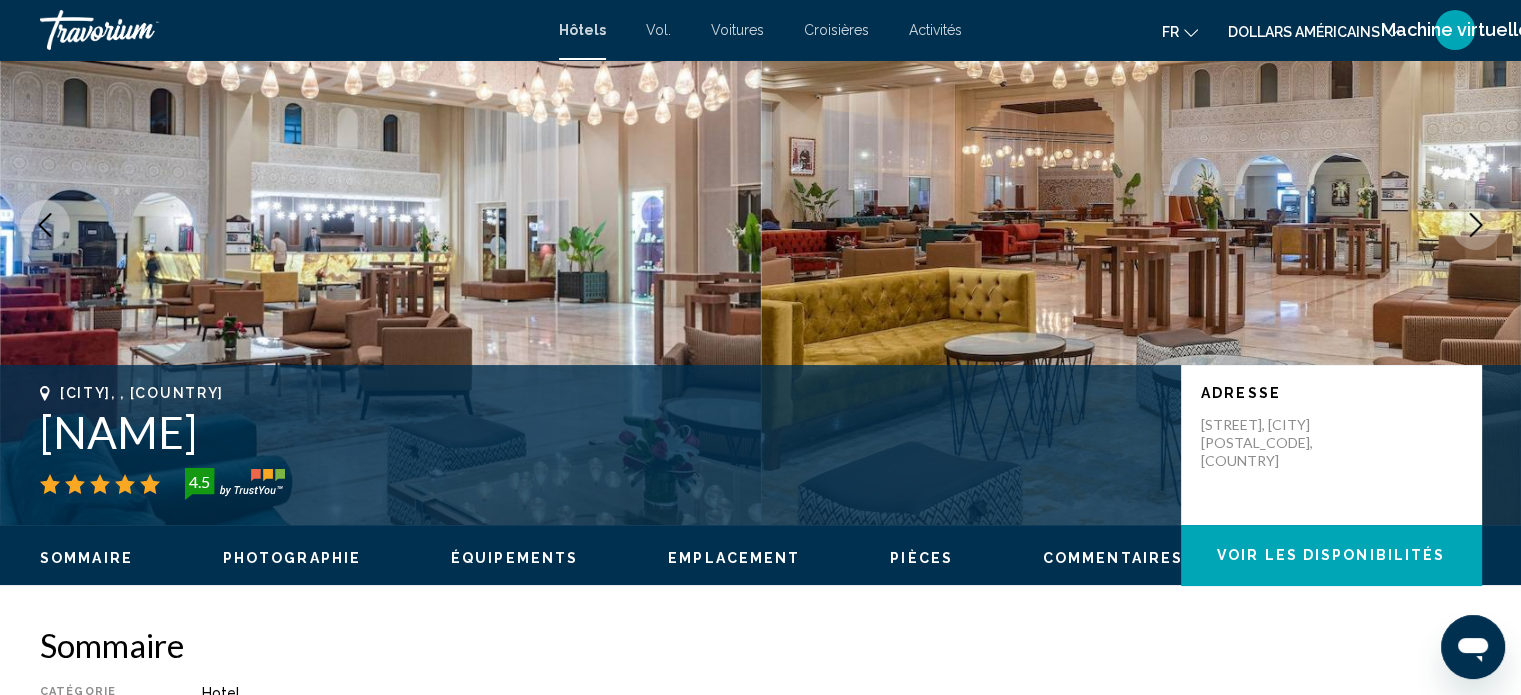 click at bounding box center [1476, 225] 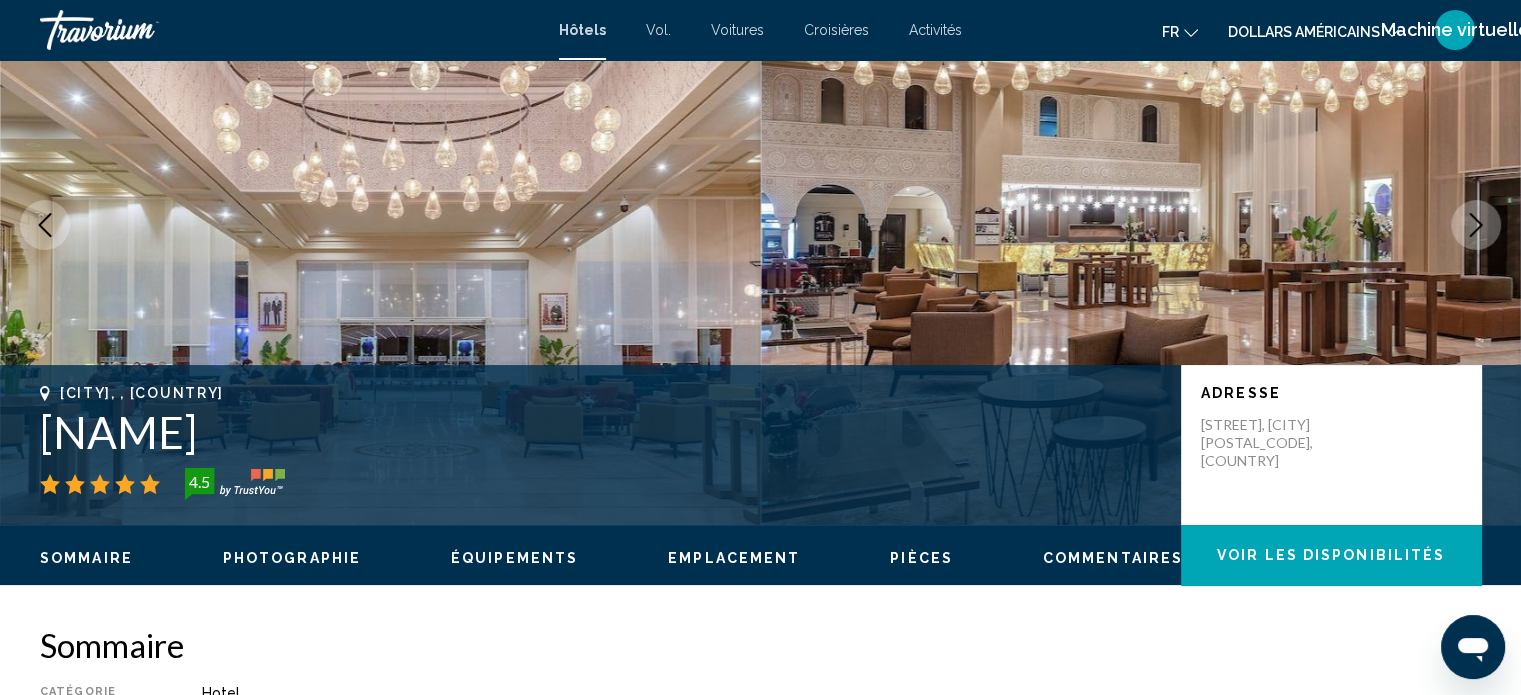 click at bounding box center (1476, 225) 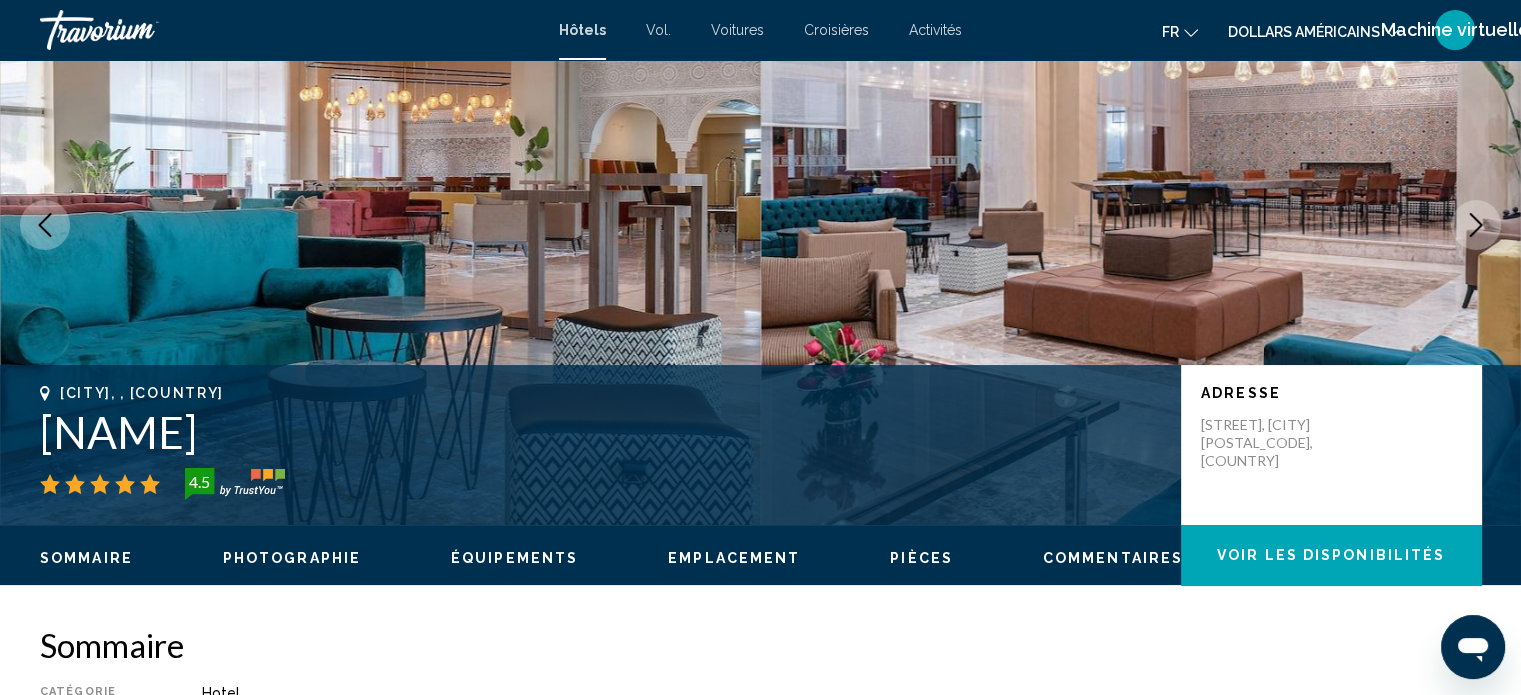 click at bounding box center [1476, 225] 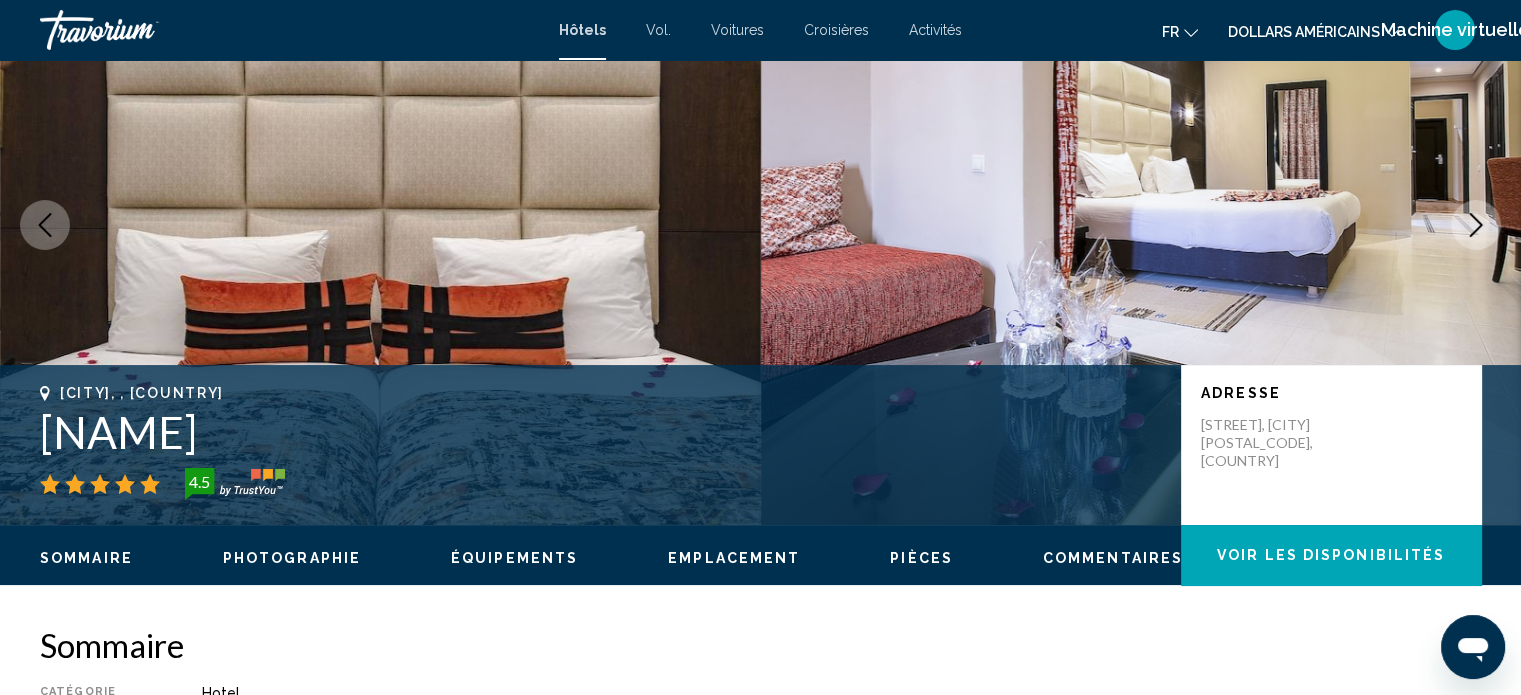 click at bounding box center (1476, 225) 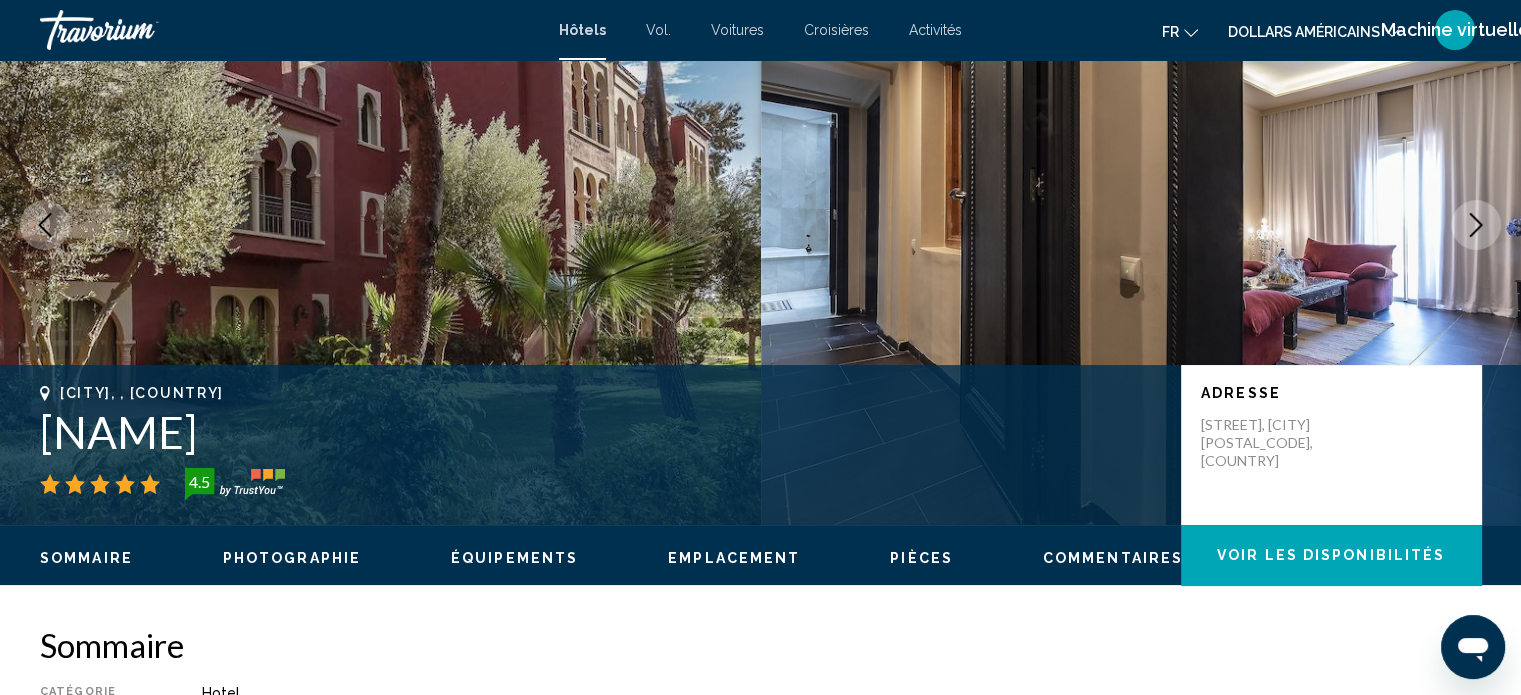 click at bounding box center (1476, 225) 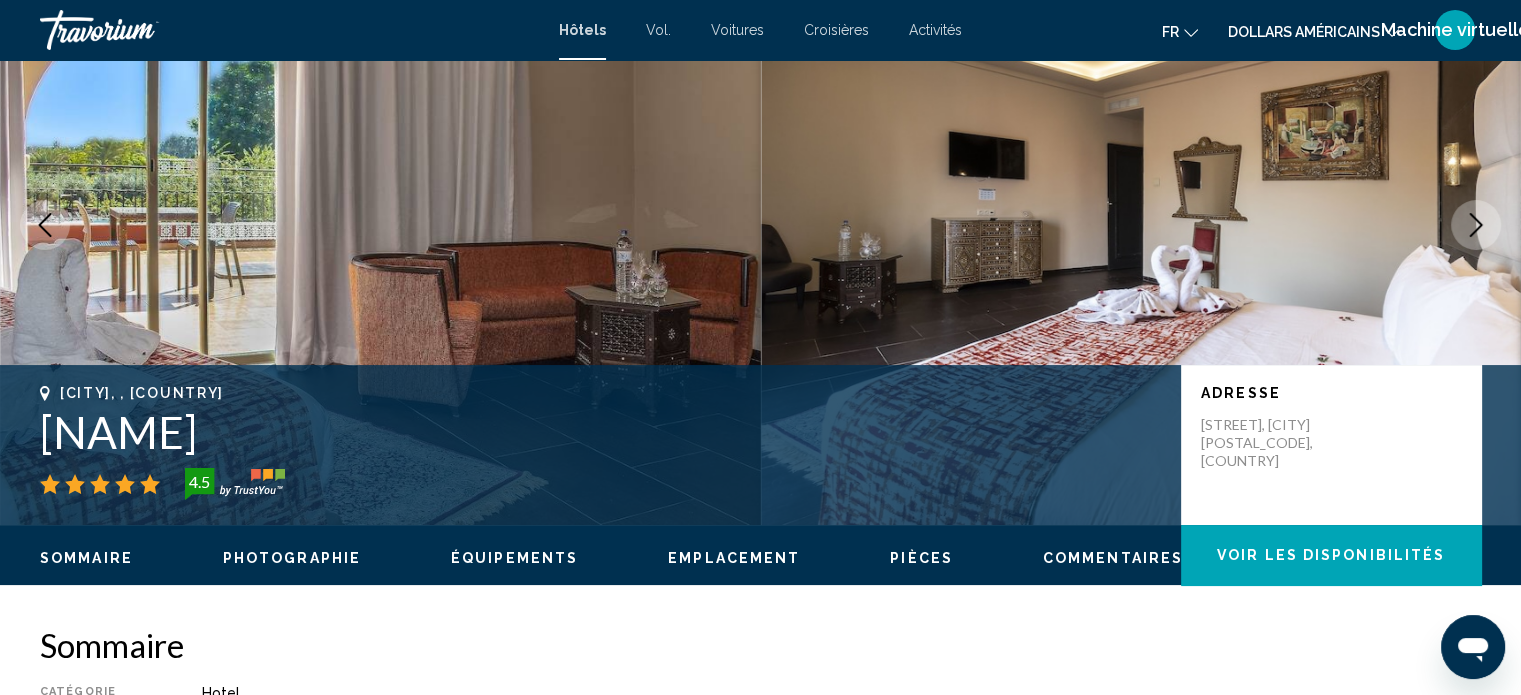 click at bounding box center (1476, 225) 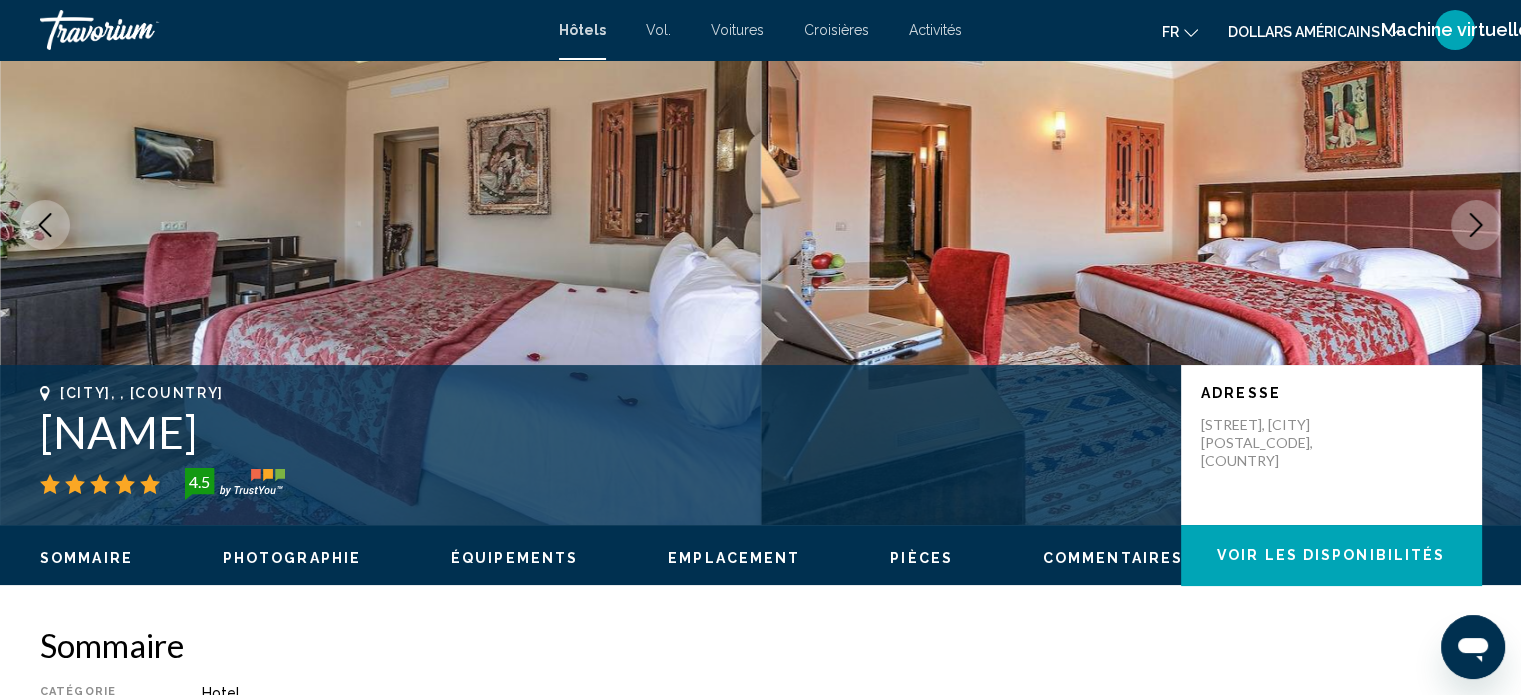 click at bounding box center (1476, 225) 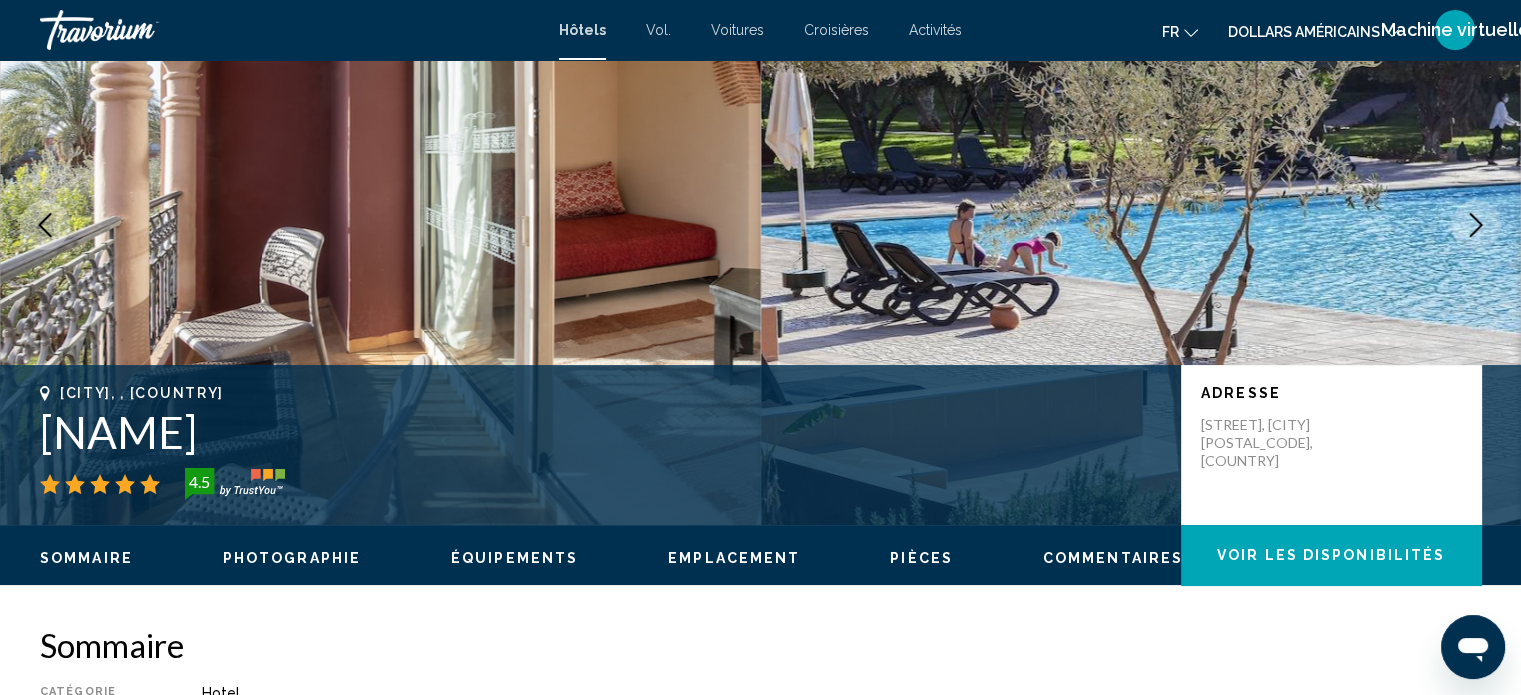 click at bounding box center [1476, 225] 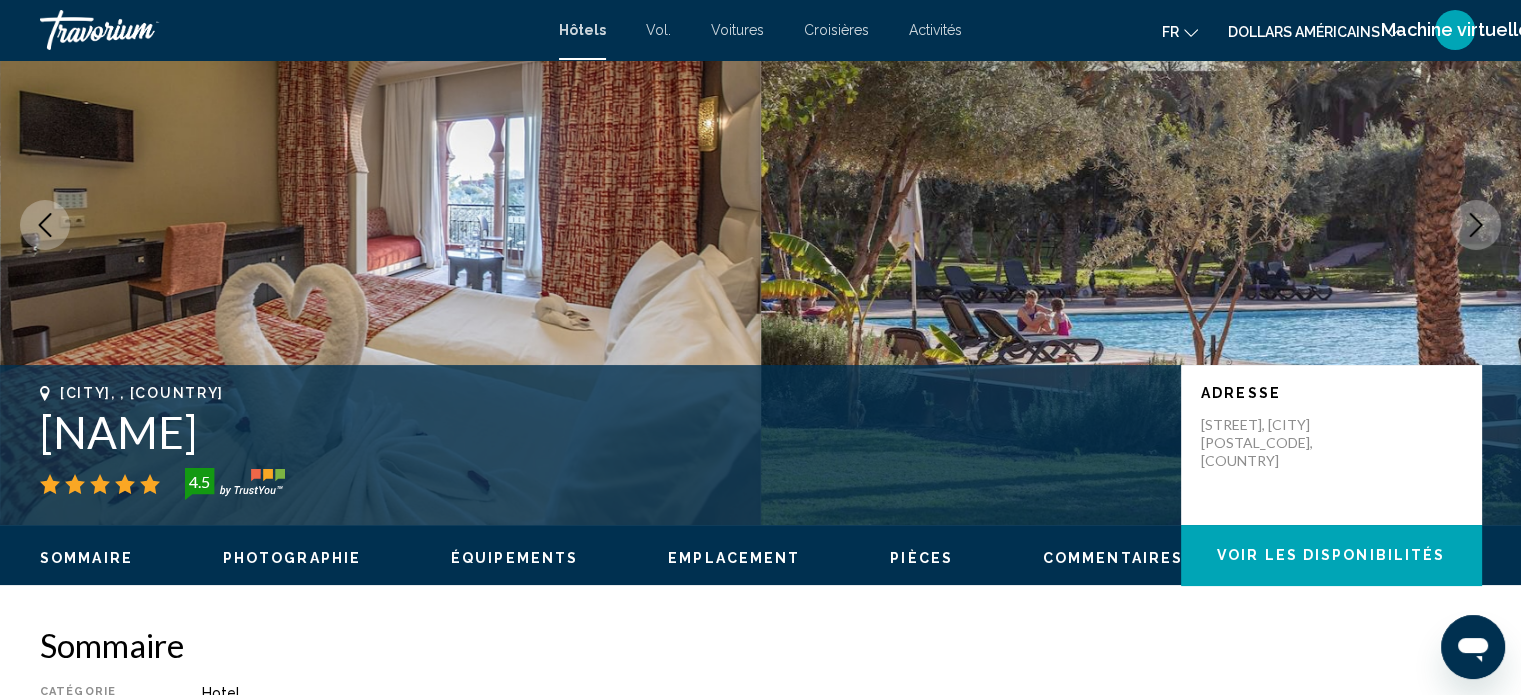 click at bounding box center (1476, 225) 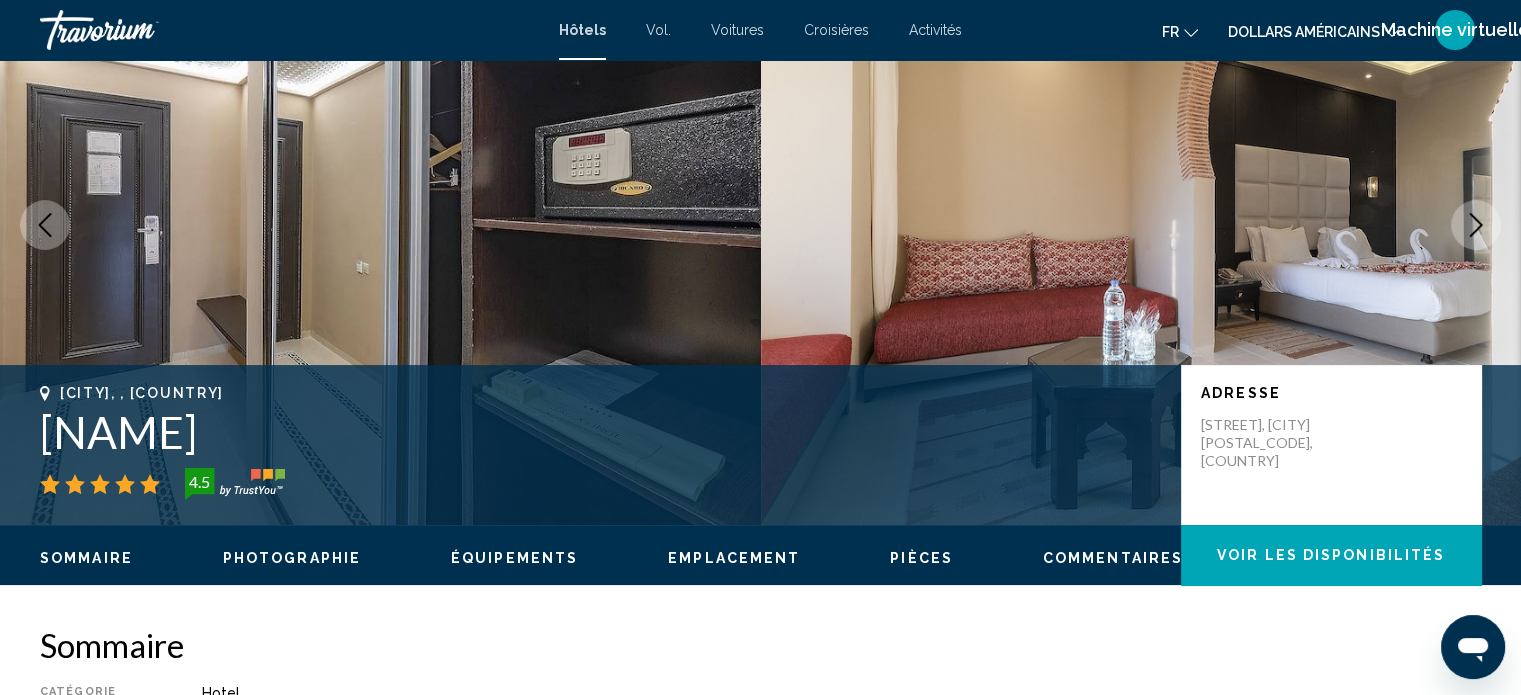 click at bounding box center [1476, 225] 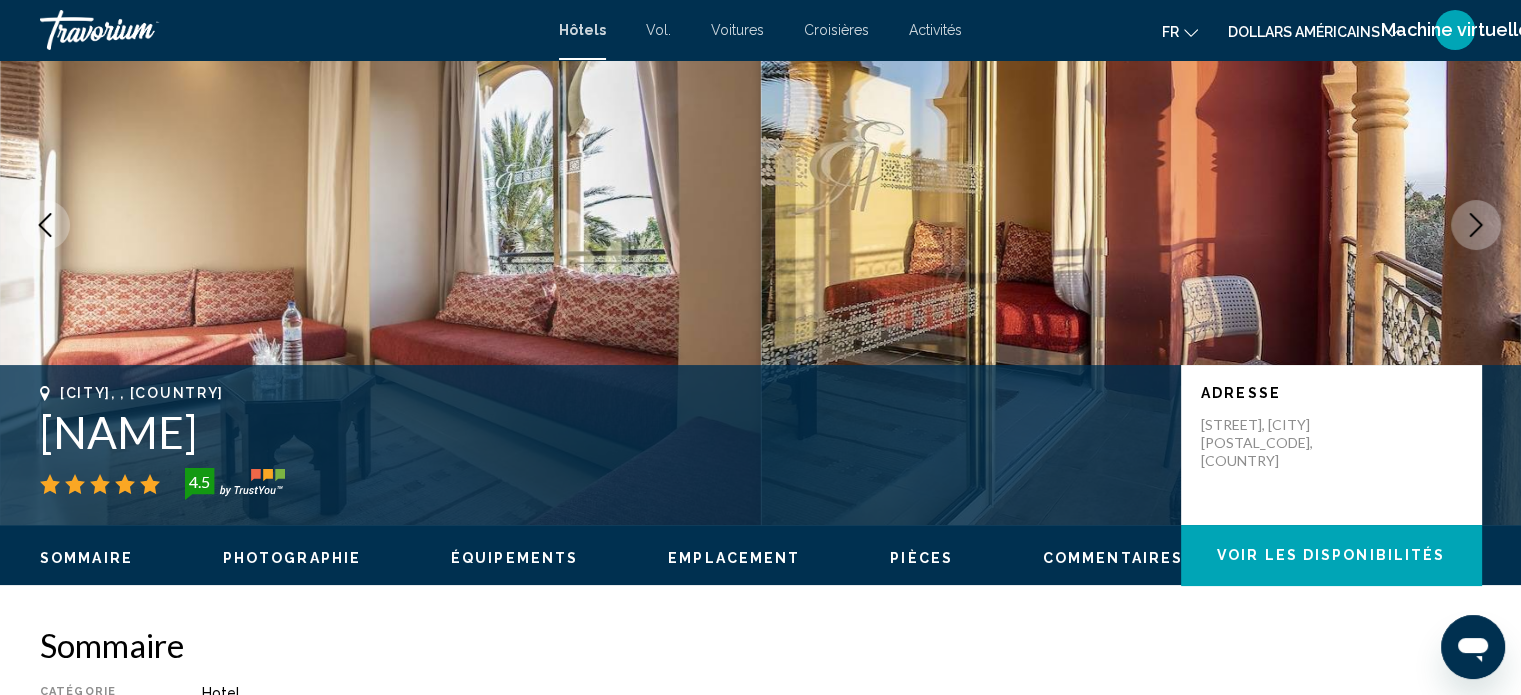 click at bounding box center (1476, 225) 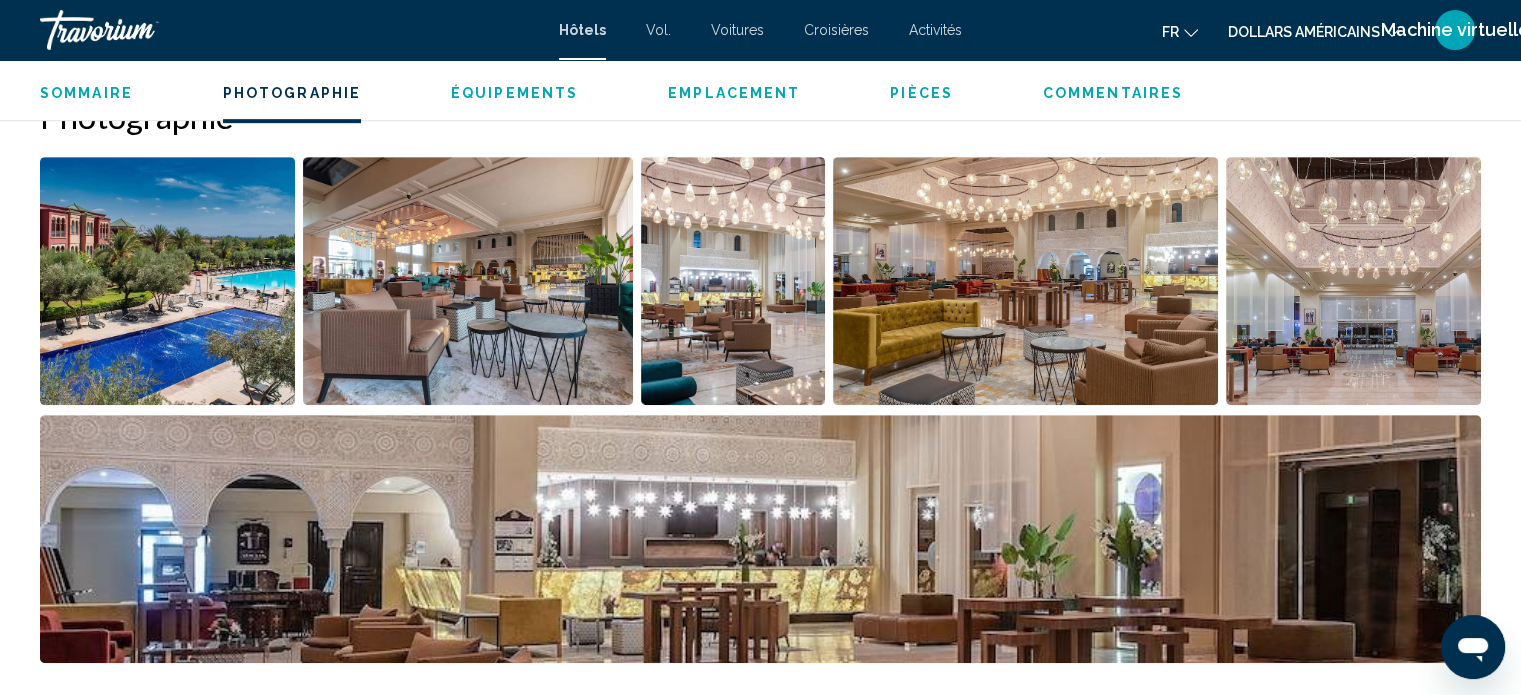 scroll, scrollTop: 1004, scrollLeft: 0, axis: vertical 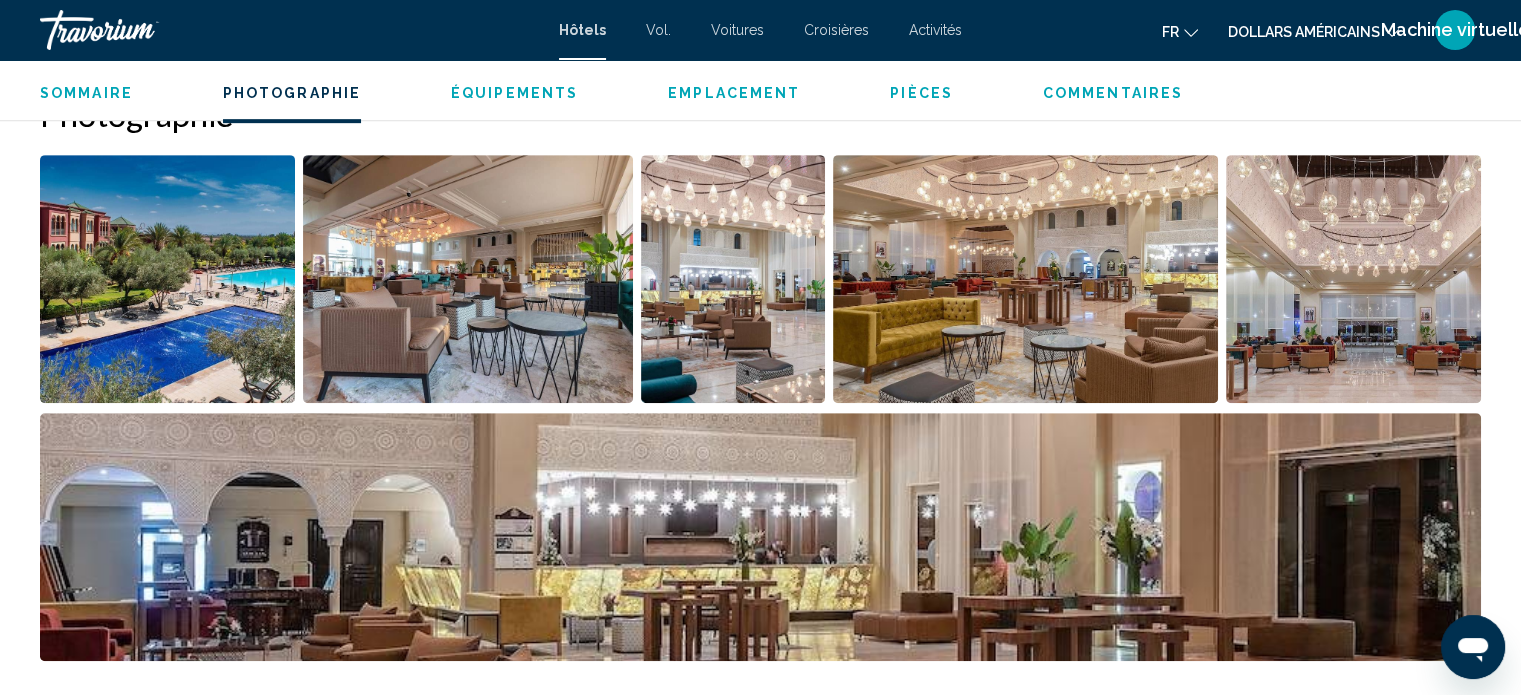 click at bounding box center [167, 279] 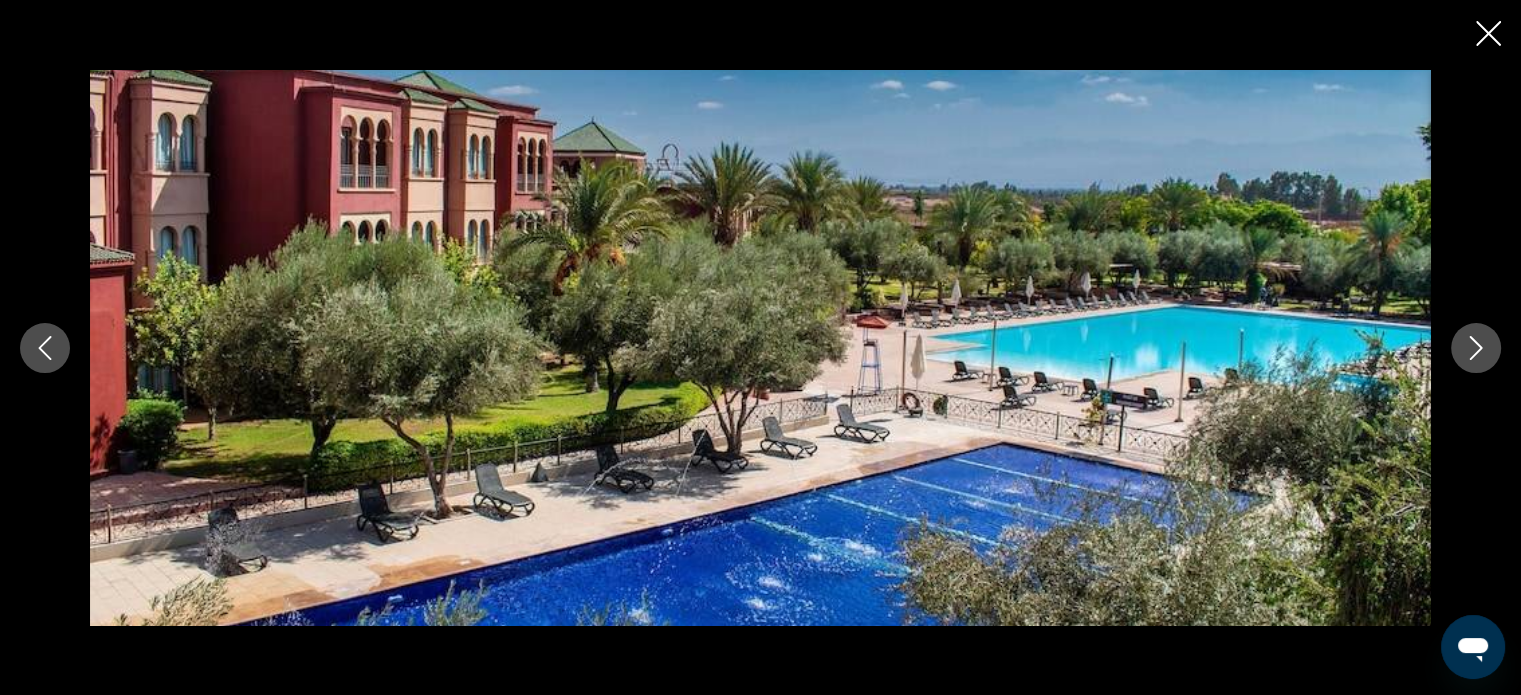 type 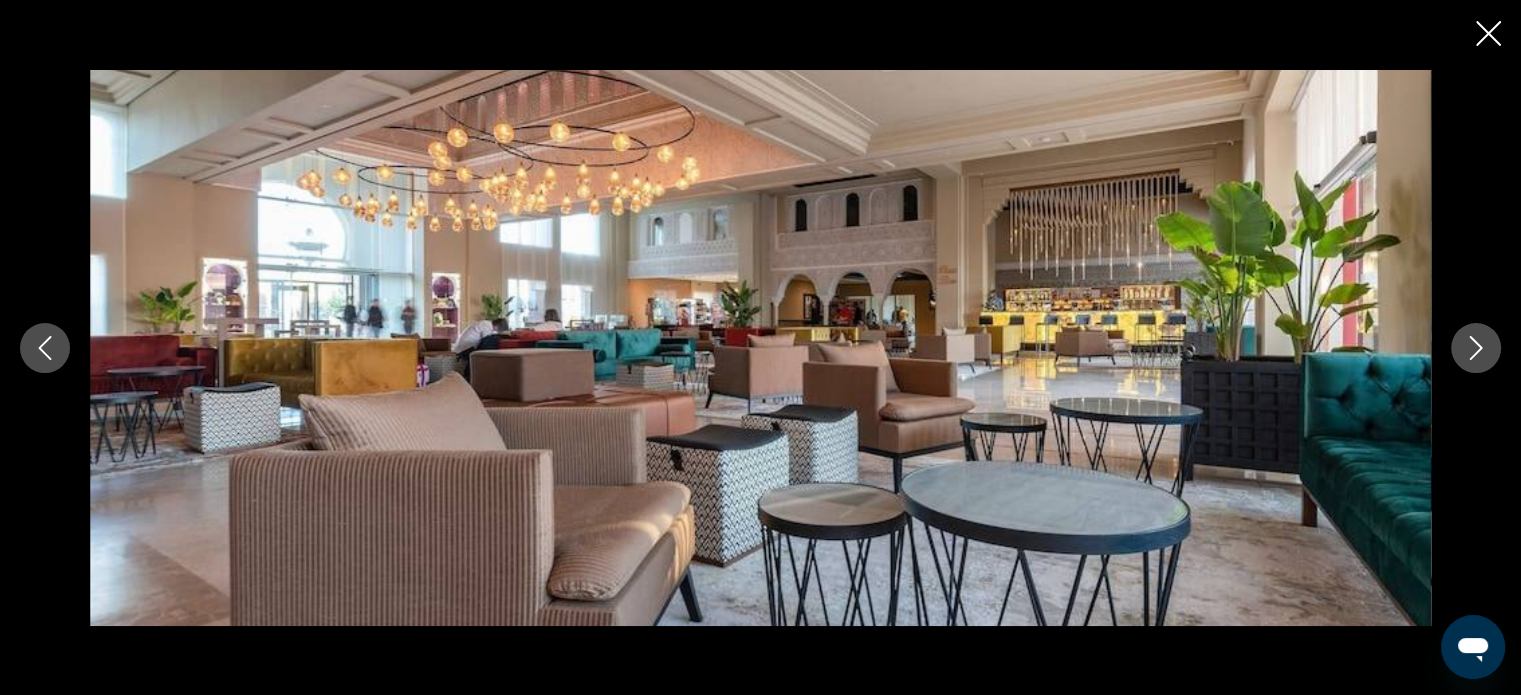 click 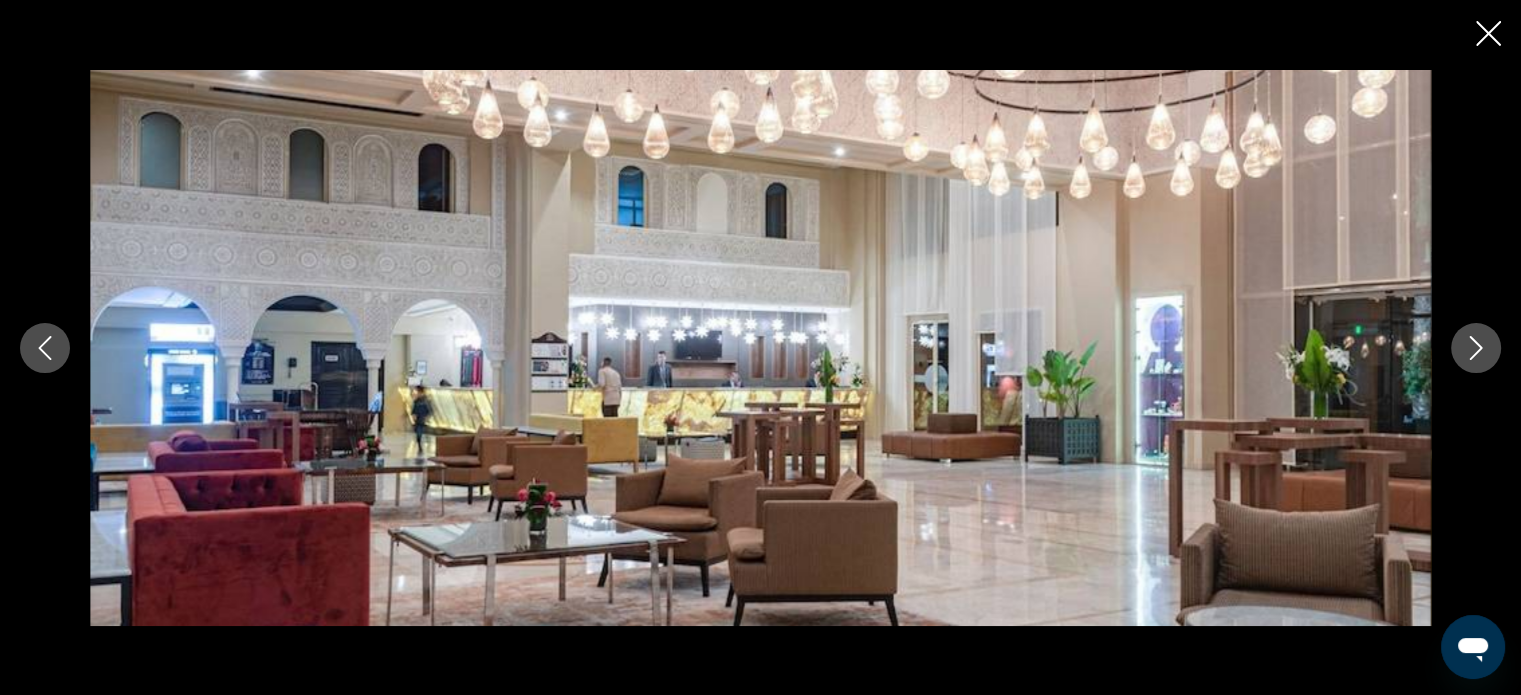 click 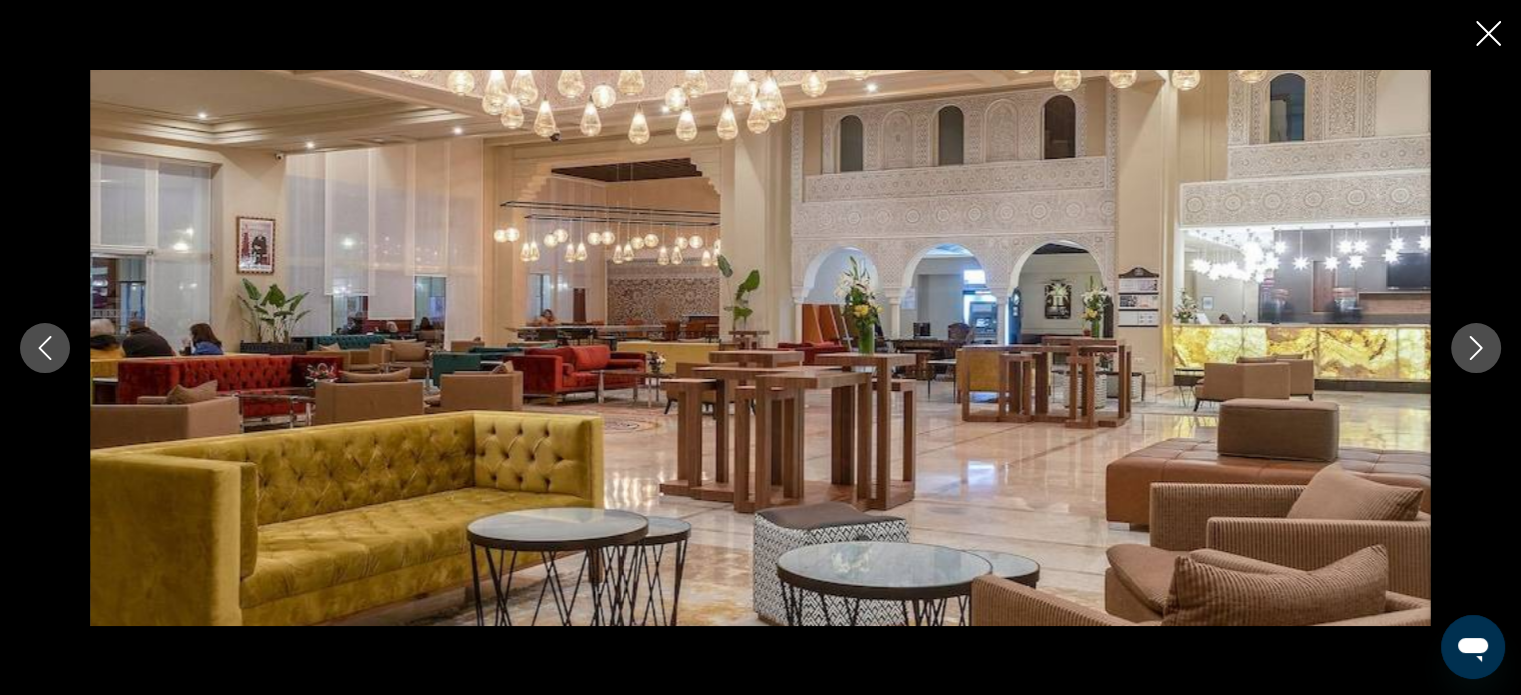 click 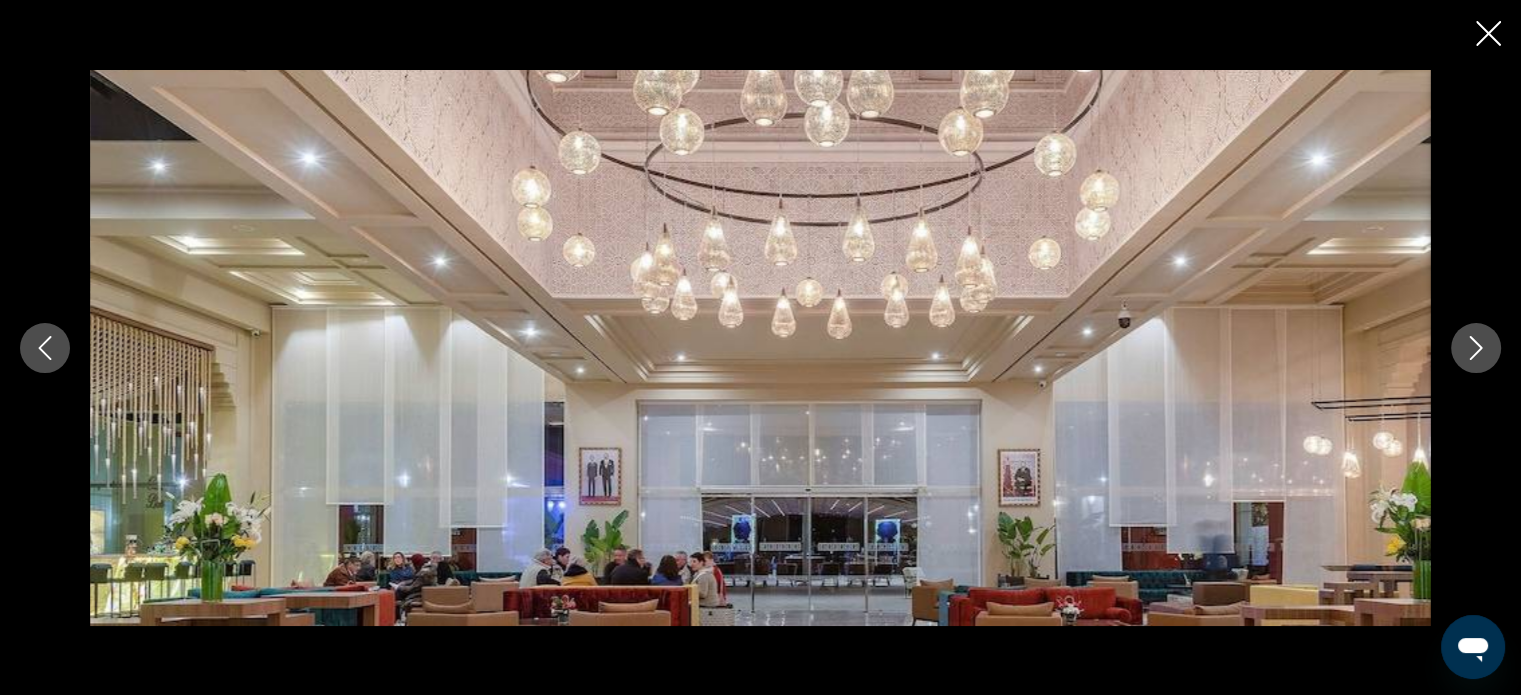 click 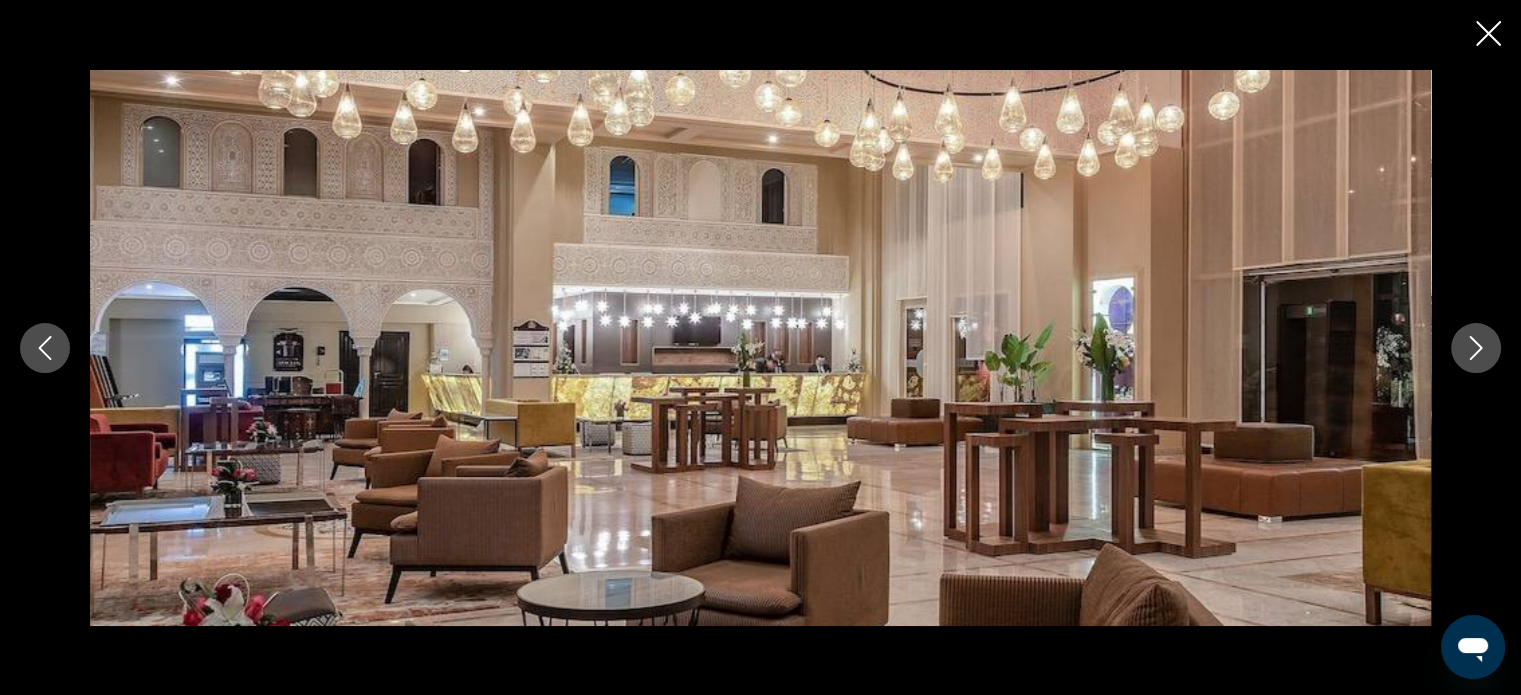 click 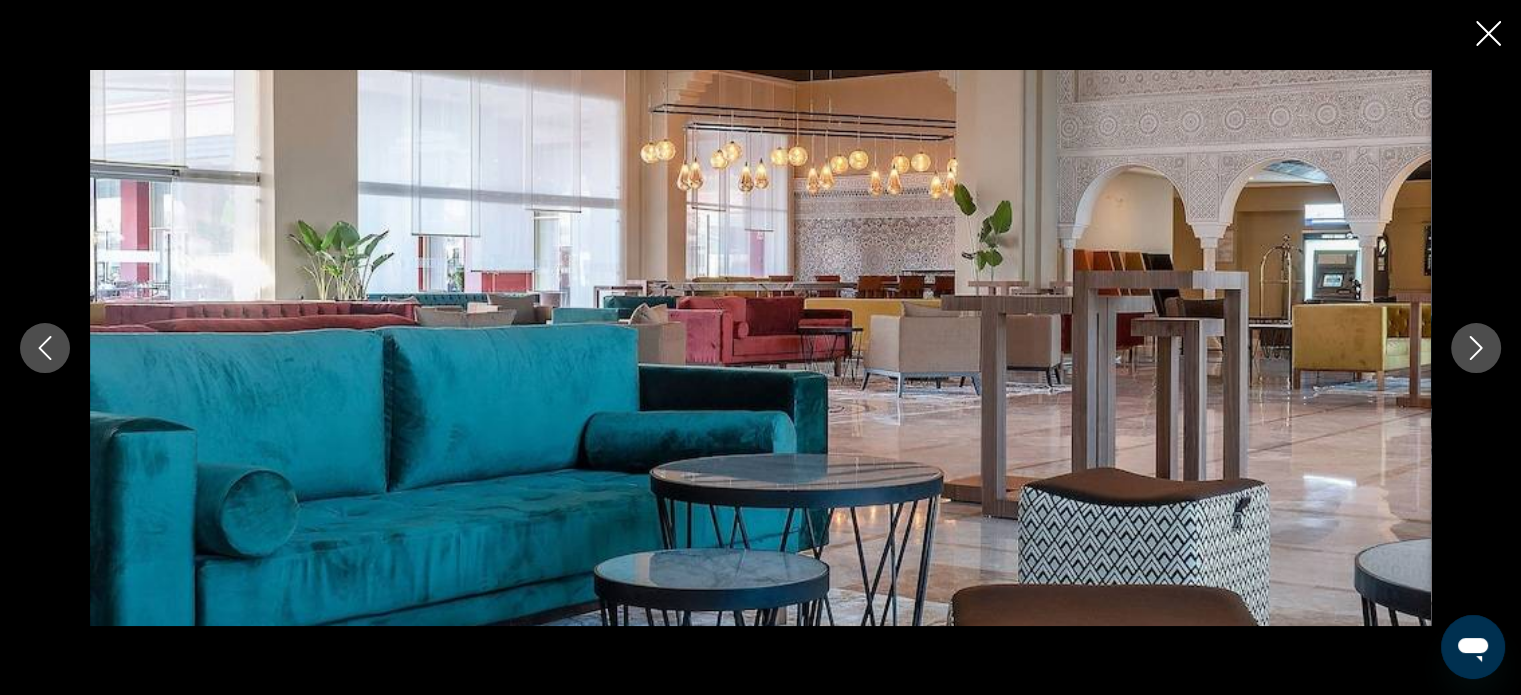 click 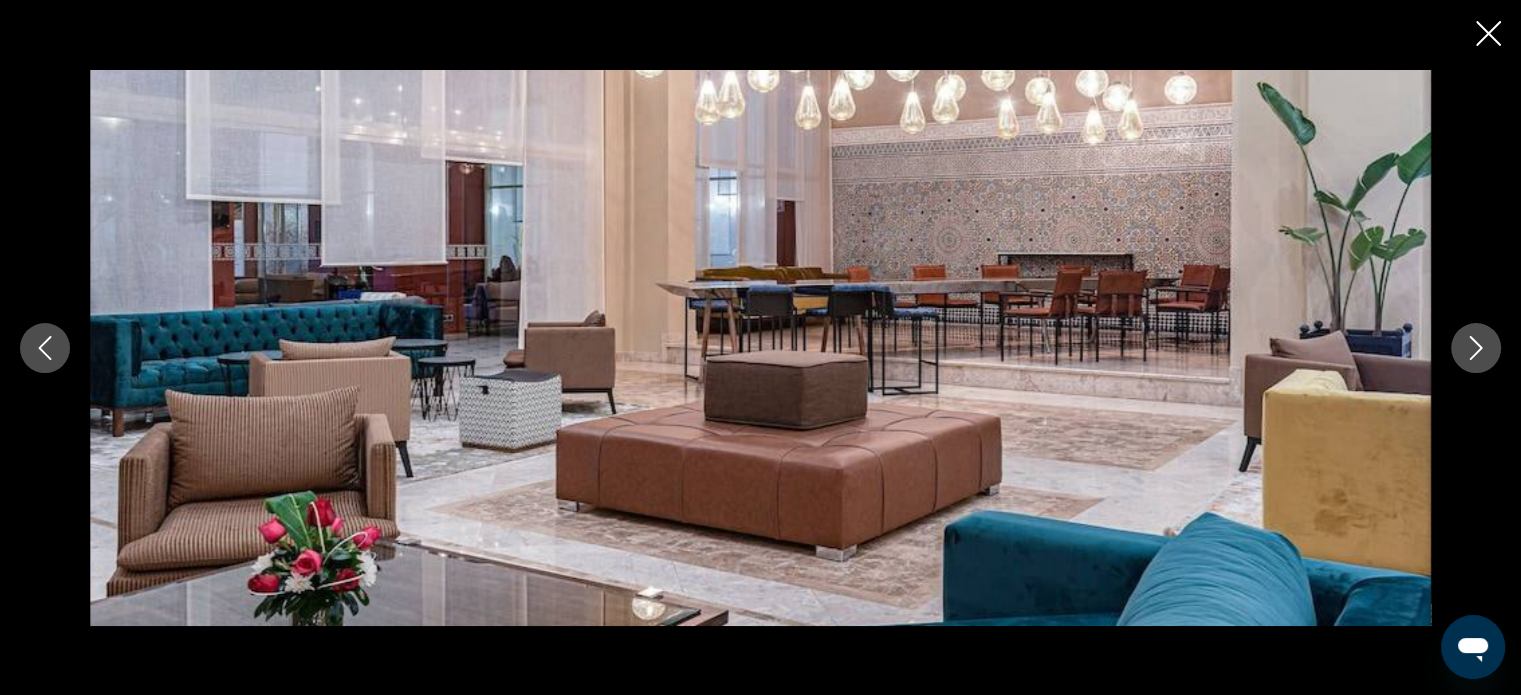 click 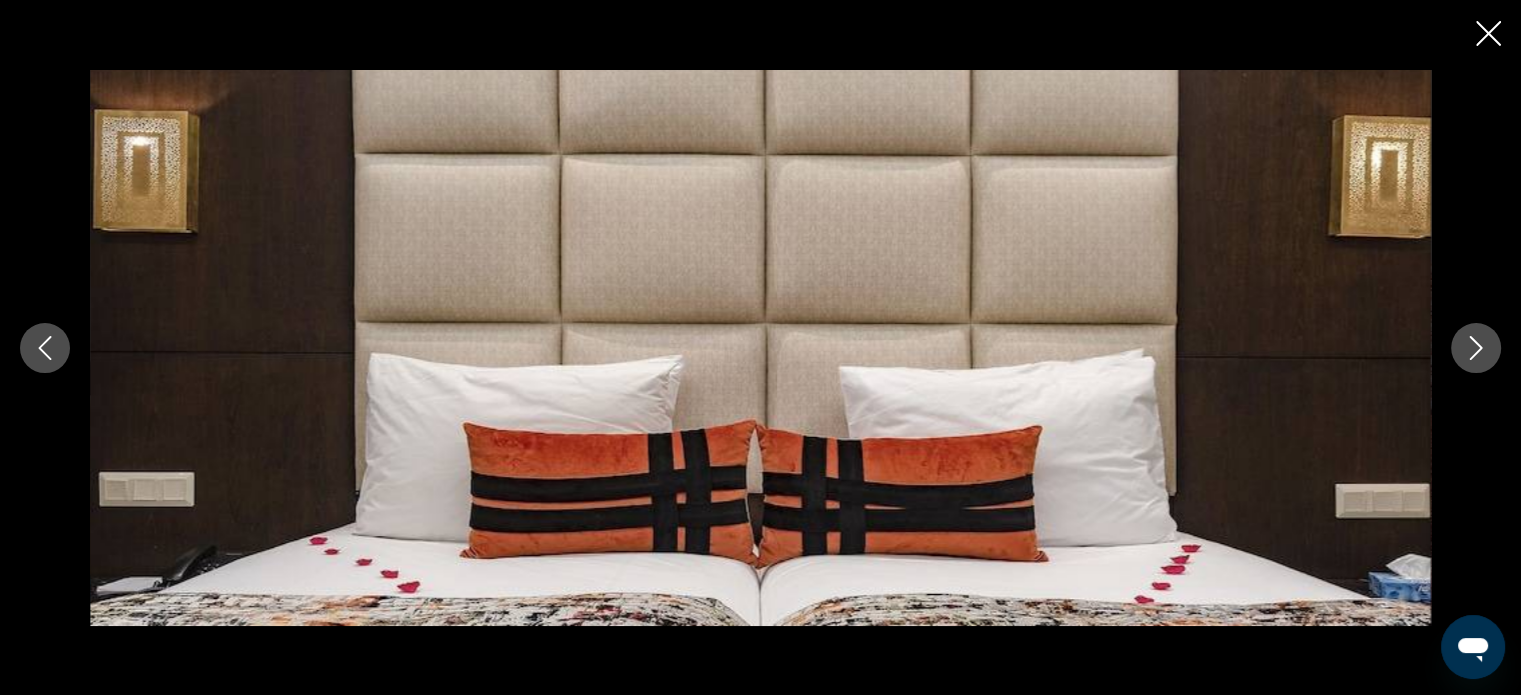 click 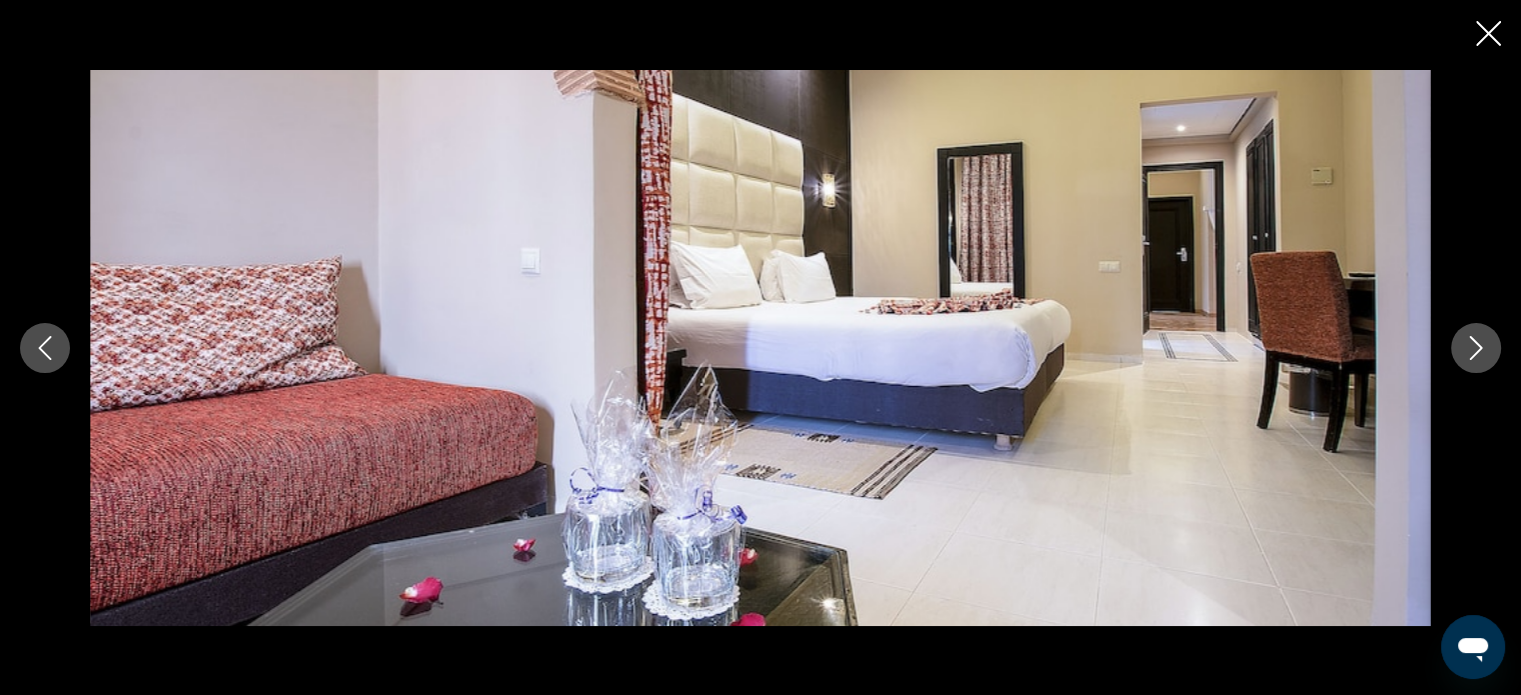 click 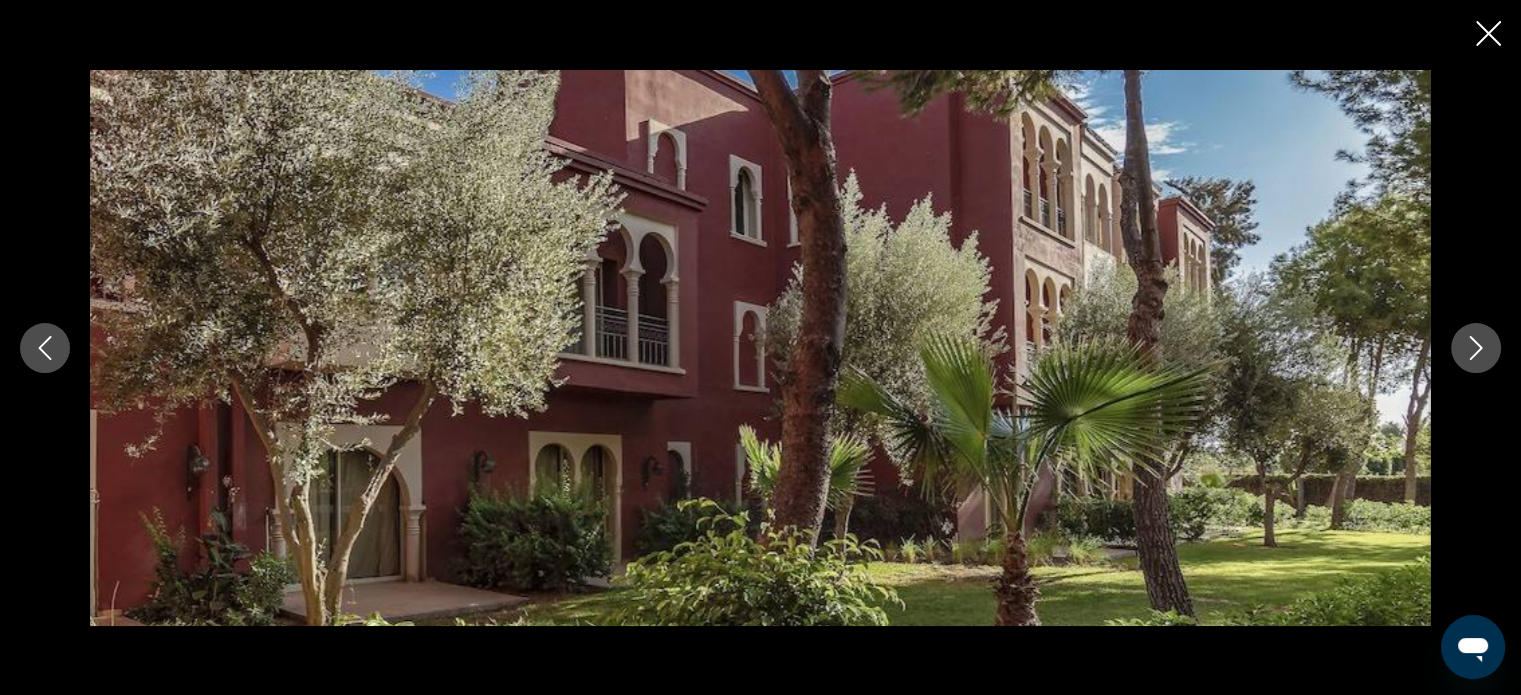 click 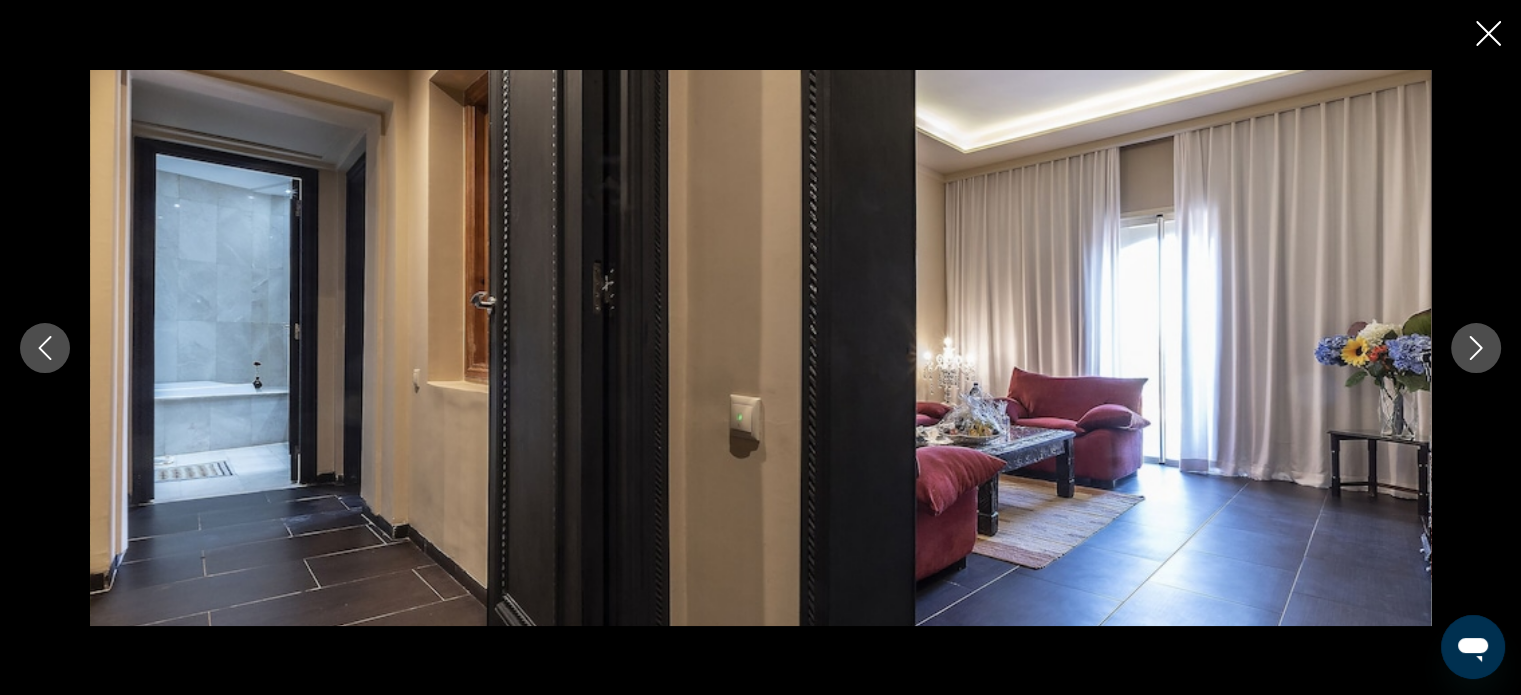 click 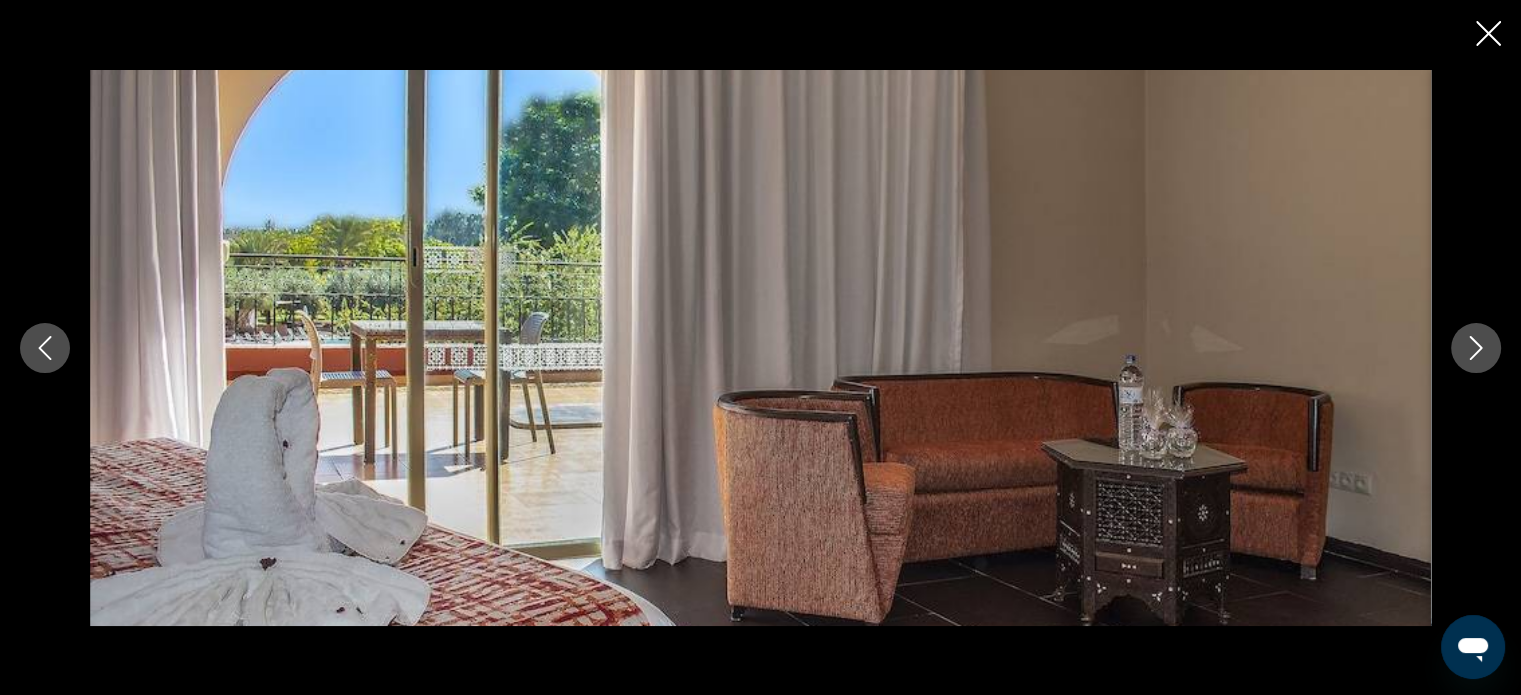 click 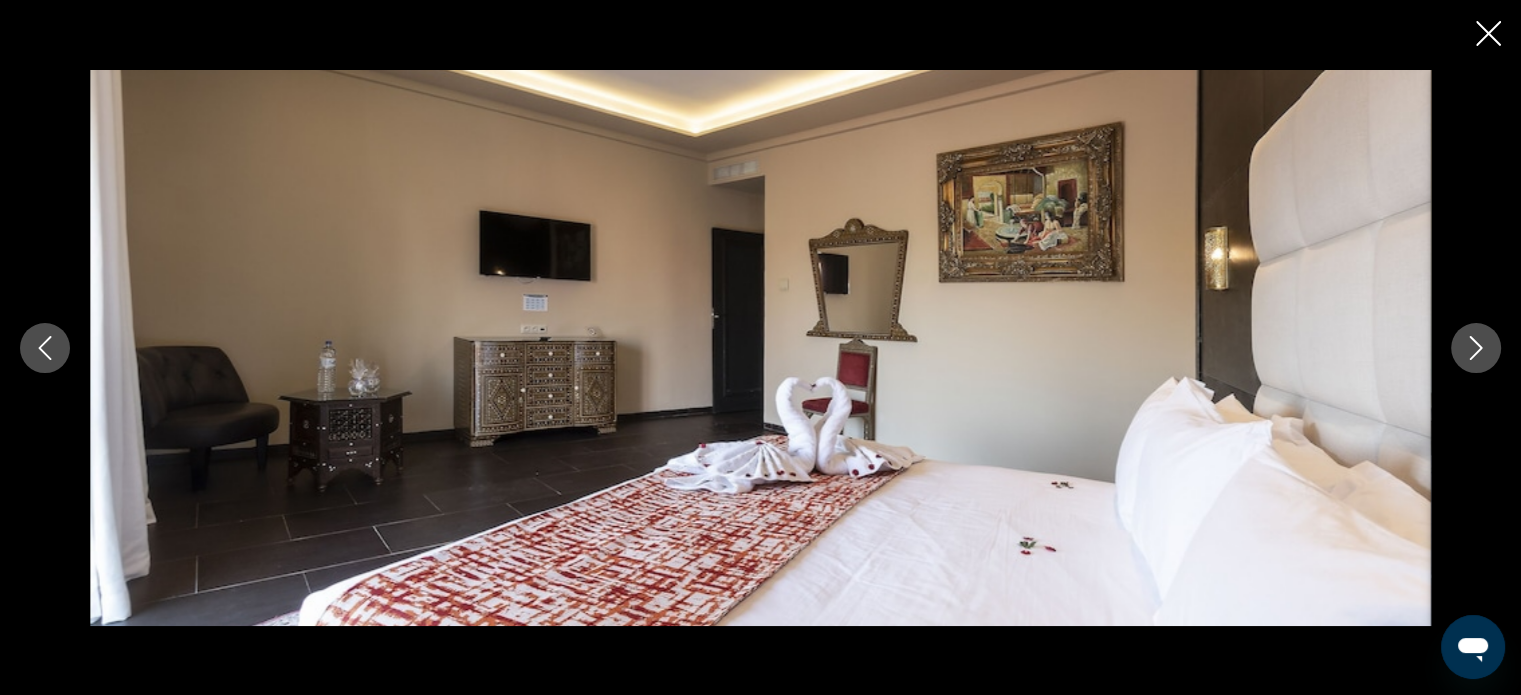 click 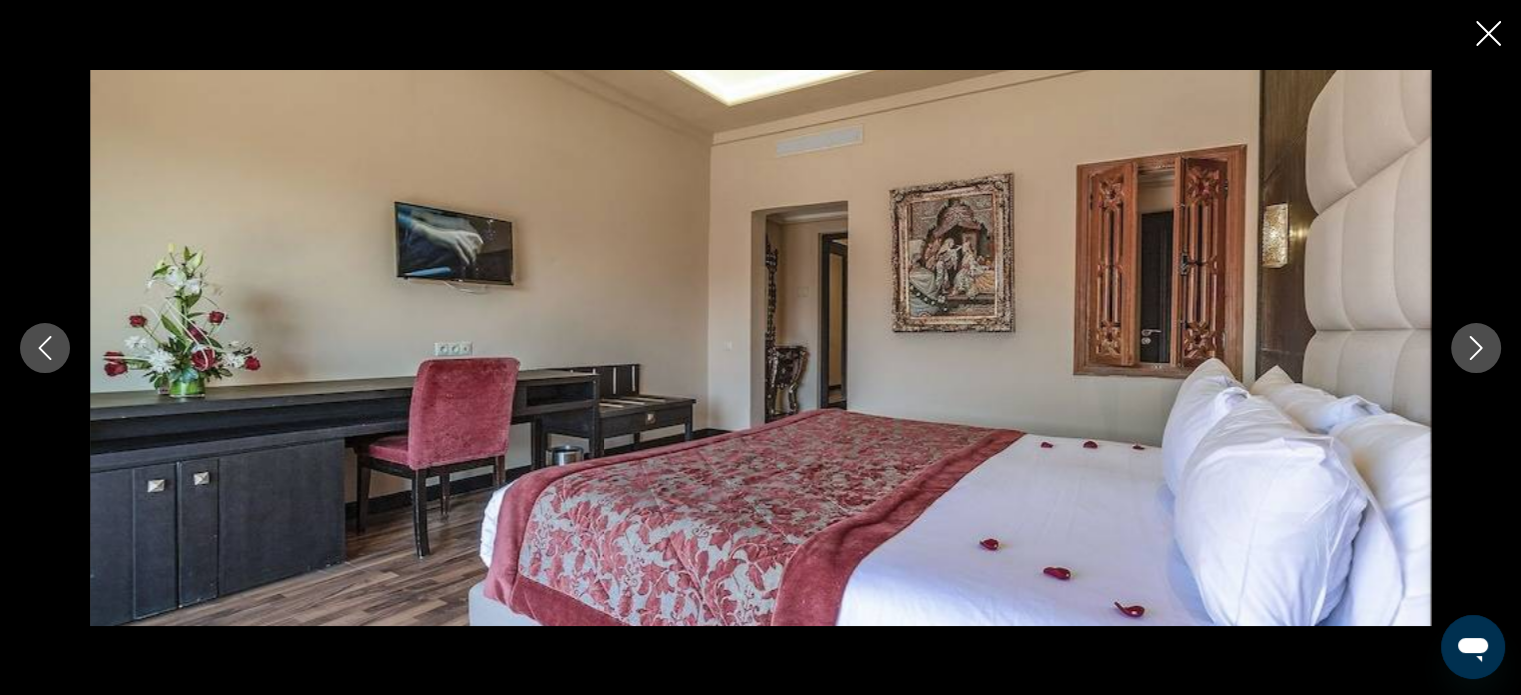 click 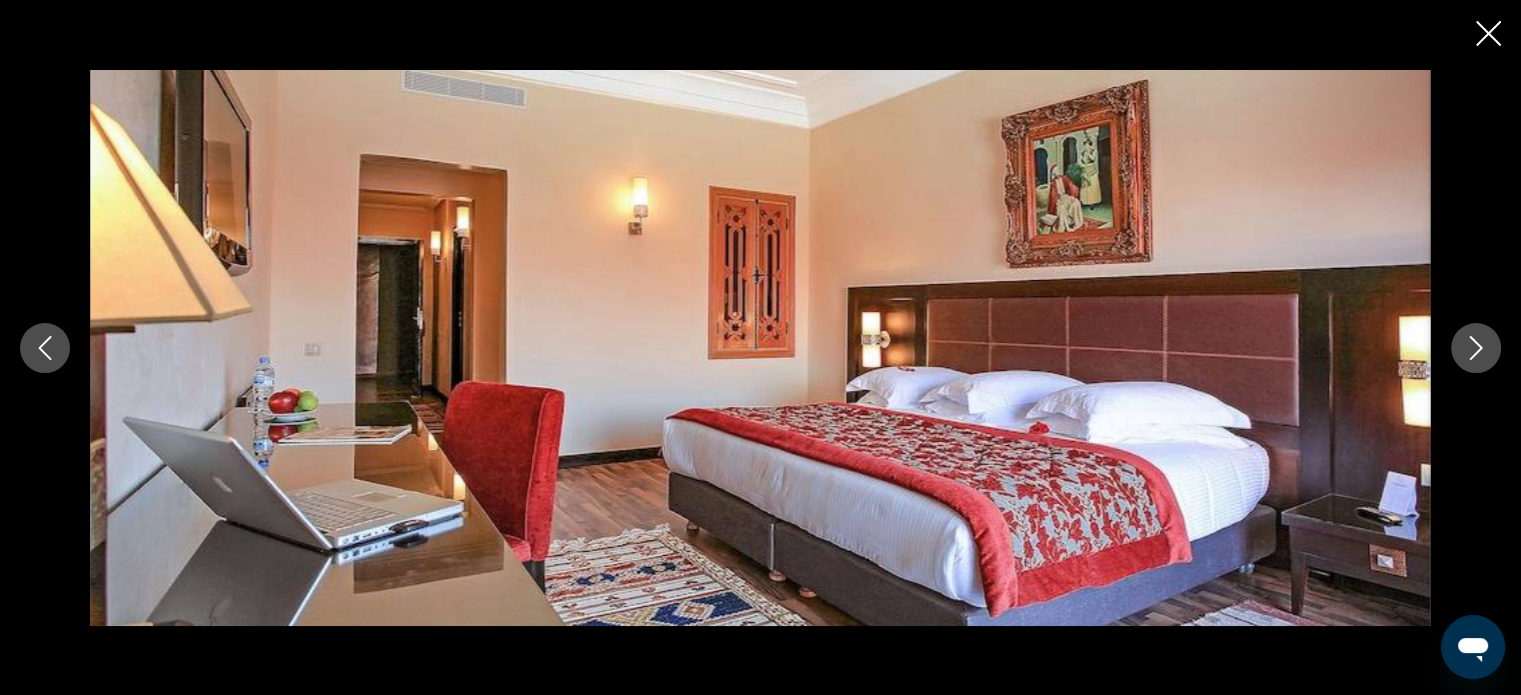 click 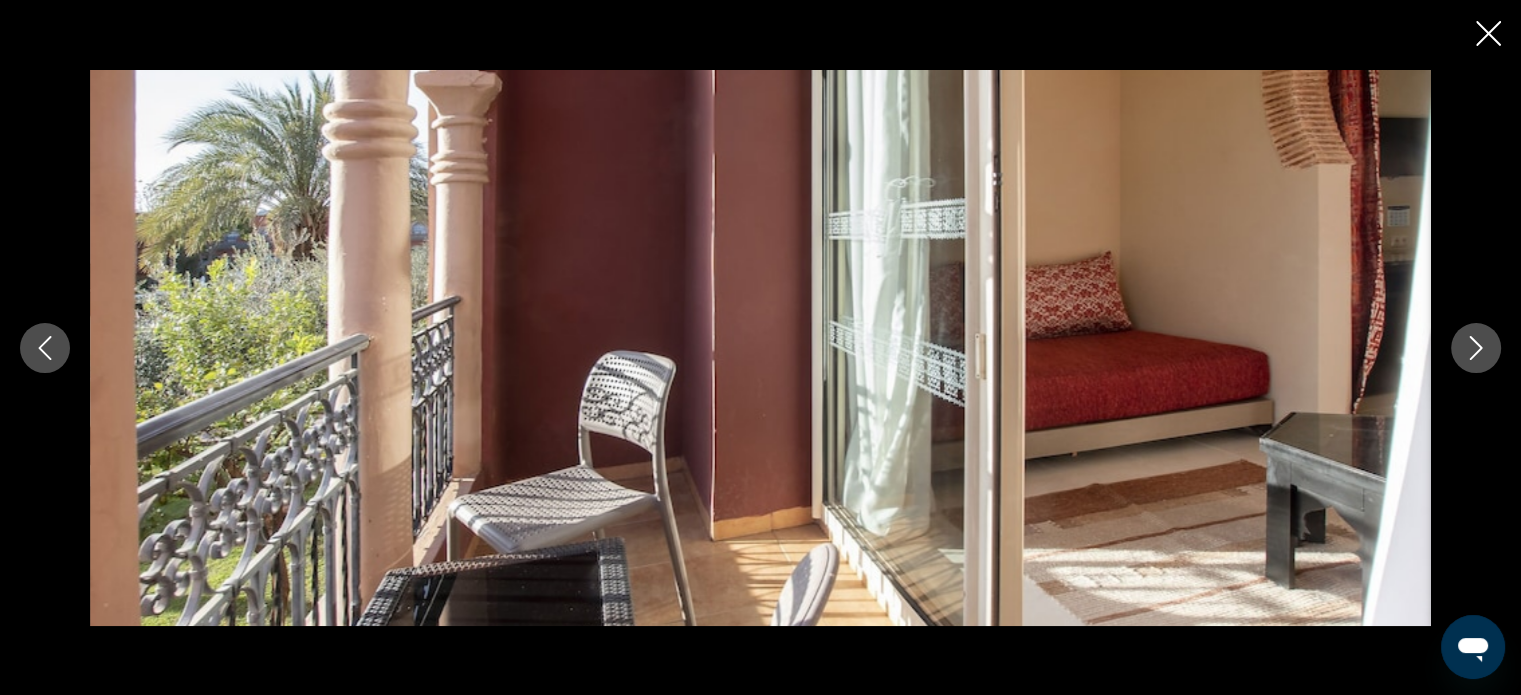 click 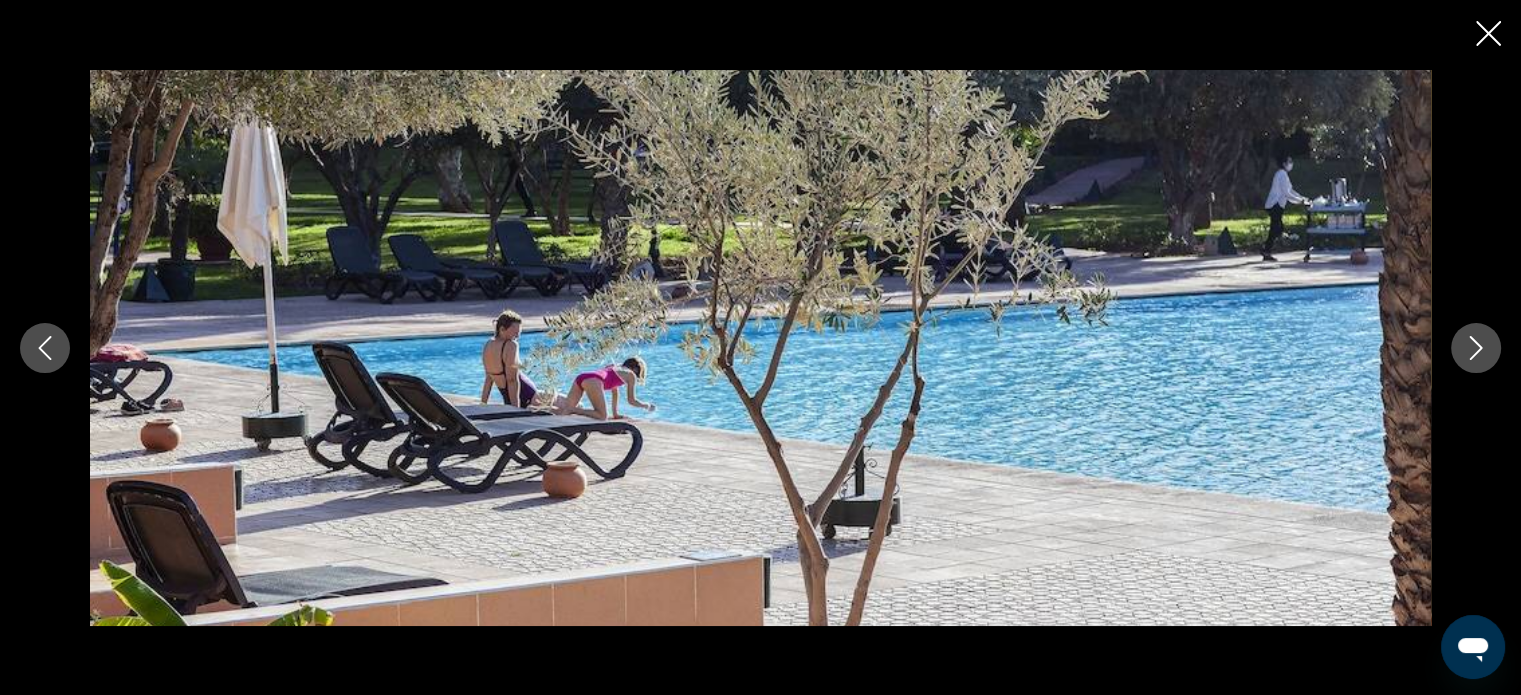 click 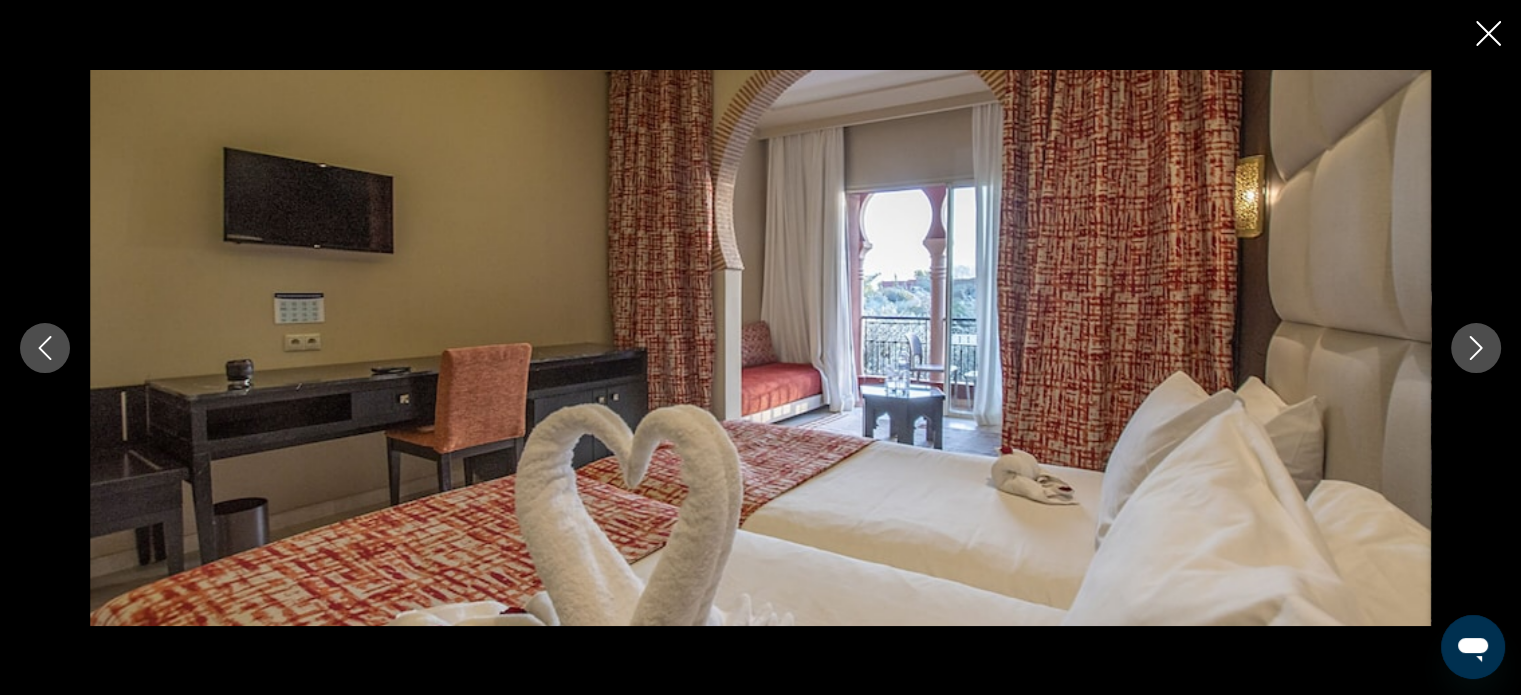 click 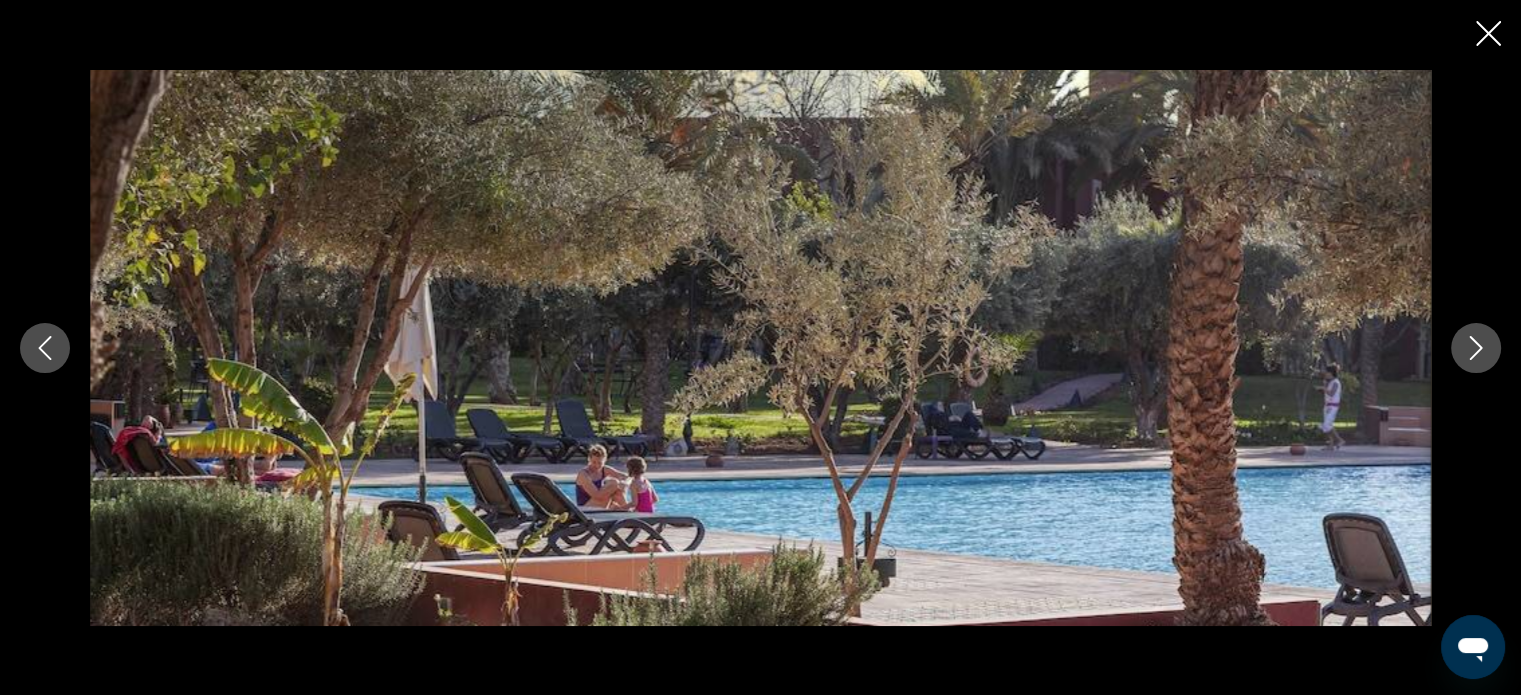 click 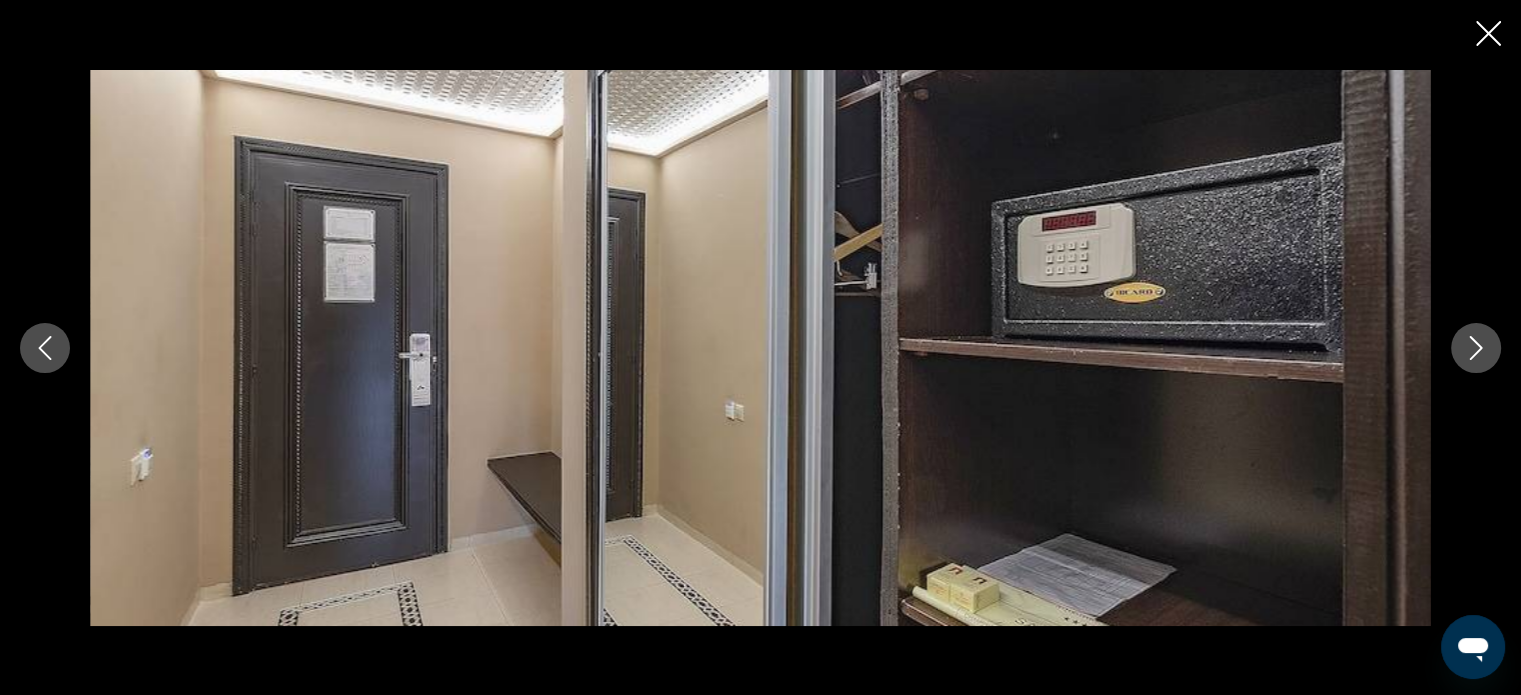 click 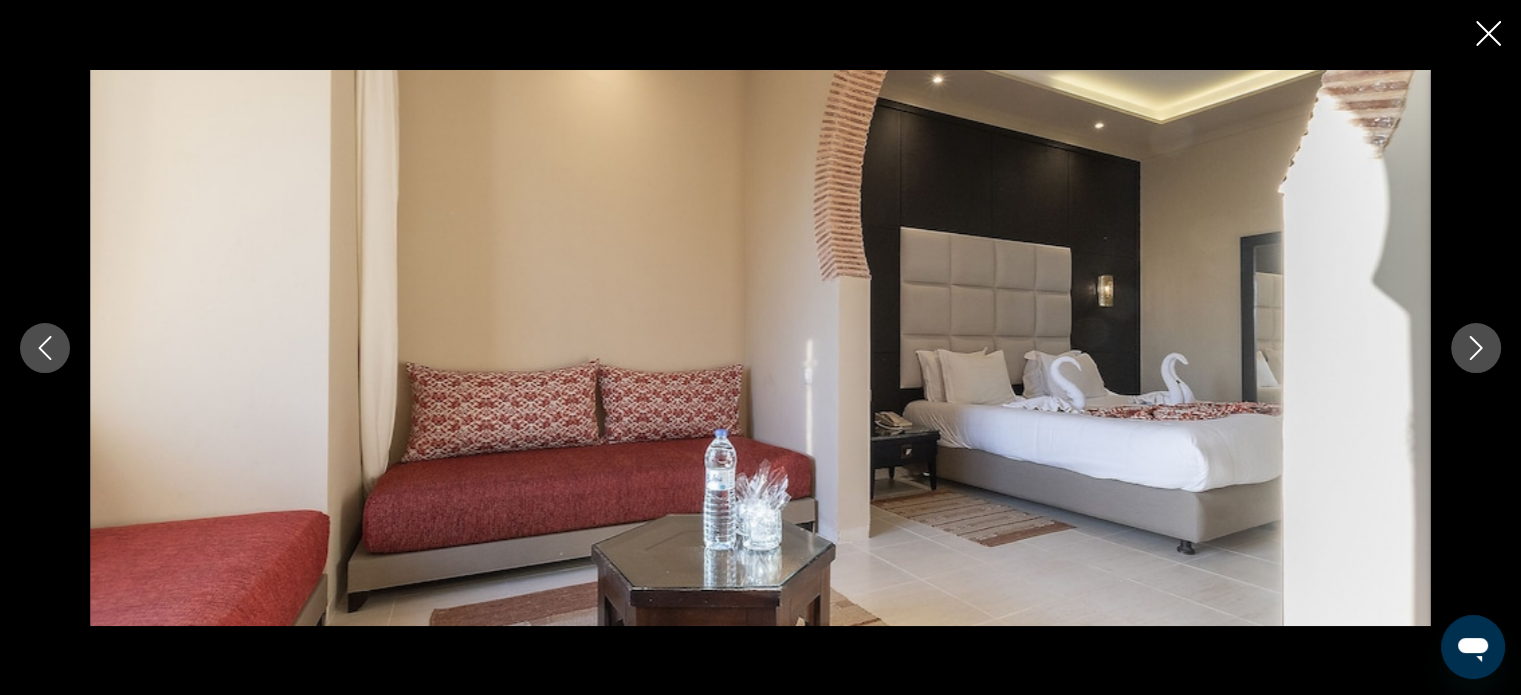 click 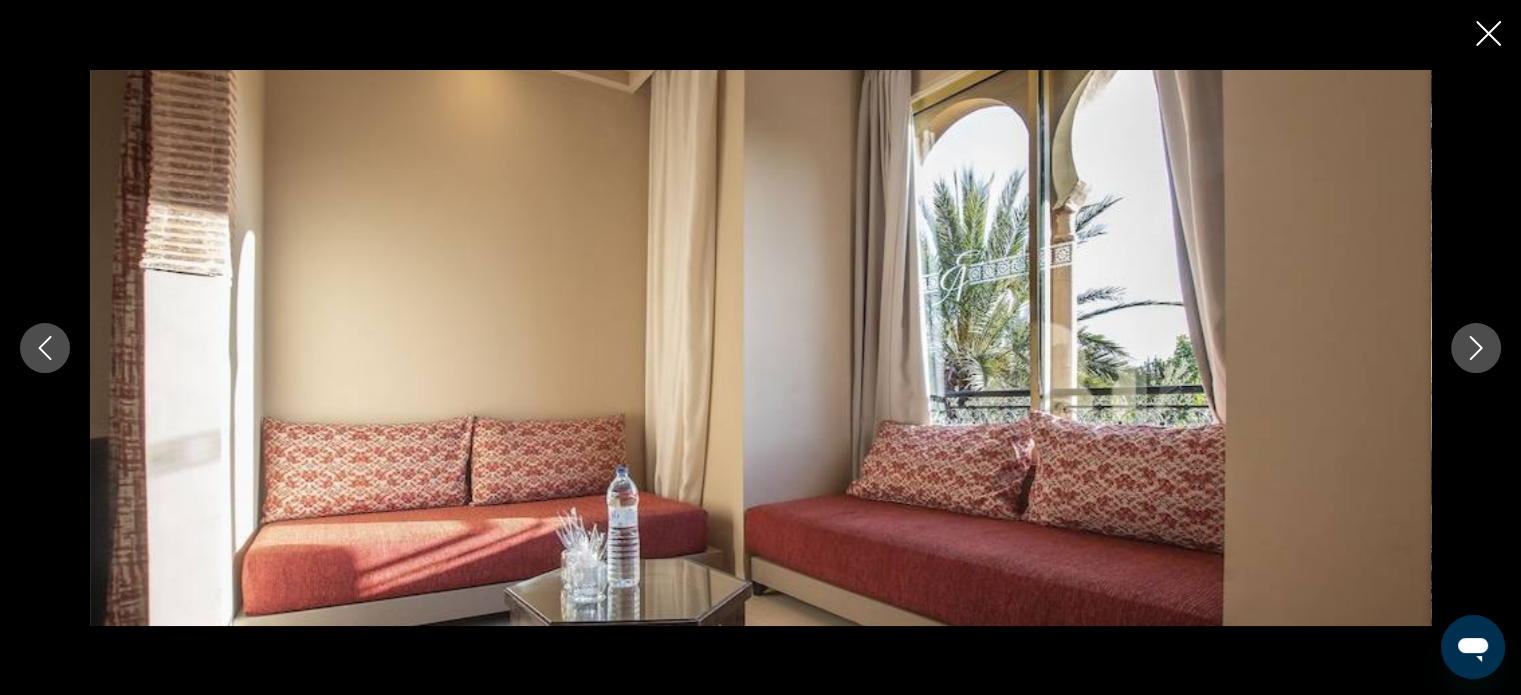 click 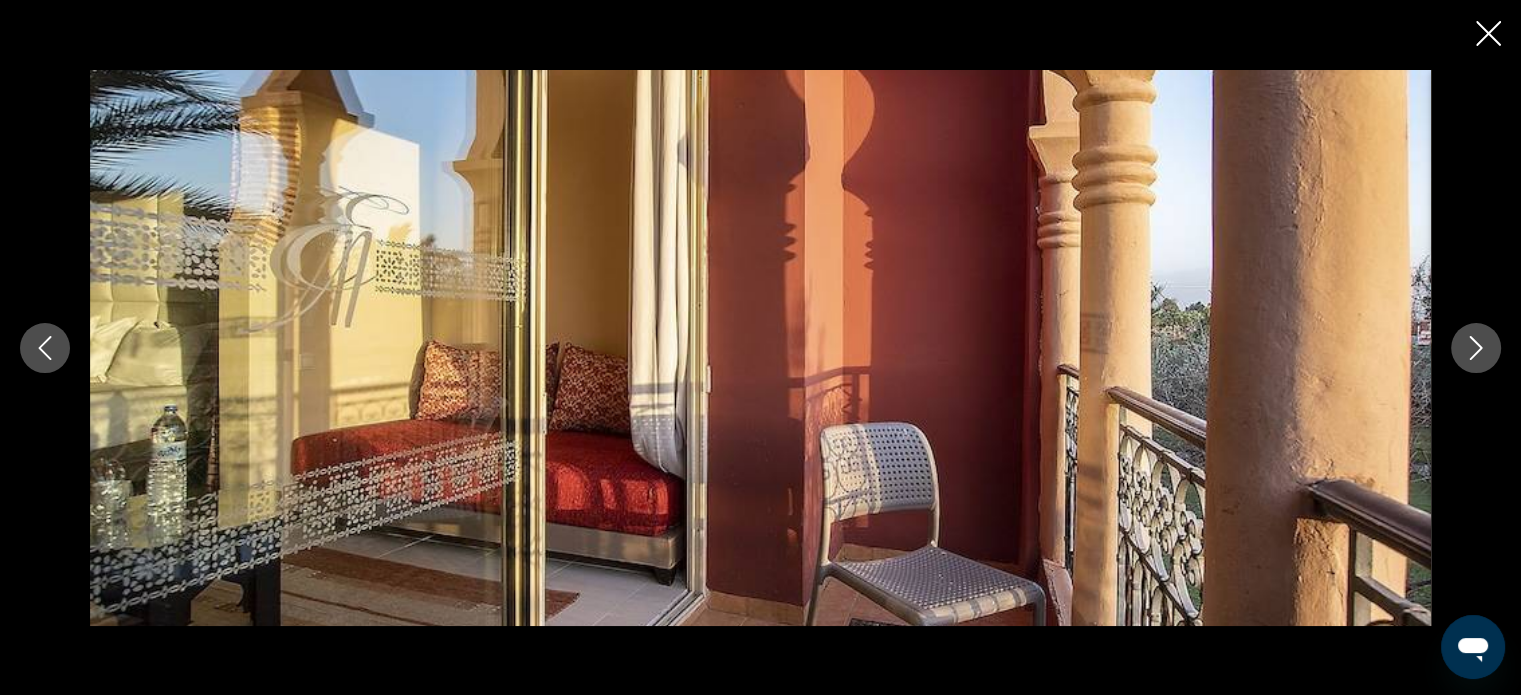 click 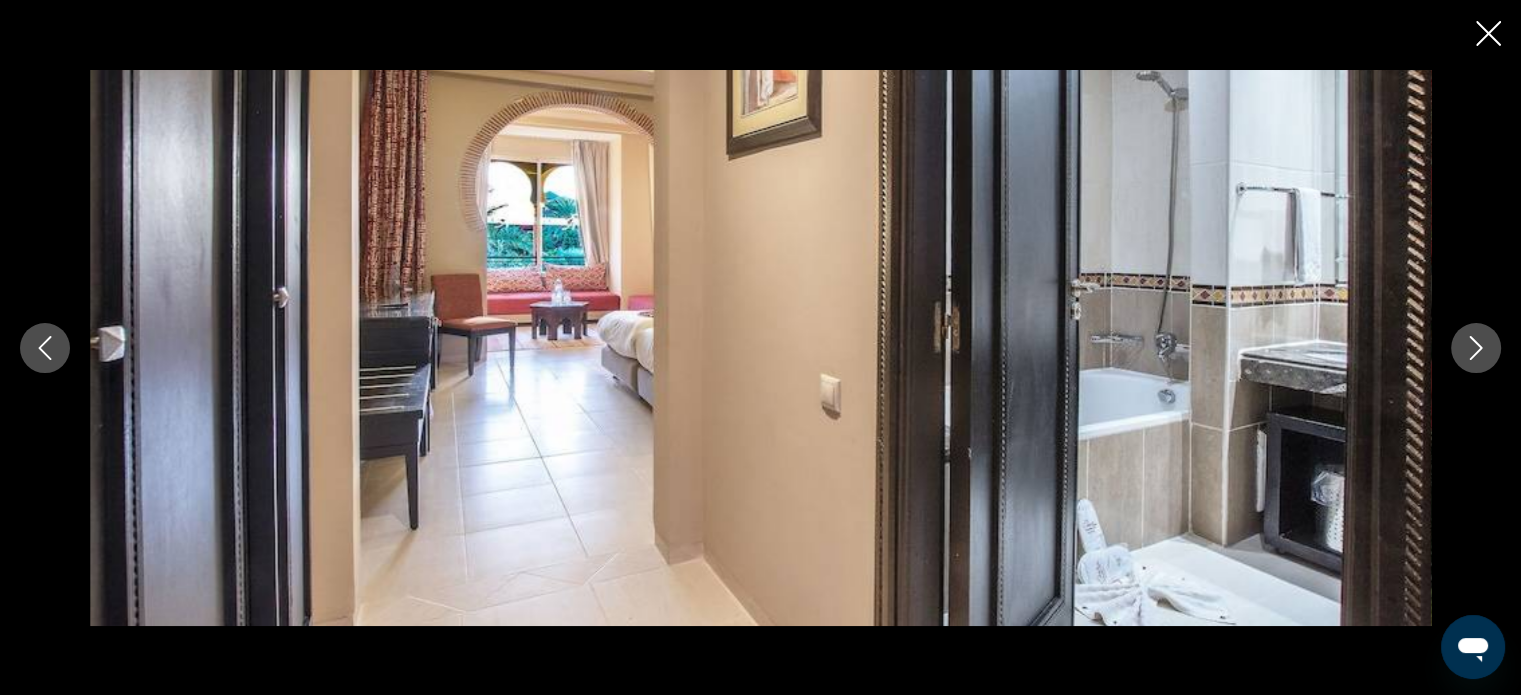 click 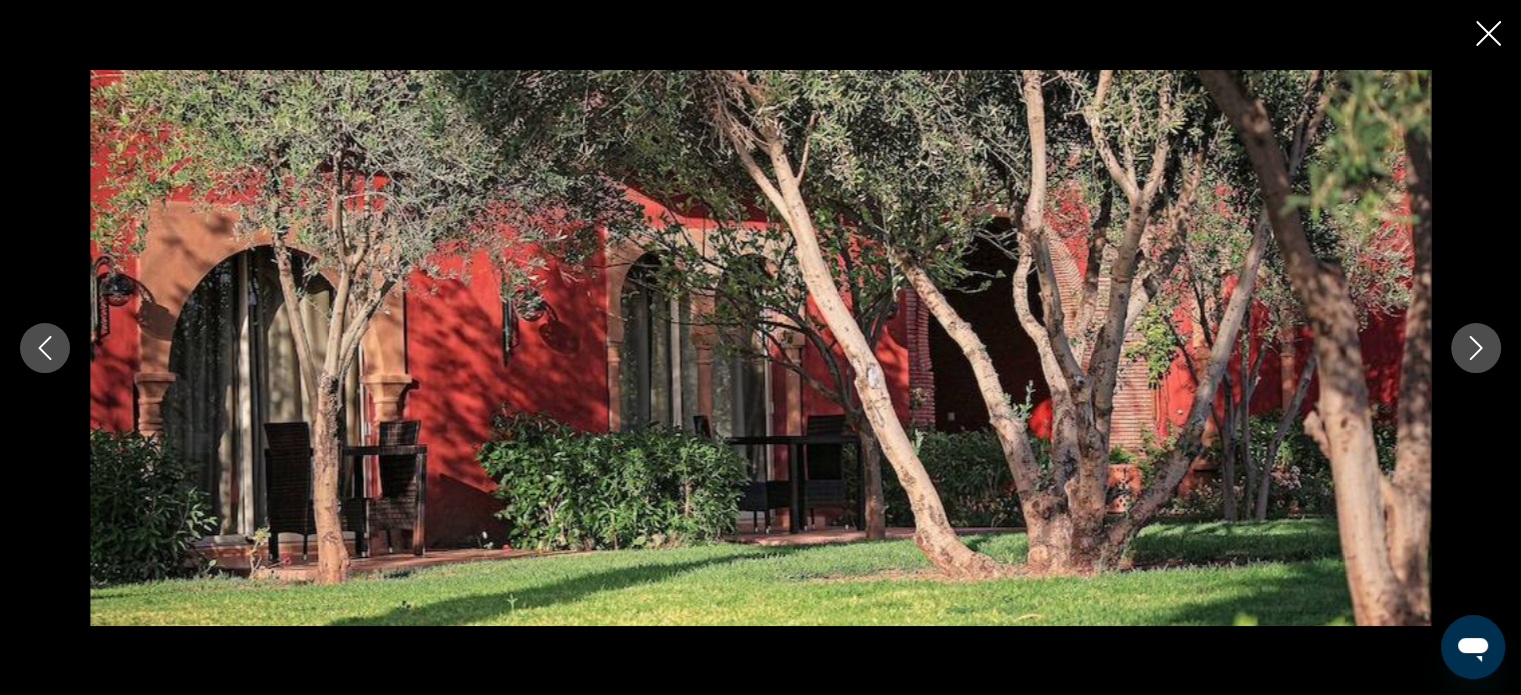 click 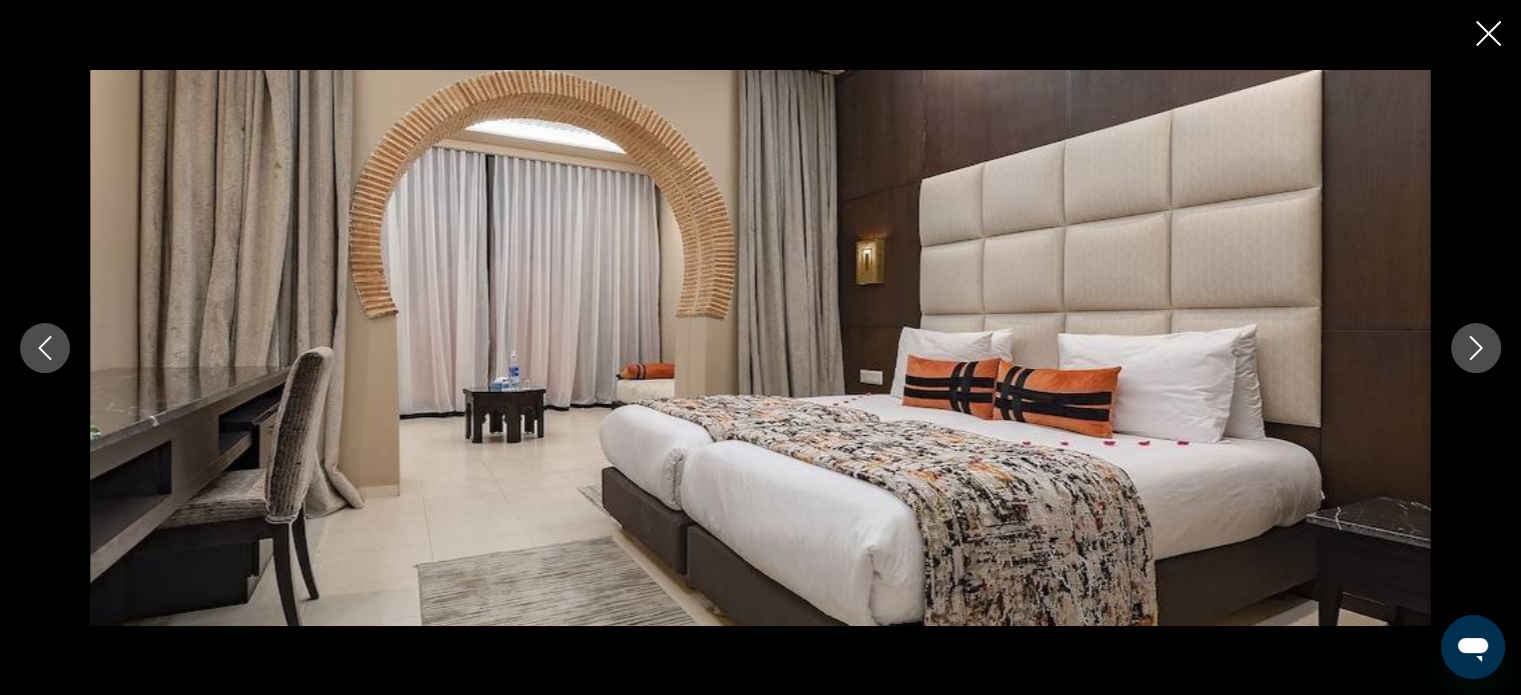 click 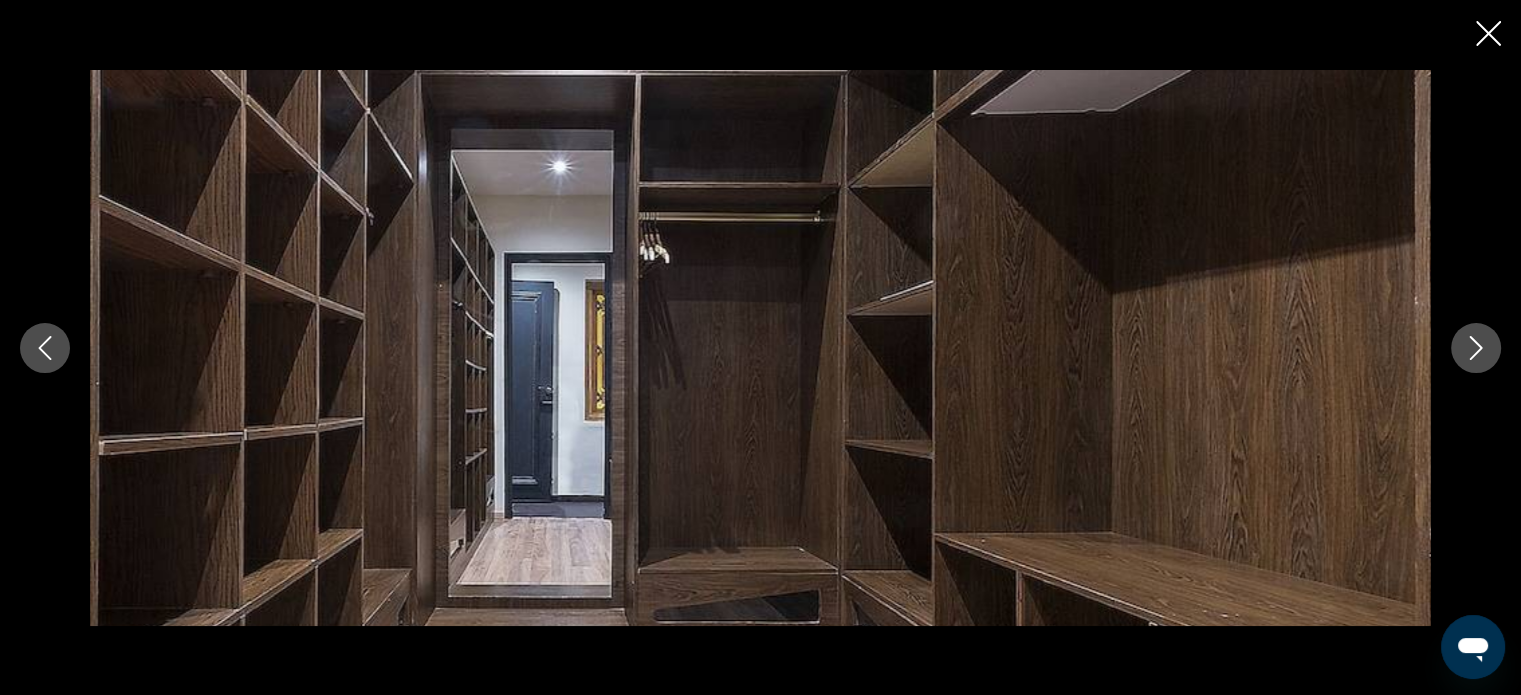 click 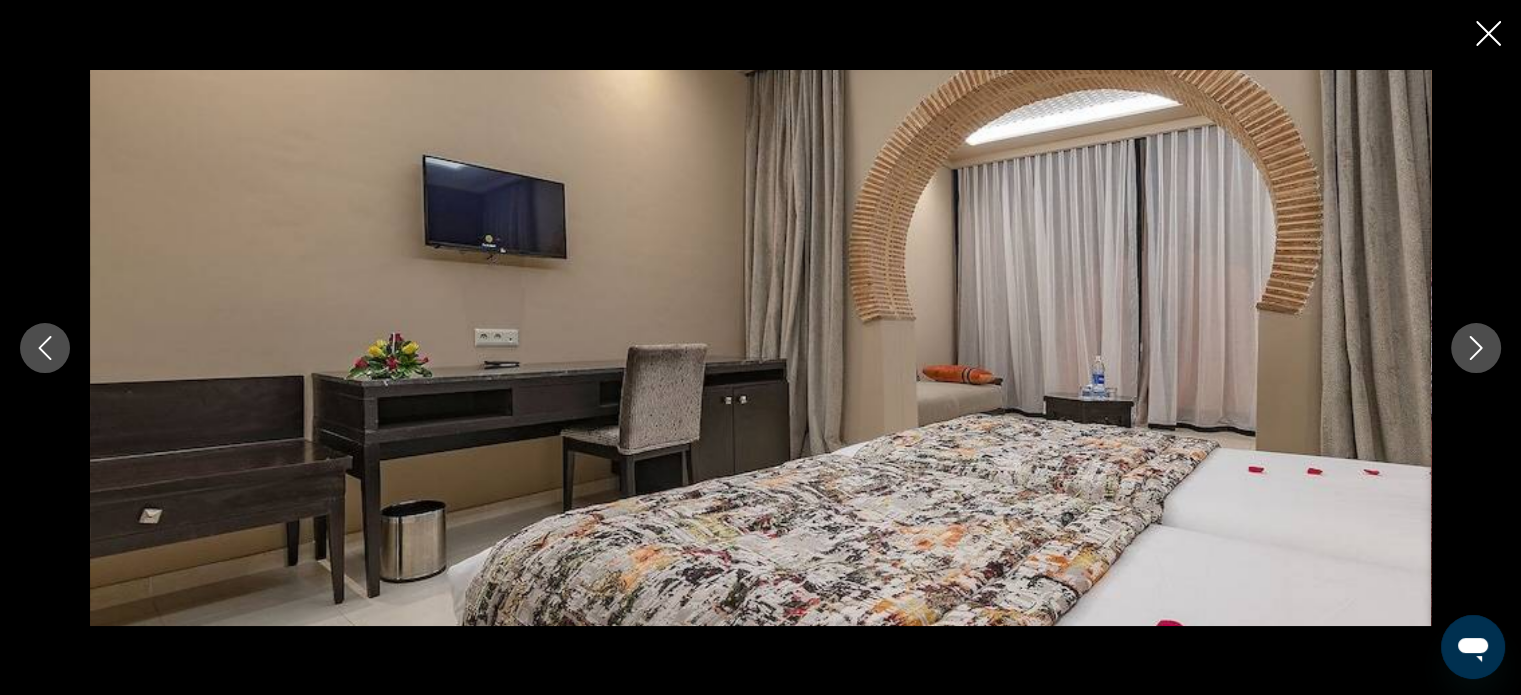 click 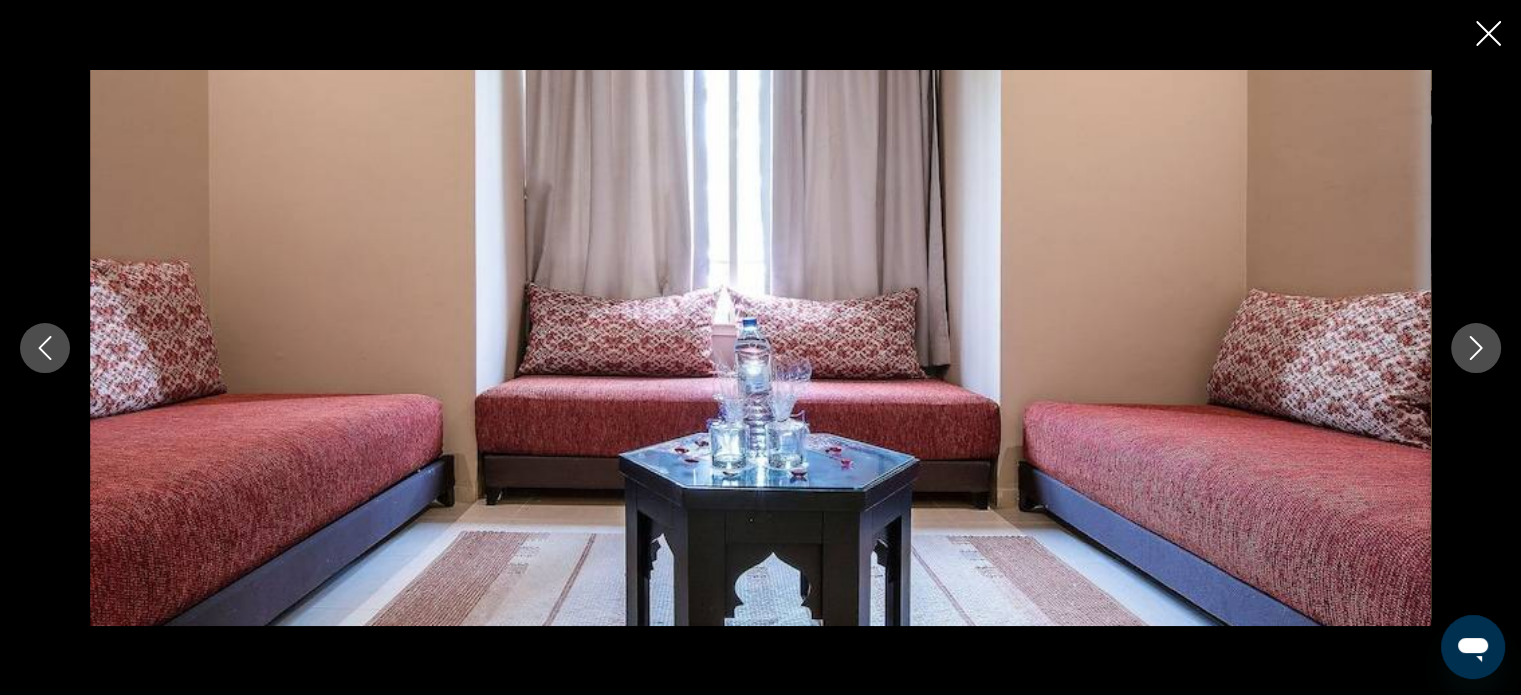 click 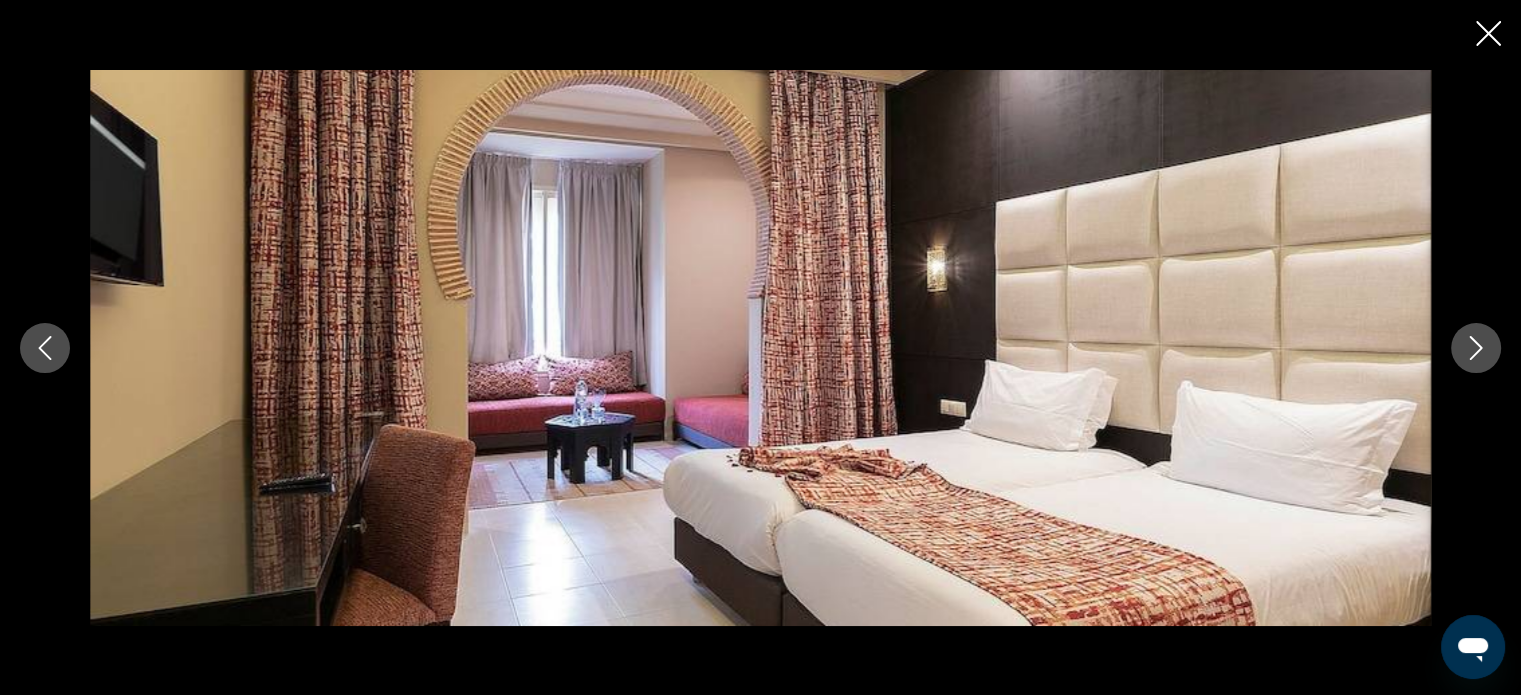 click 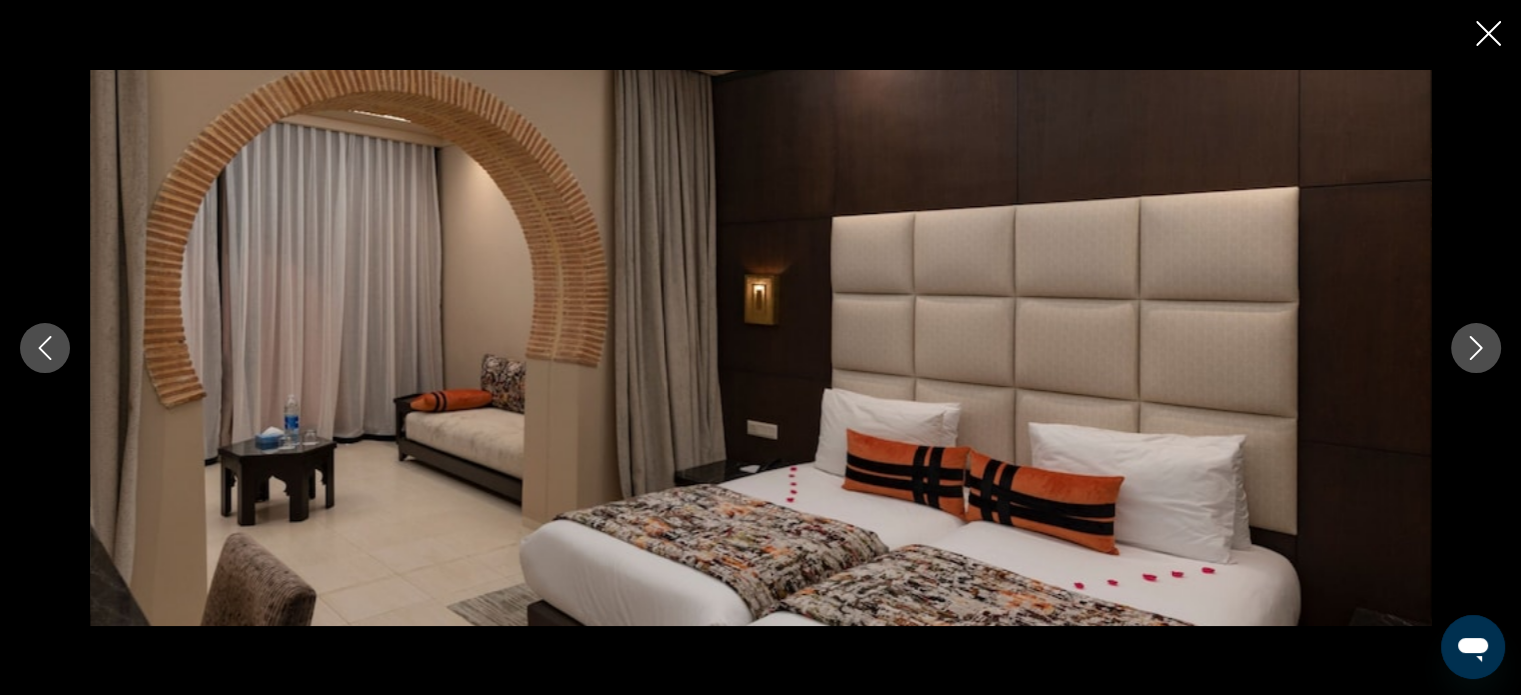 click 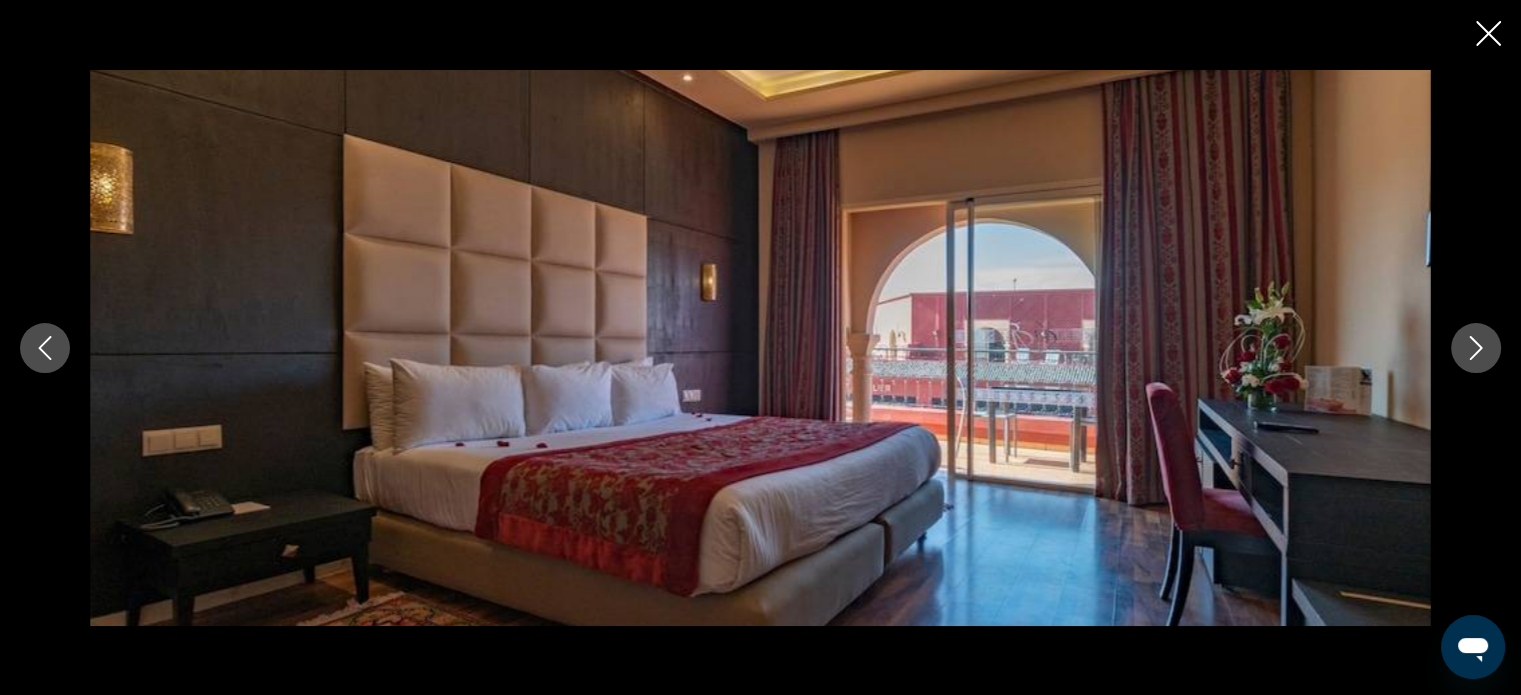 click 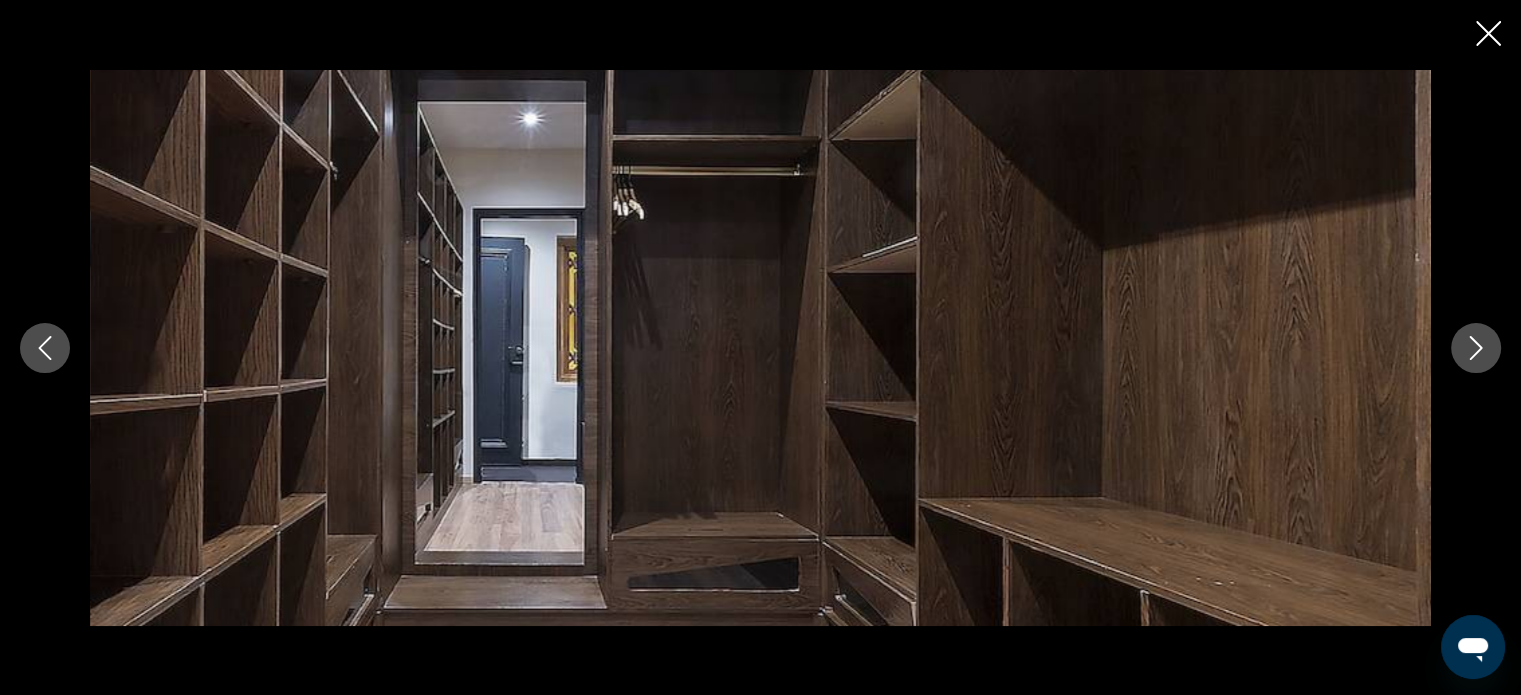 click 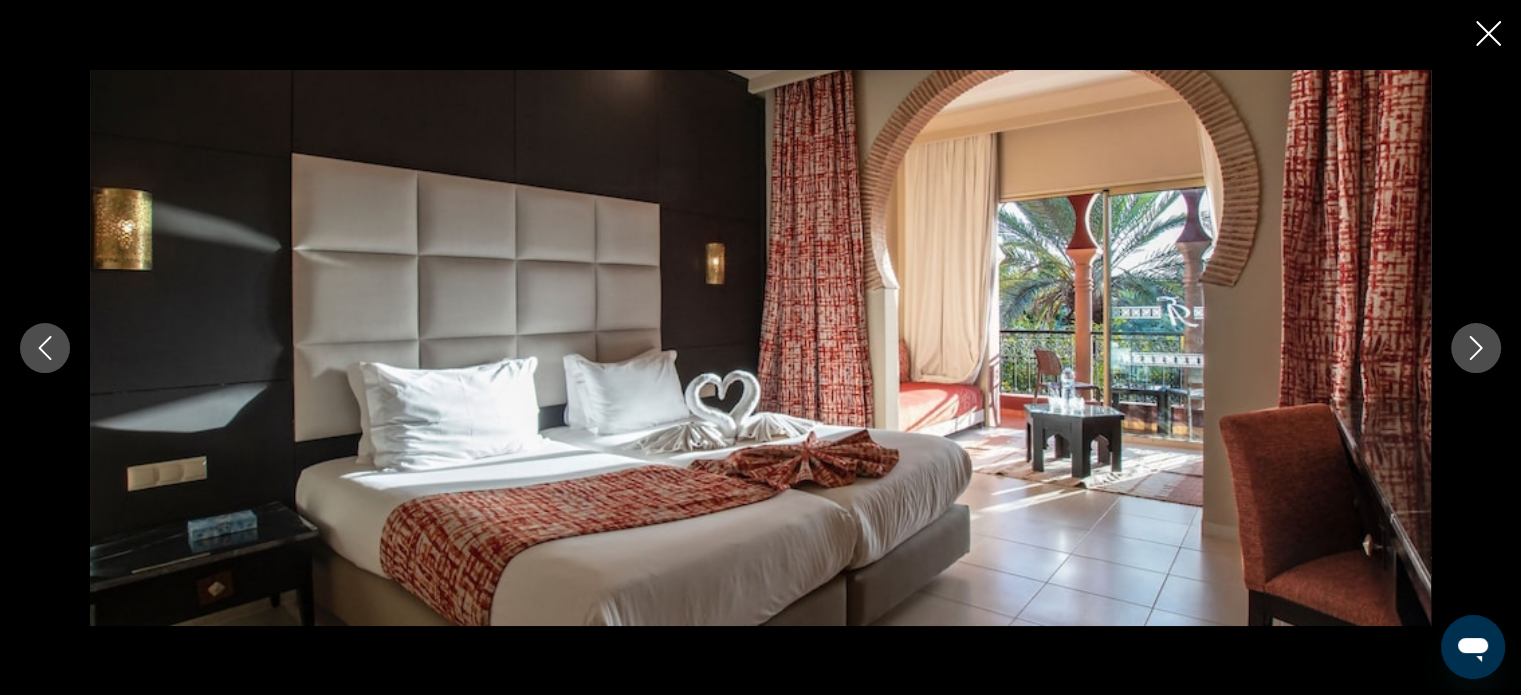 click 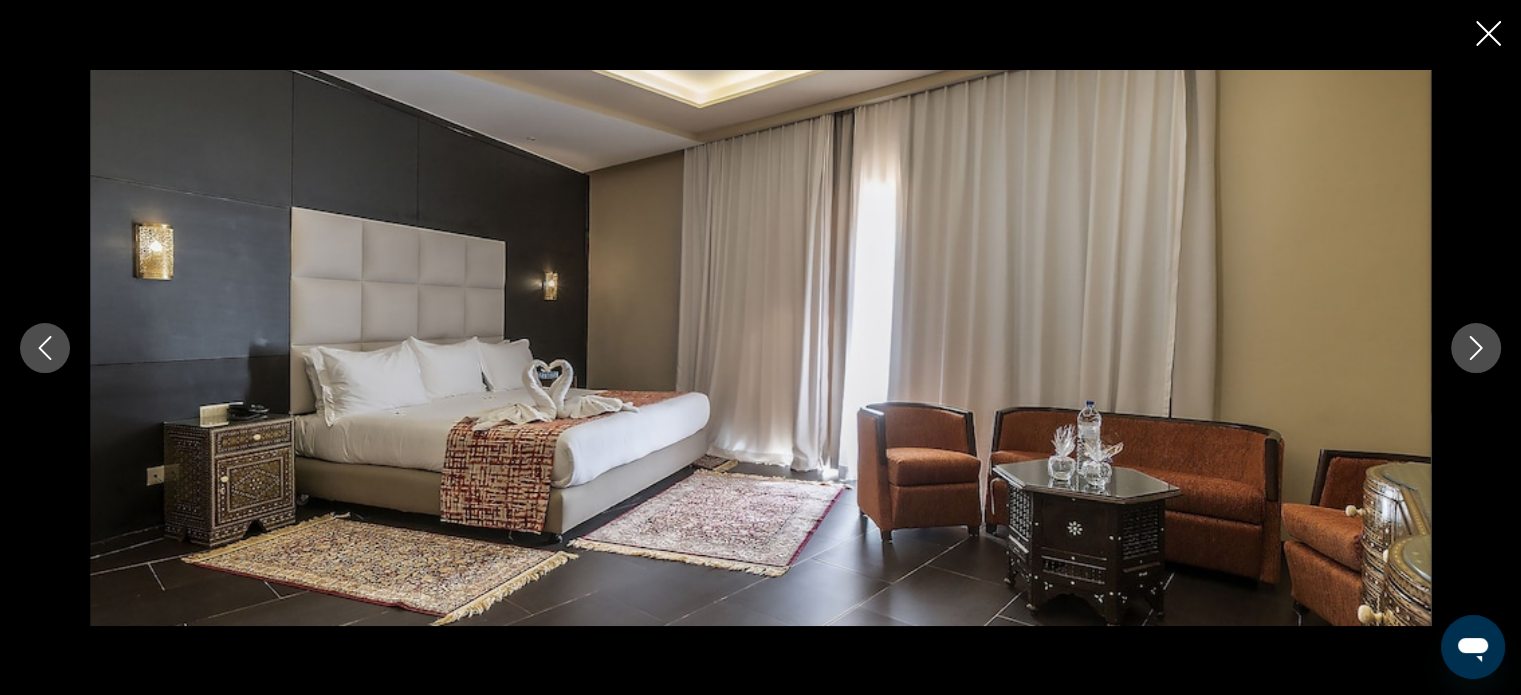 click 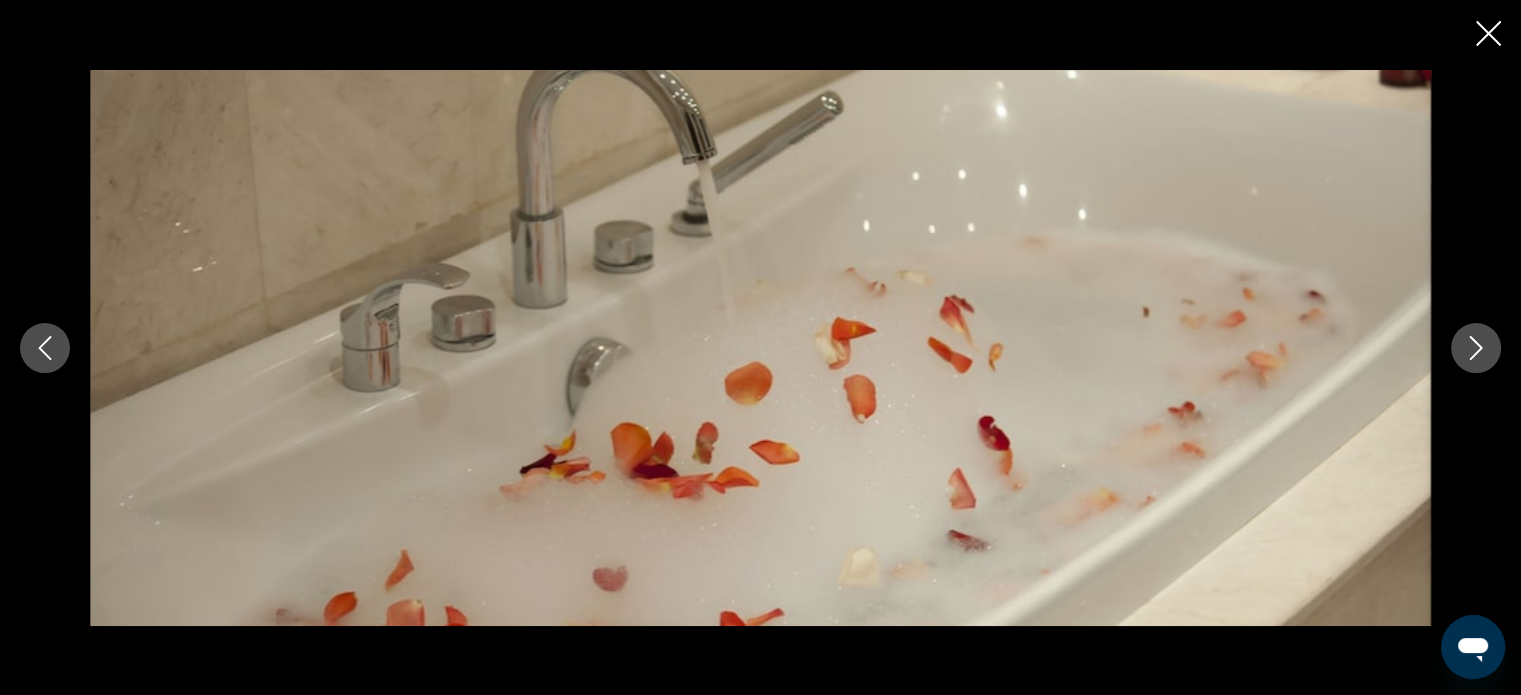 click 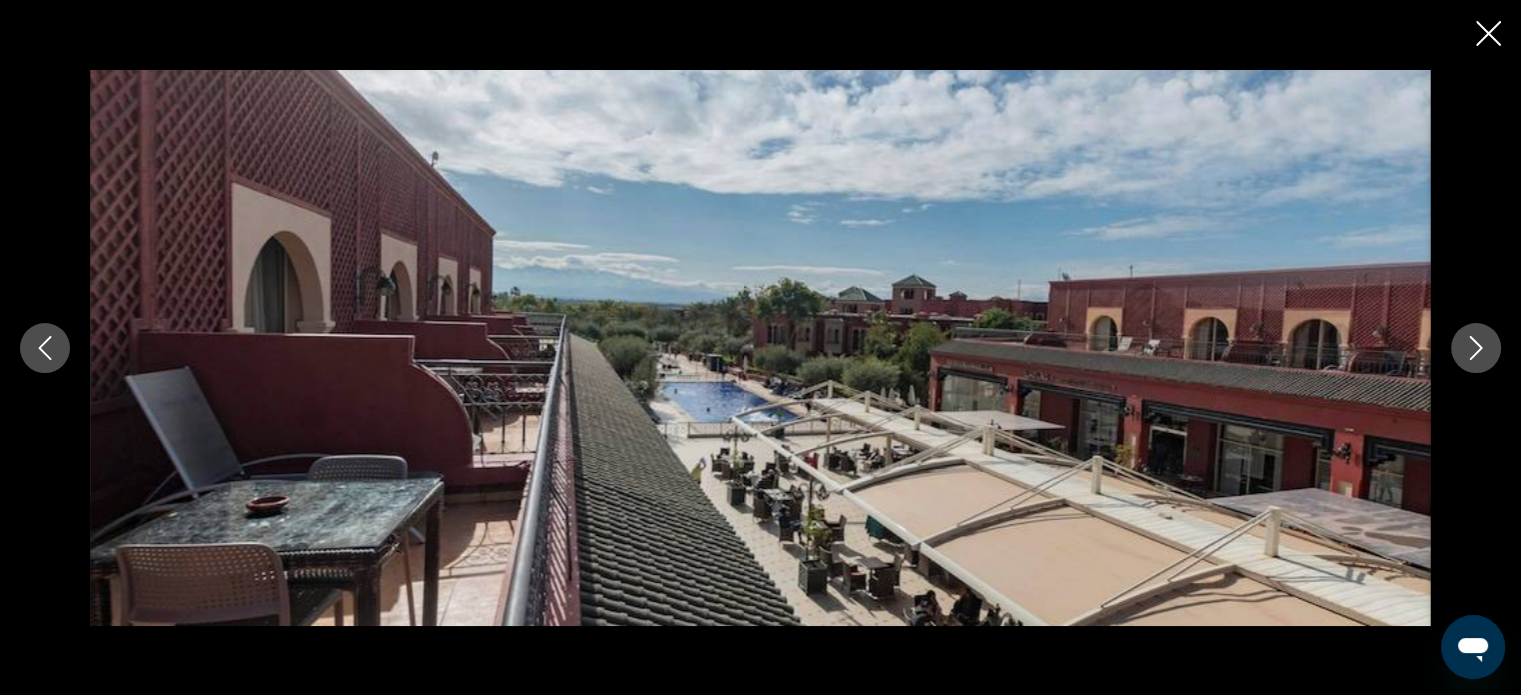 click 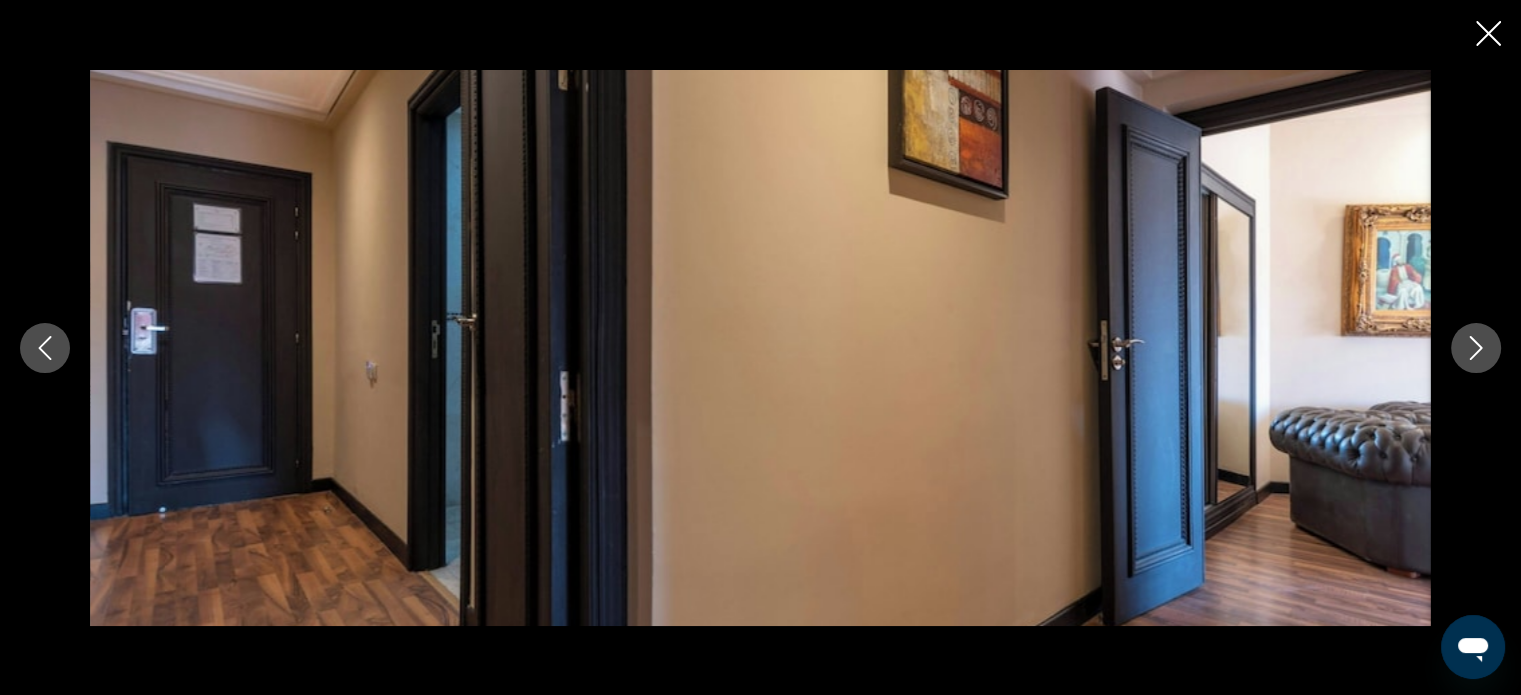 click 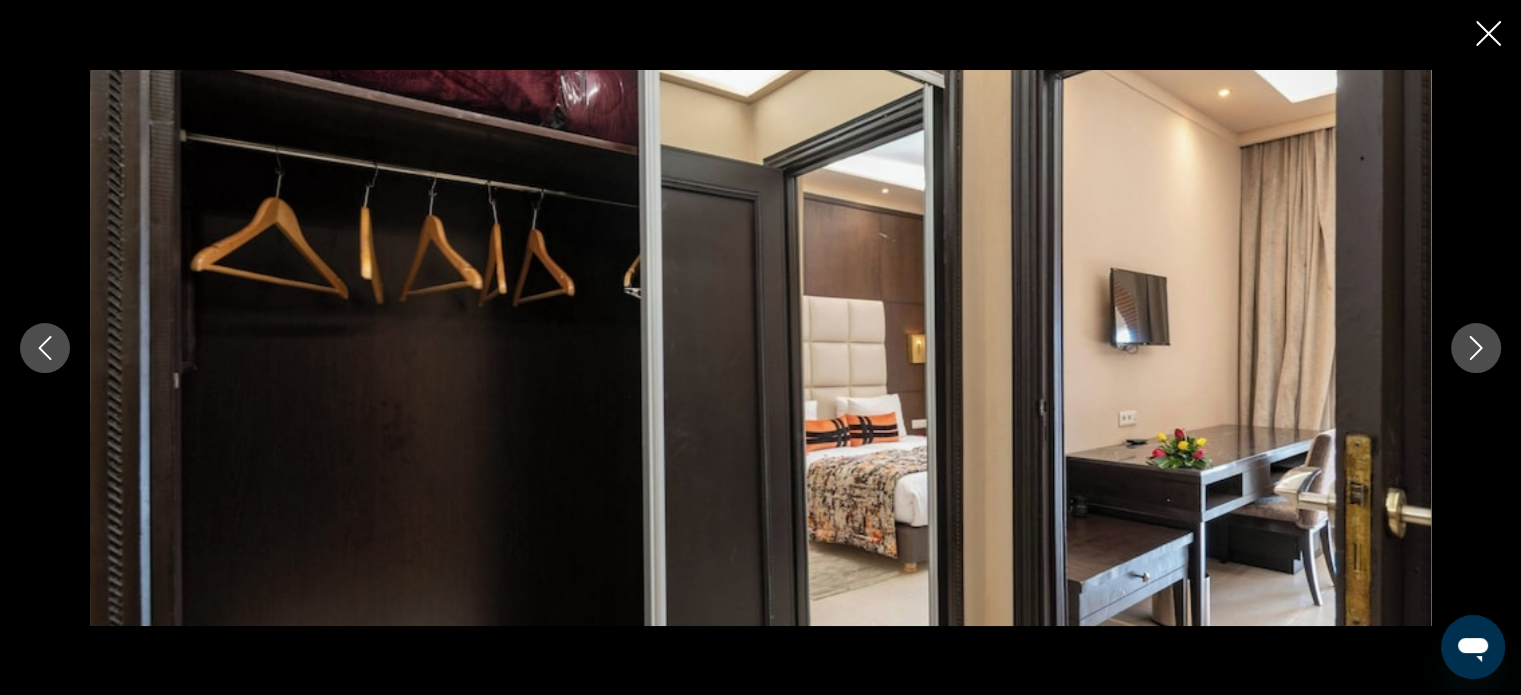 click 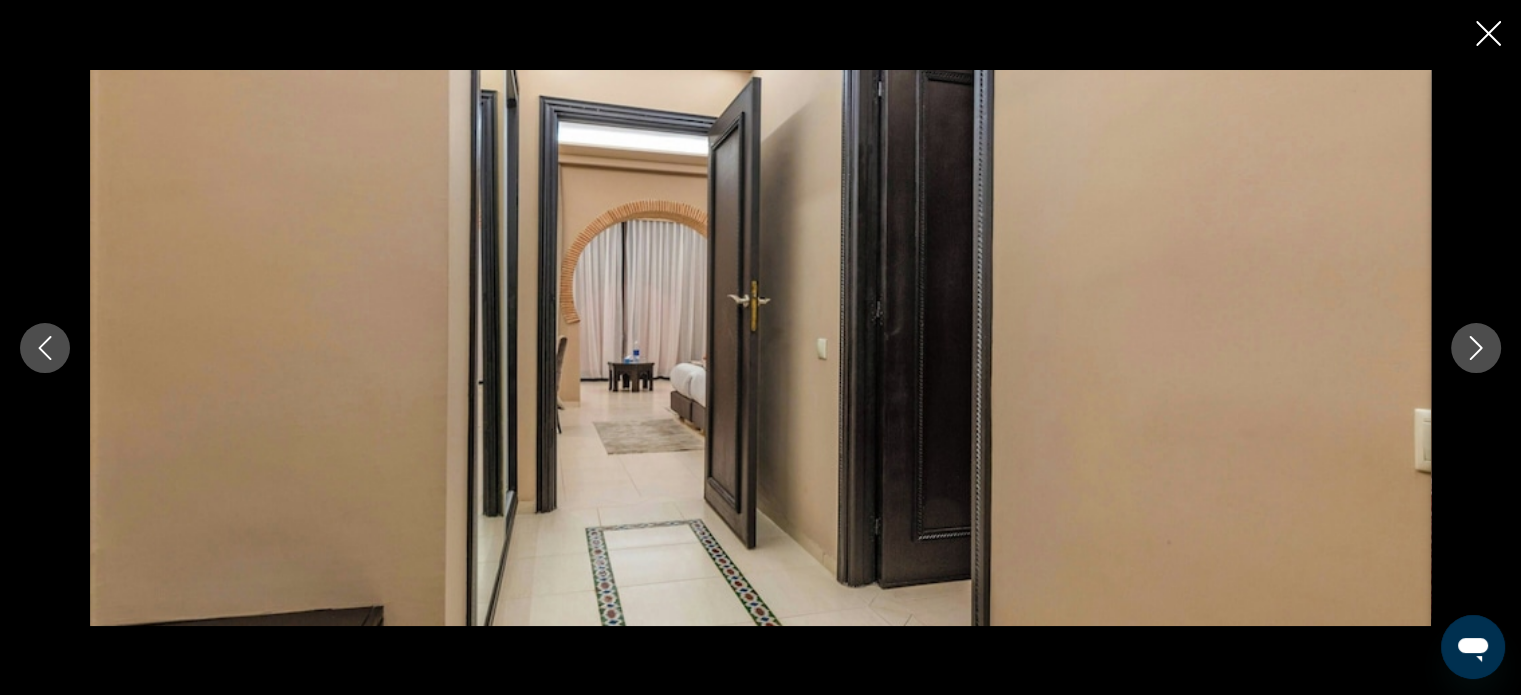 click 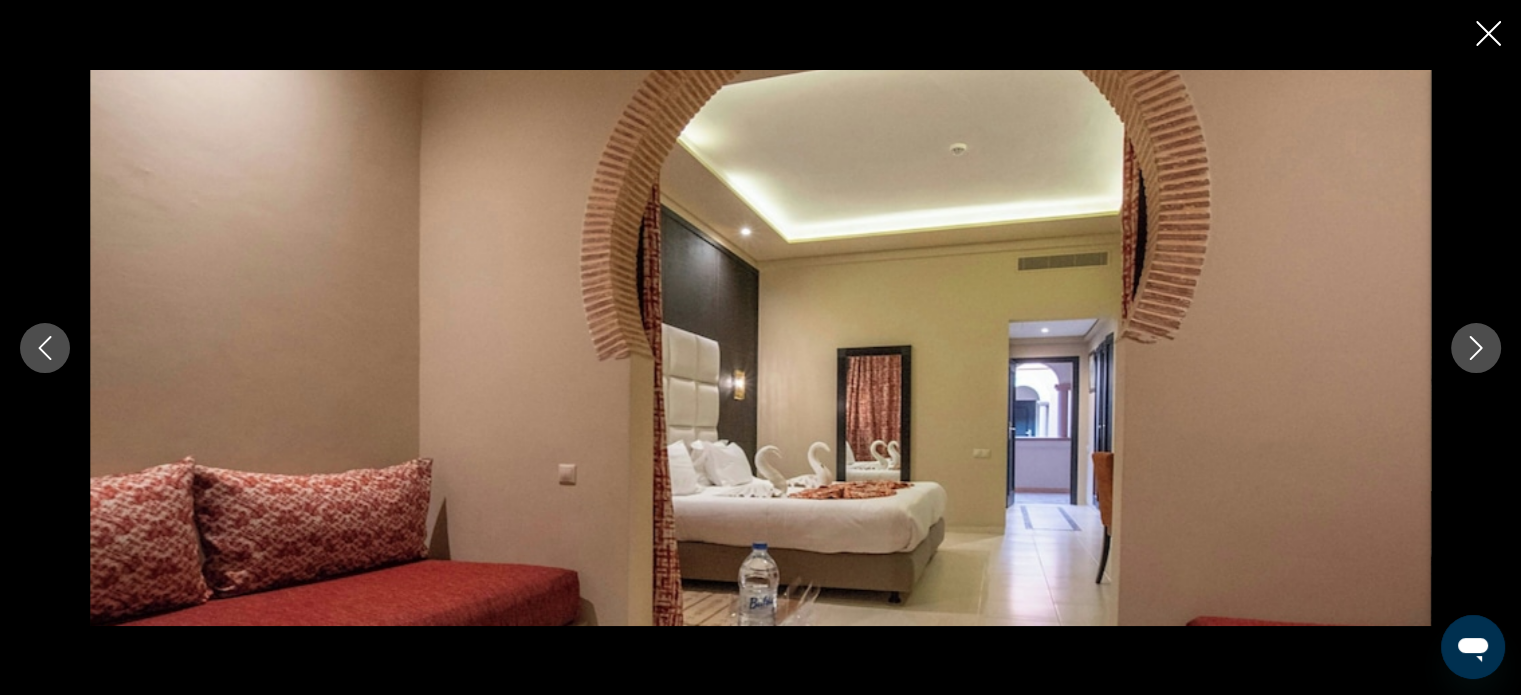click 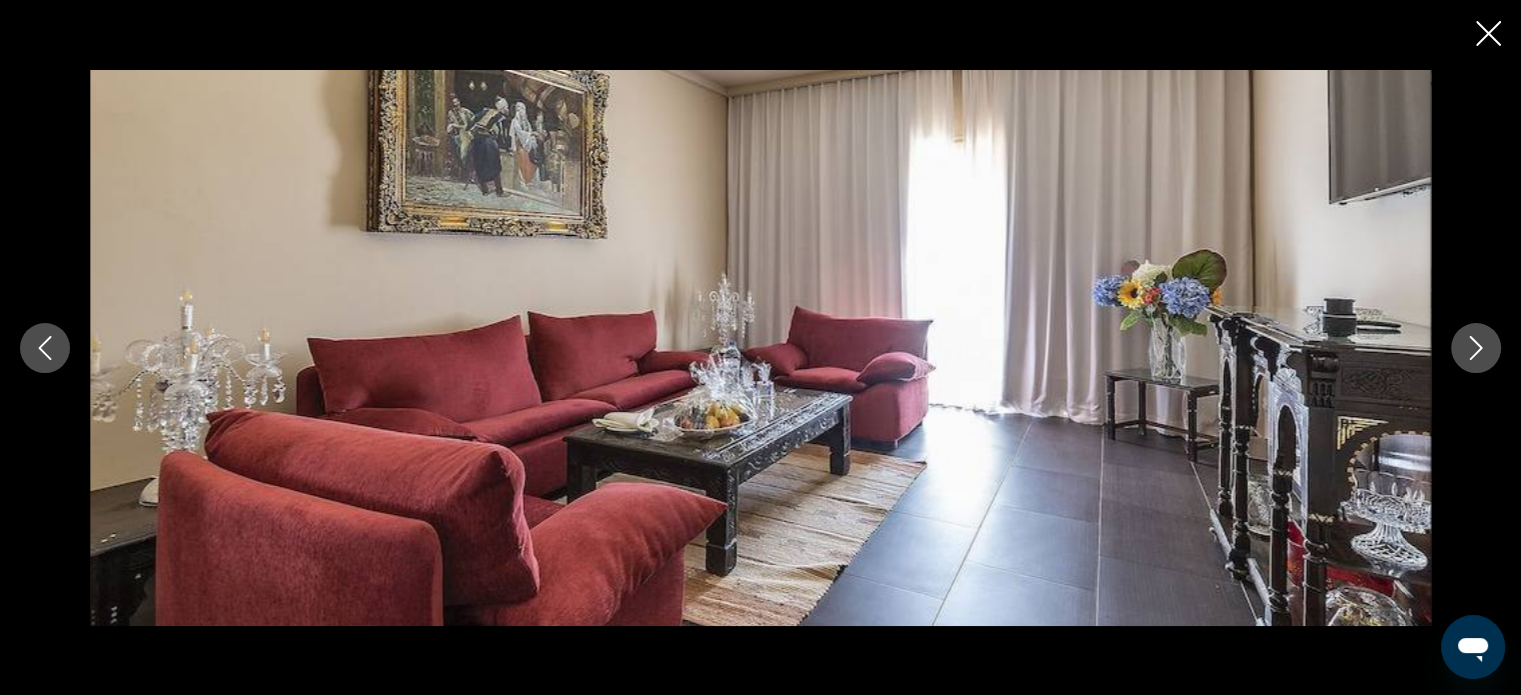 click 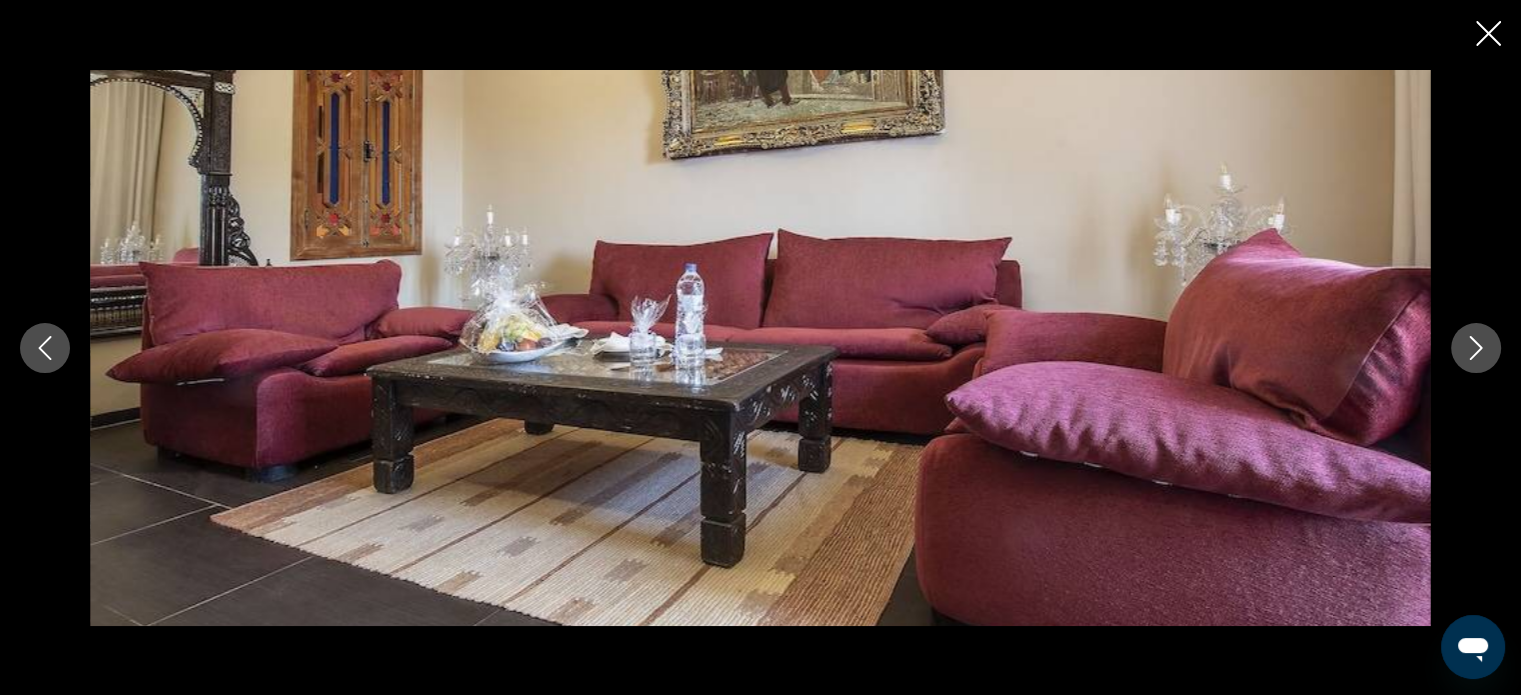 click 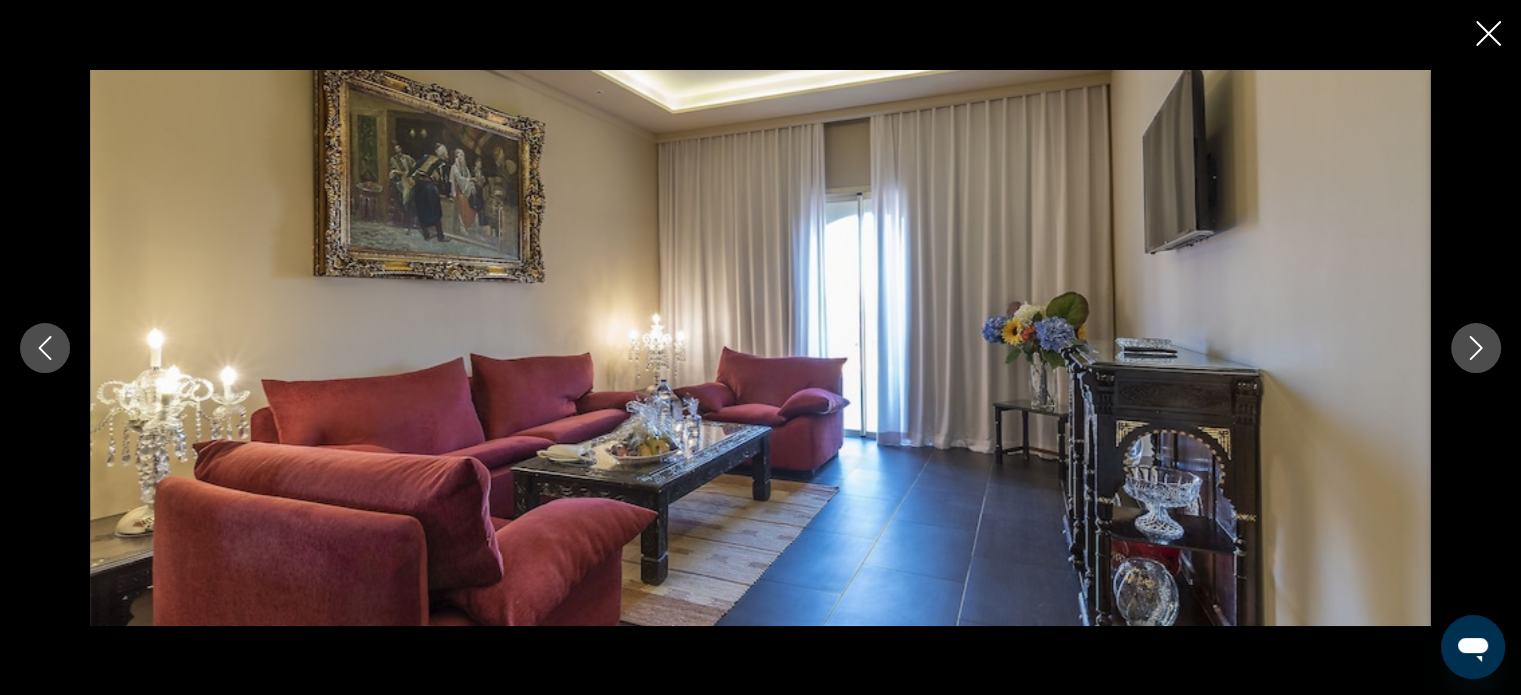 click 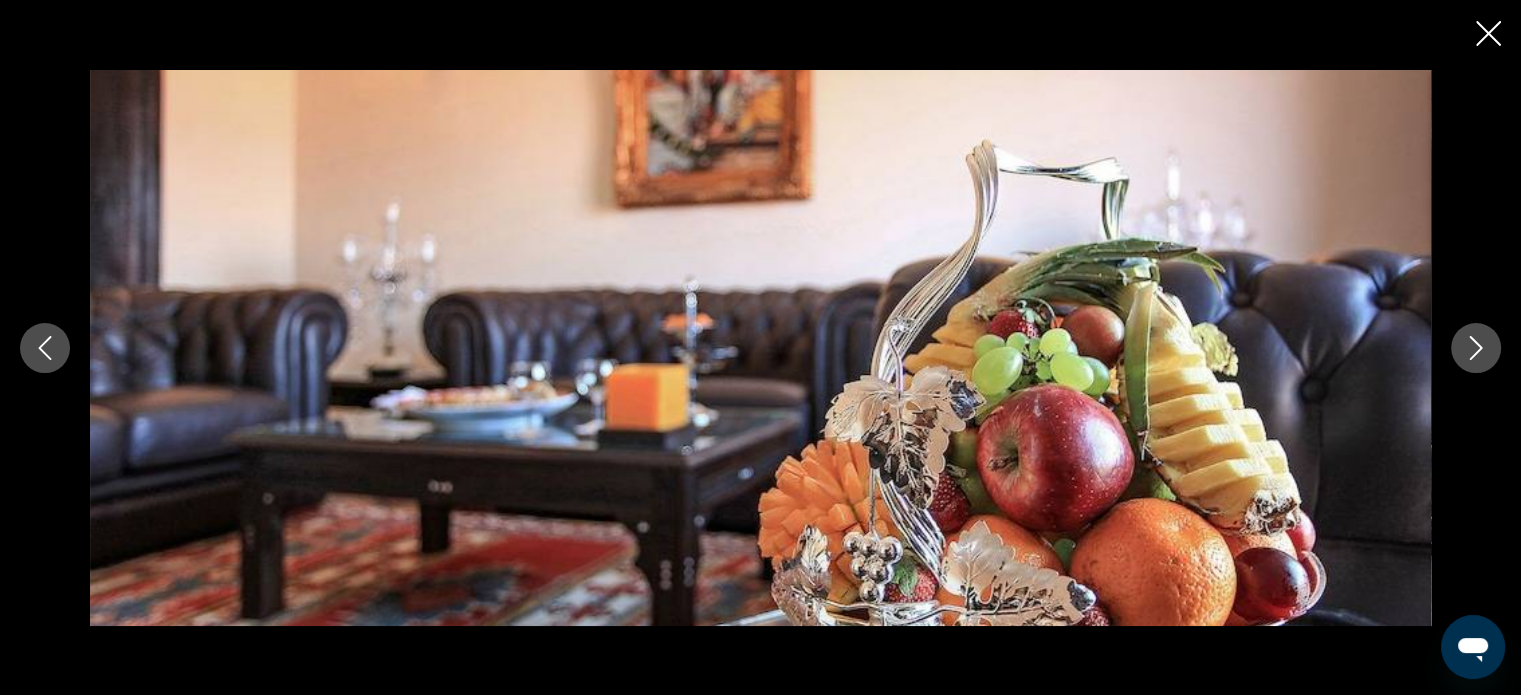 click 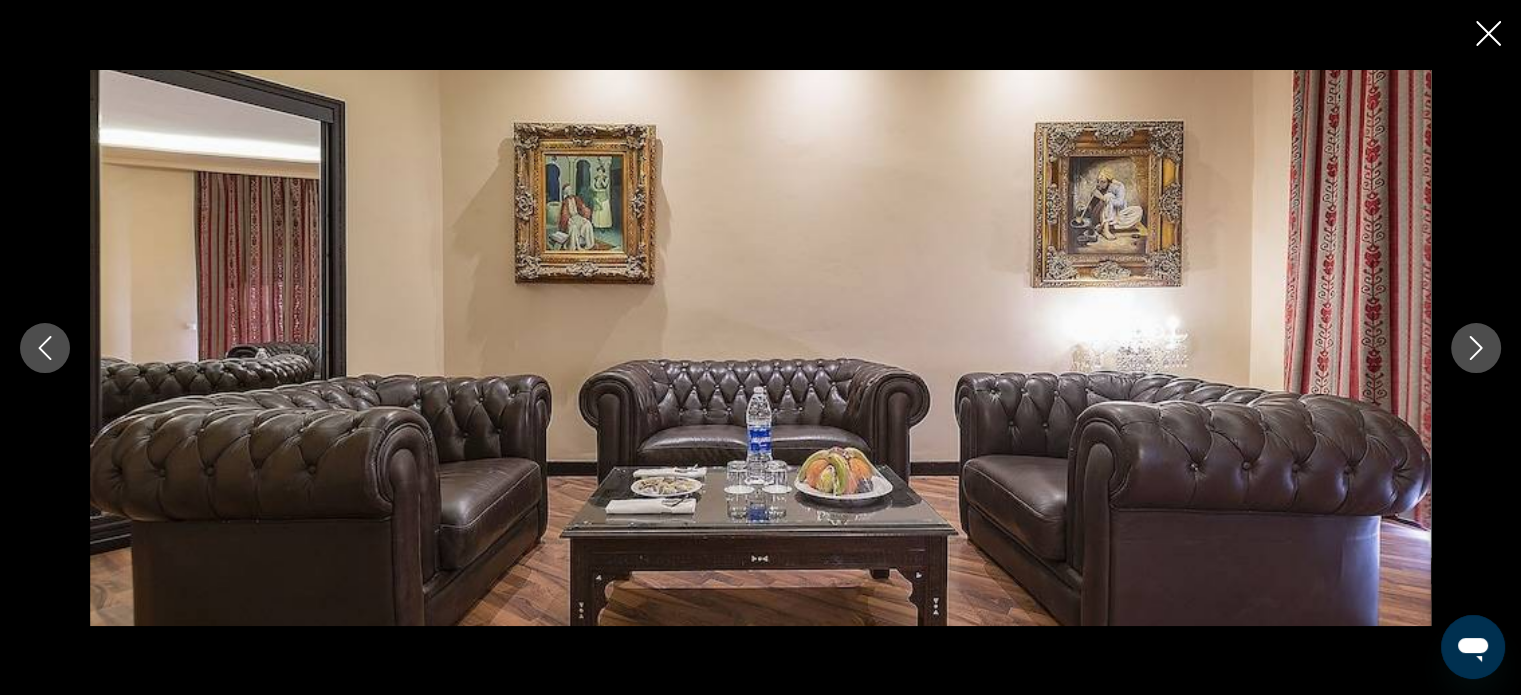 click 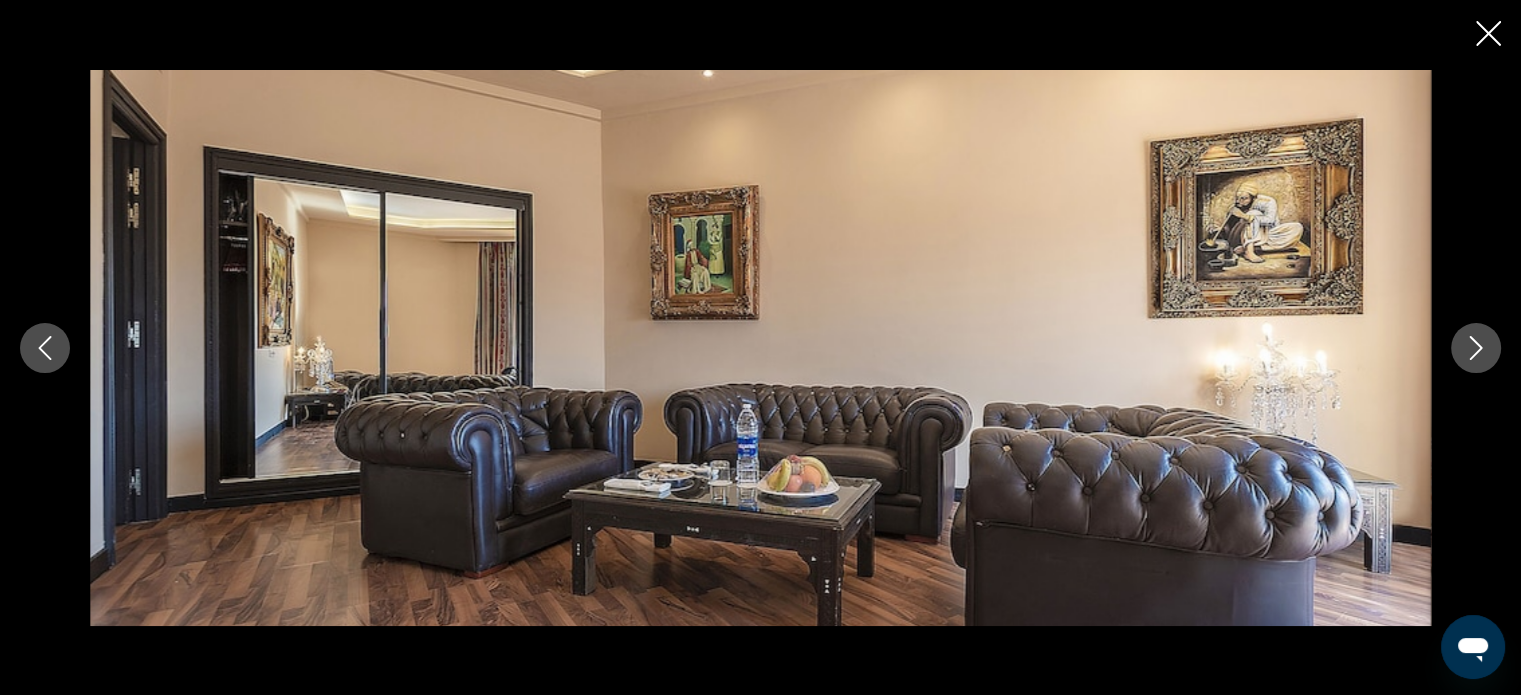 click 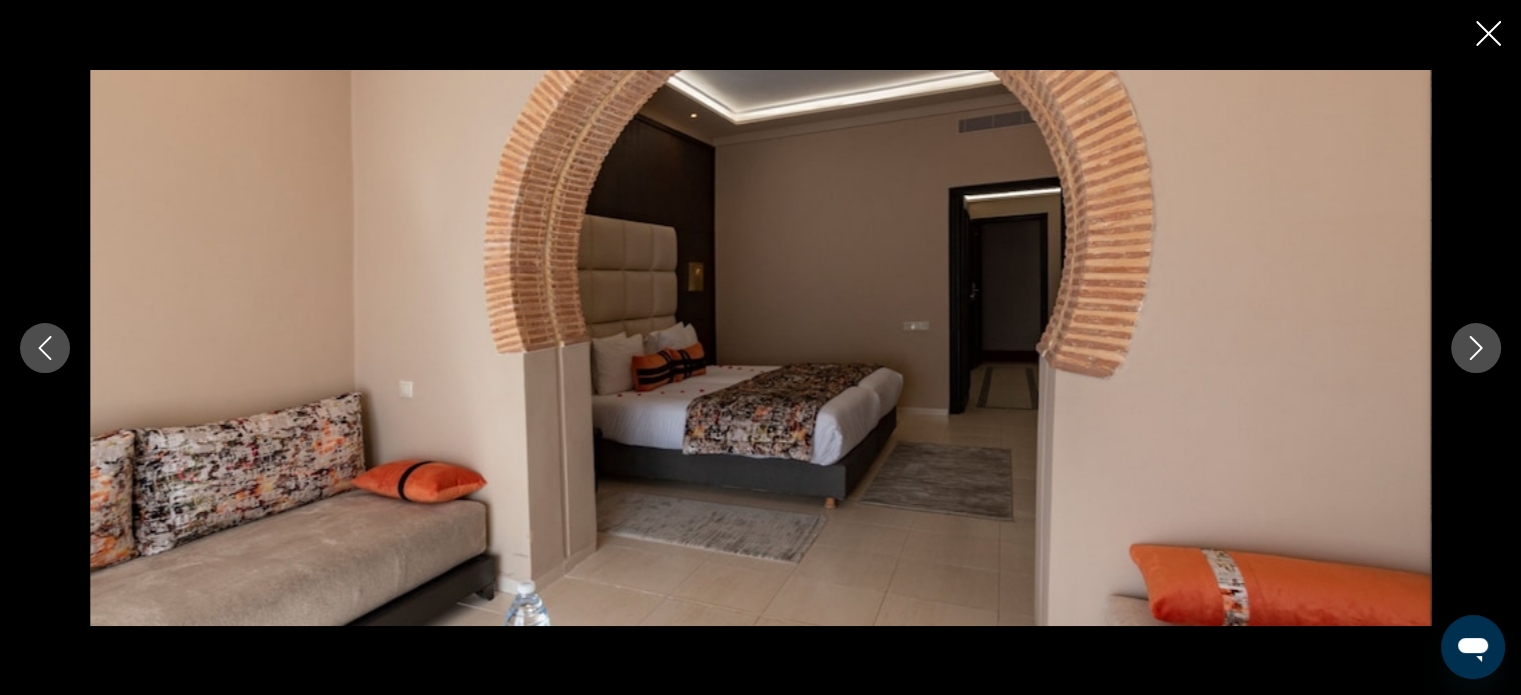 click 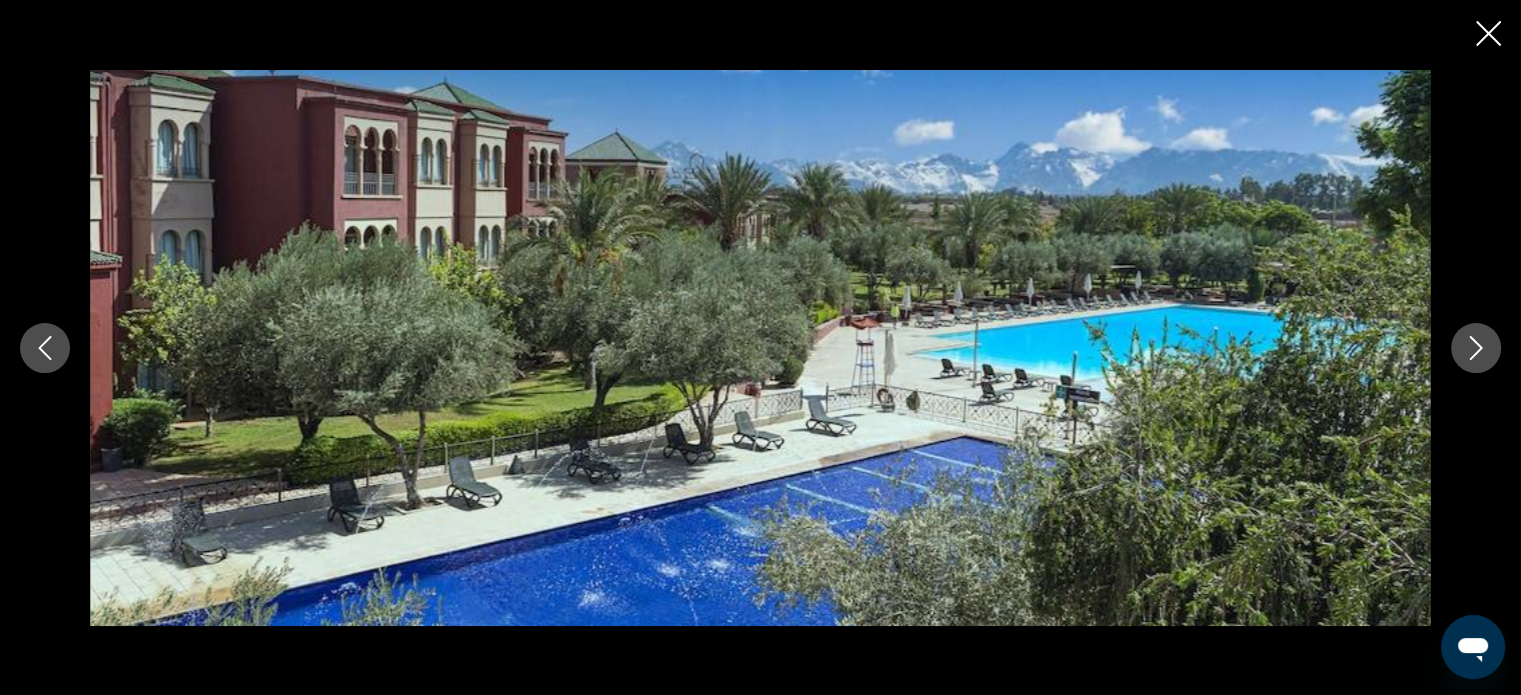 click 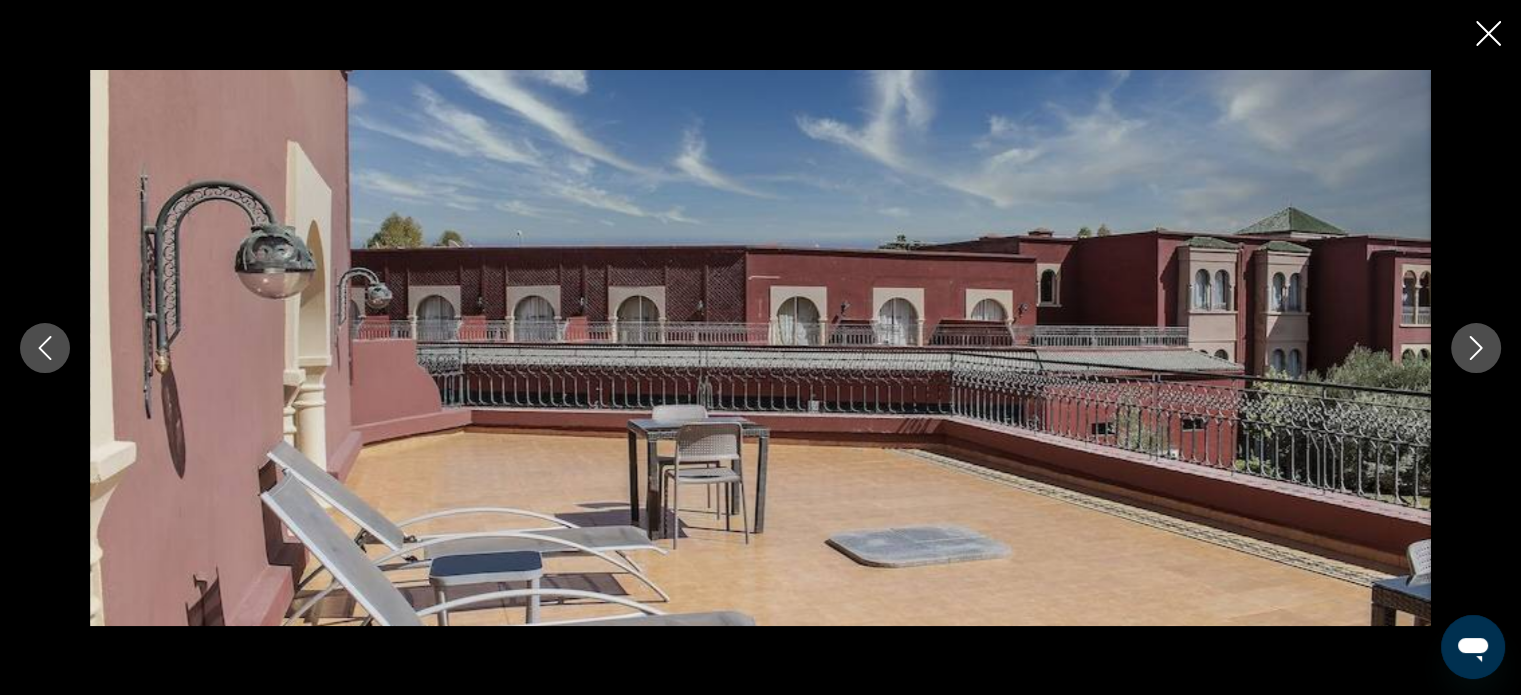 click 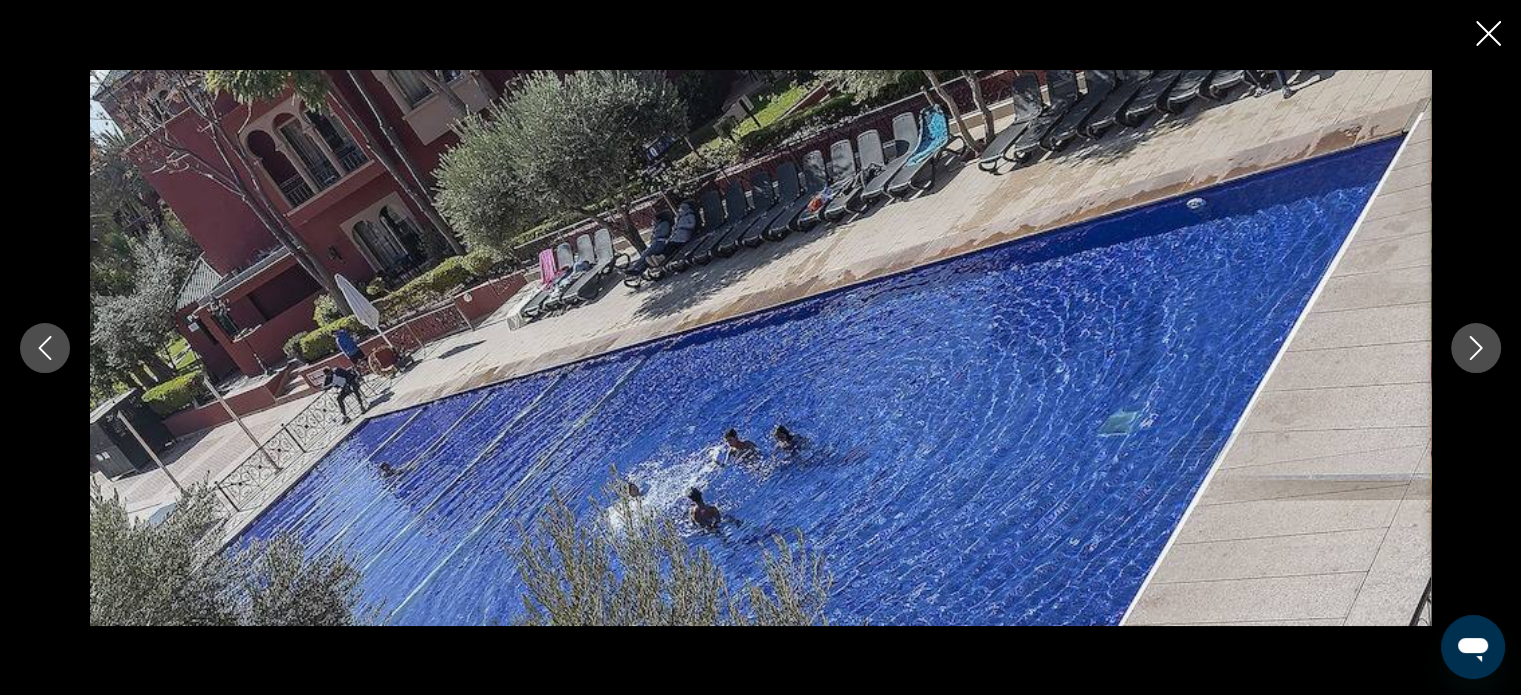 click 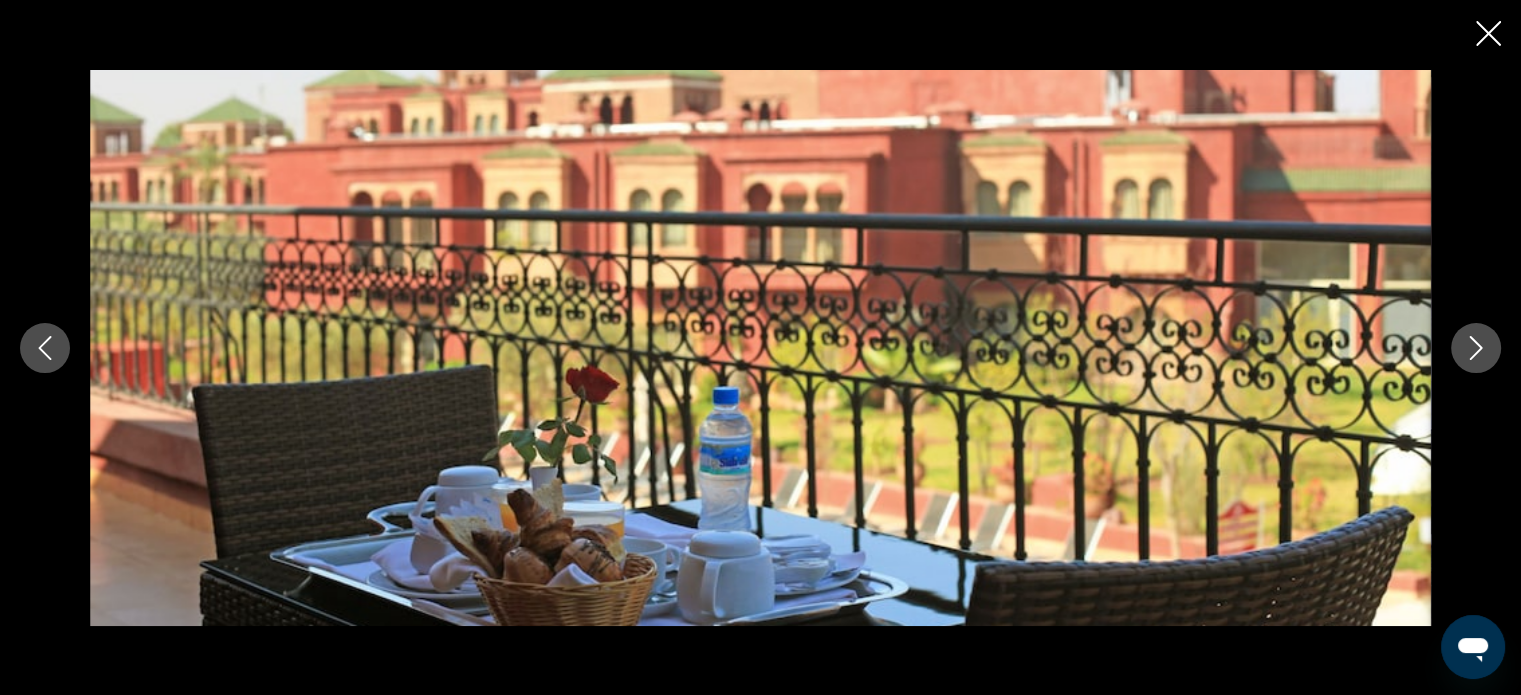 click 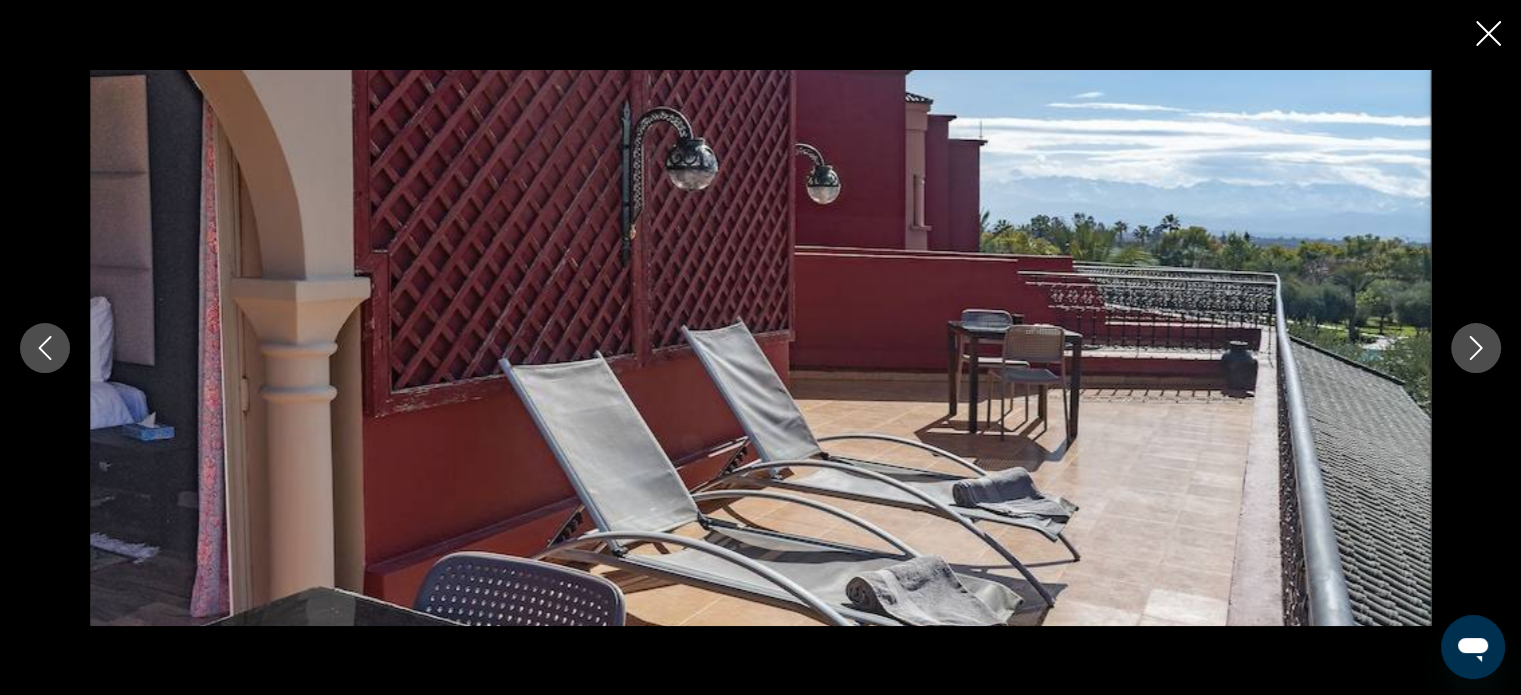 click 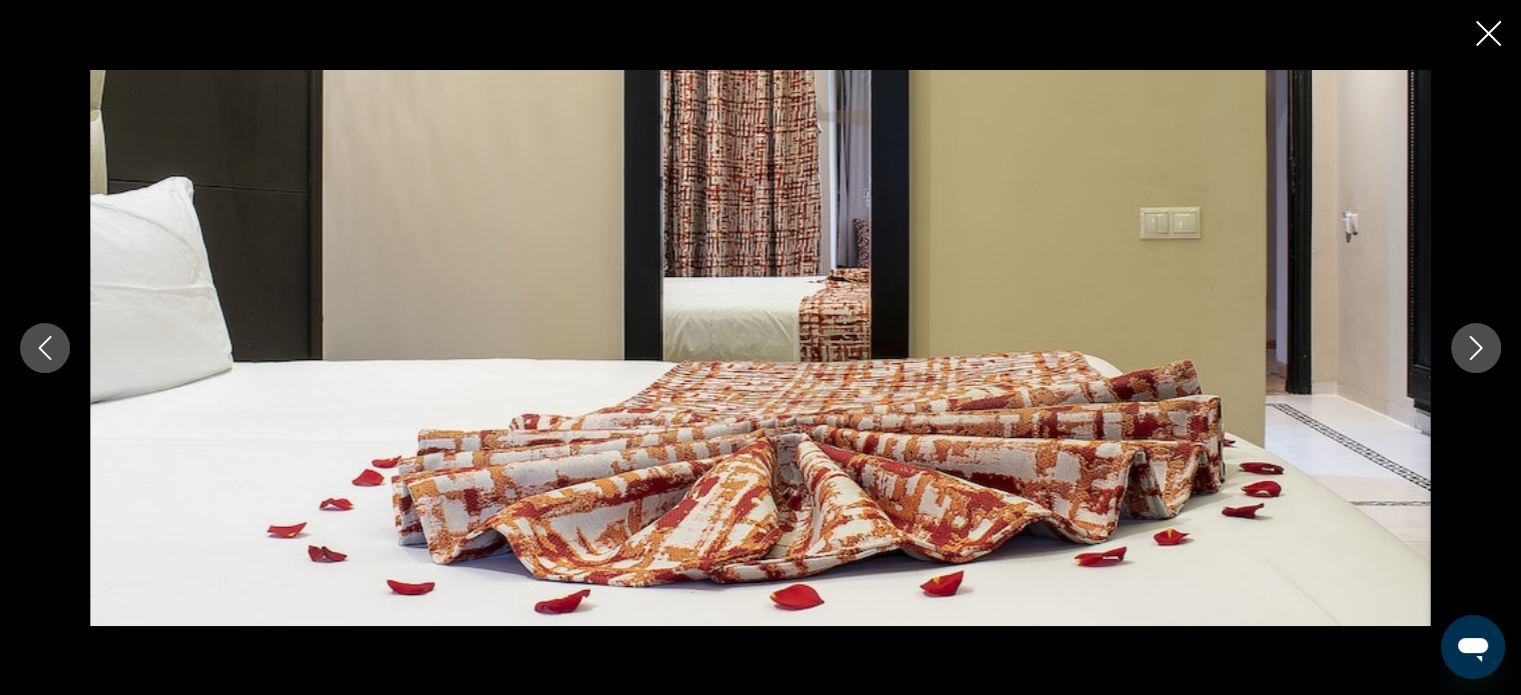 click 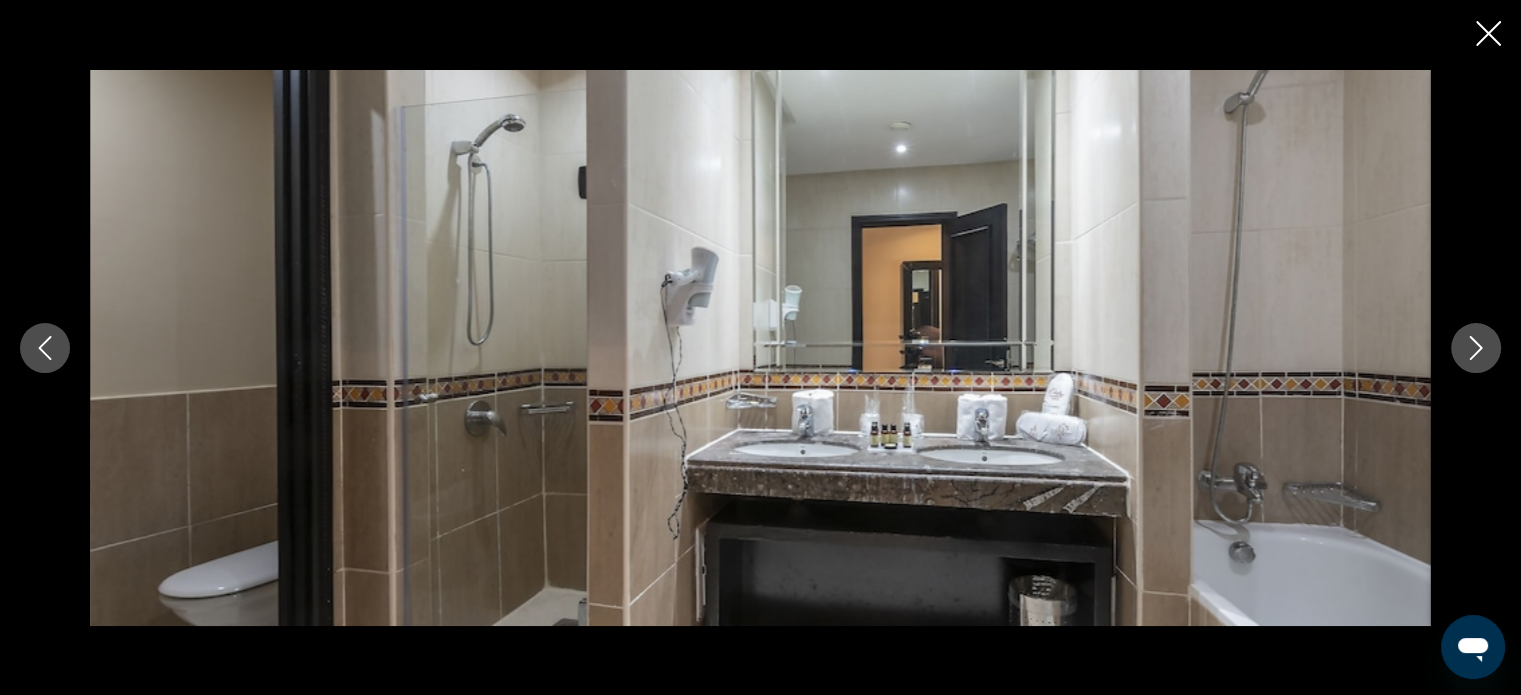 click 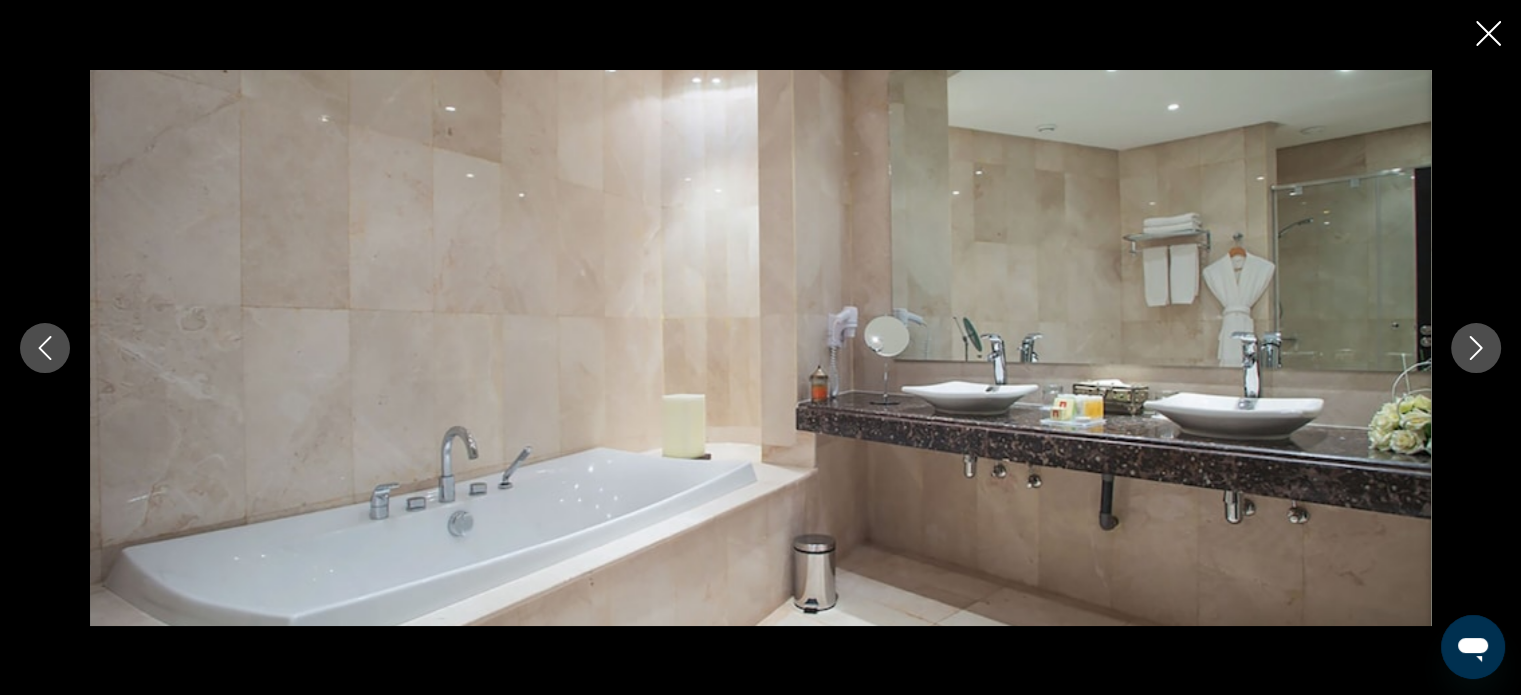 click 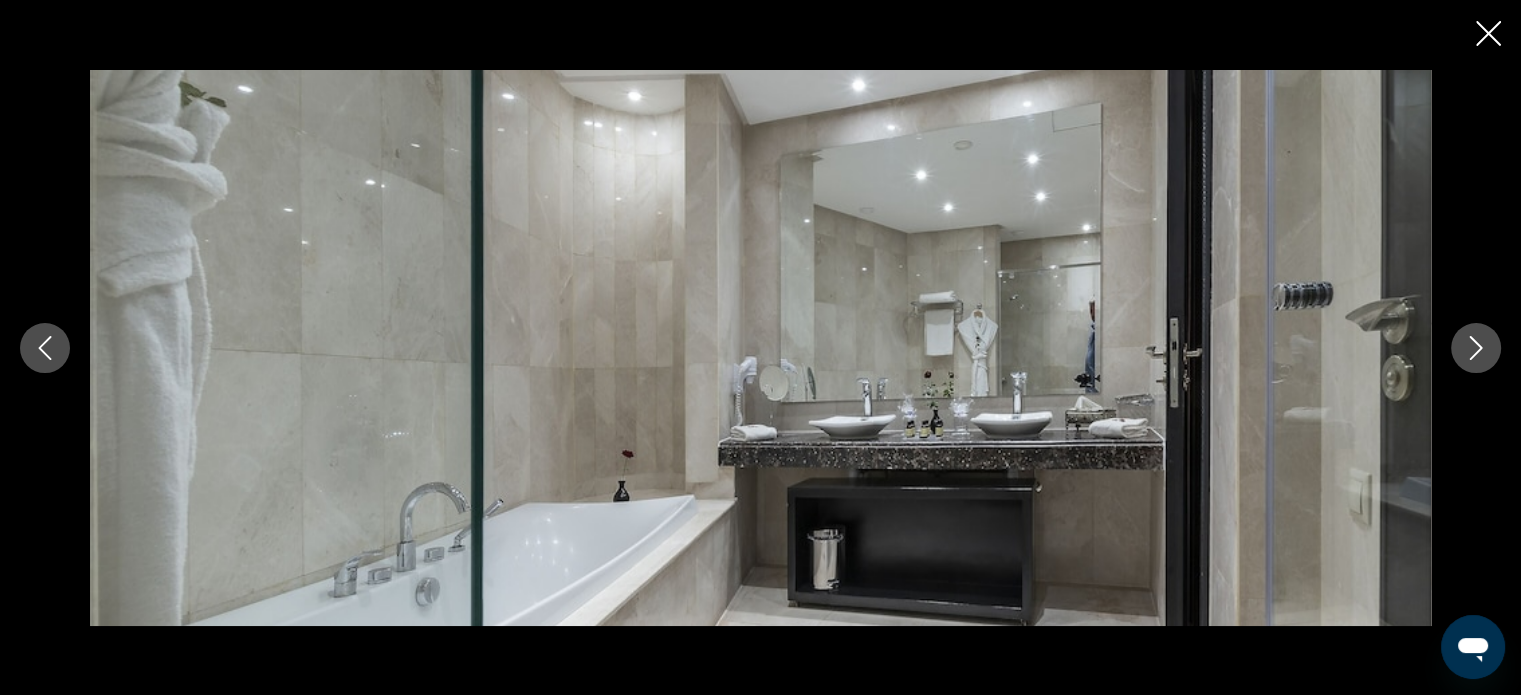 click 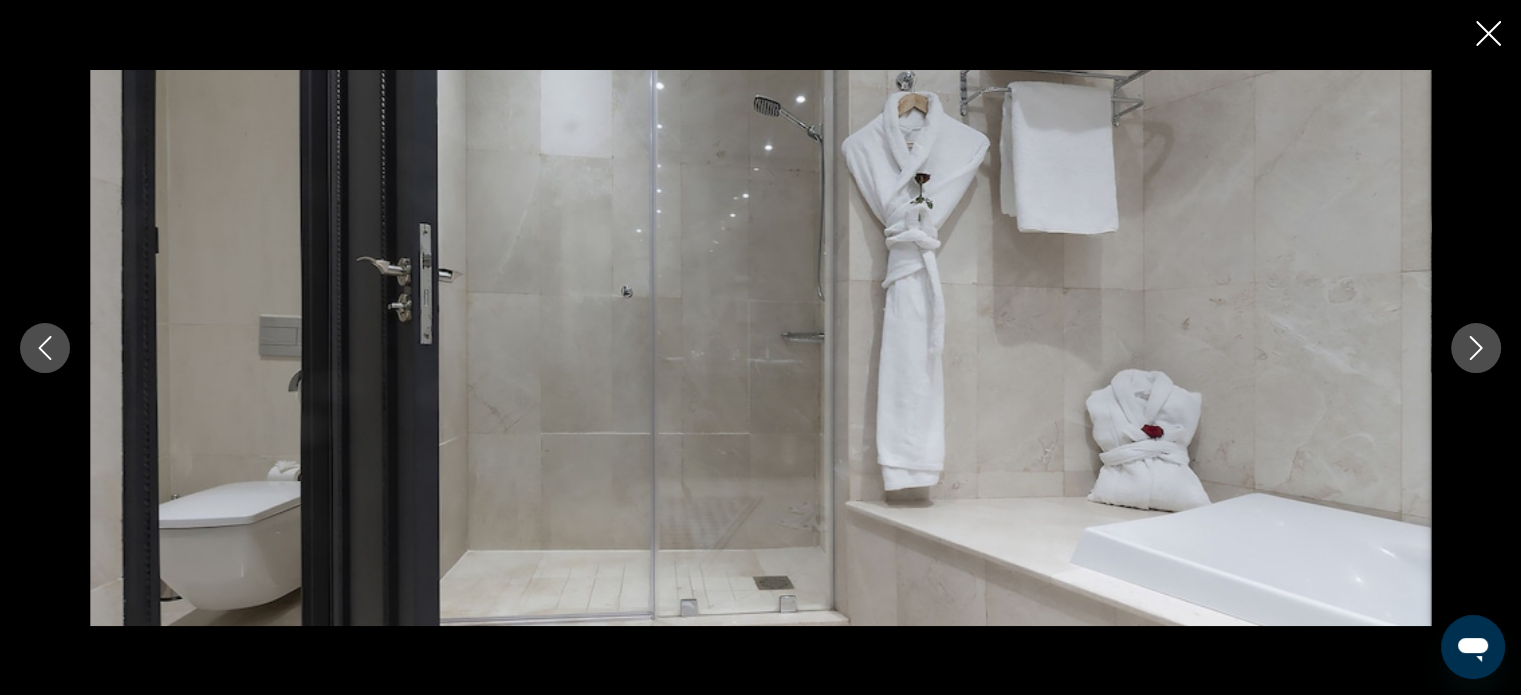 click 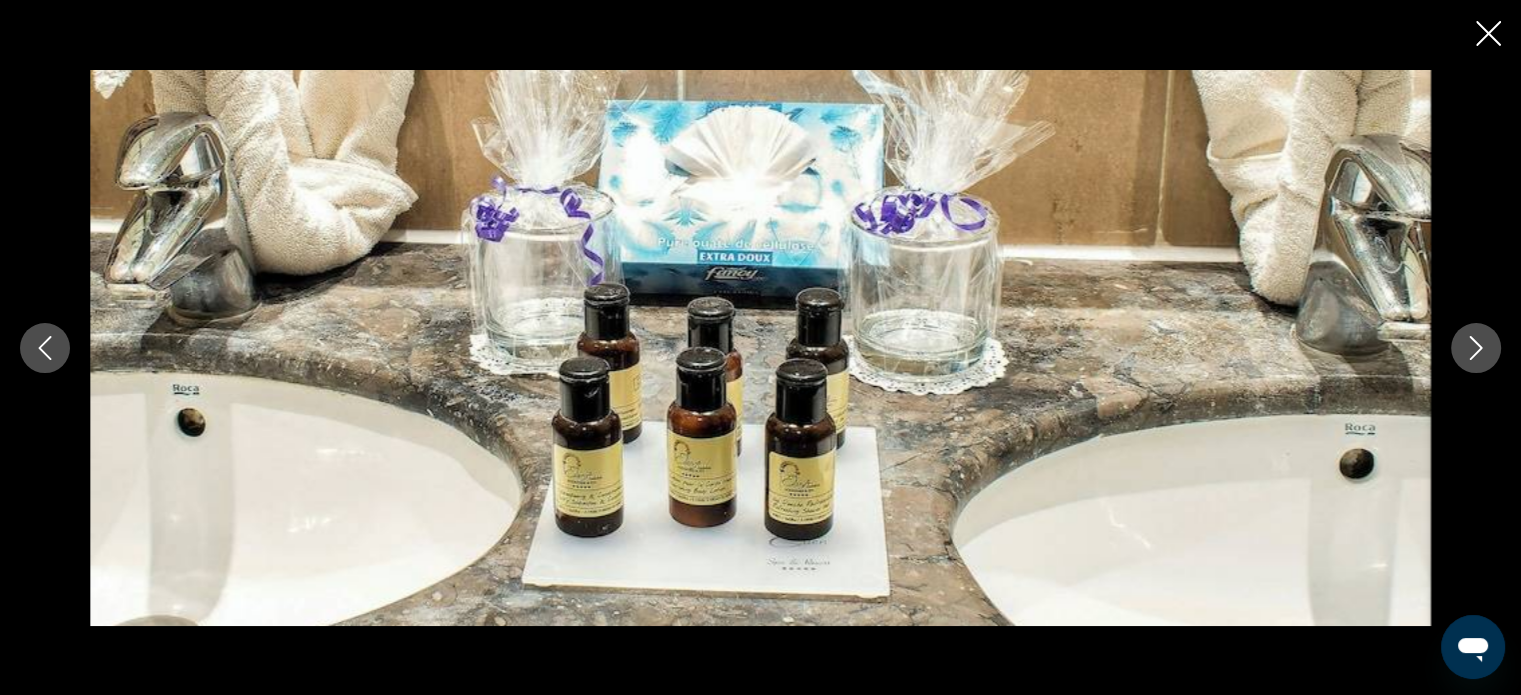 click 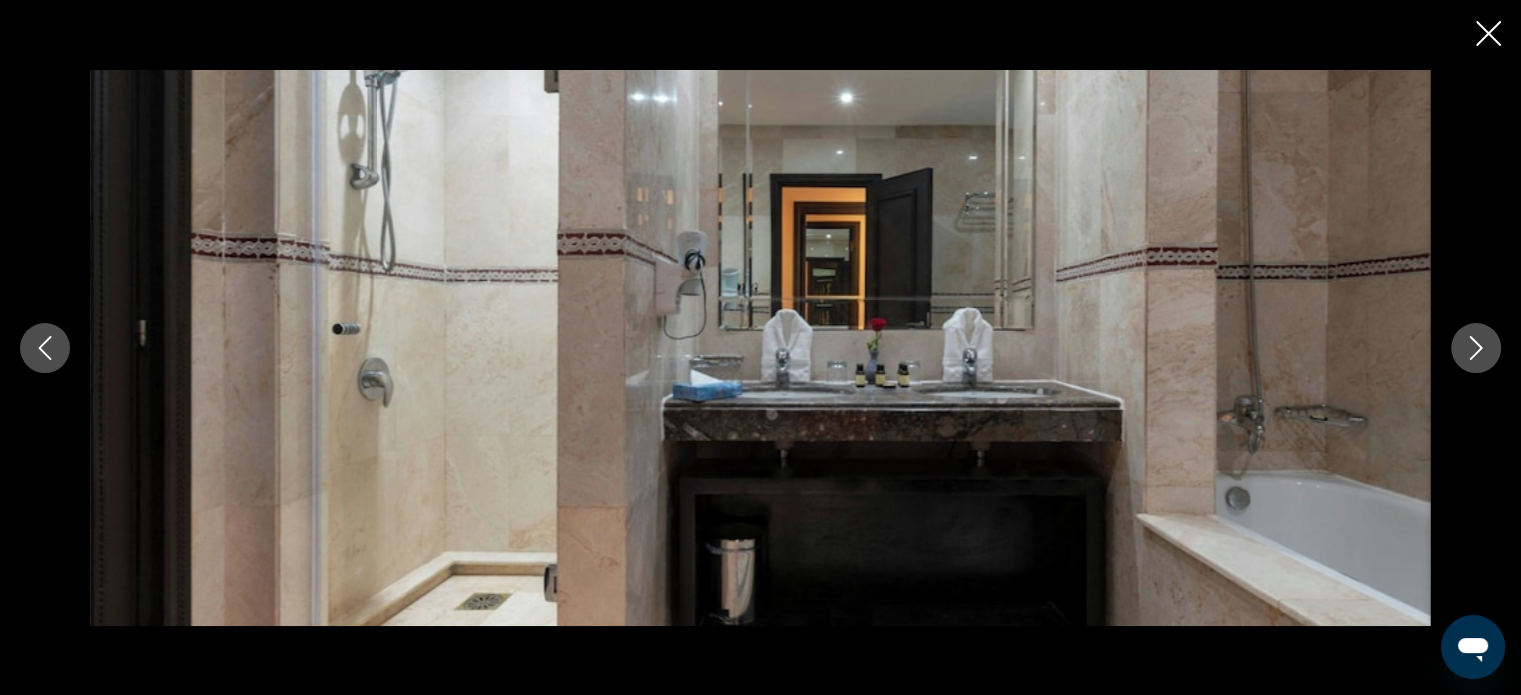 click 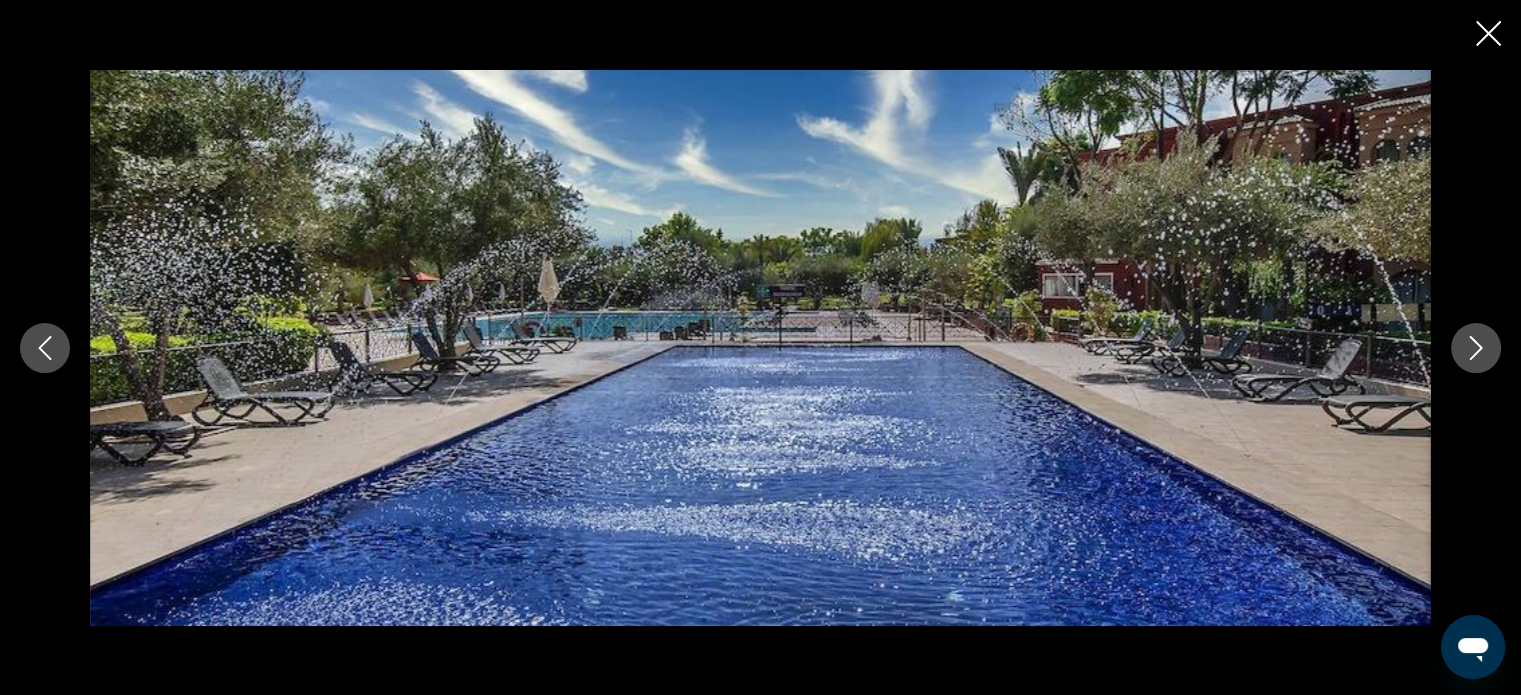 click 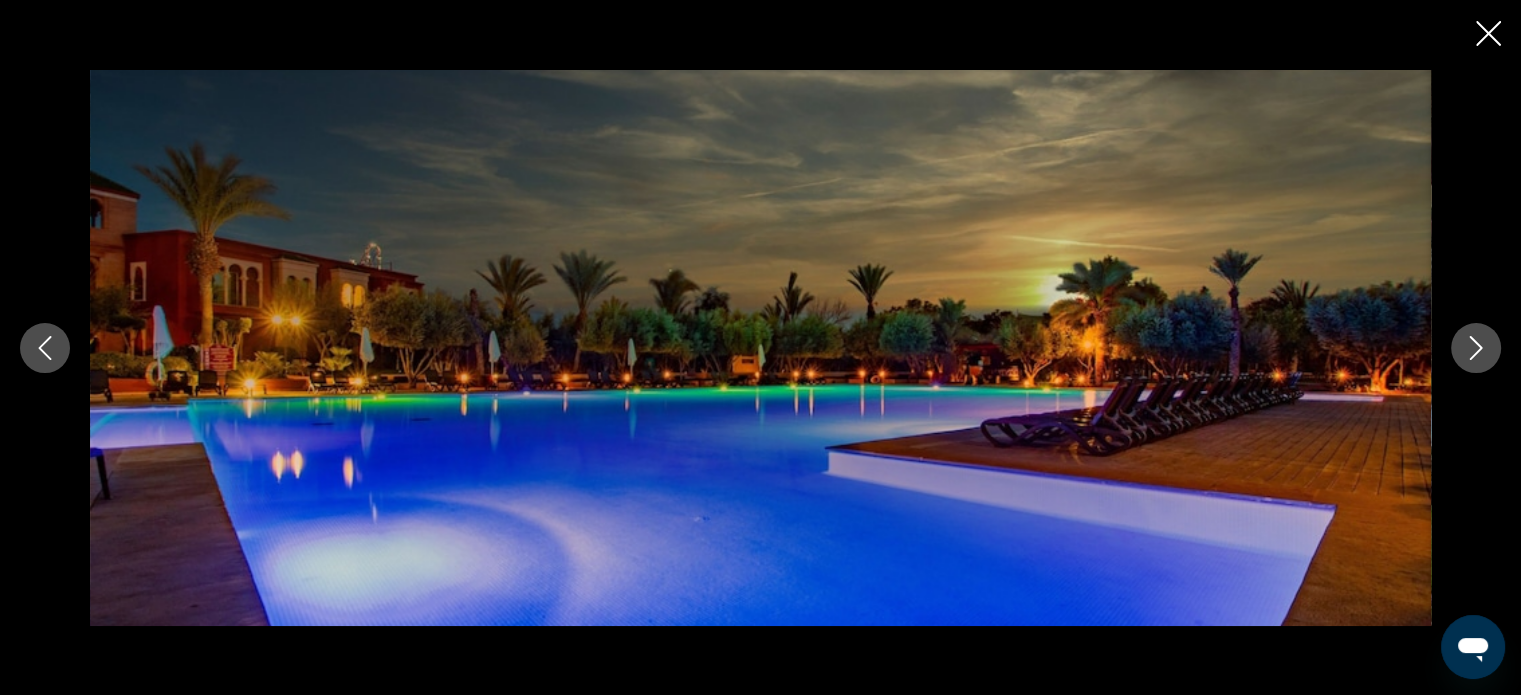 click 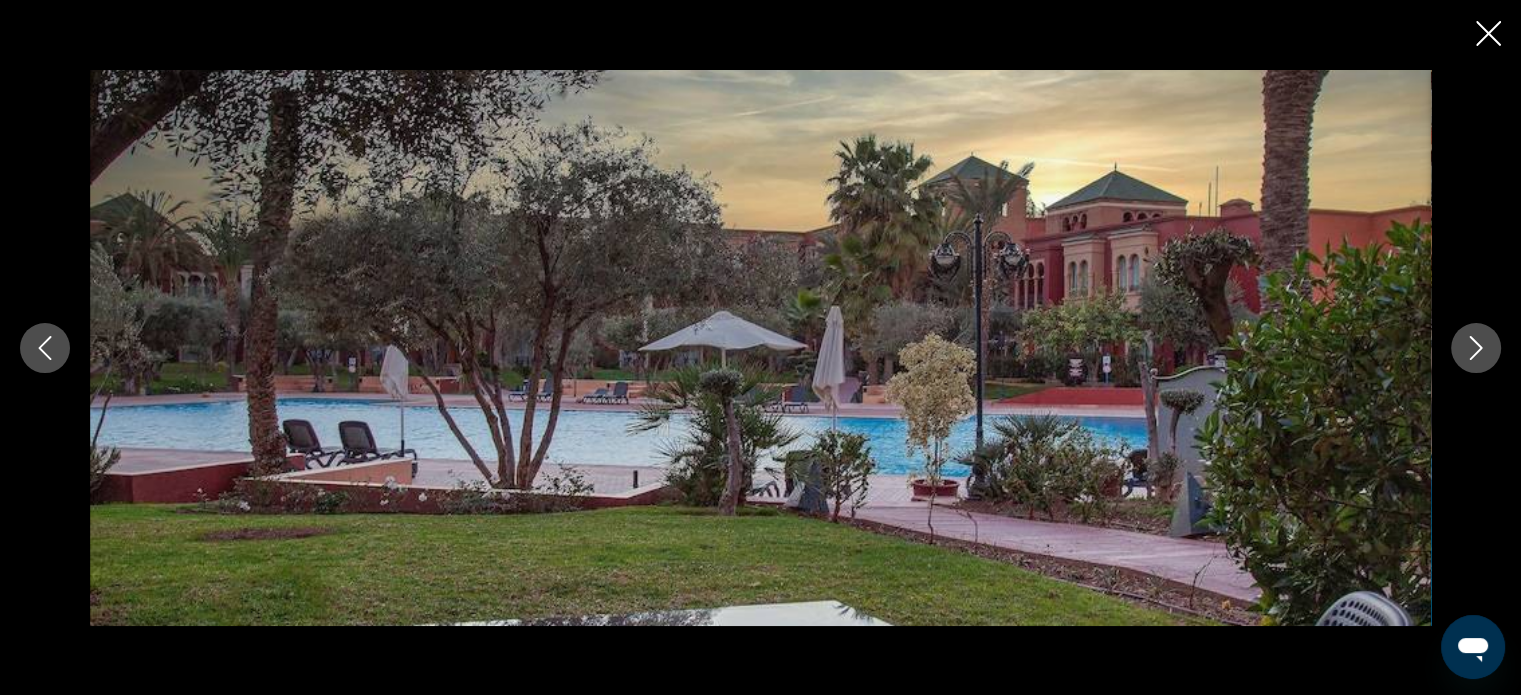 click 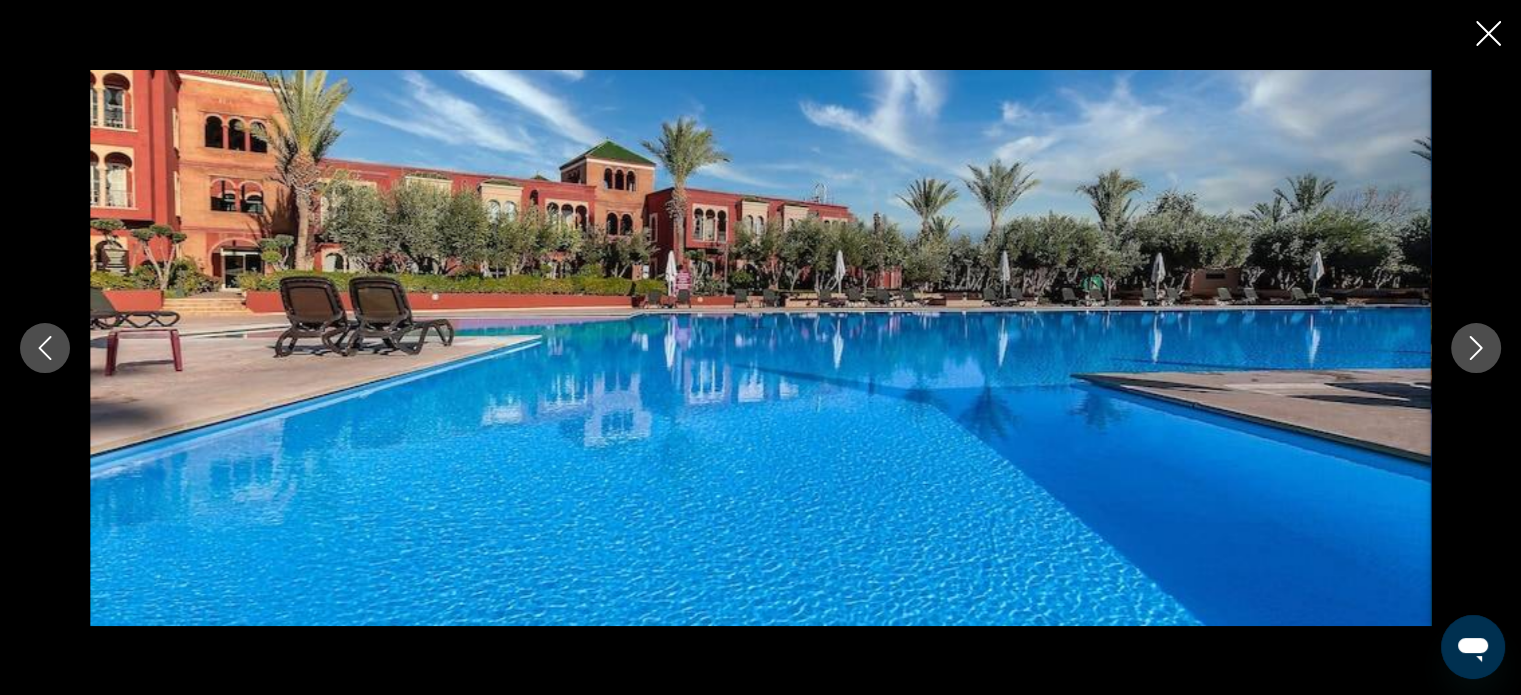 click 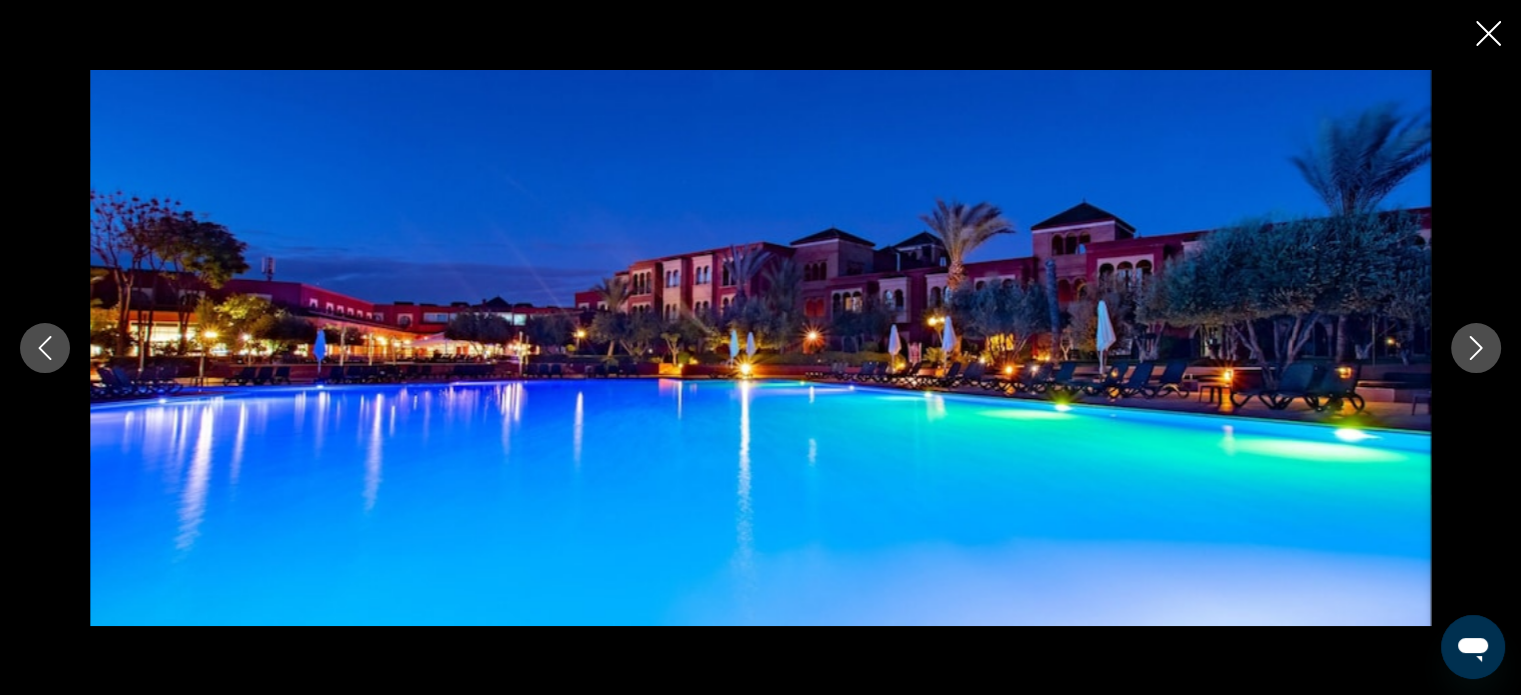 click 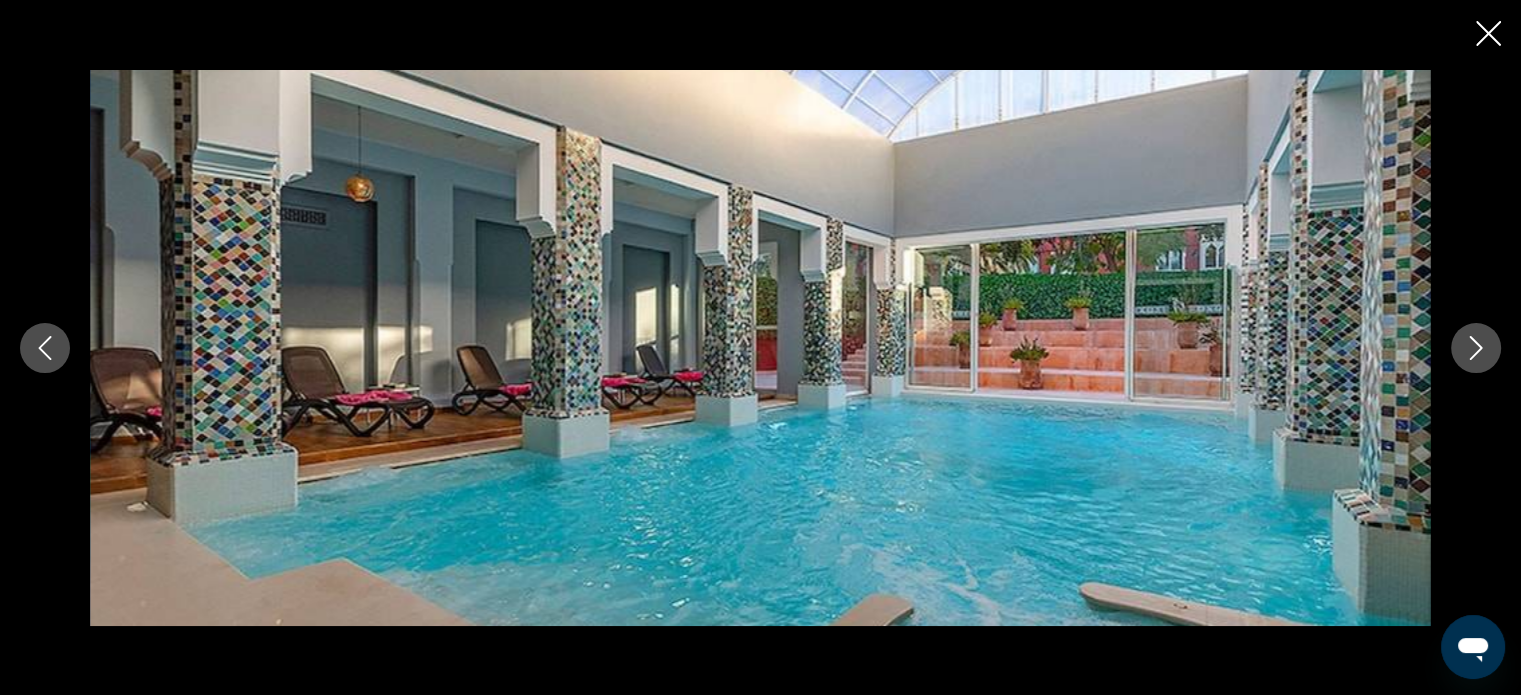 click 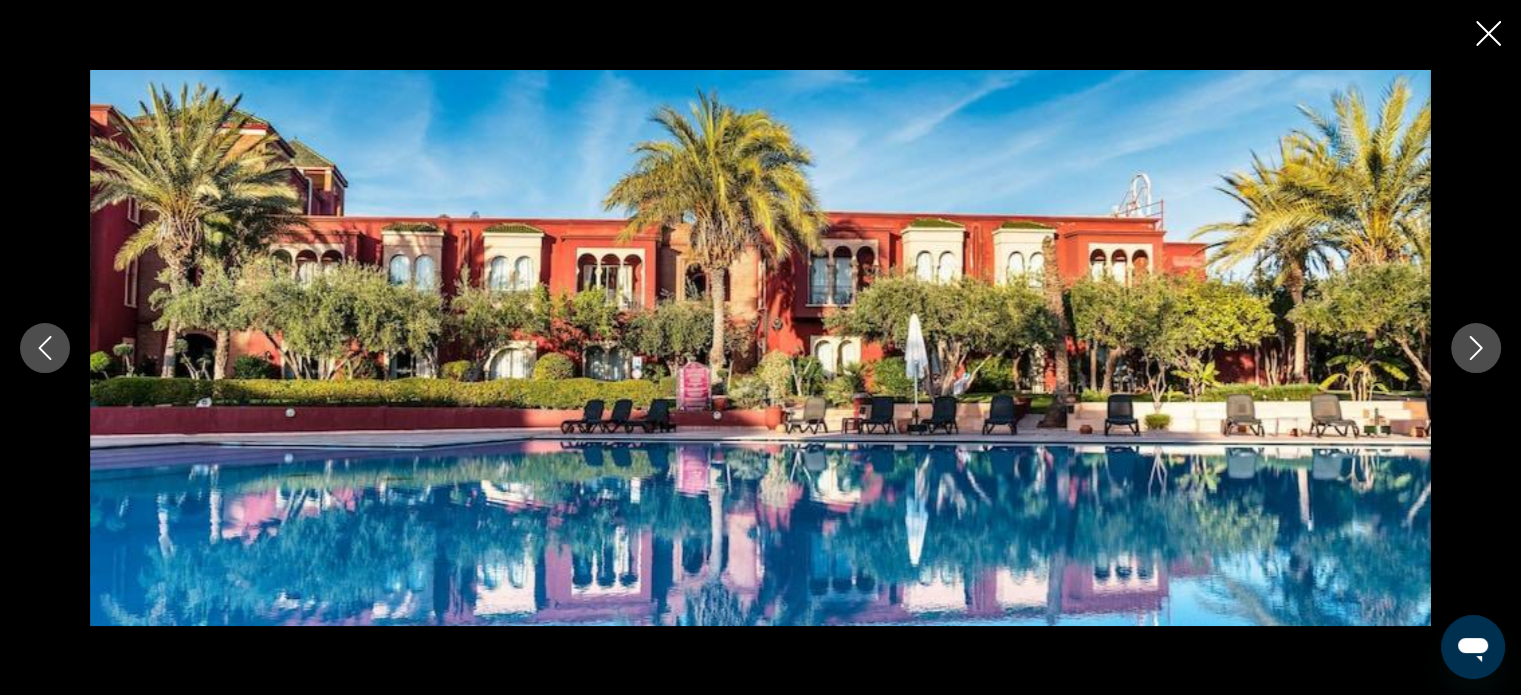 click 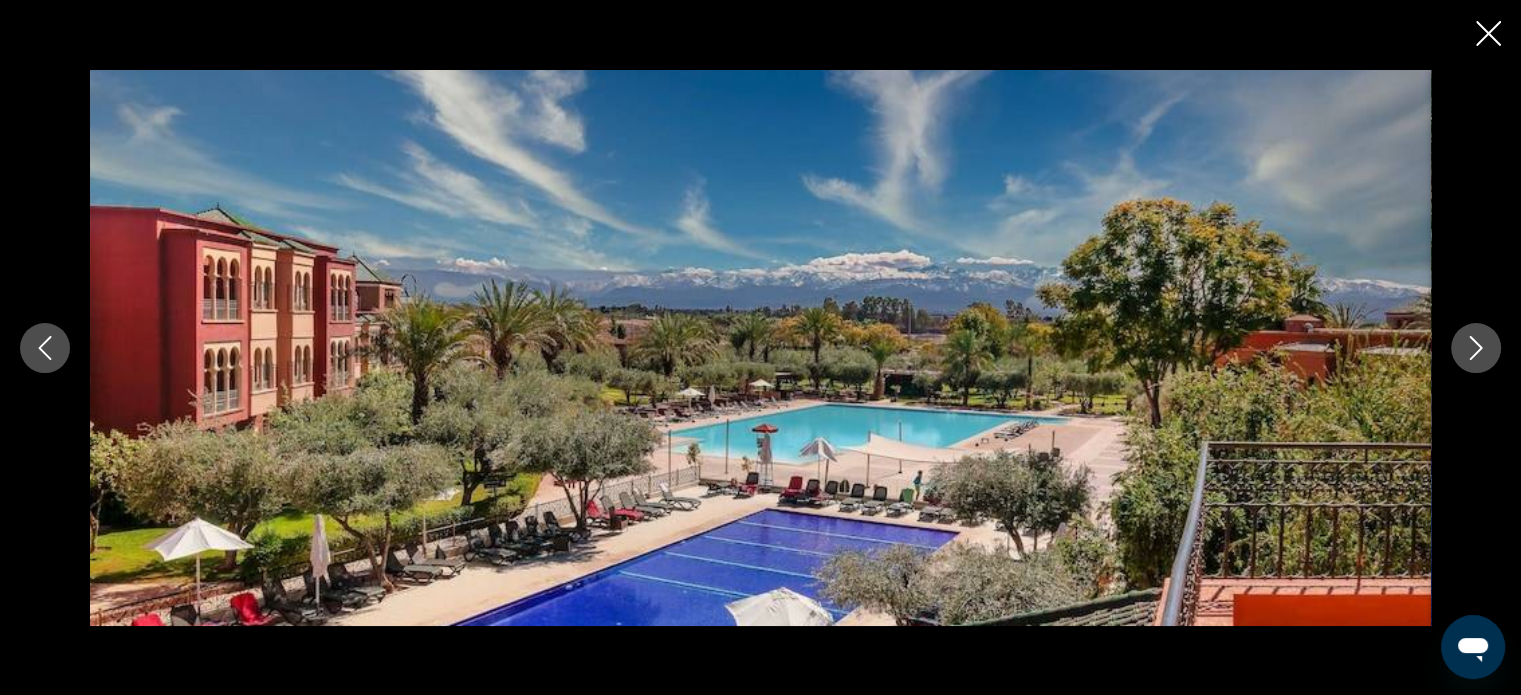 click 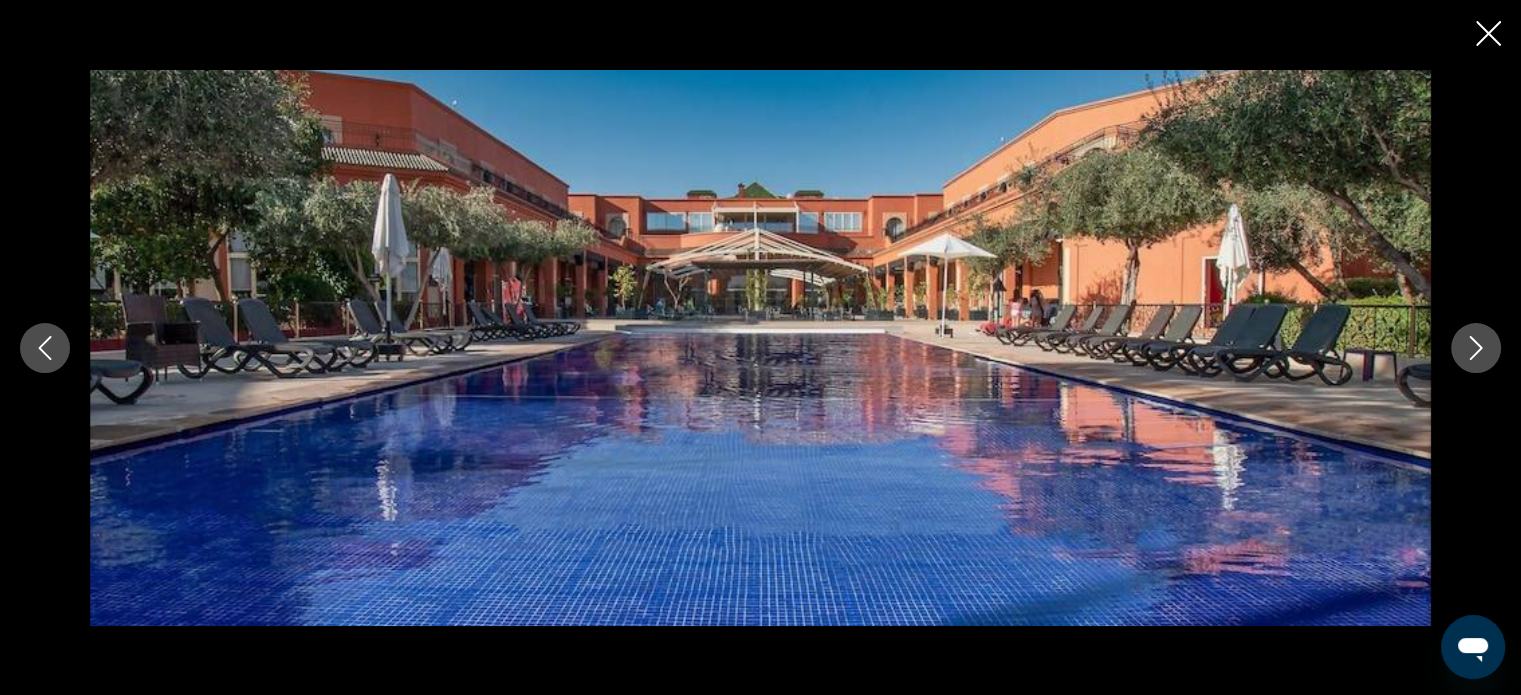 click 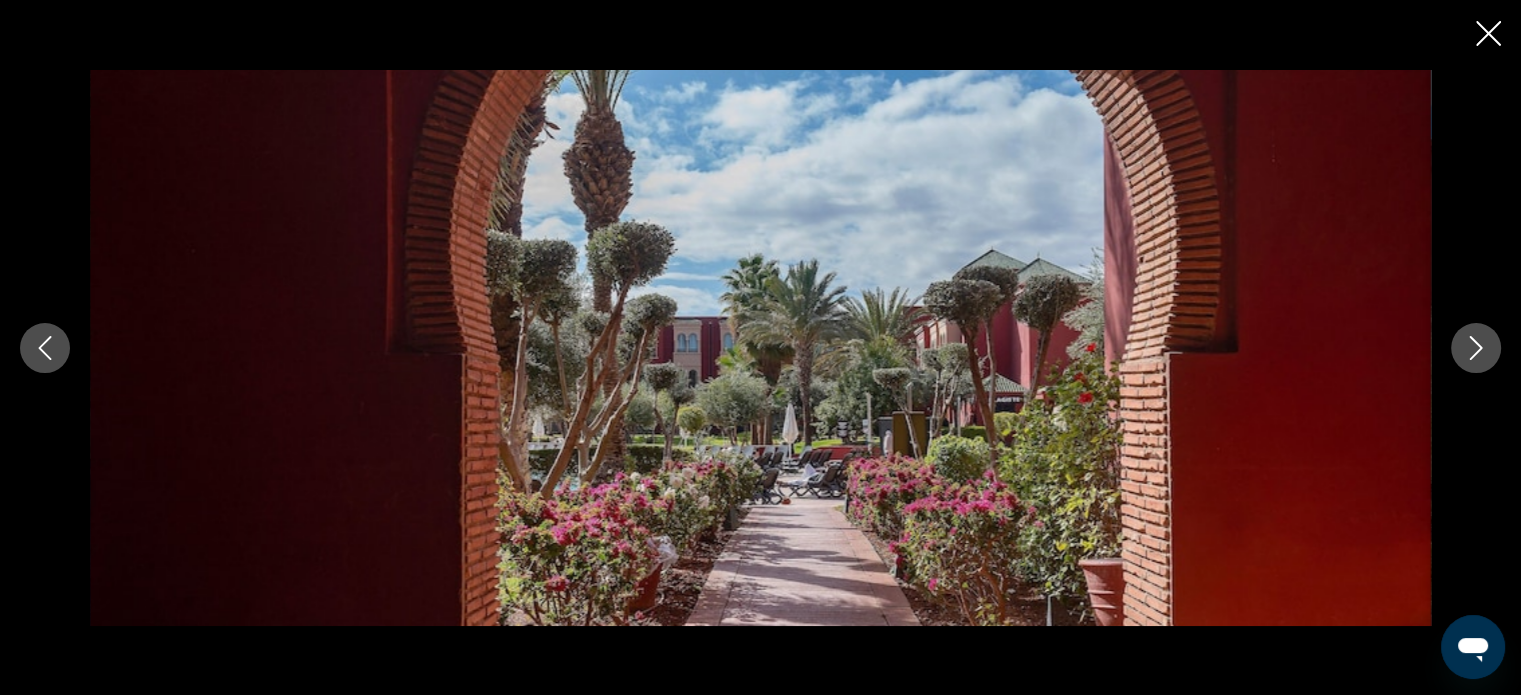 click 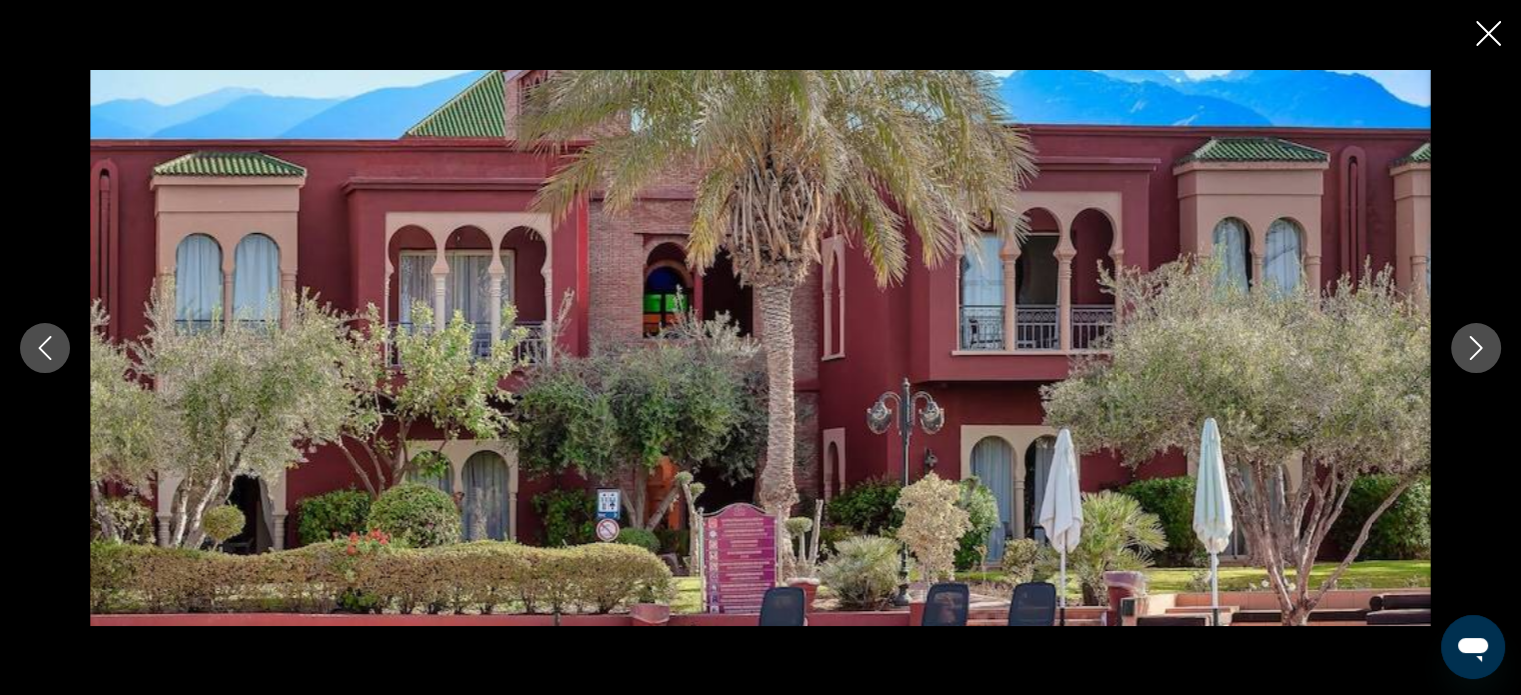 click 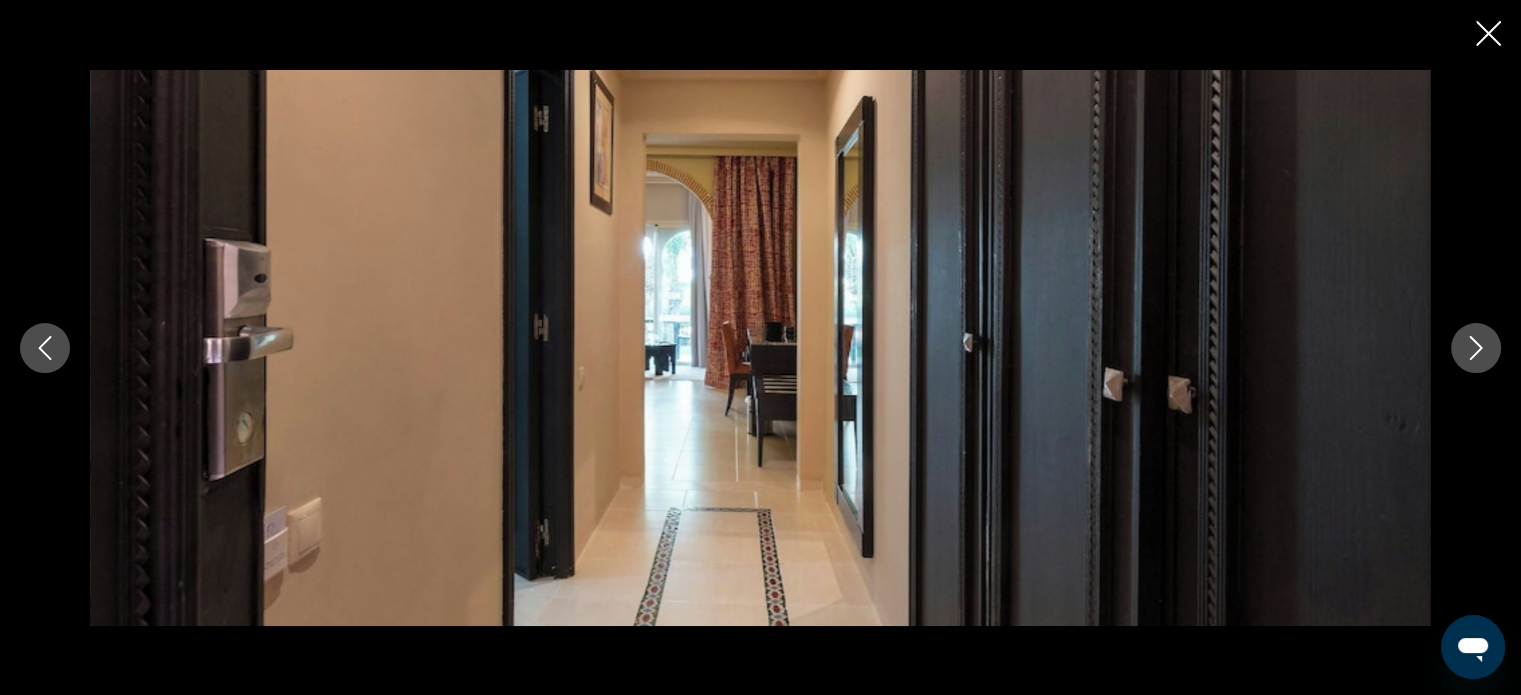 click 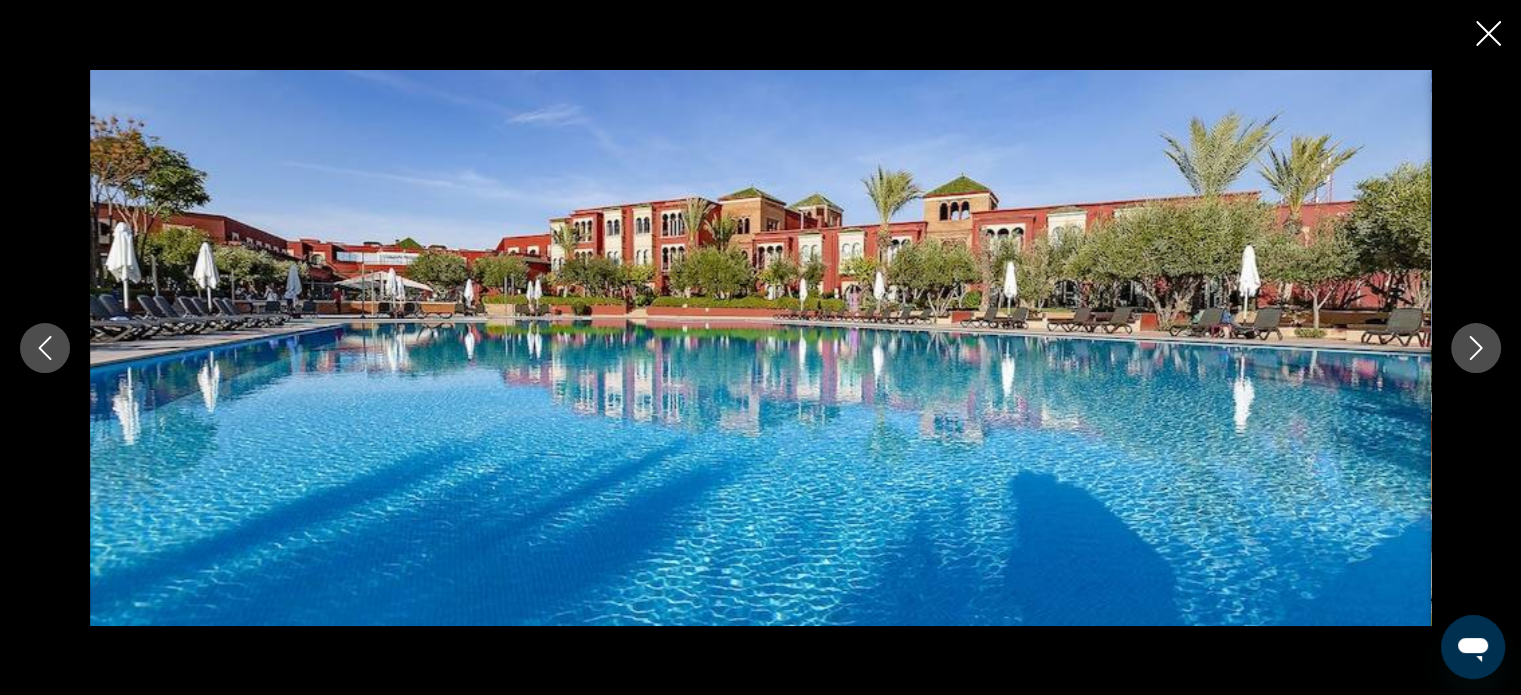 click 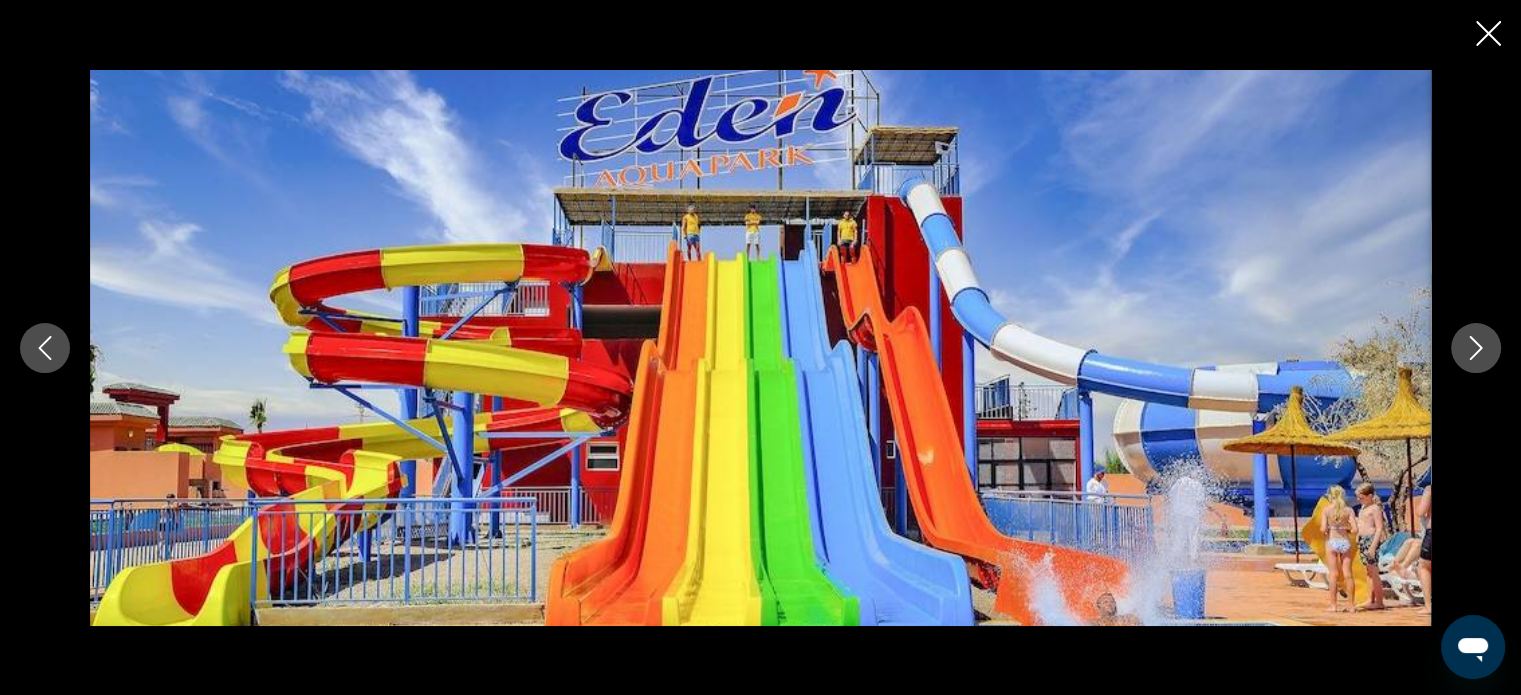 click 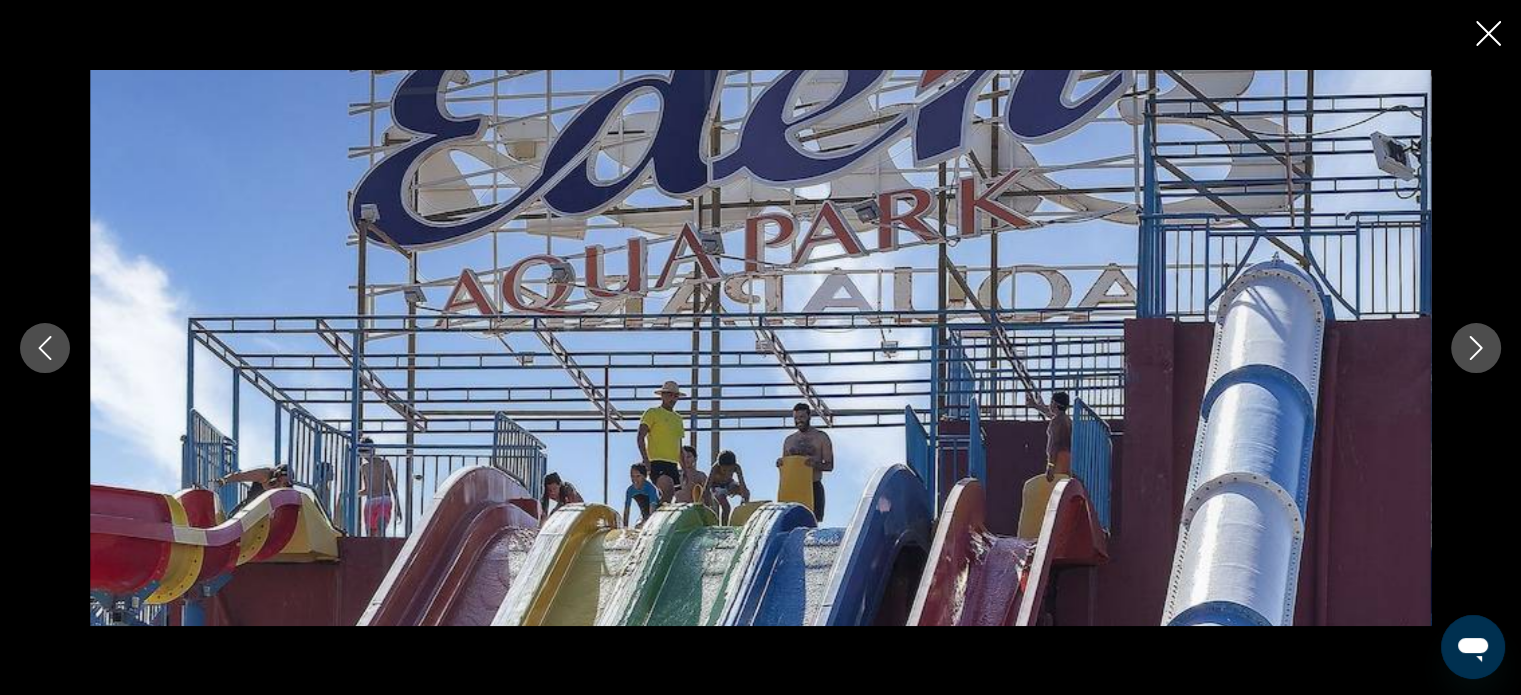 click 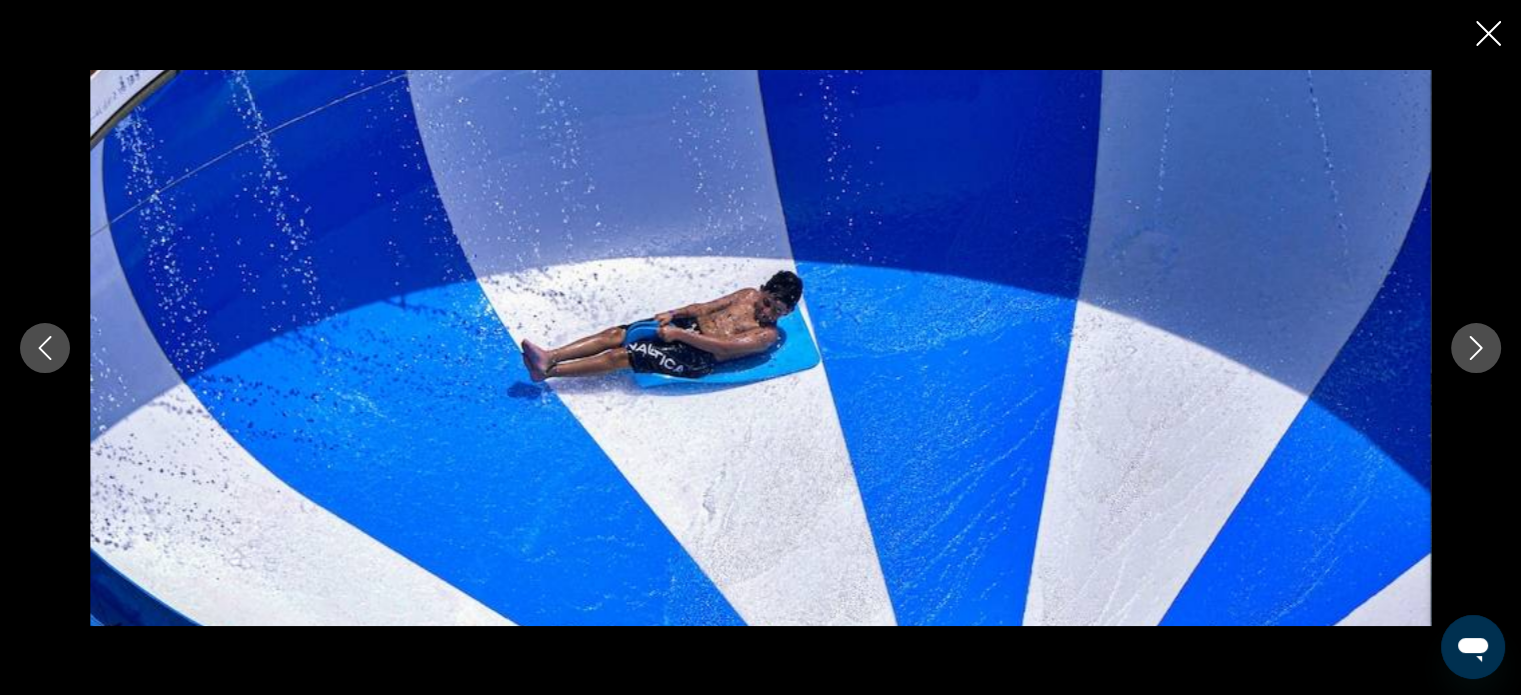 click 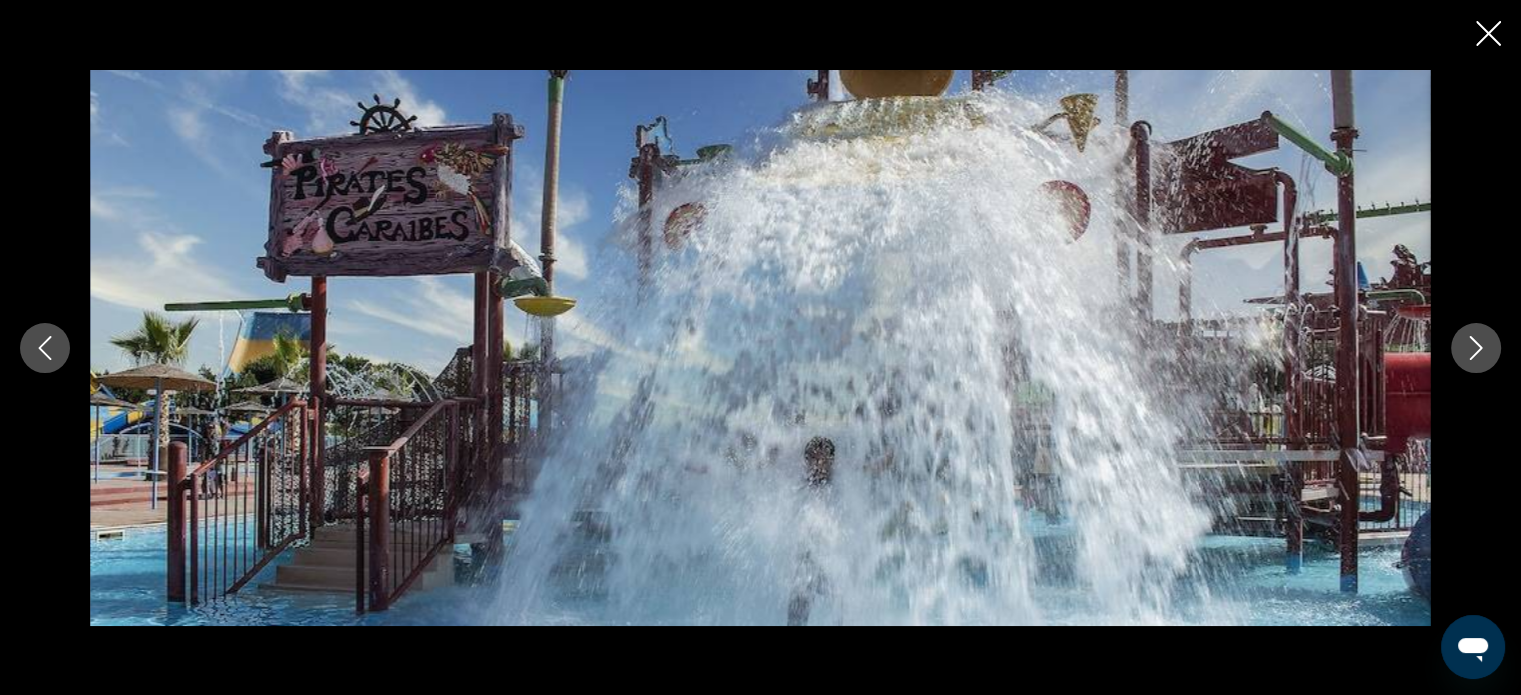 click 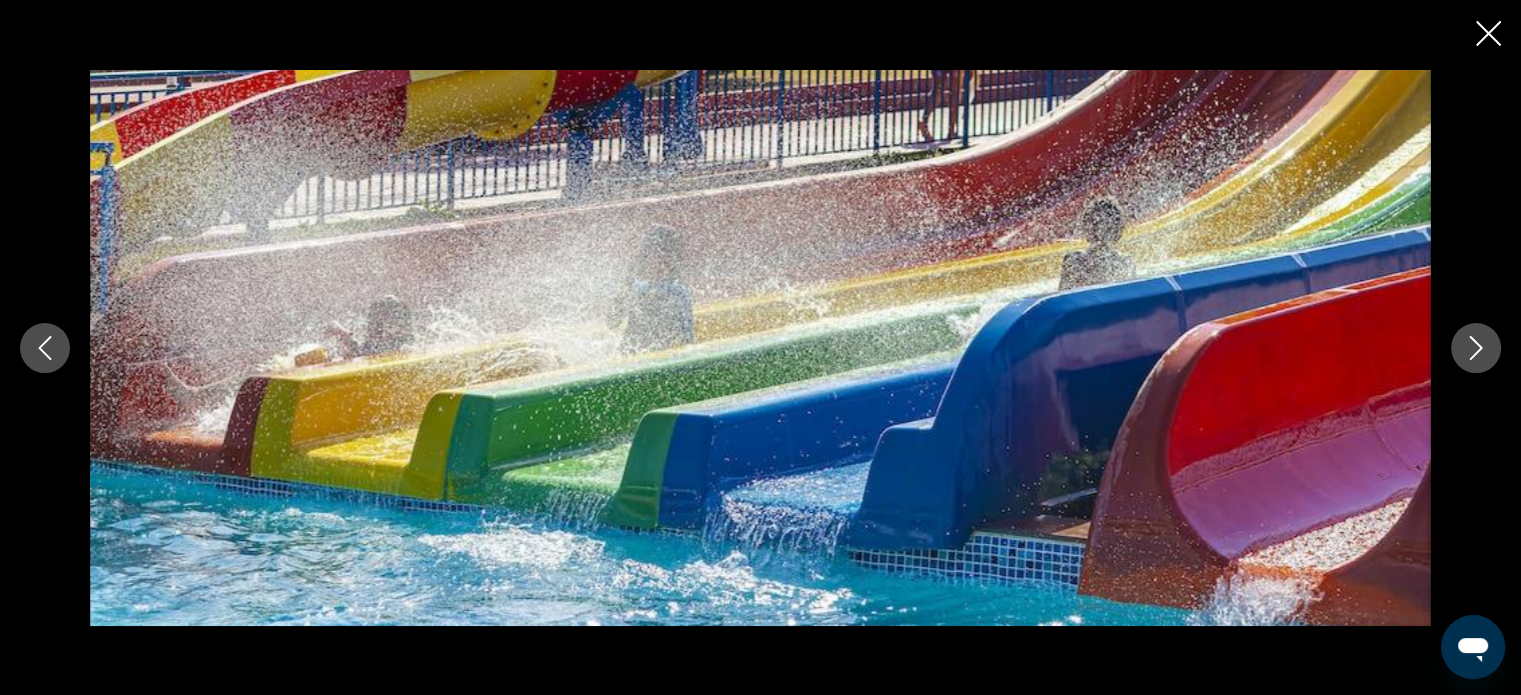 click 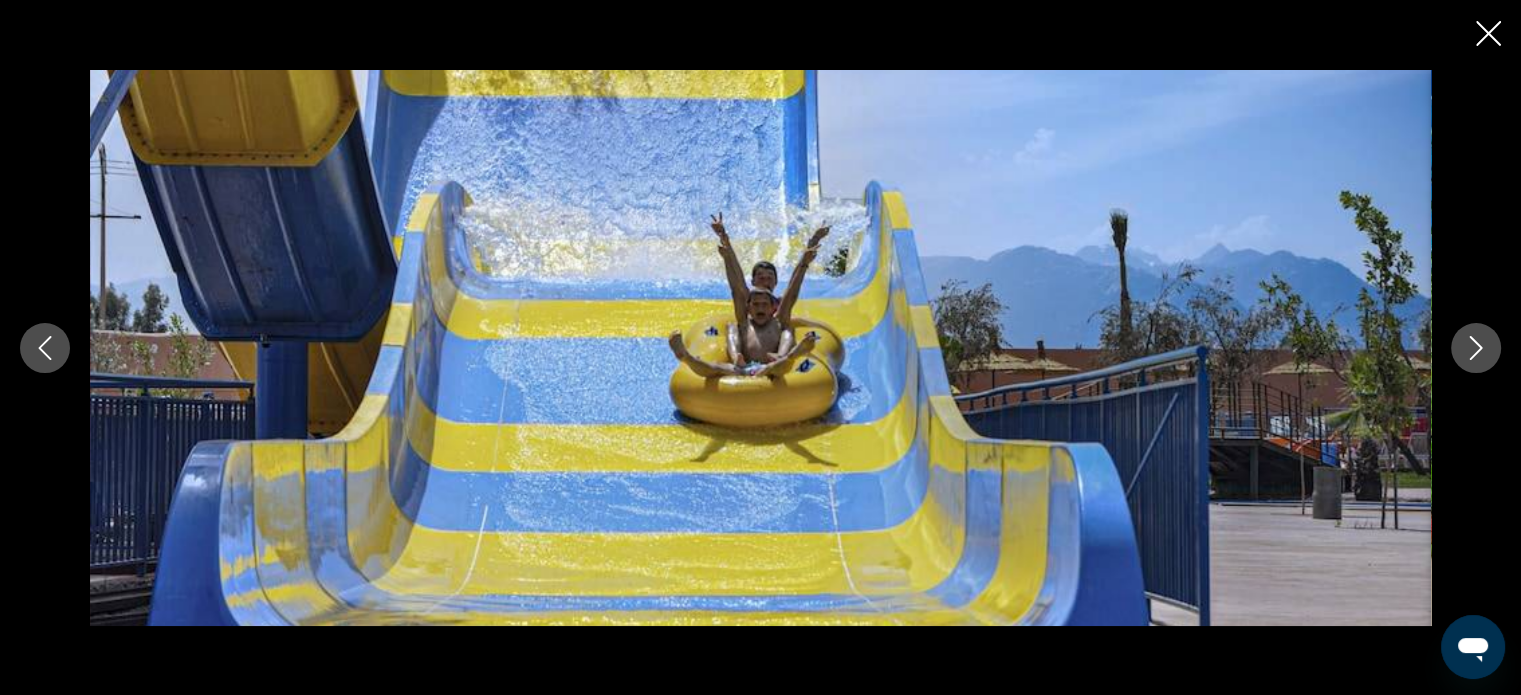 click 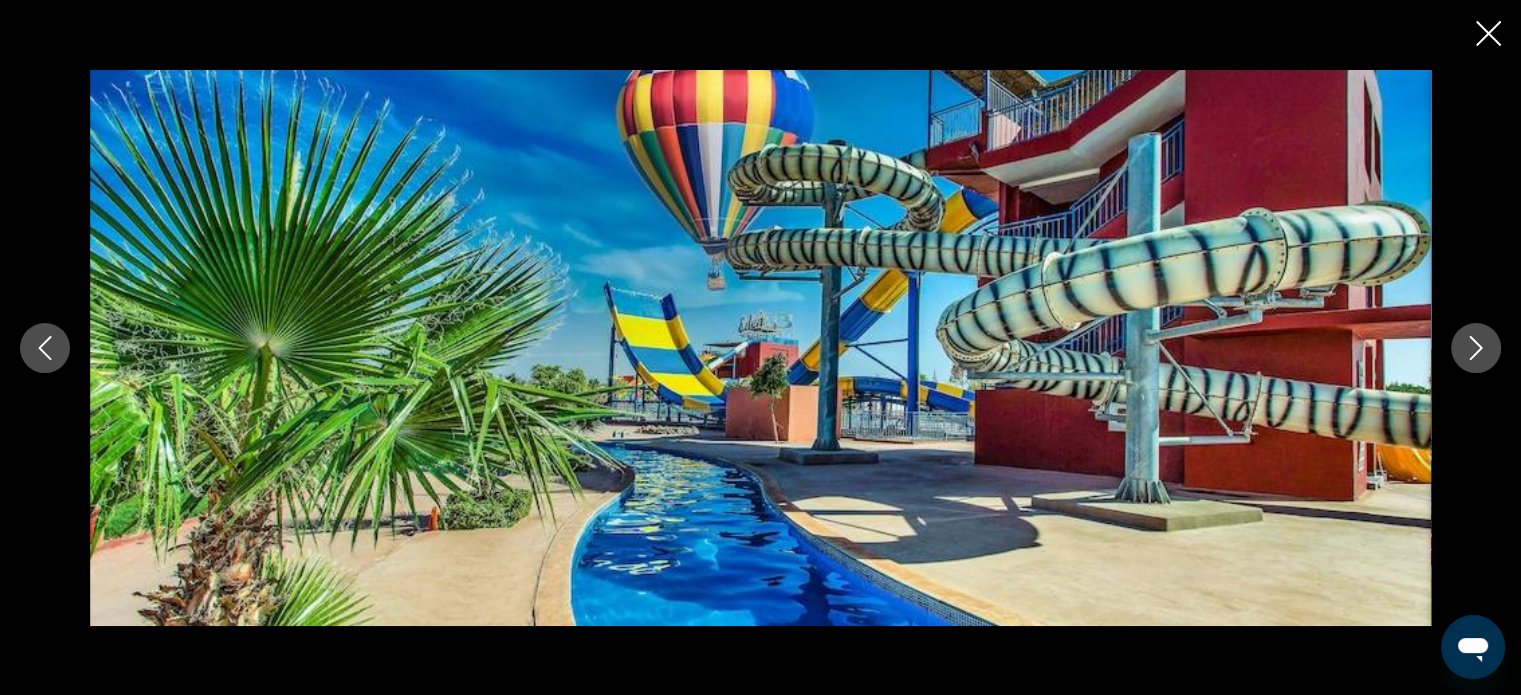 click 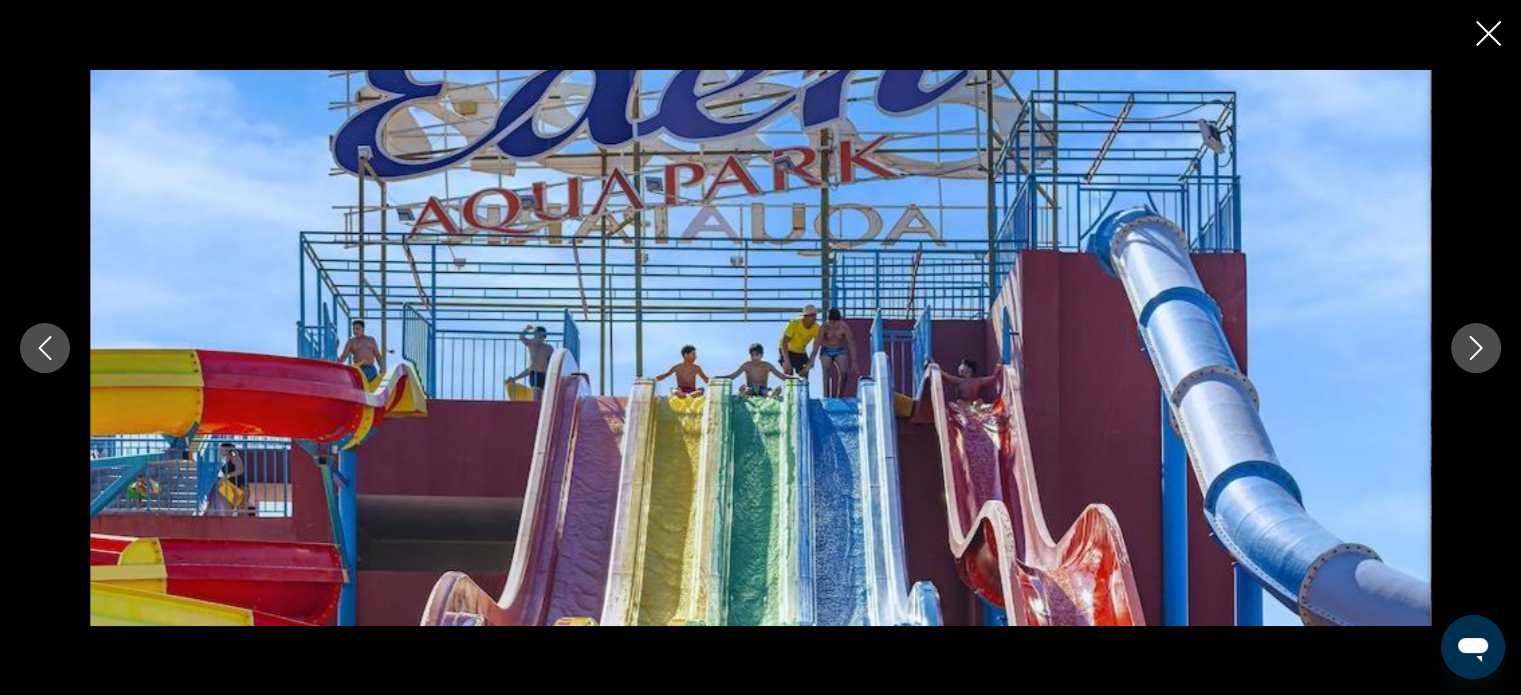 click 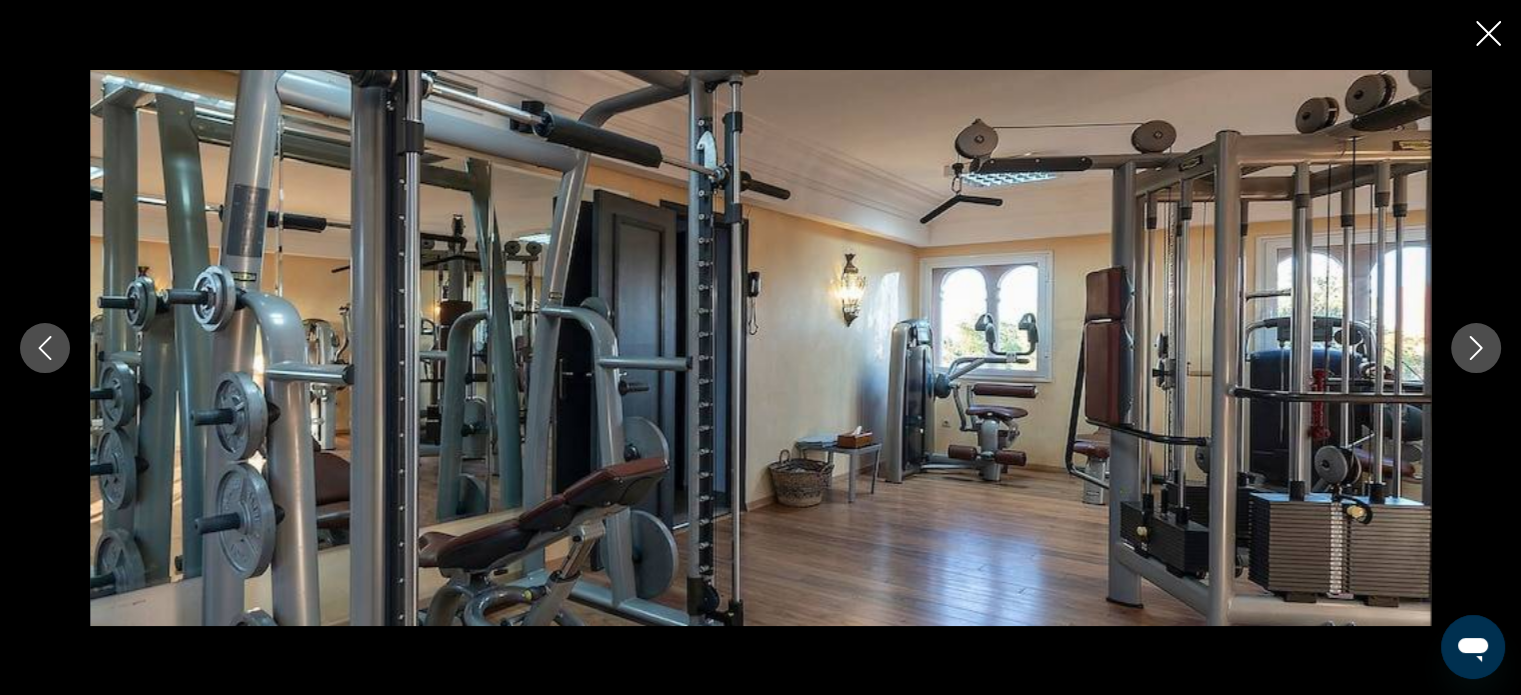 click at bounding box center [45, 348] 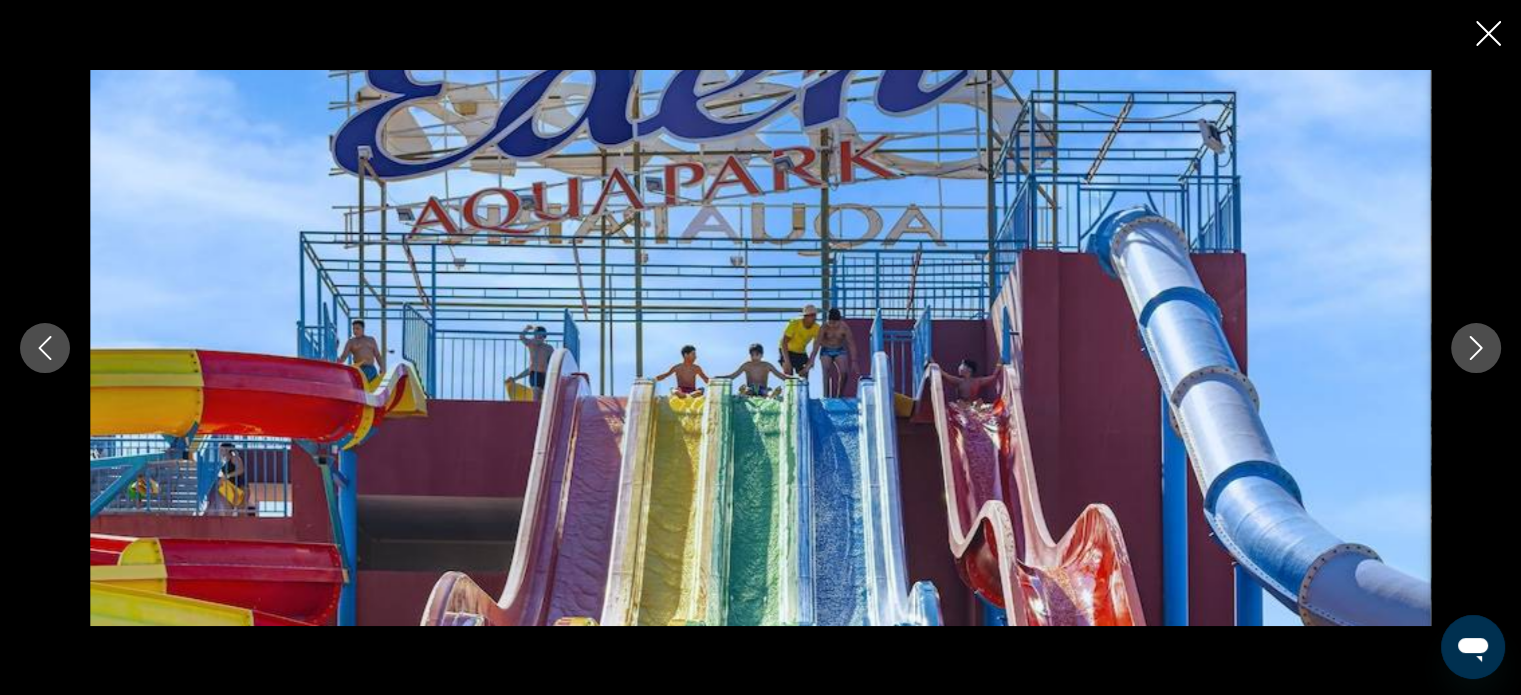 click at bounding box center (45, 348) 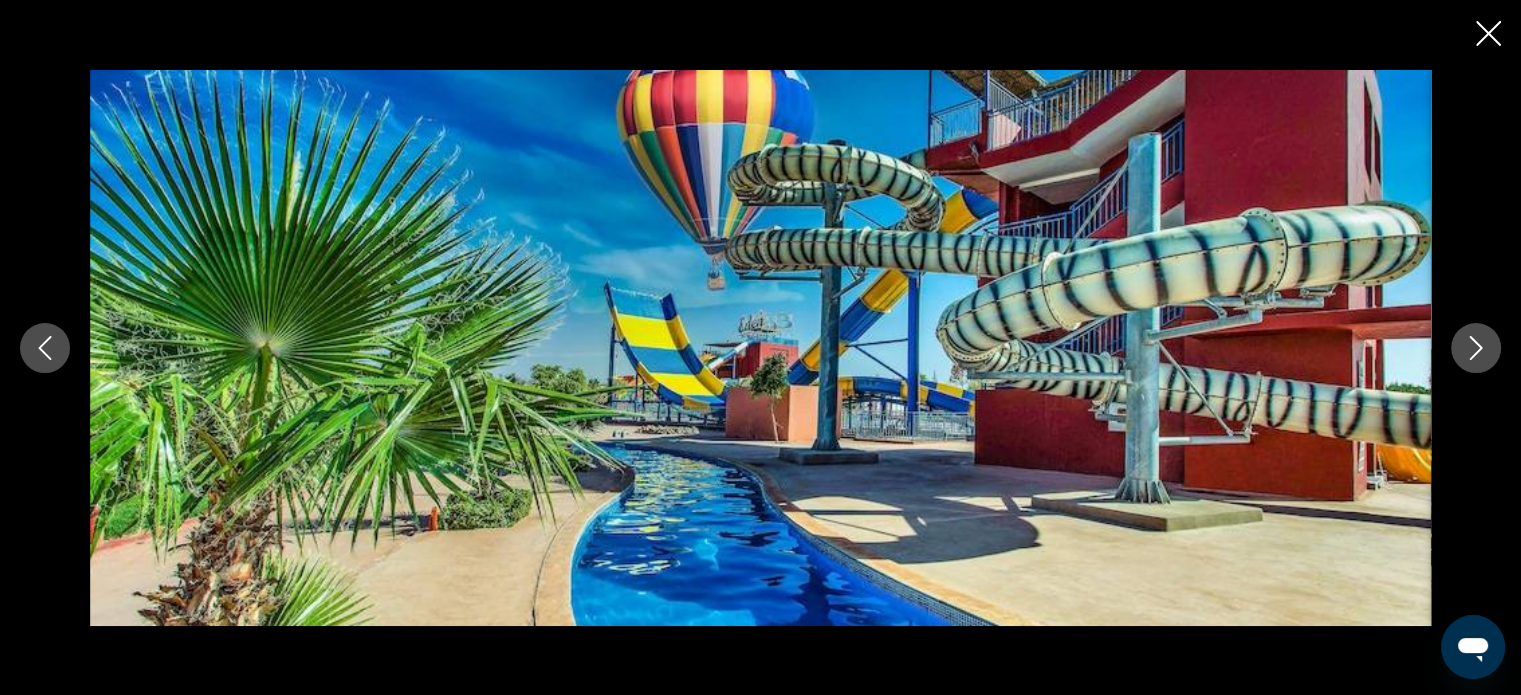 click at bounding box center [45, 348] 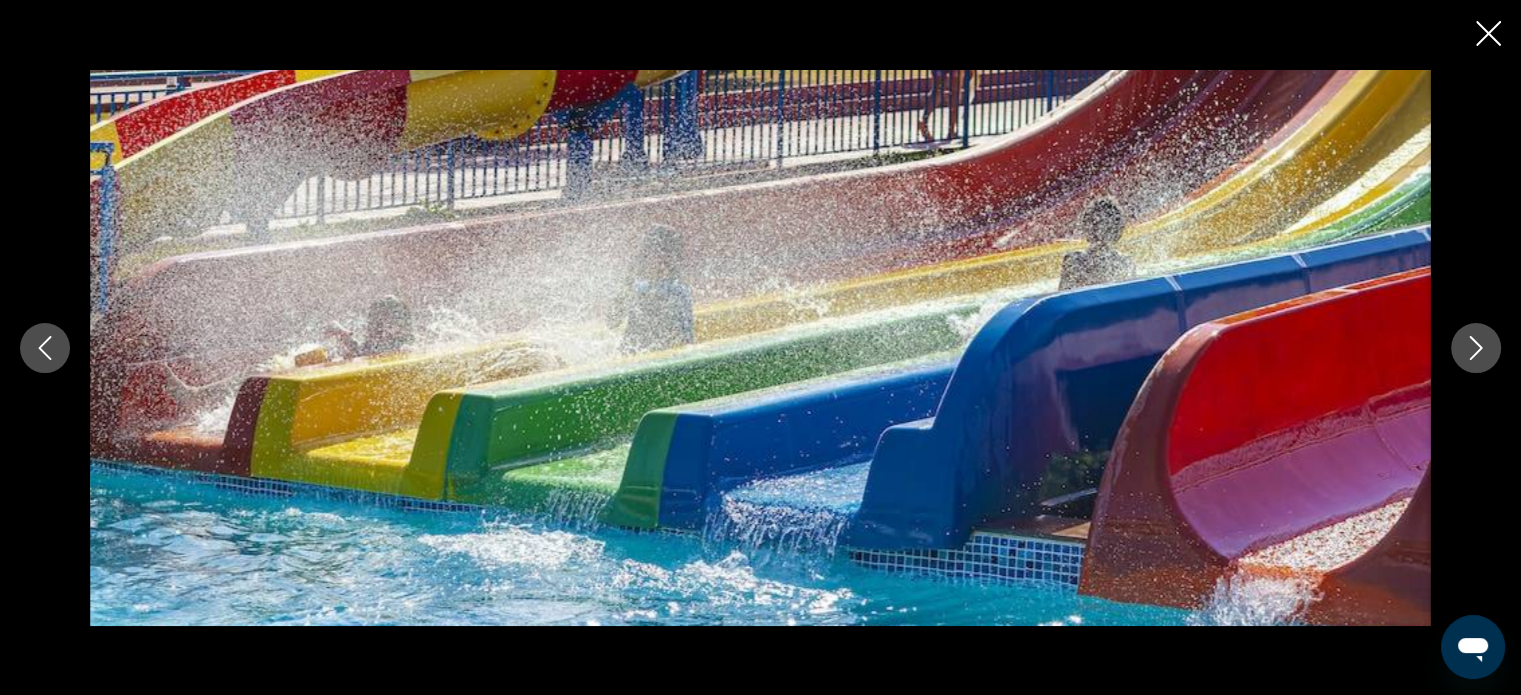 click at bounding box center [45, 348] 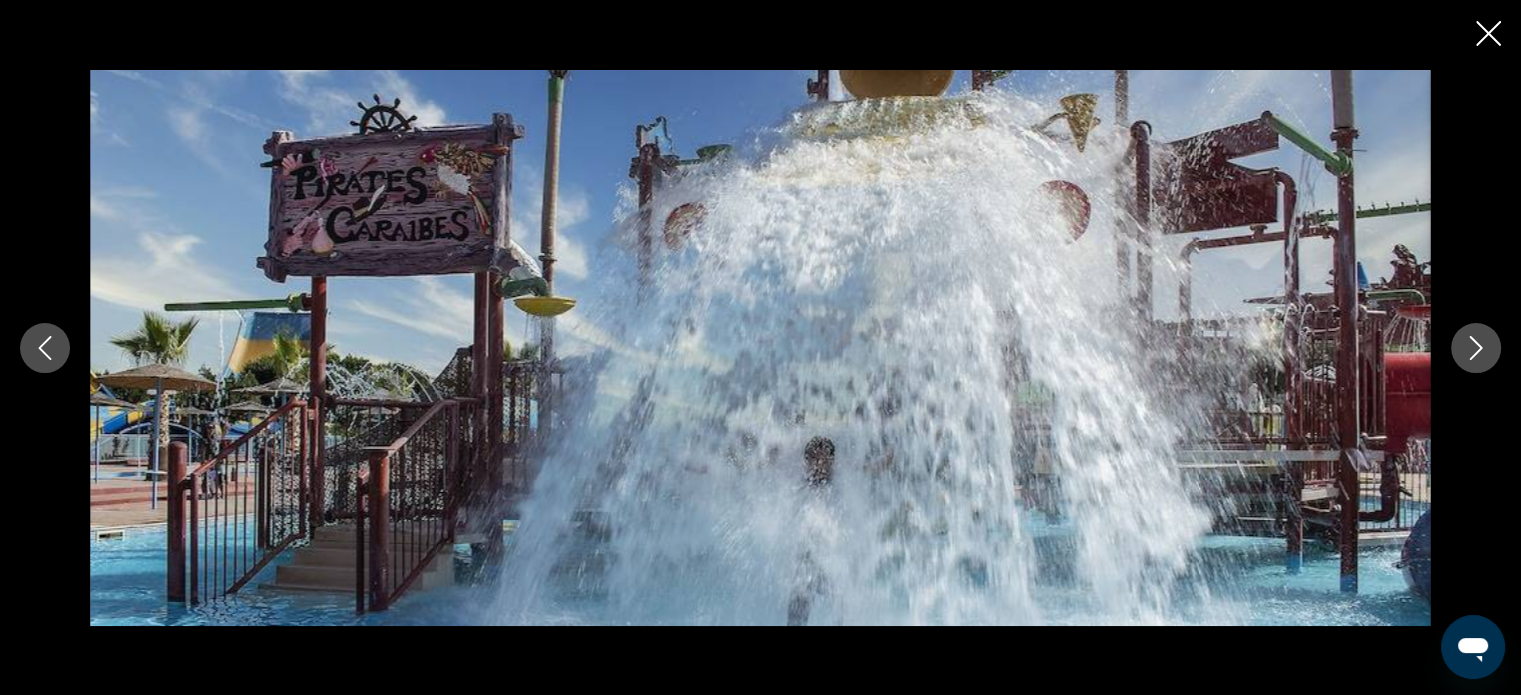 click at bounding box center [45, 348] 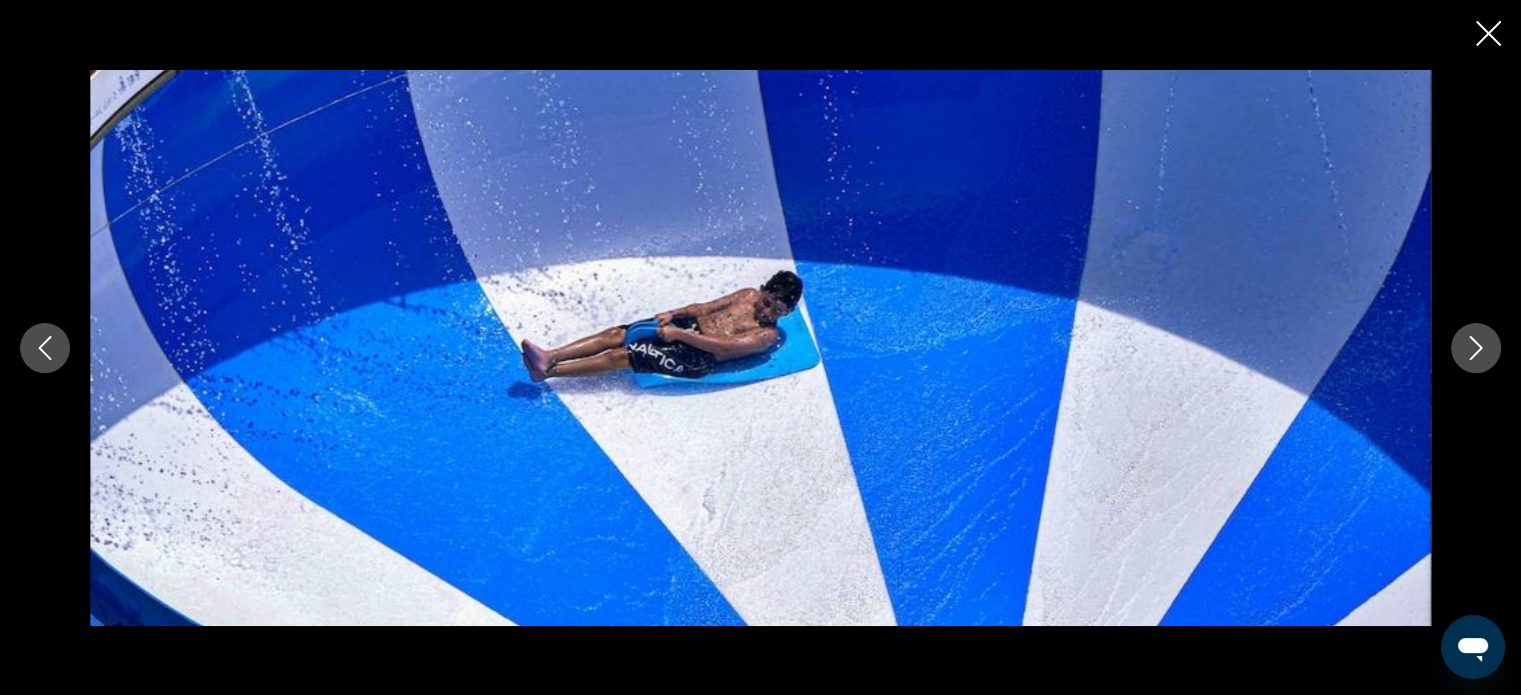 click at bounding box center (45, 348) 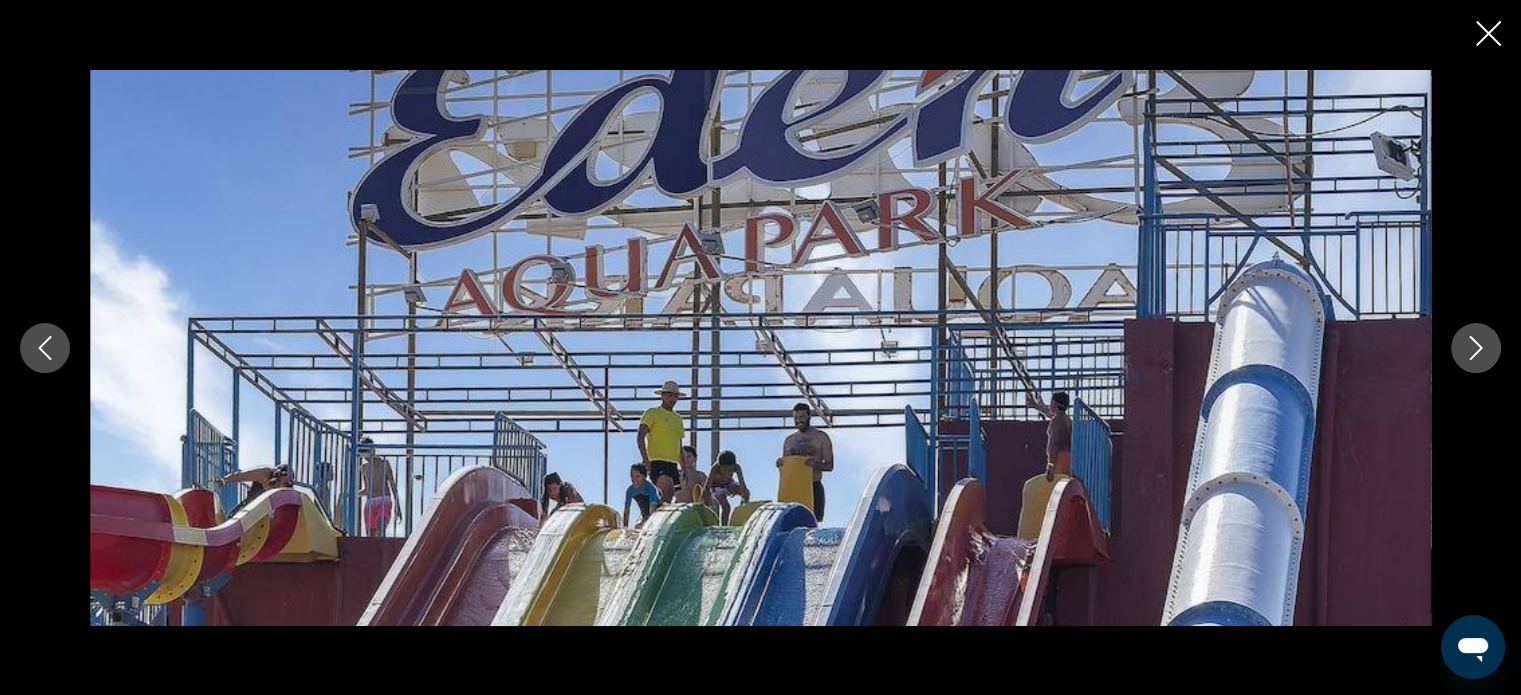 click at bounding box center (45, 348) 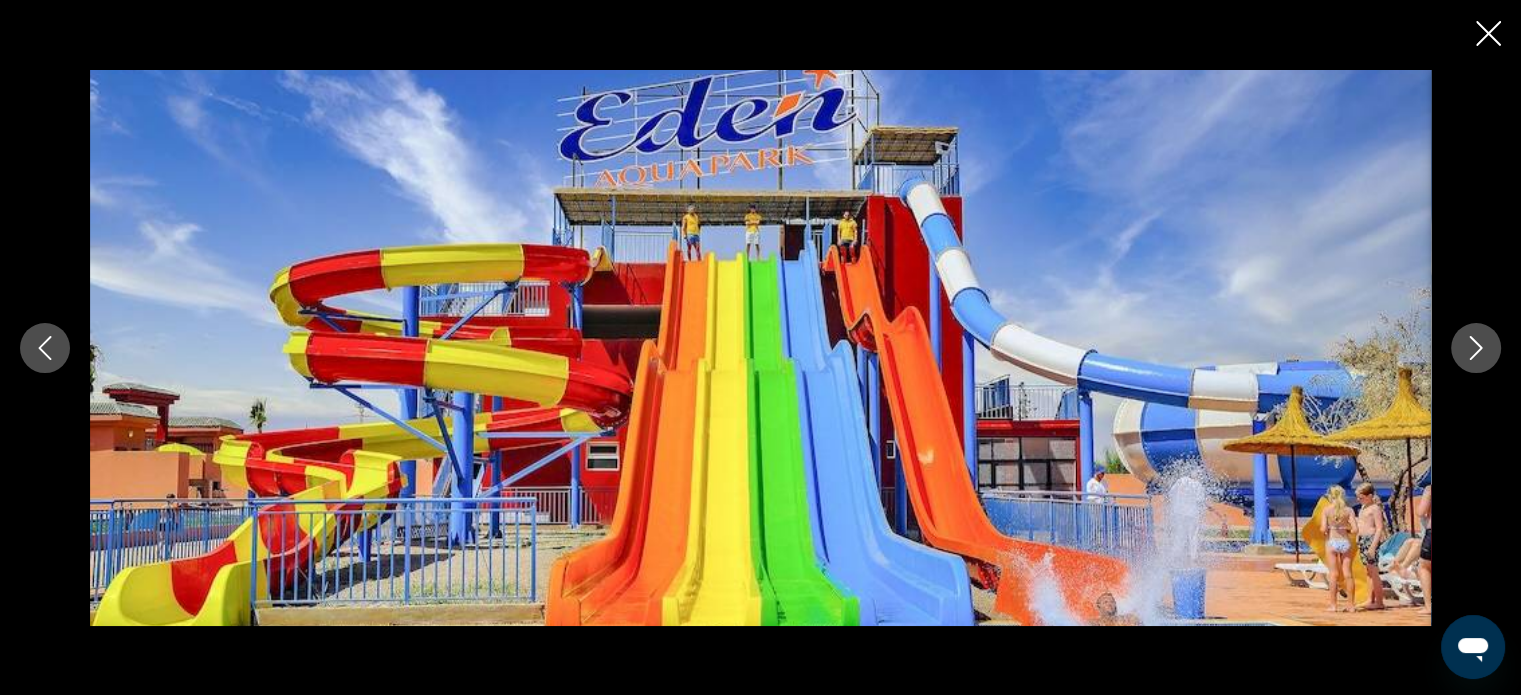click at bounding box center [1476, 348] 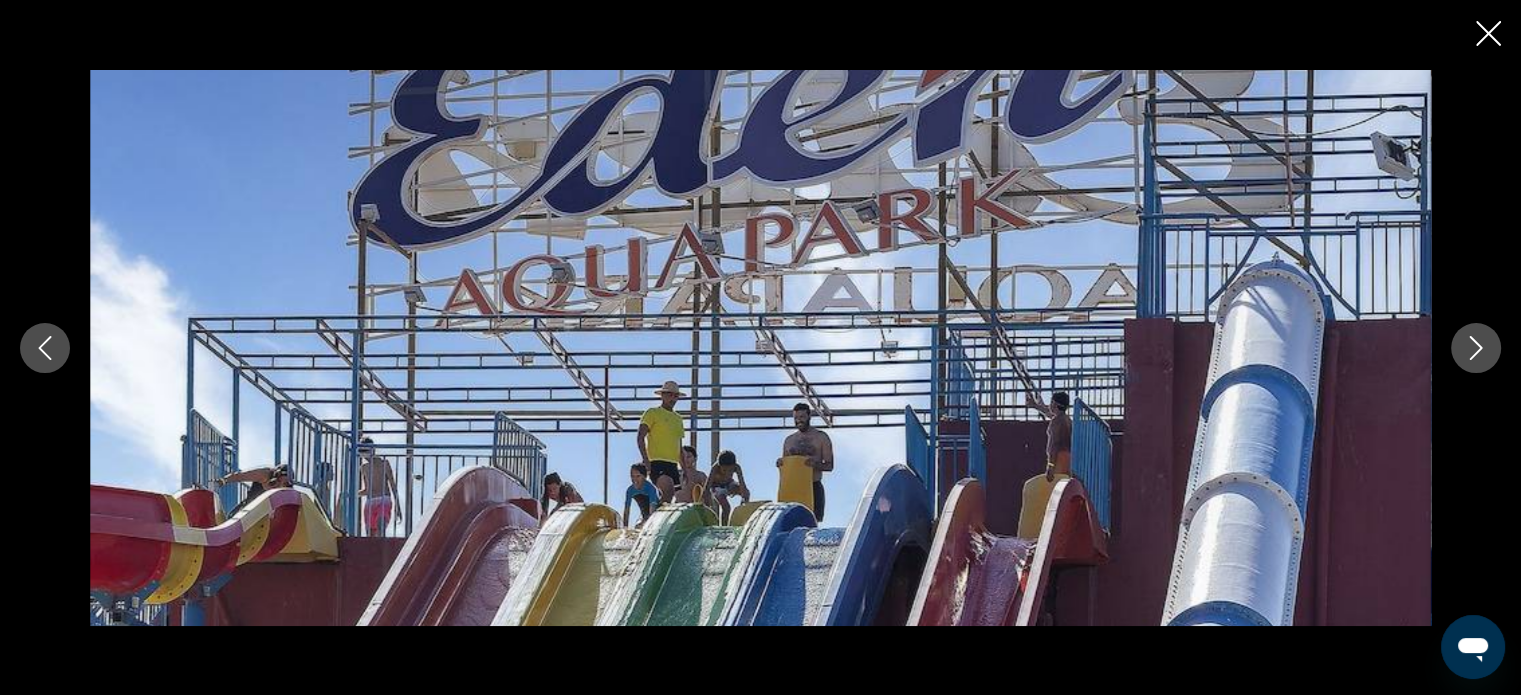 click at bounding box center (1476, 348) 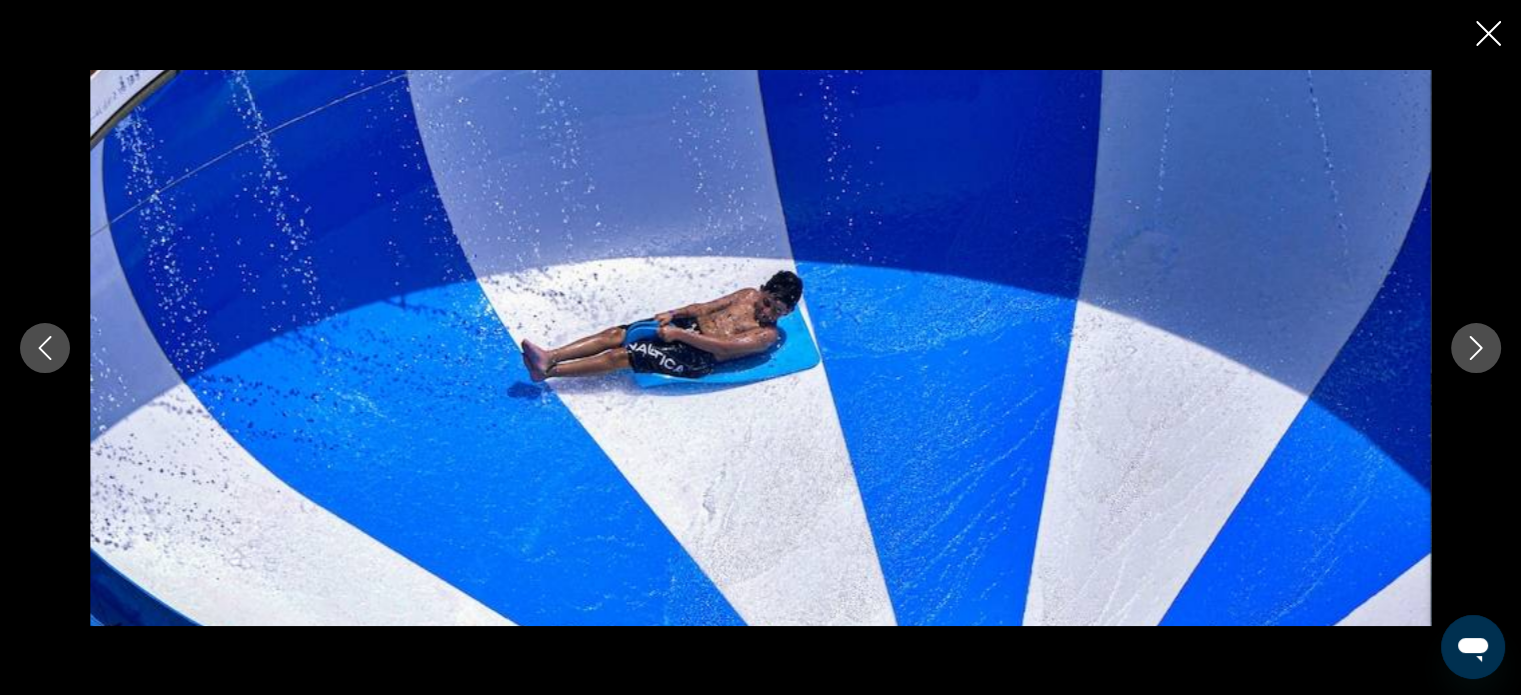 click at bounding box center (1476, 348) 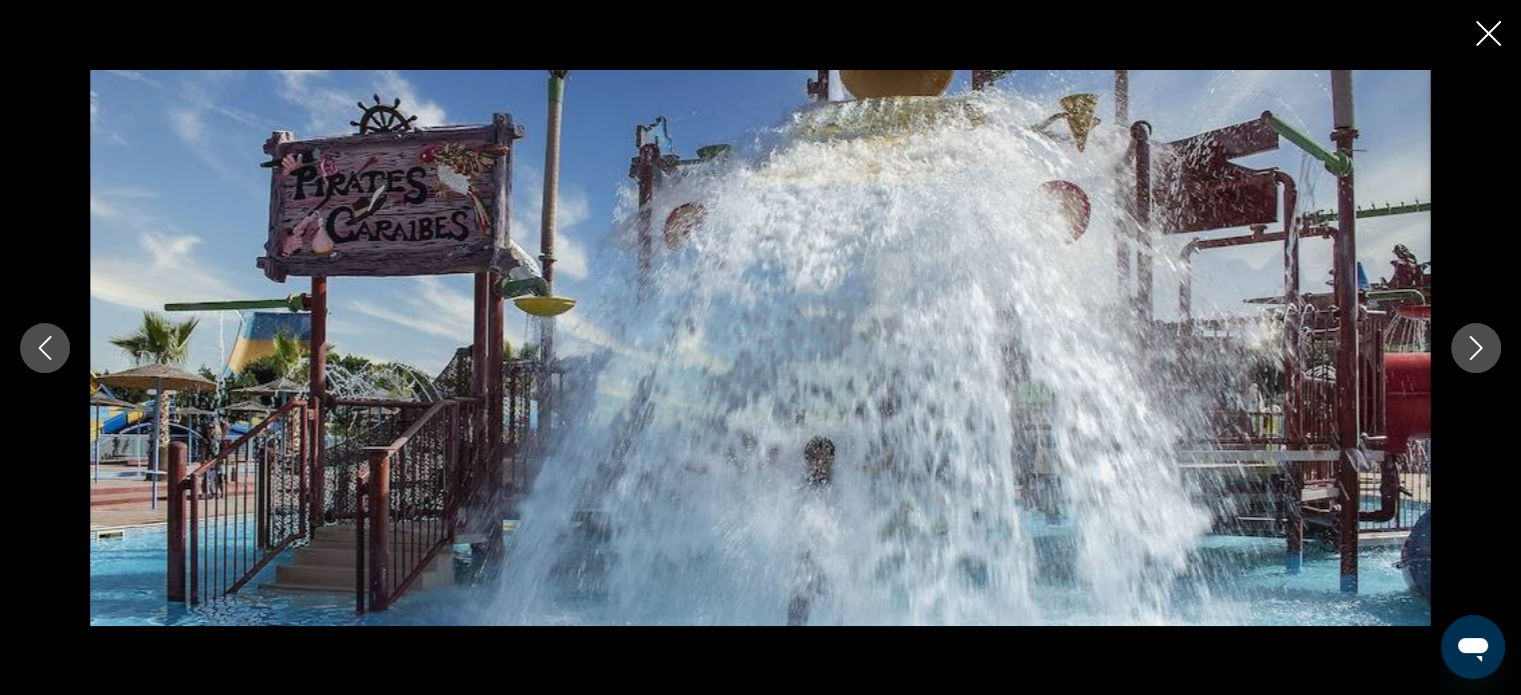 click at bounding box center [1476, 348] 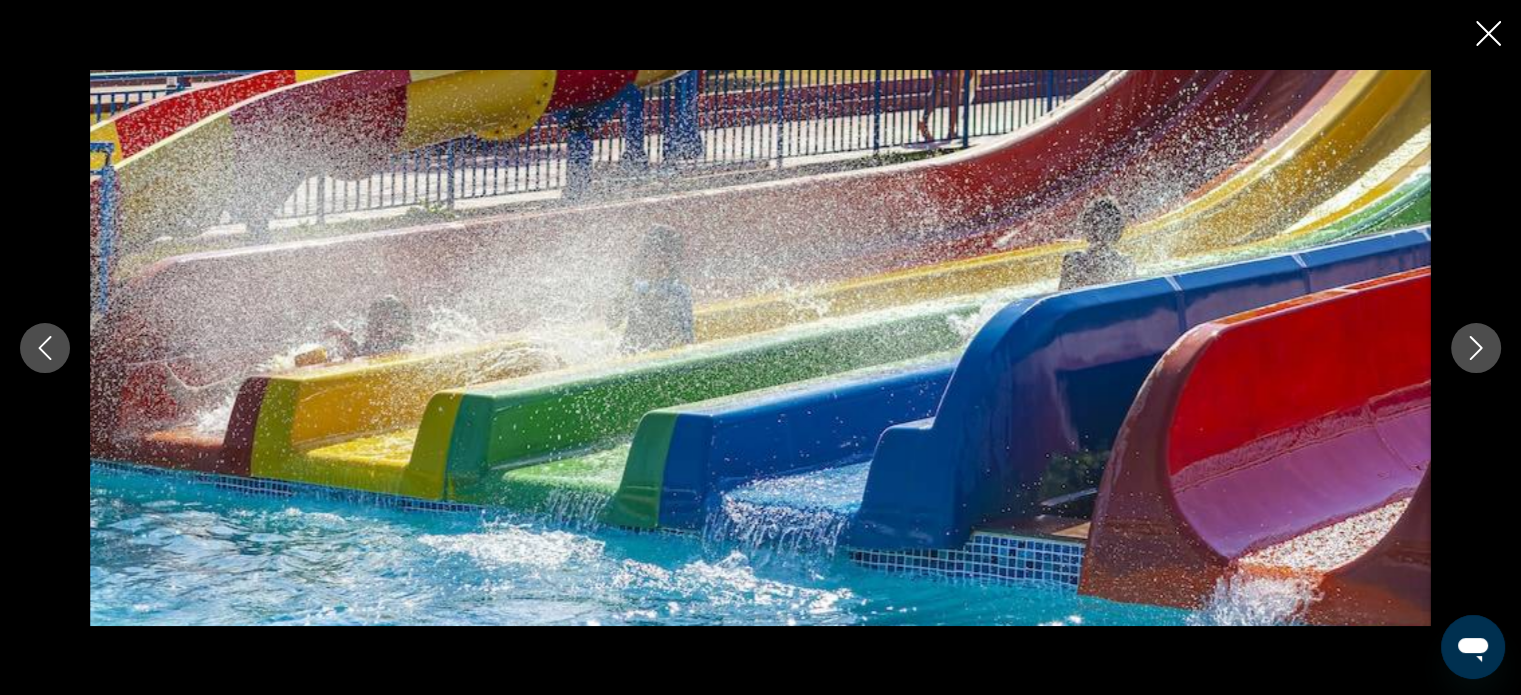 click at bounding box center [1476, 348] 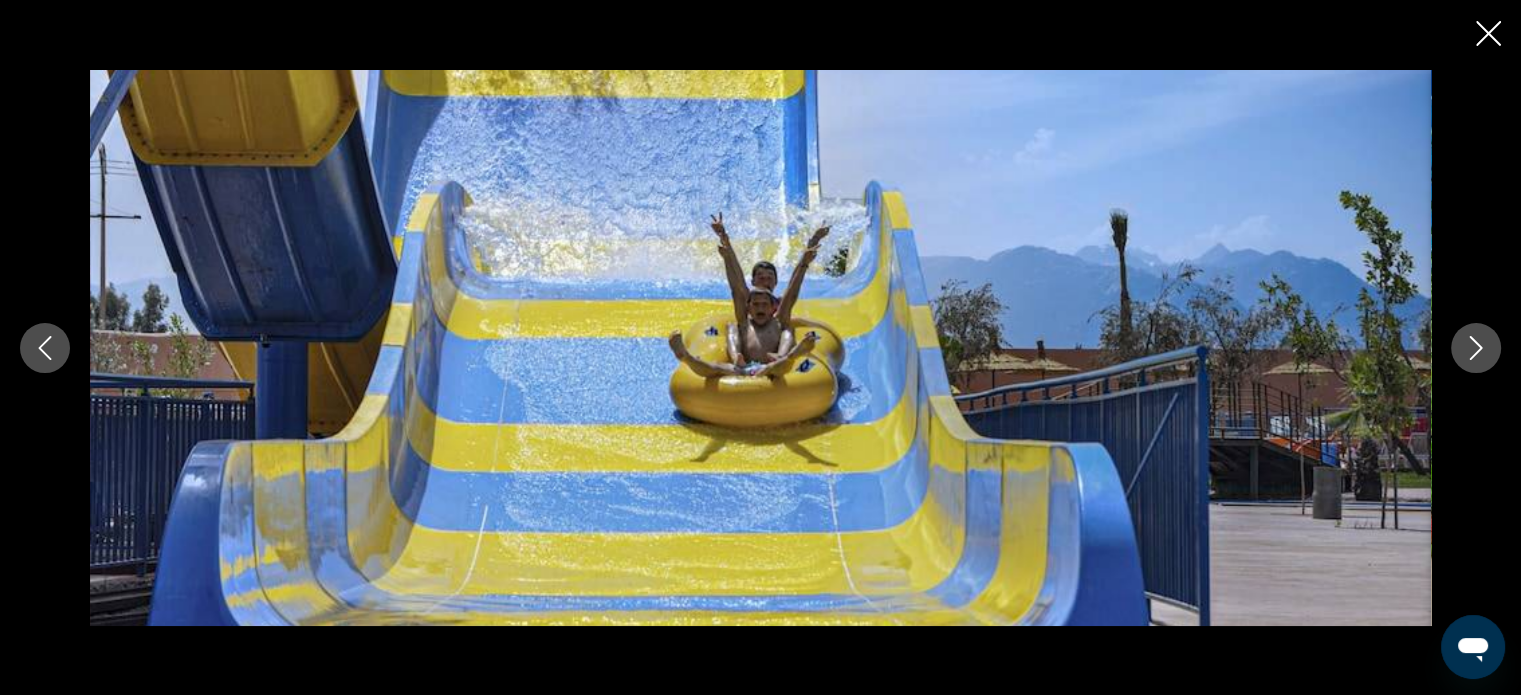 click at bounding box center (1476, 348) 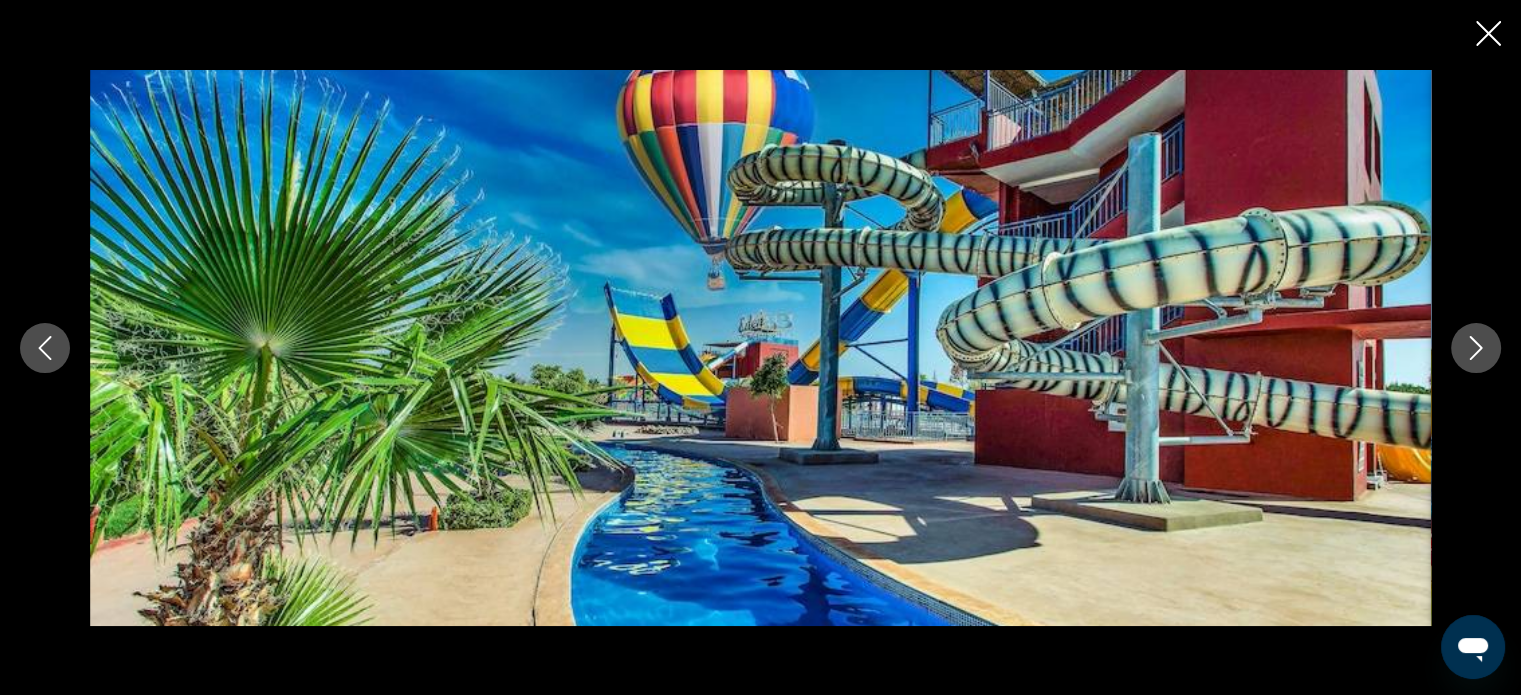 click at bounding box center (1476, 348) 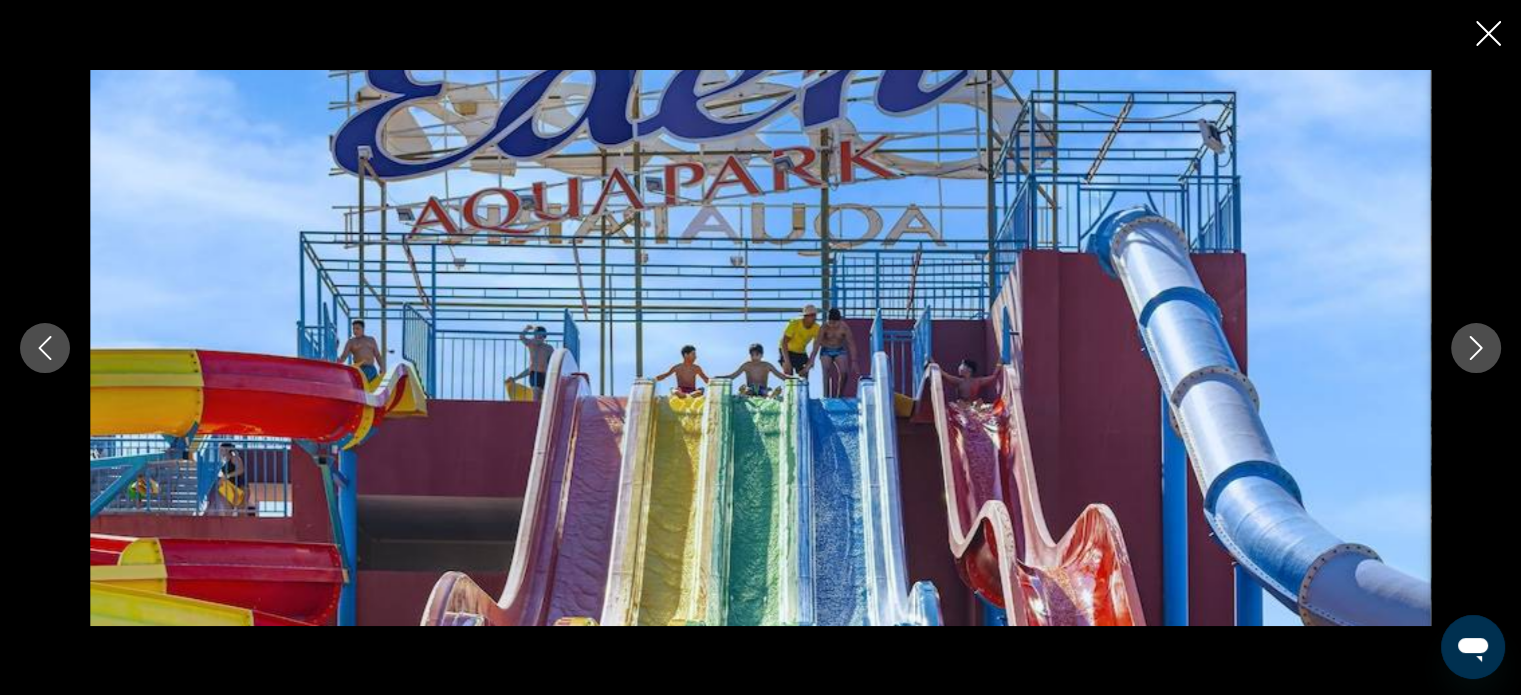 click at bounding box center [1476, 348] 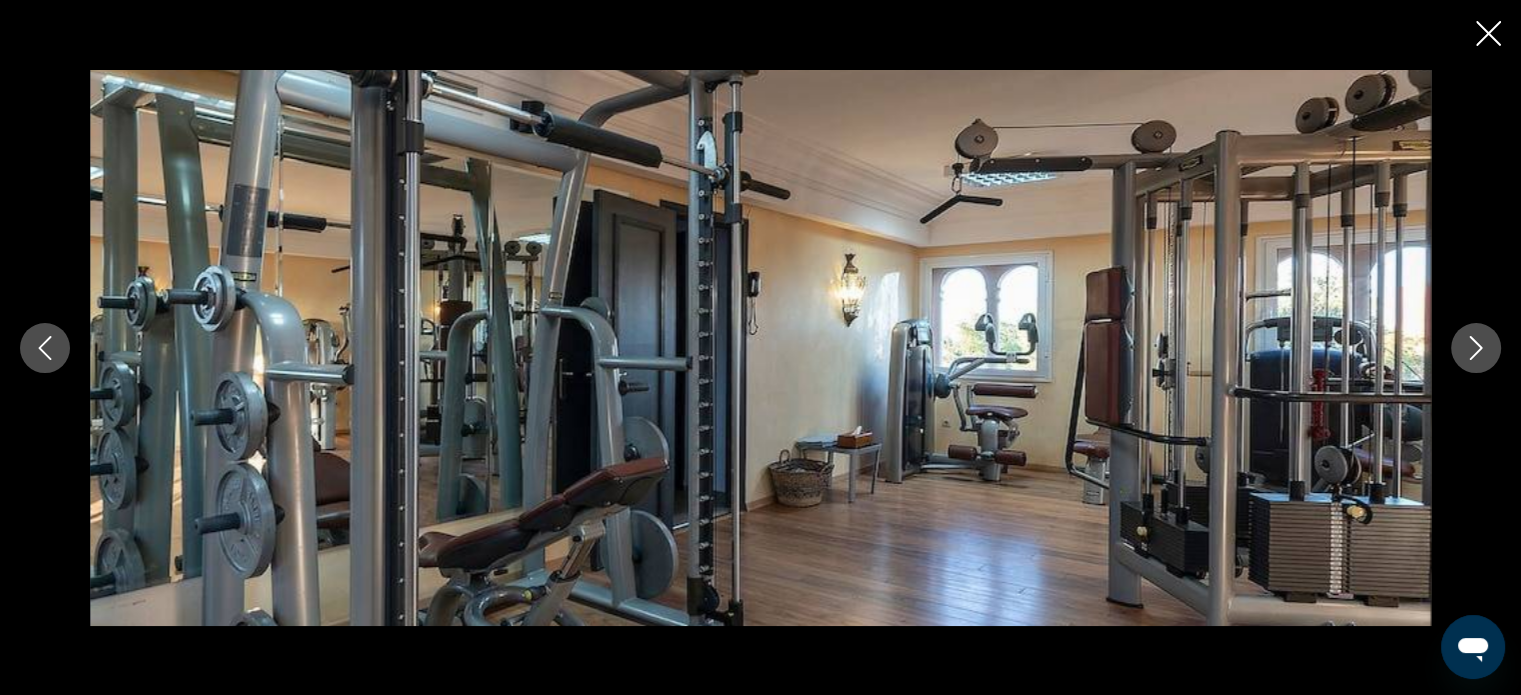 click at bounding box center [1476, 348] 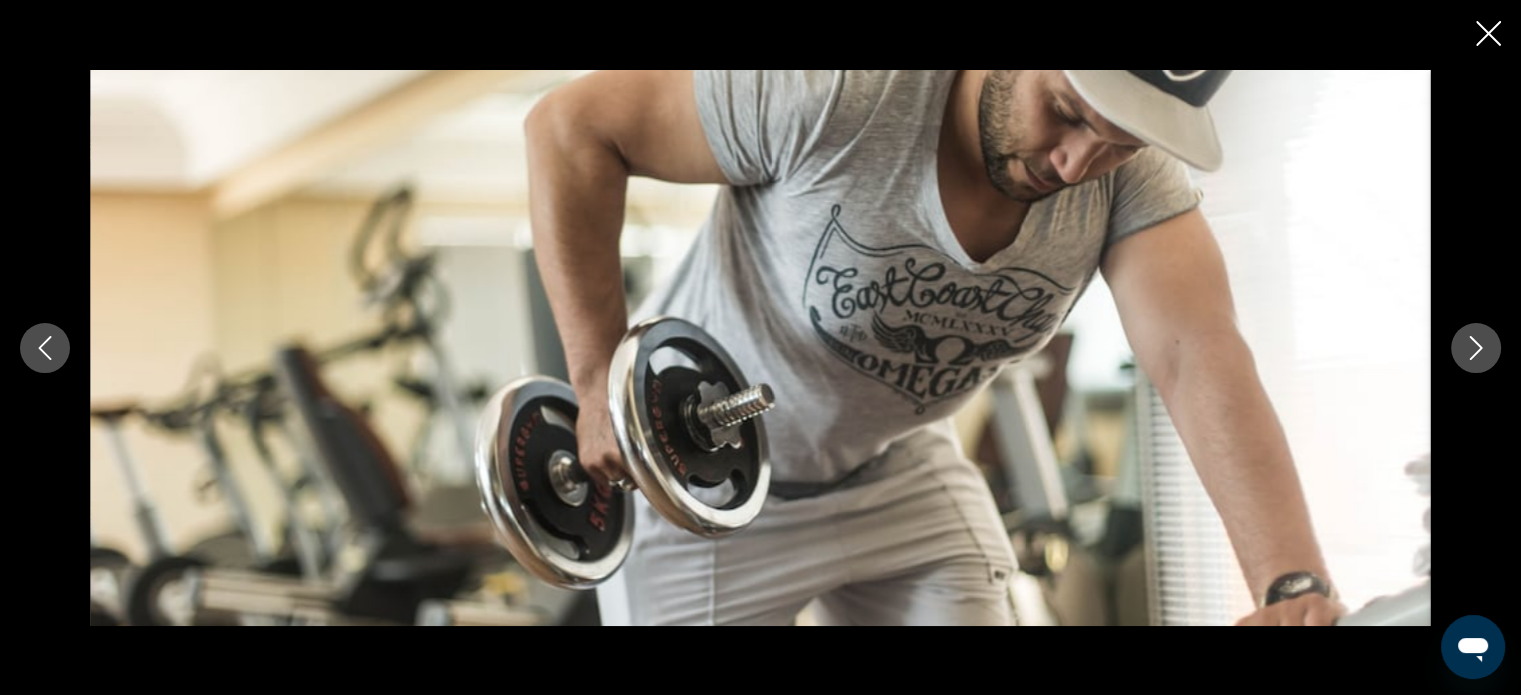 click at bounding box center (1476, 348) 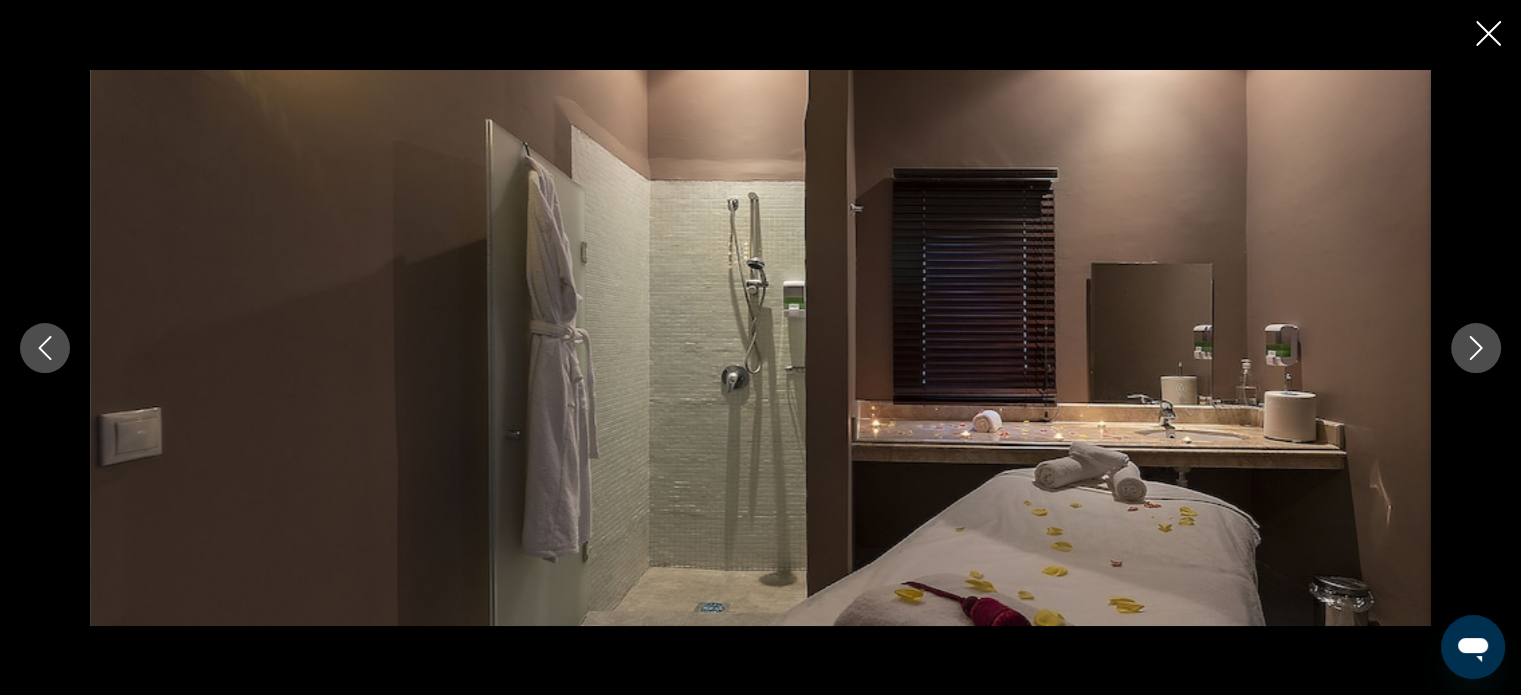 click 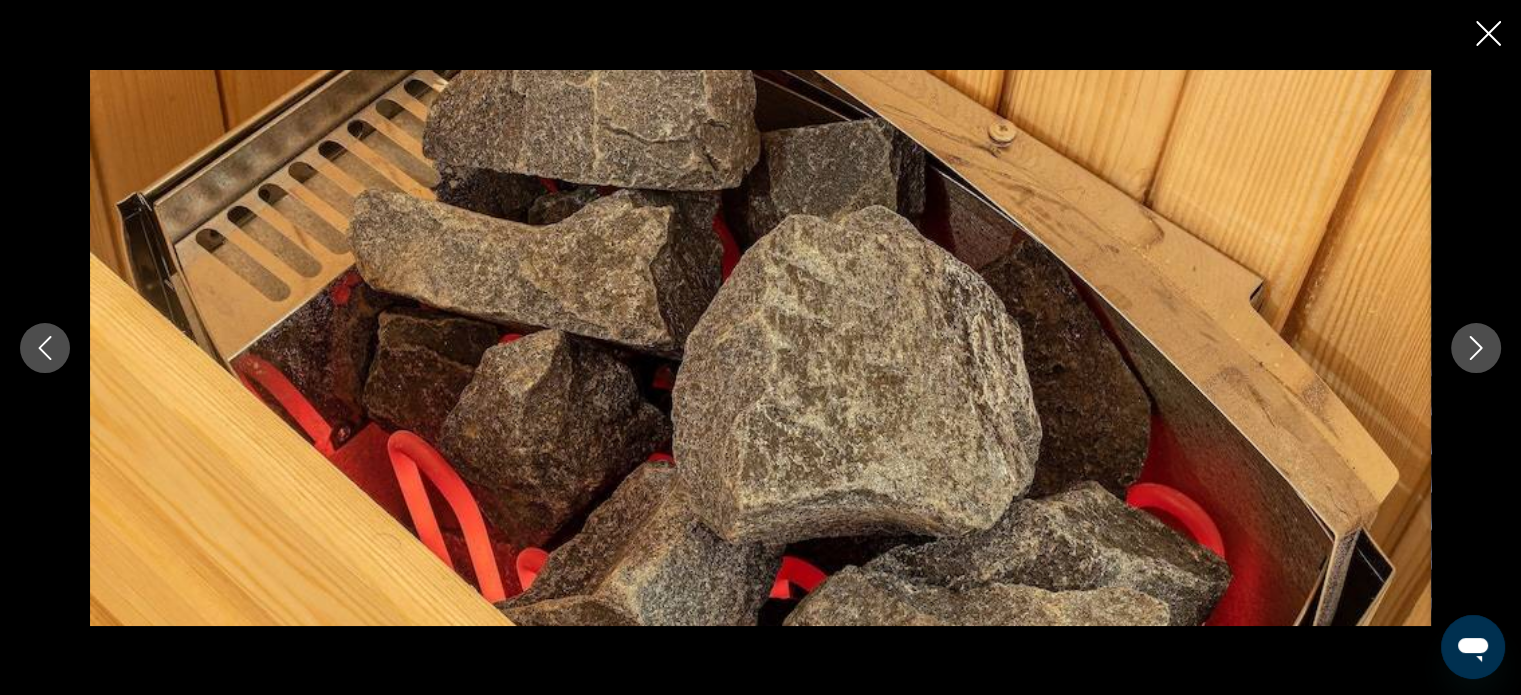 click at bounding box center (1476, 348) 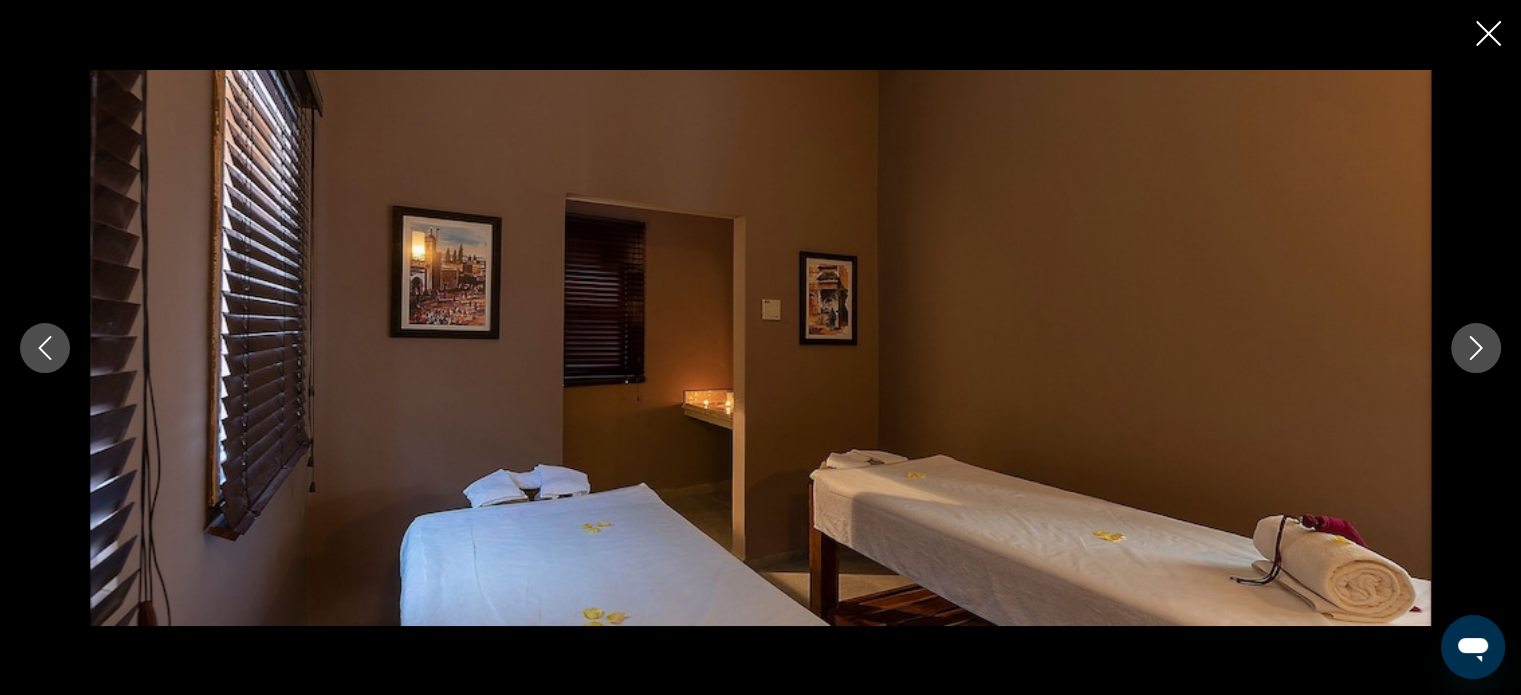 click at bounding box center (1476, 348) 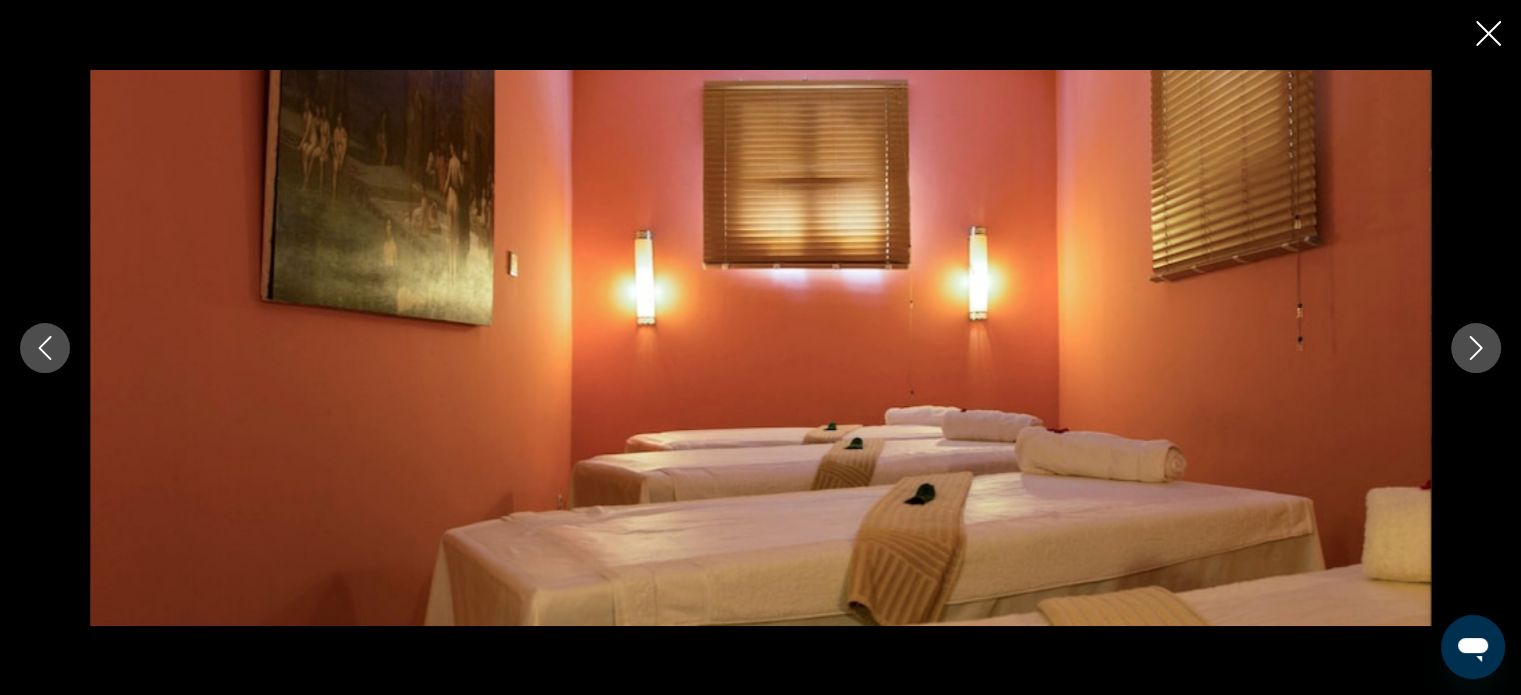 click at bounding box center (1476, 348) 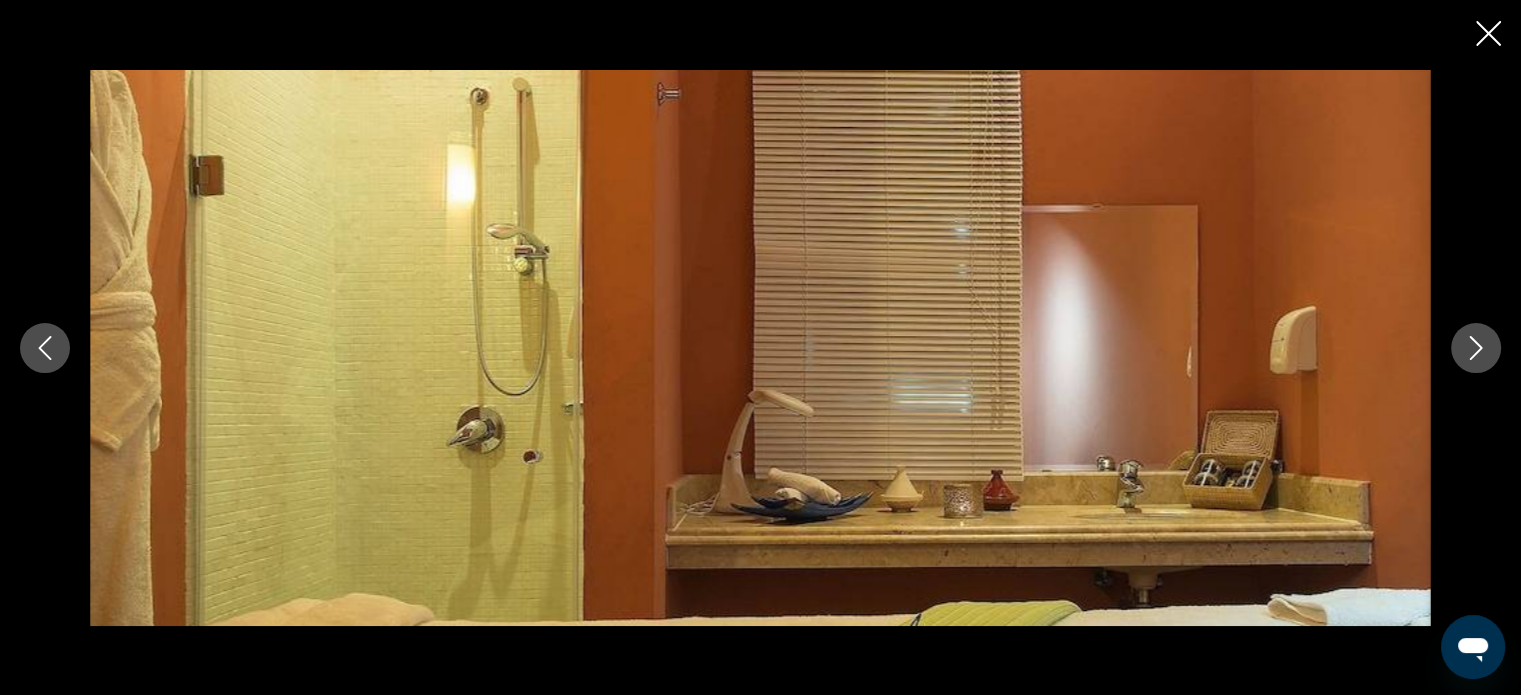 click 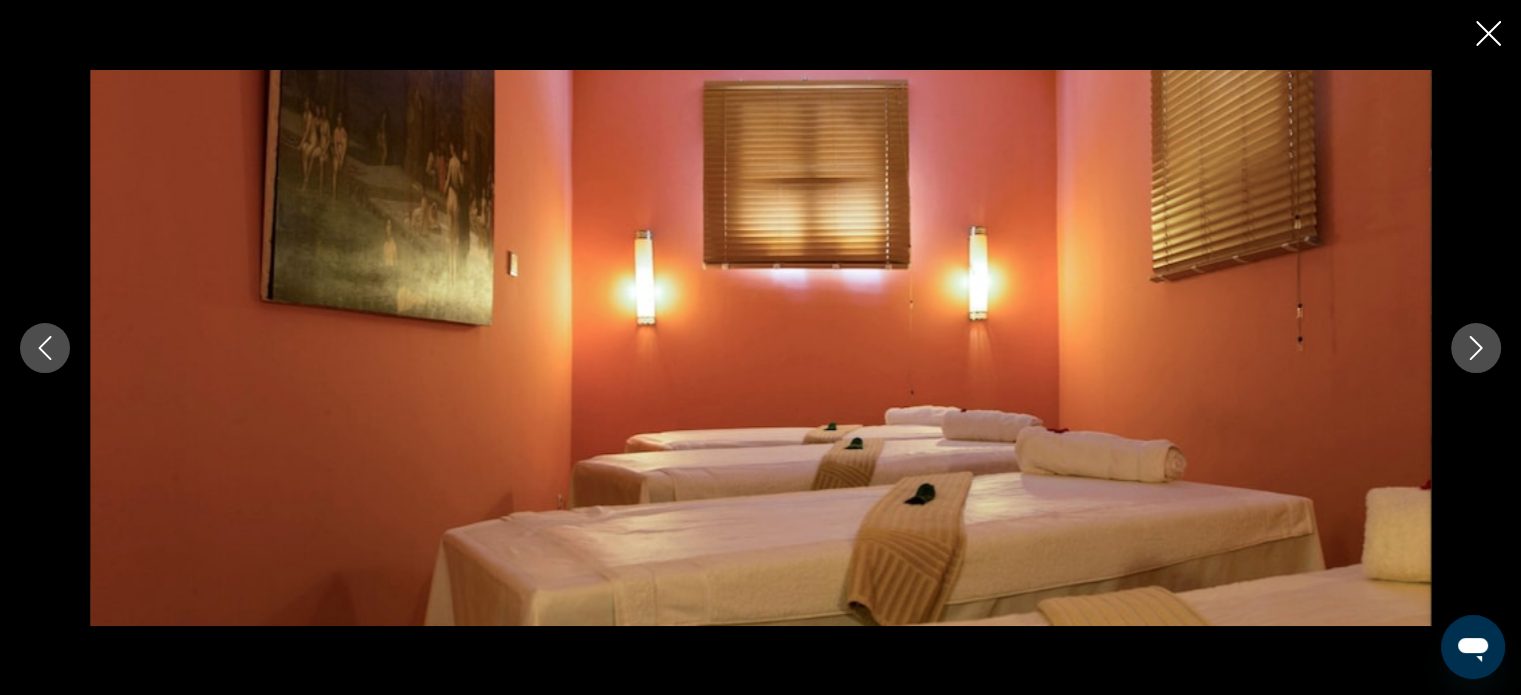 click 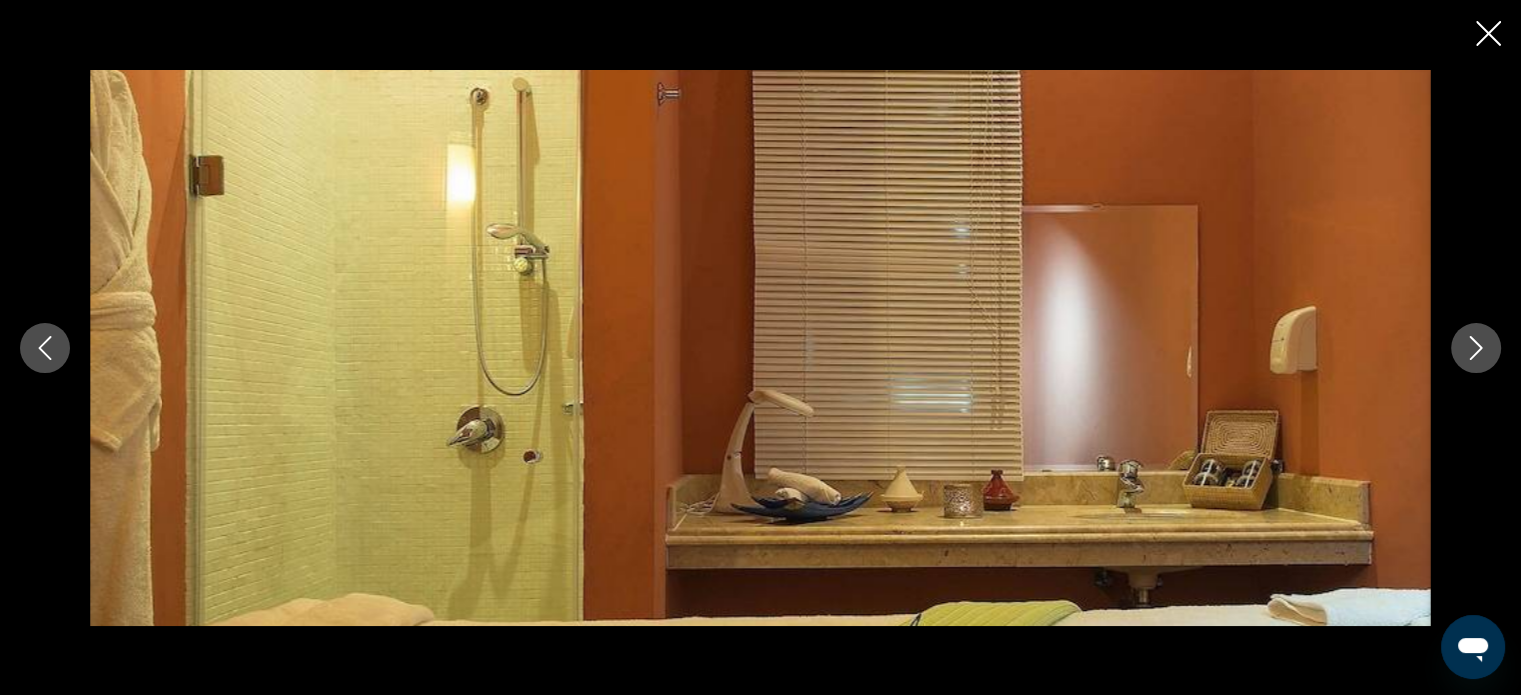 click 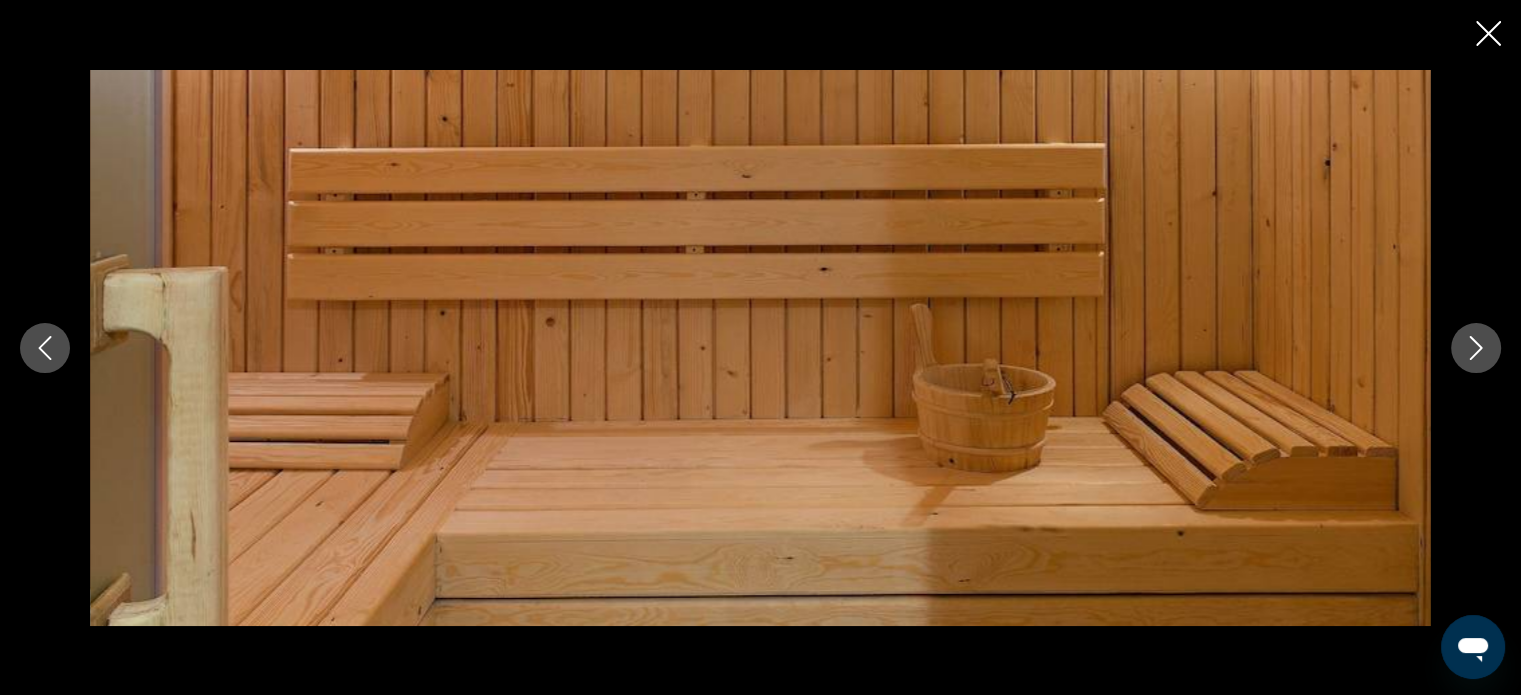 click 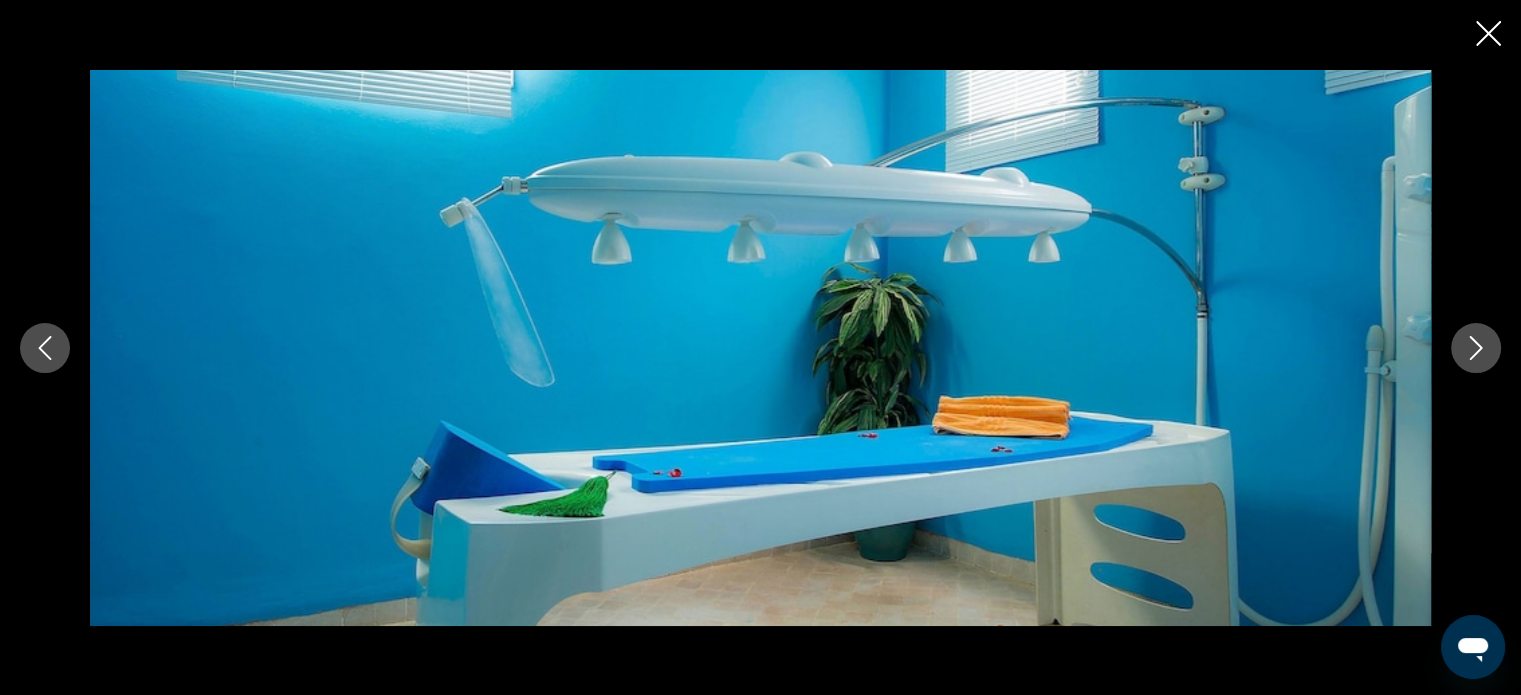 click at bounding box center (45, 348) 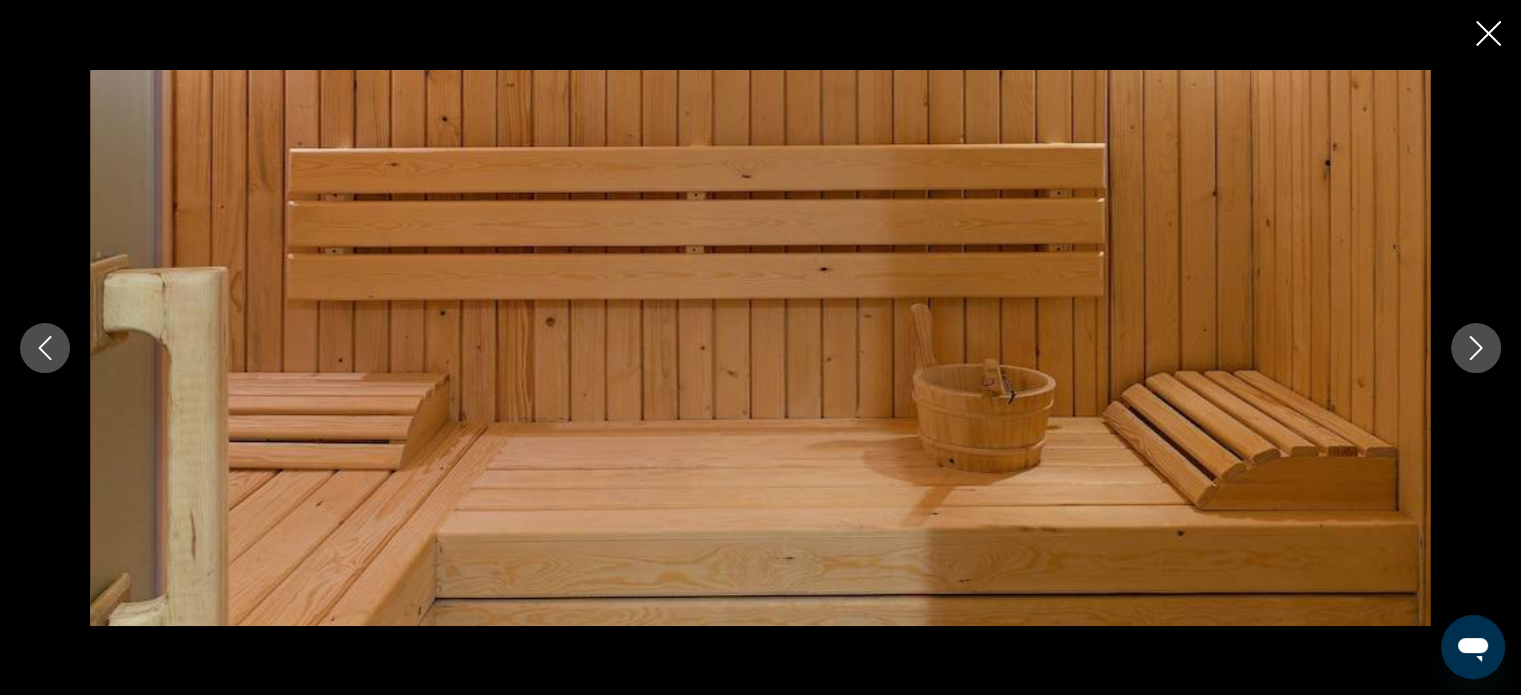 click at bounding box center [1476, 348] 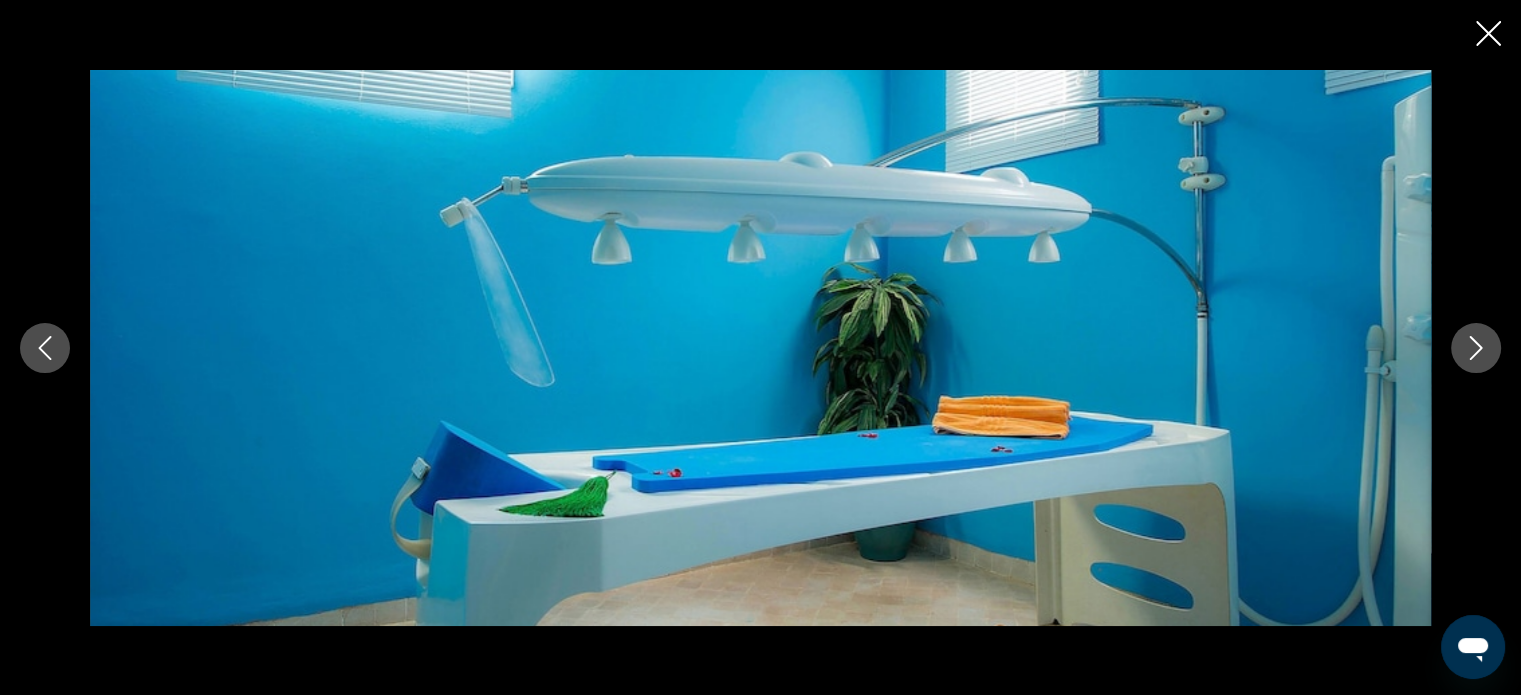 click at bounding box center [1476, 348] 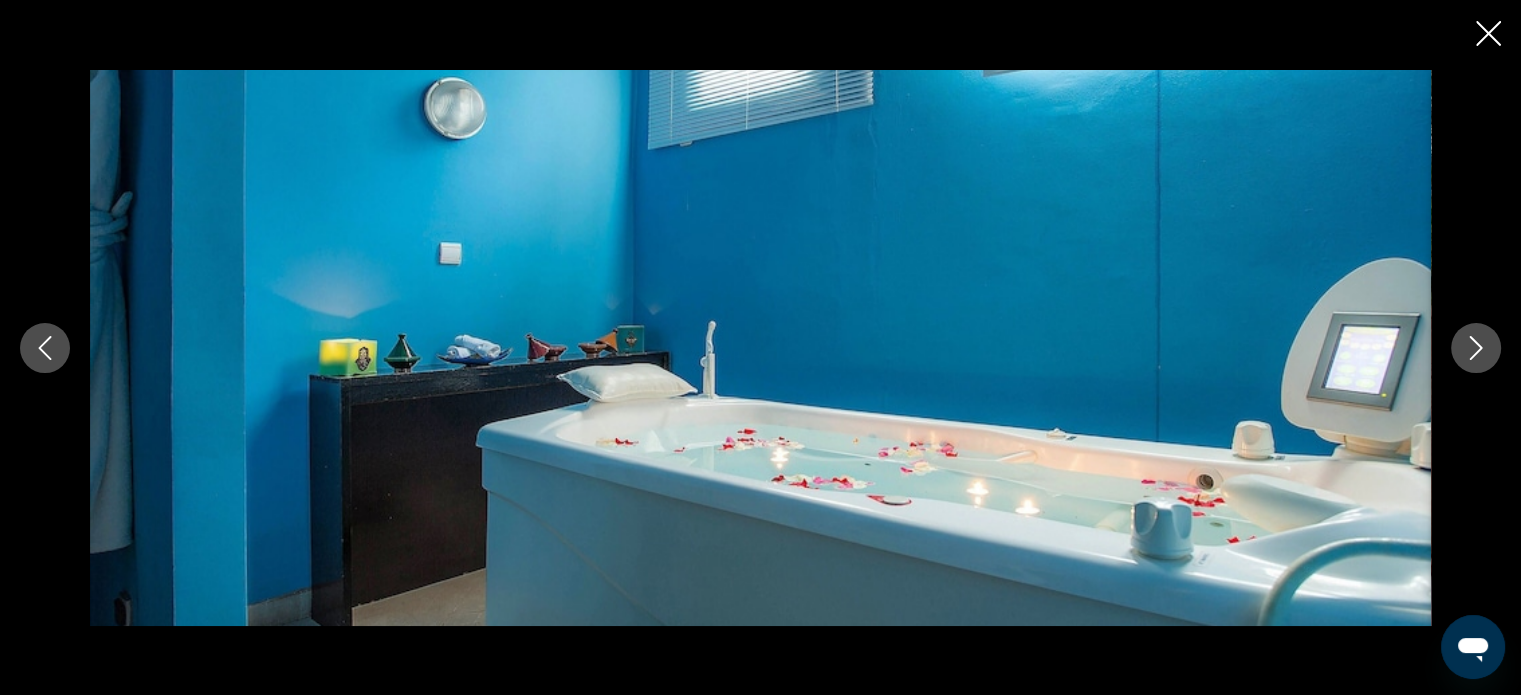 click at bounding box center [1476, 348] 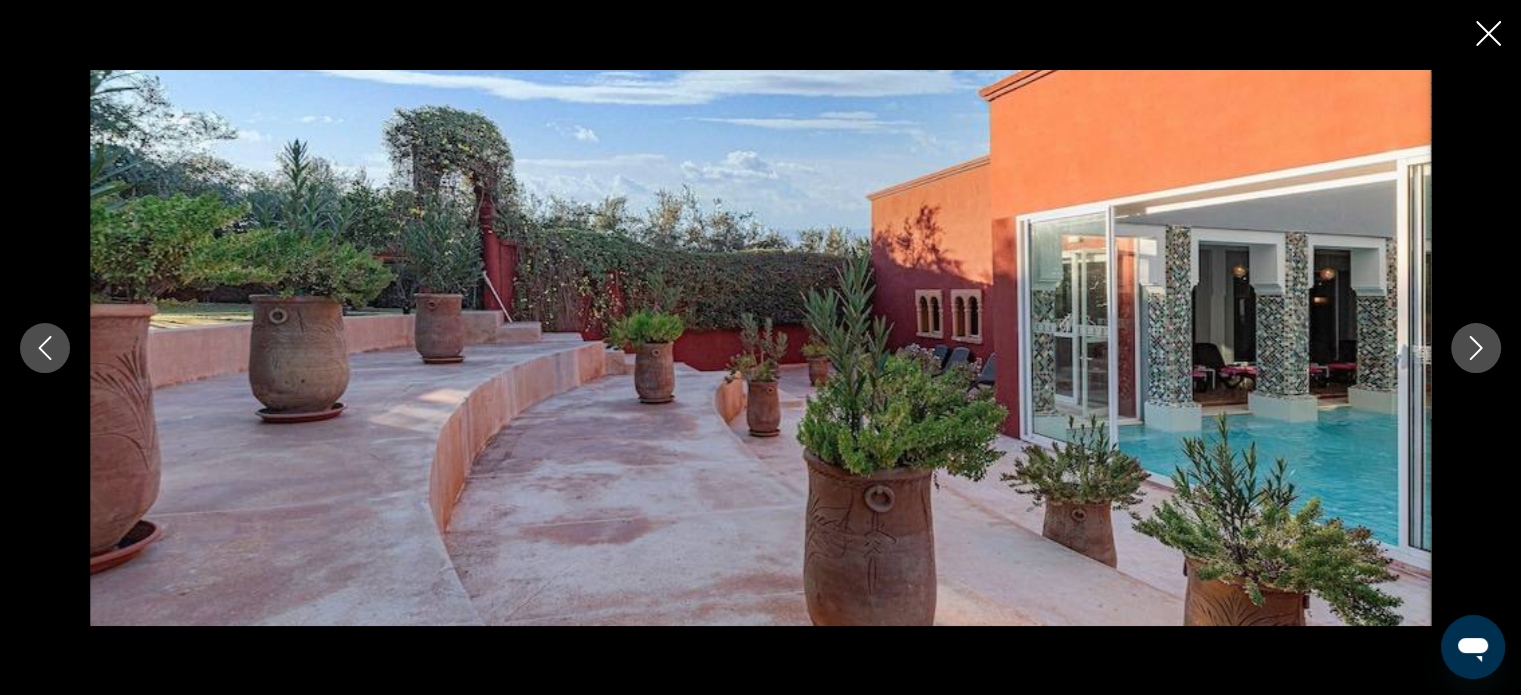 click at bounding box center [1476, 348] 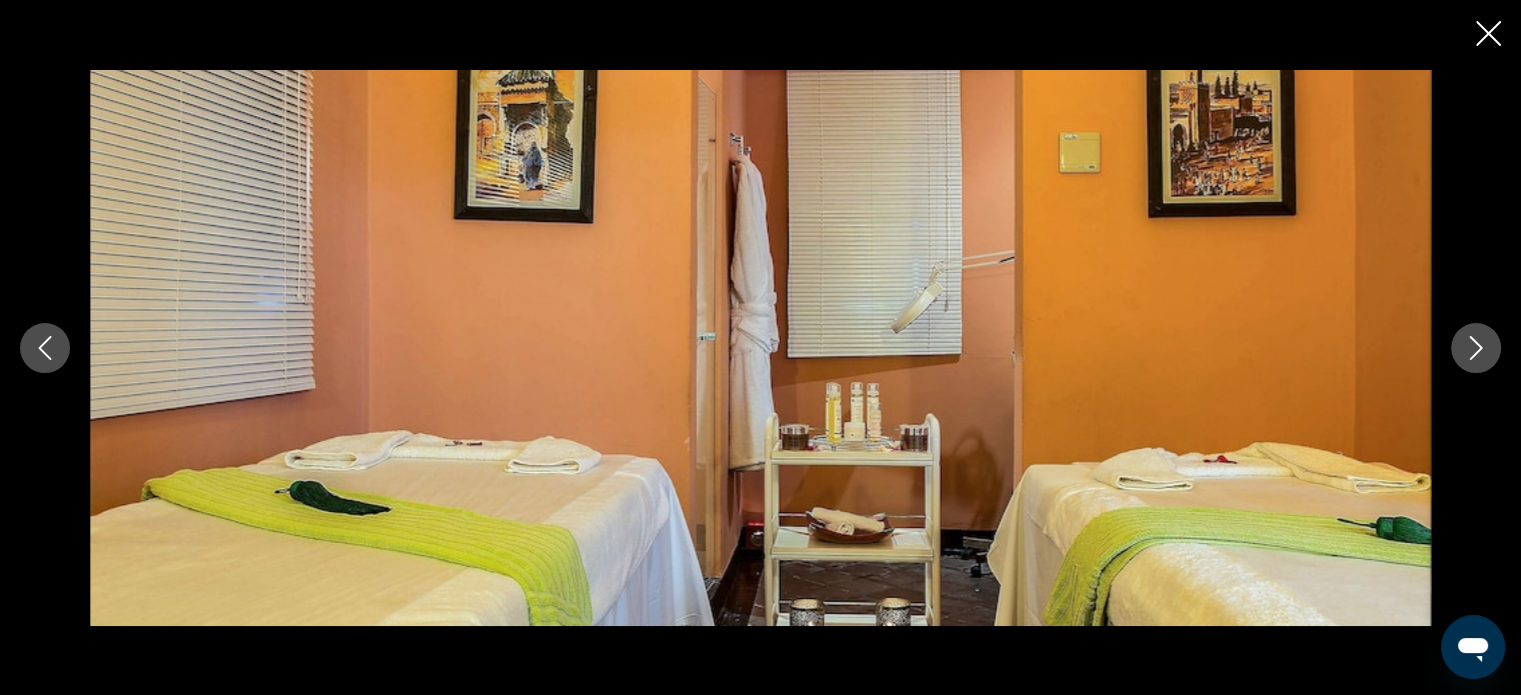 click at bounding box center (1476, 348) 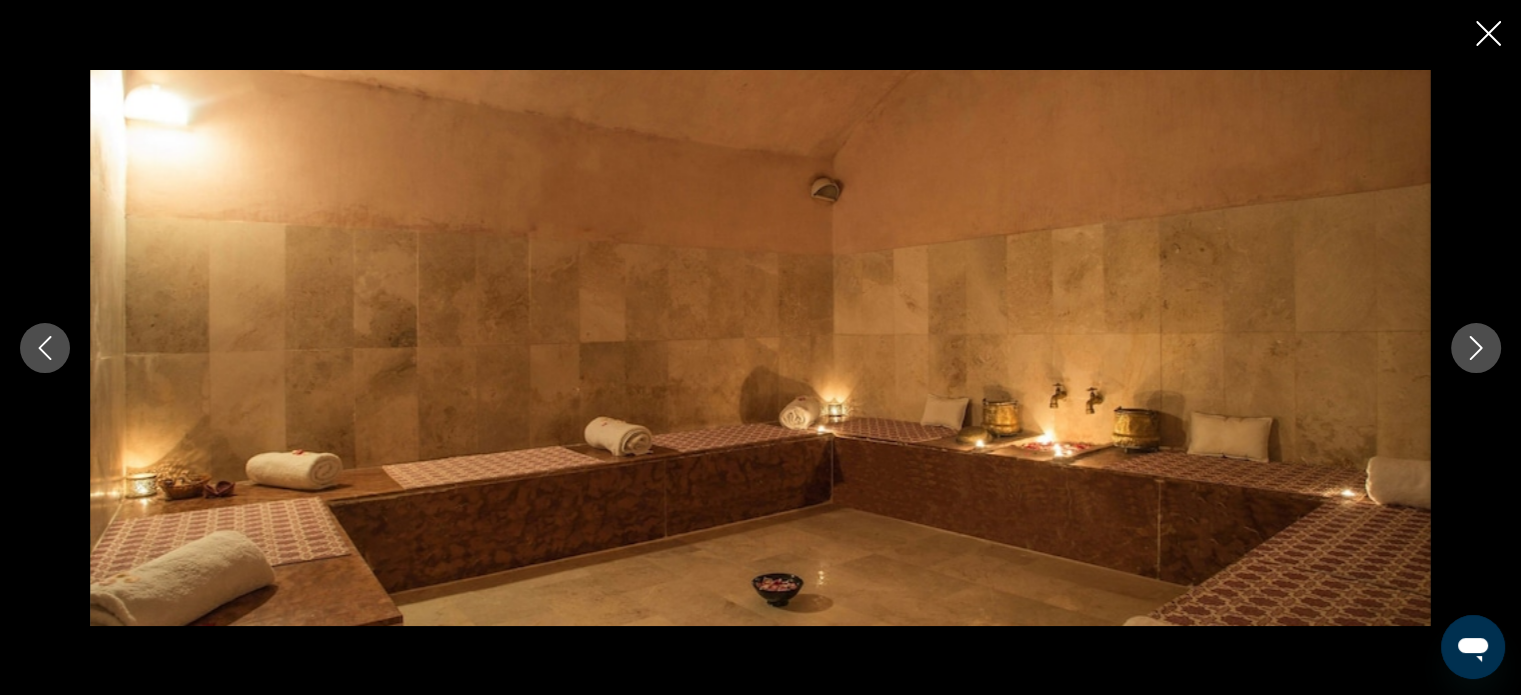 click at bounding box center [1476, 348] 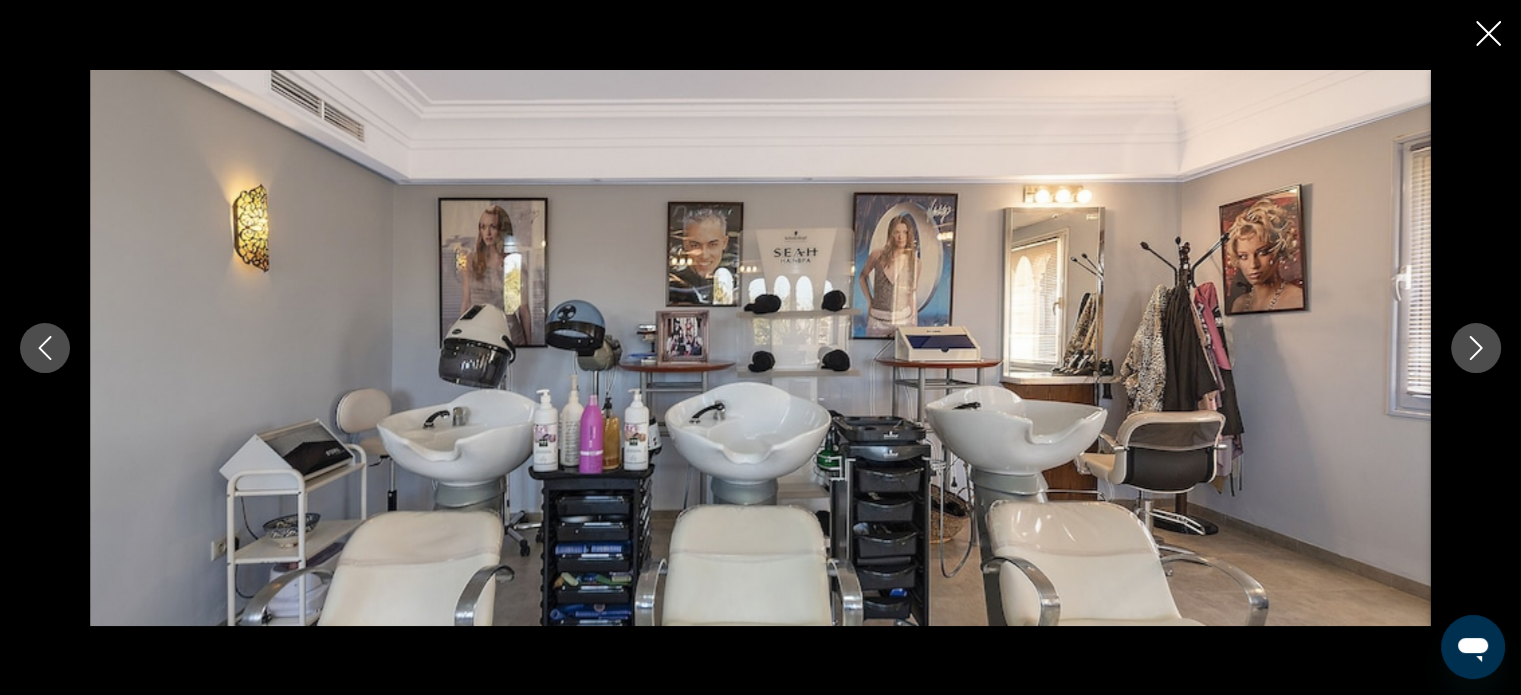 click at bounding box center (760, 348) 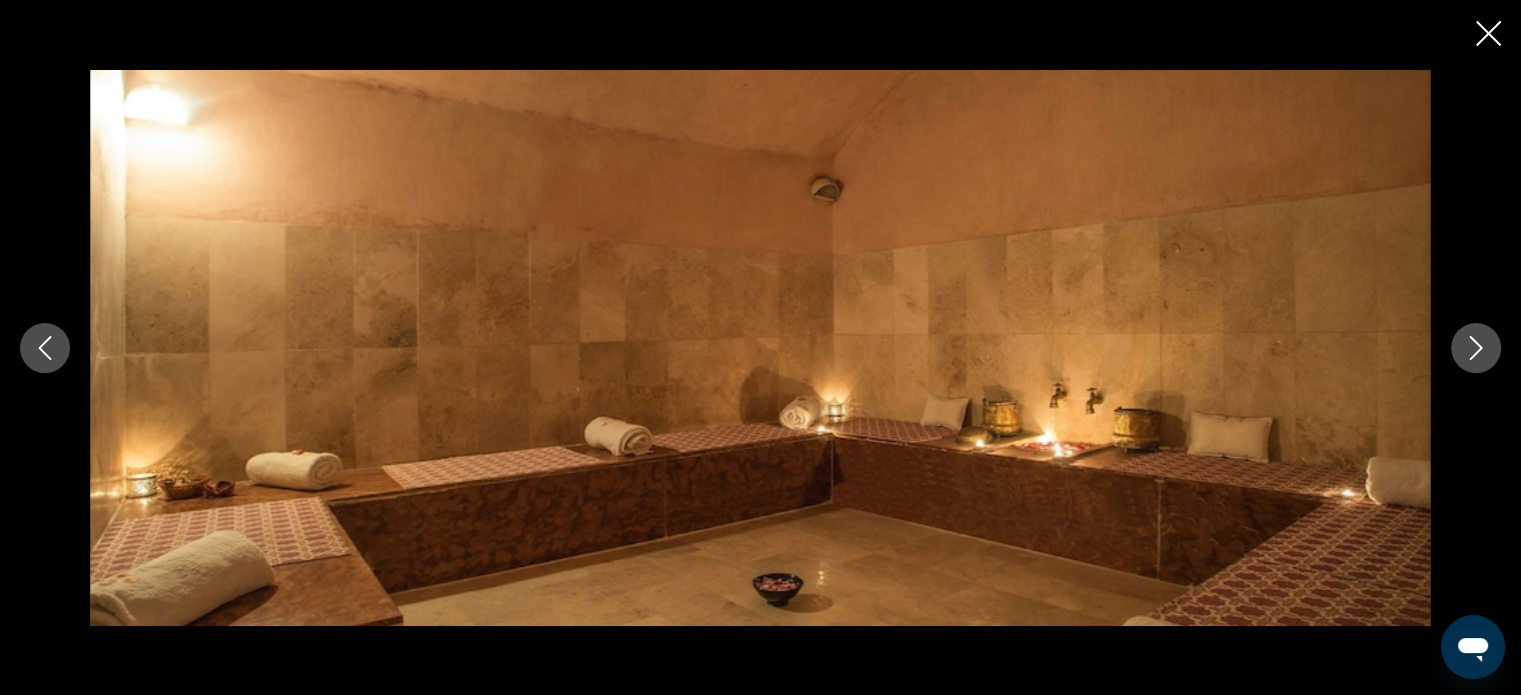 click at bounding box center [1476, 348] 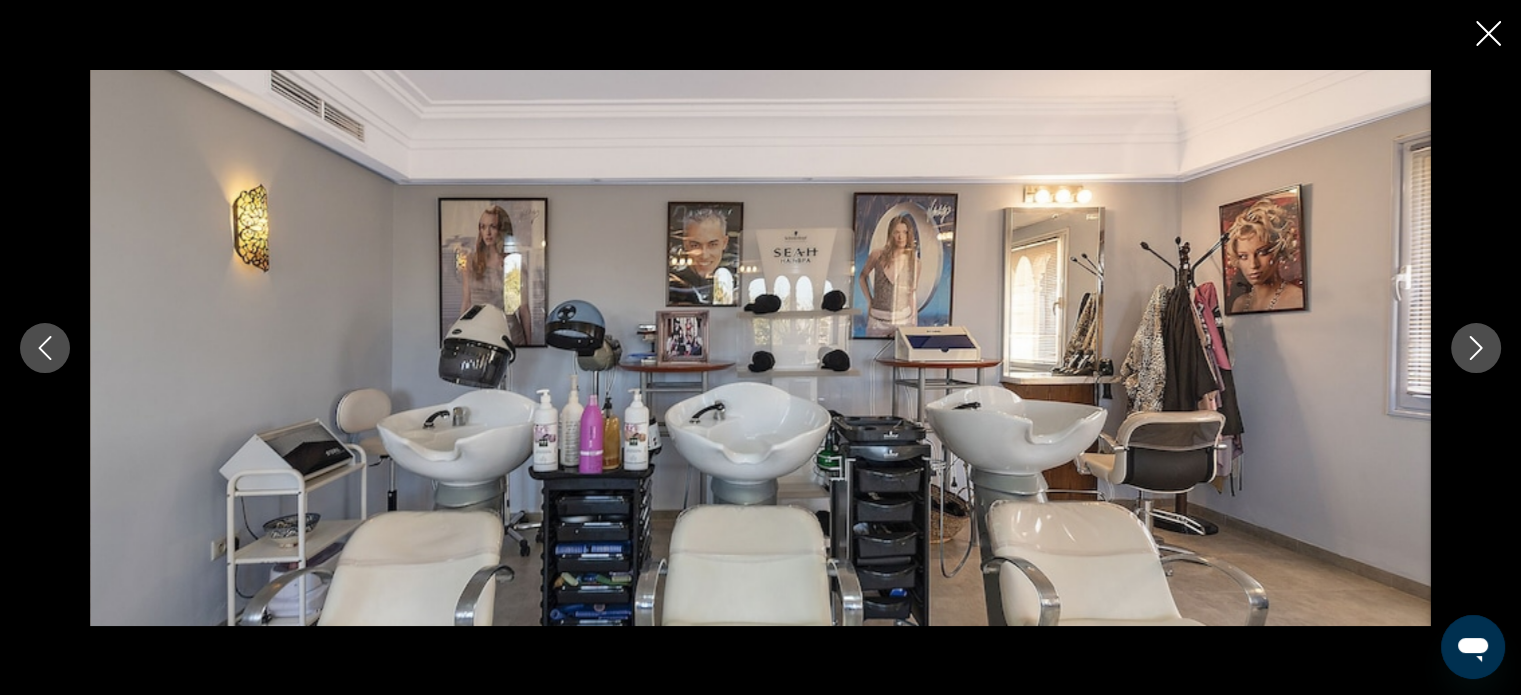 click at bounding box center (1476, 348) 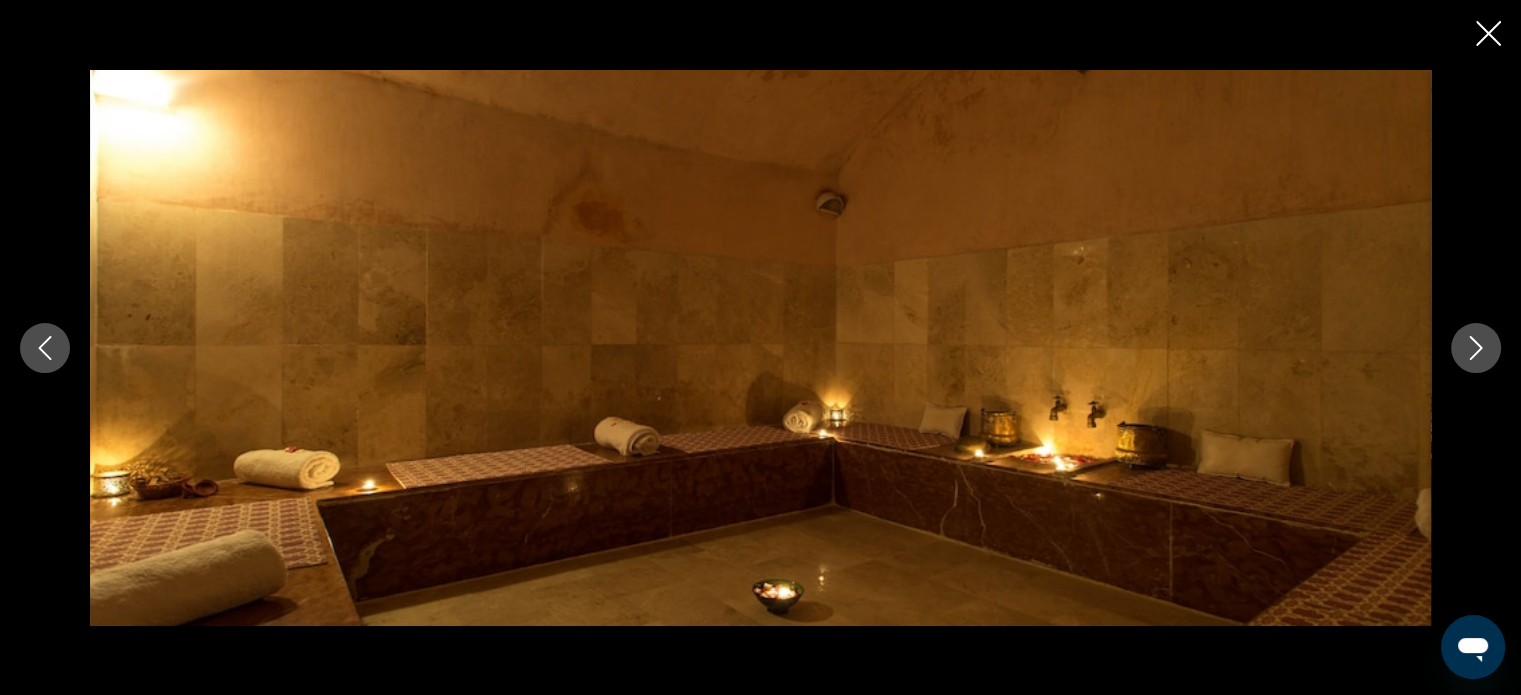 click at bounding box center (1476, 348) 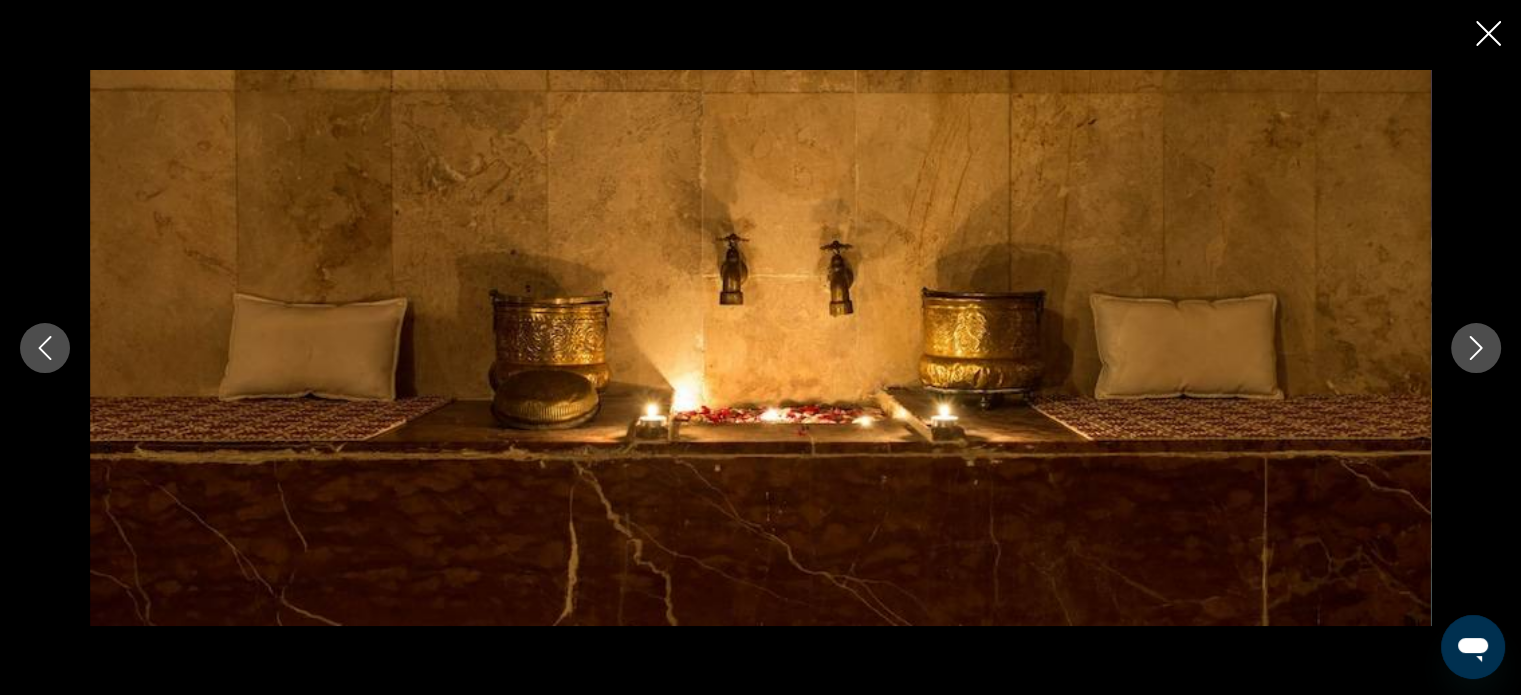 click at bounding box center [760, 348] 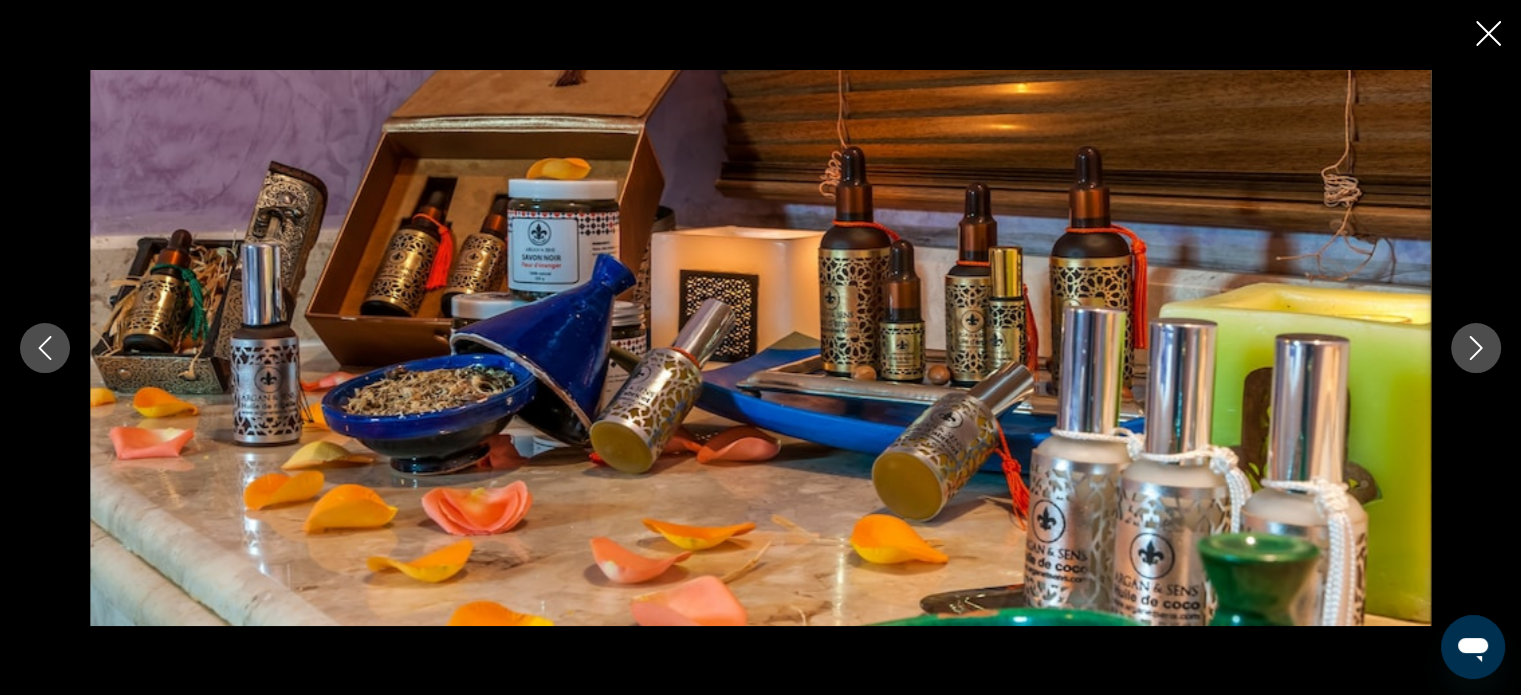 click 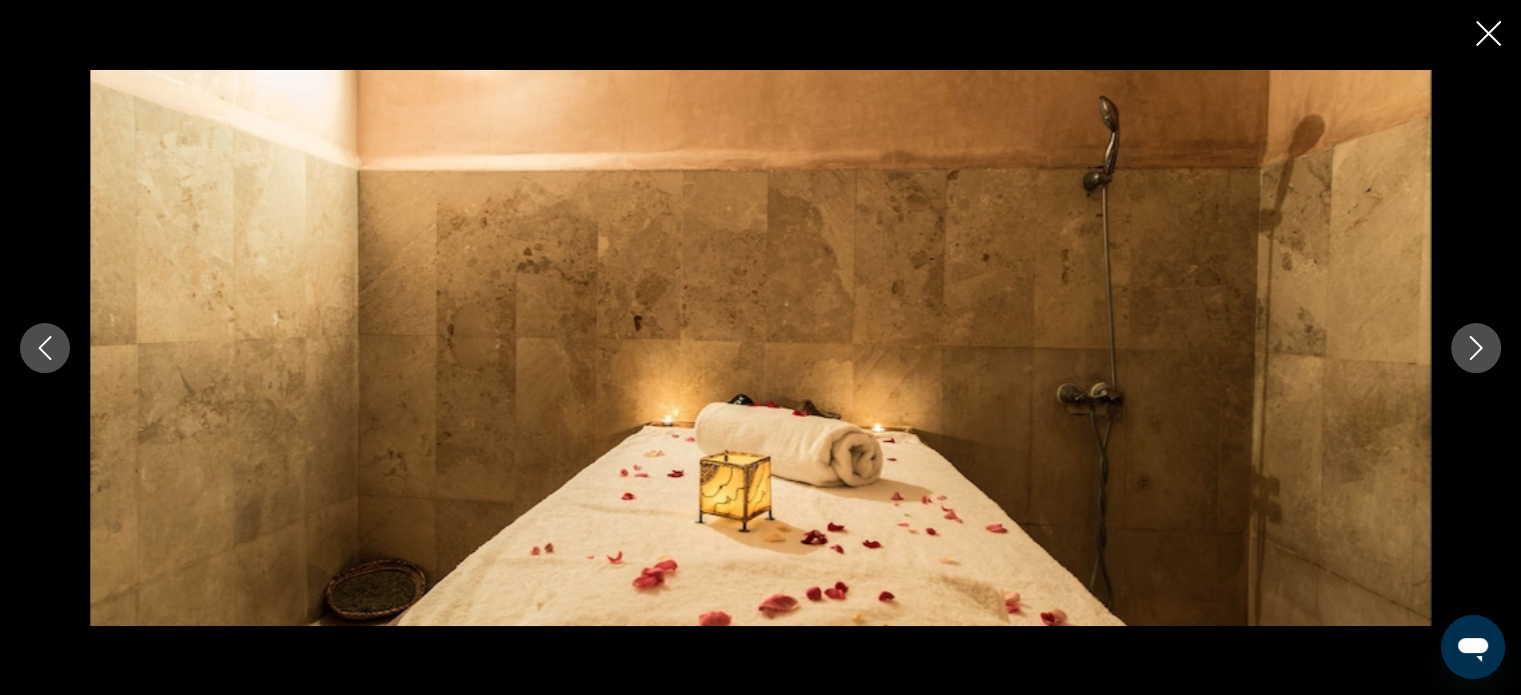 click 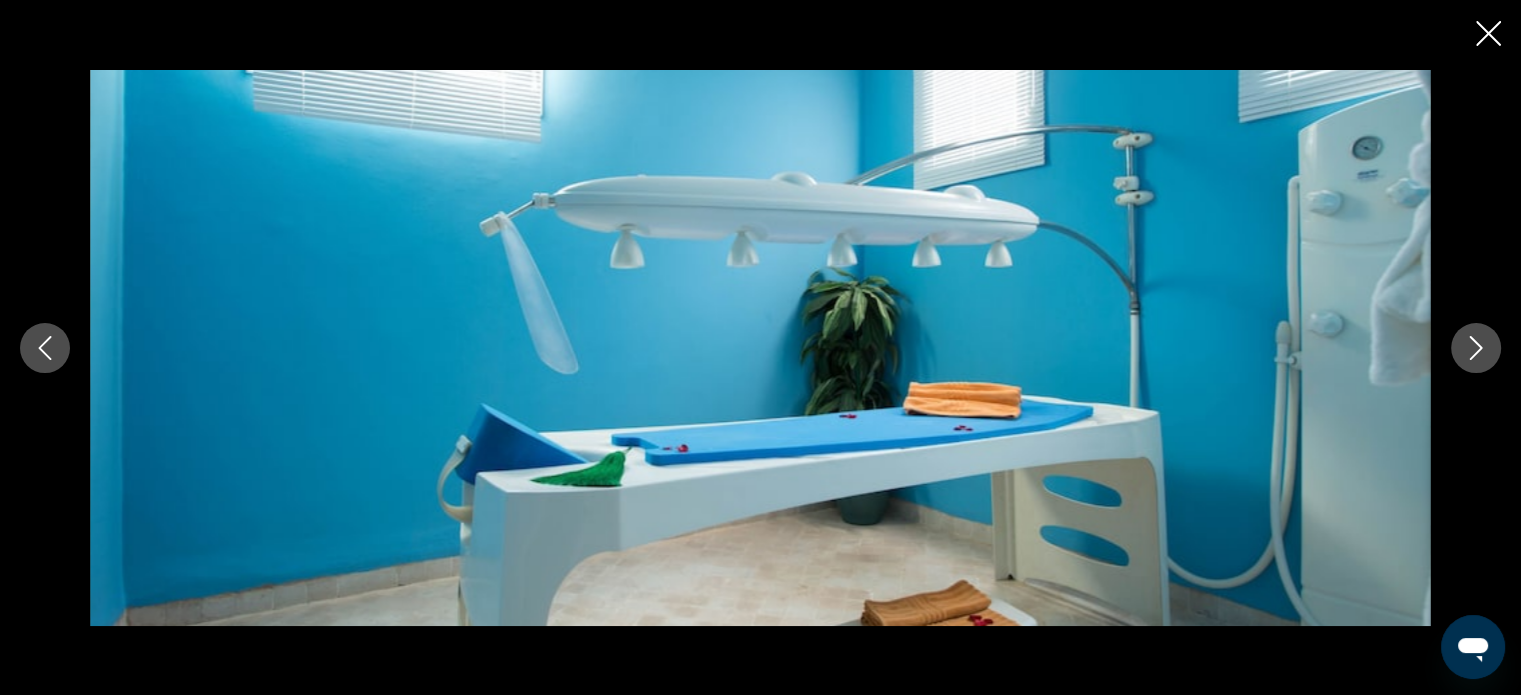 click 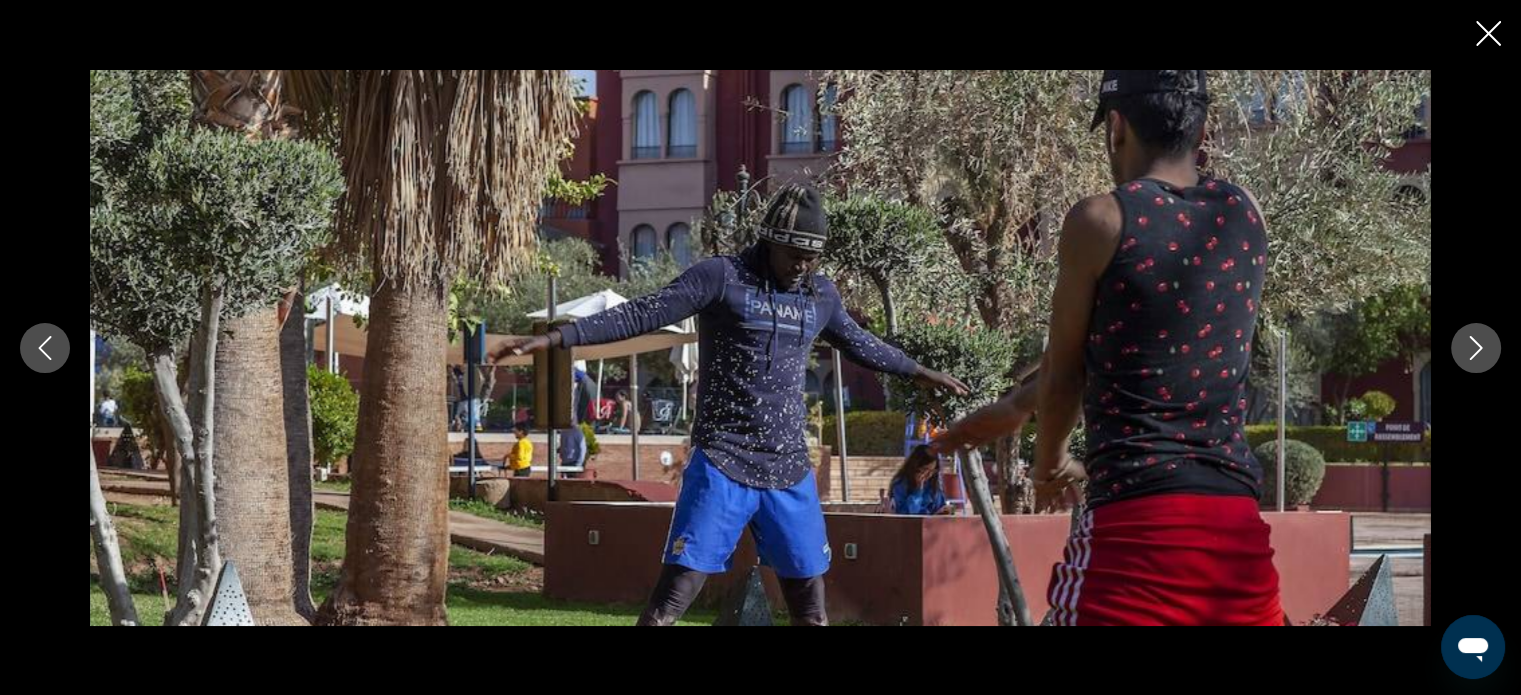 click 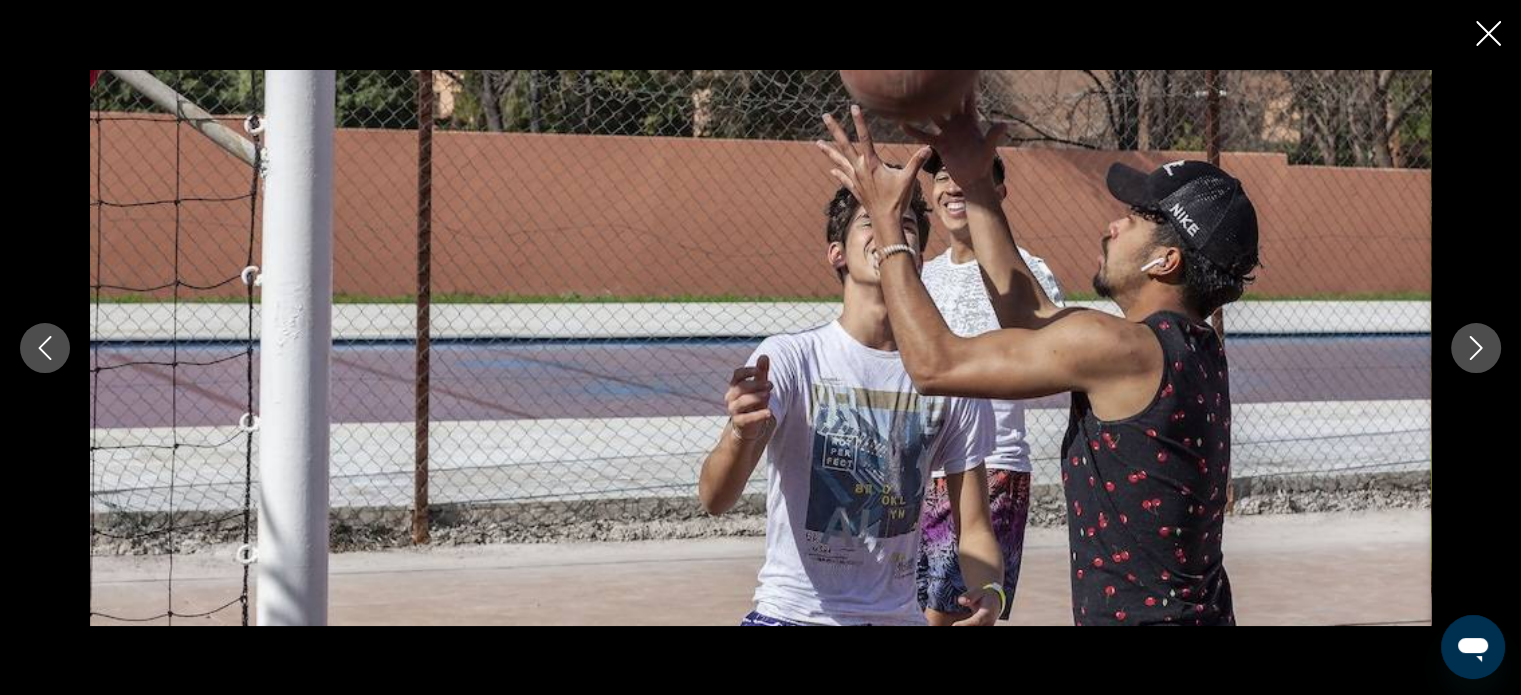 click 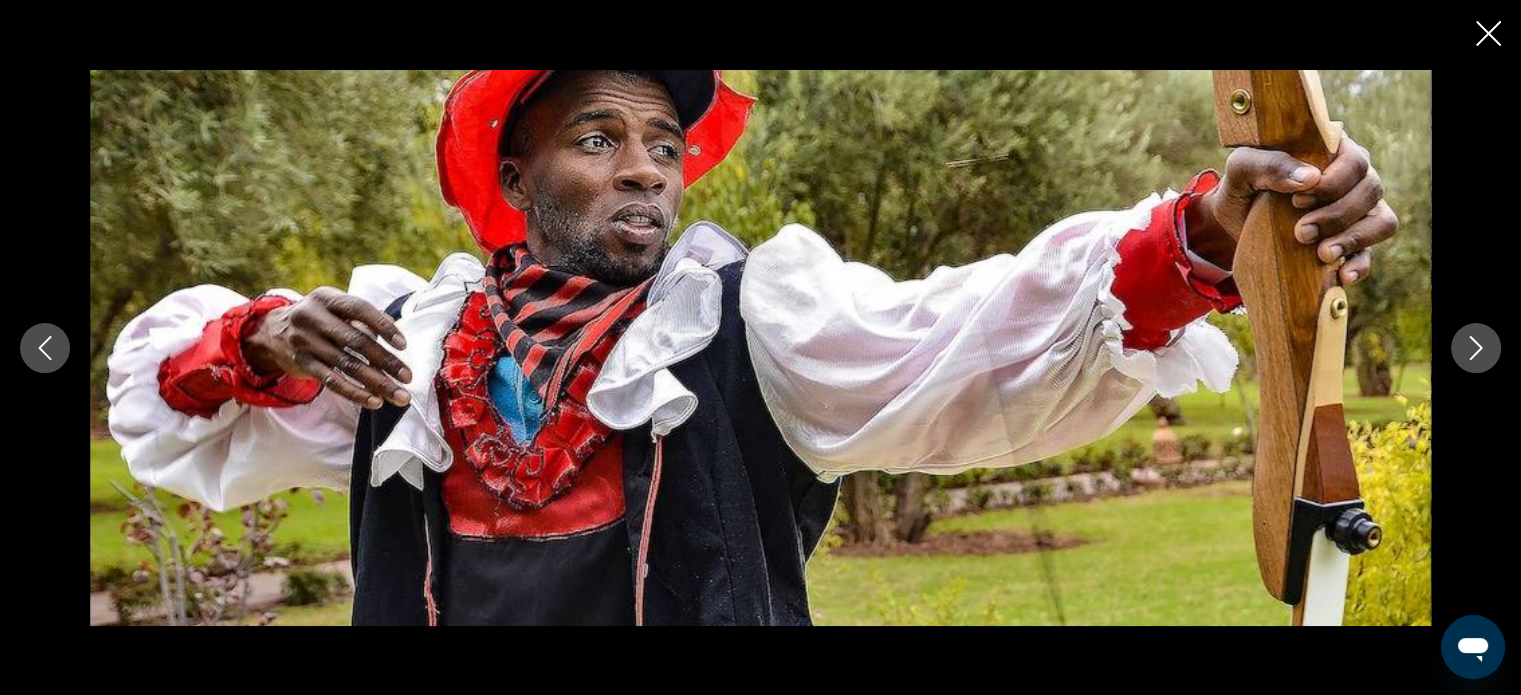 click 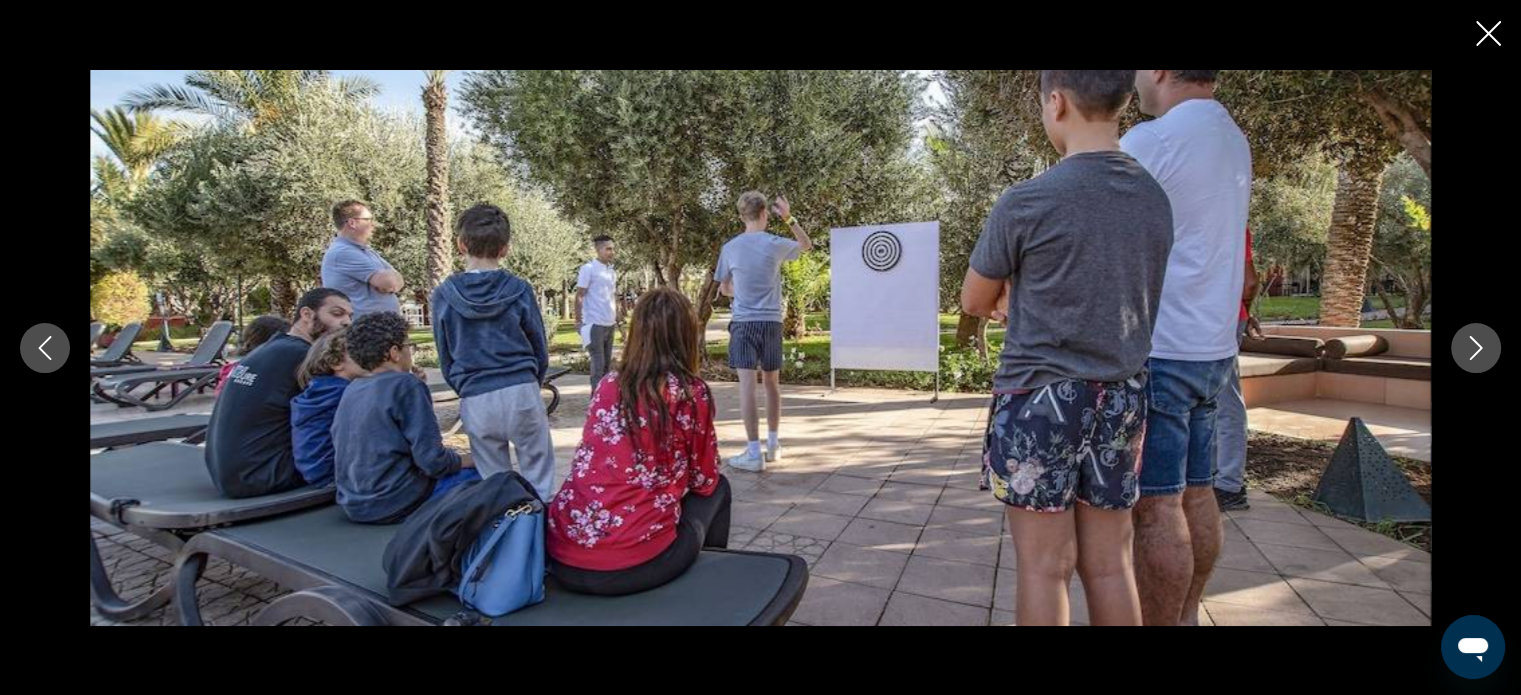 click 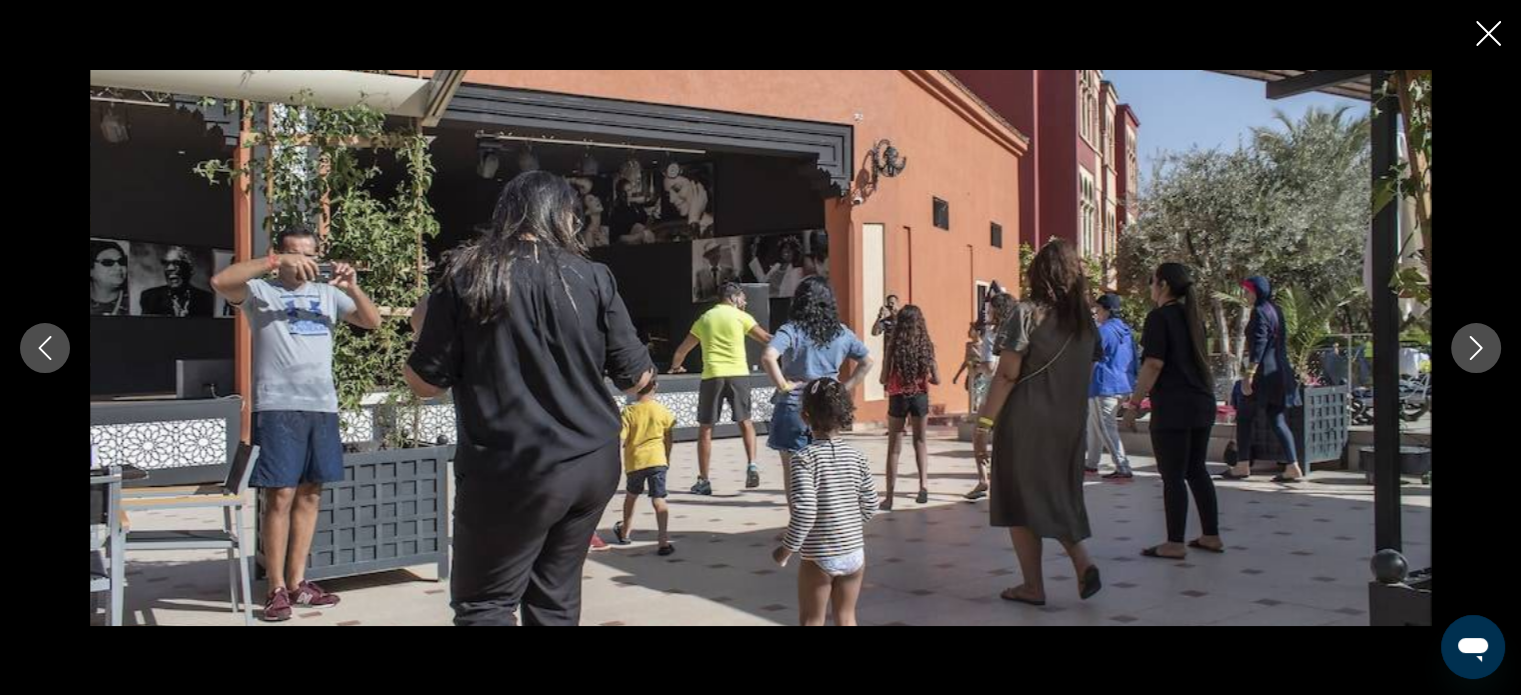 click 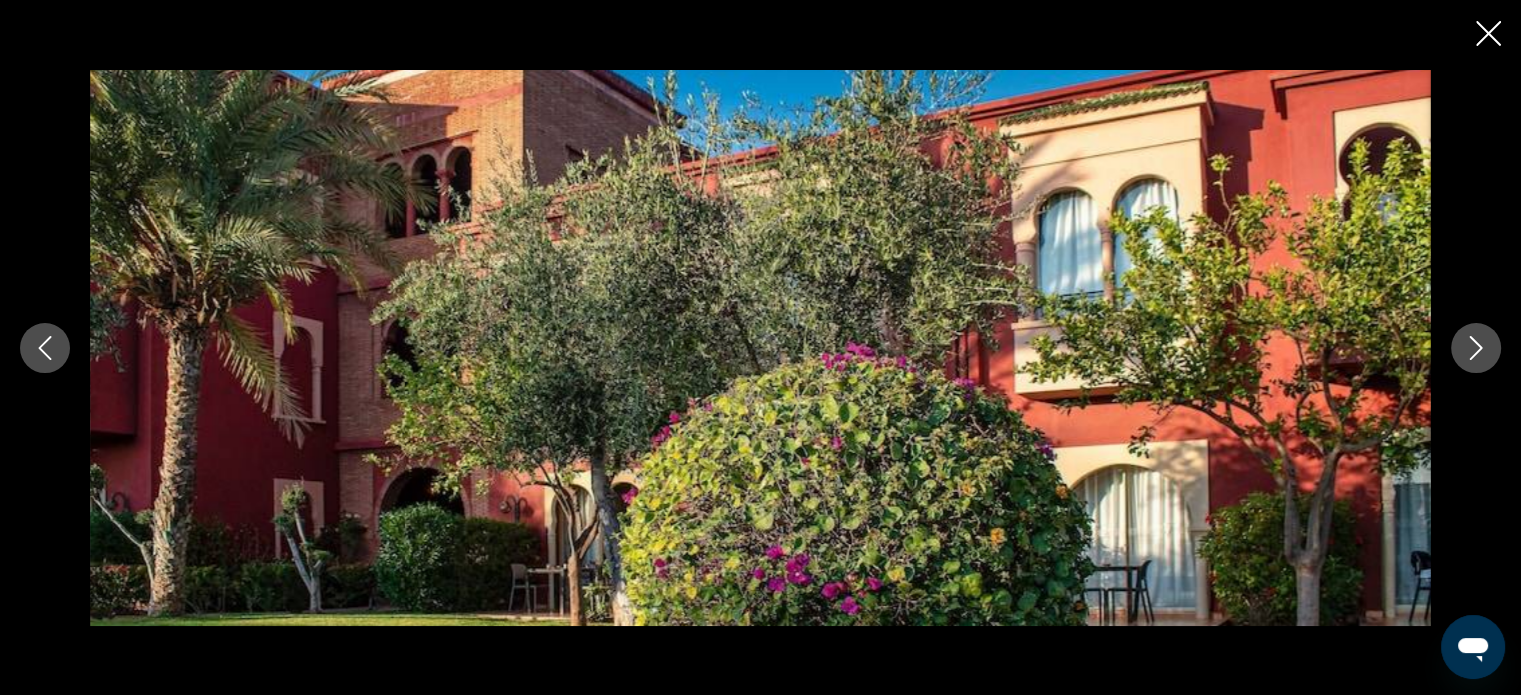 click 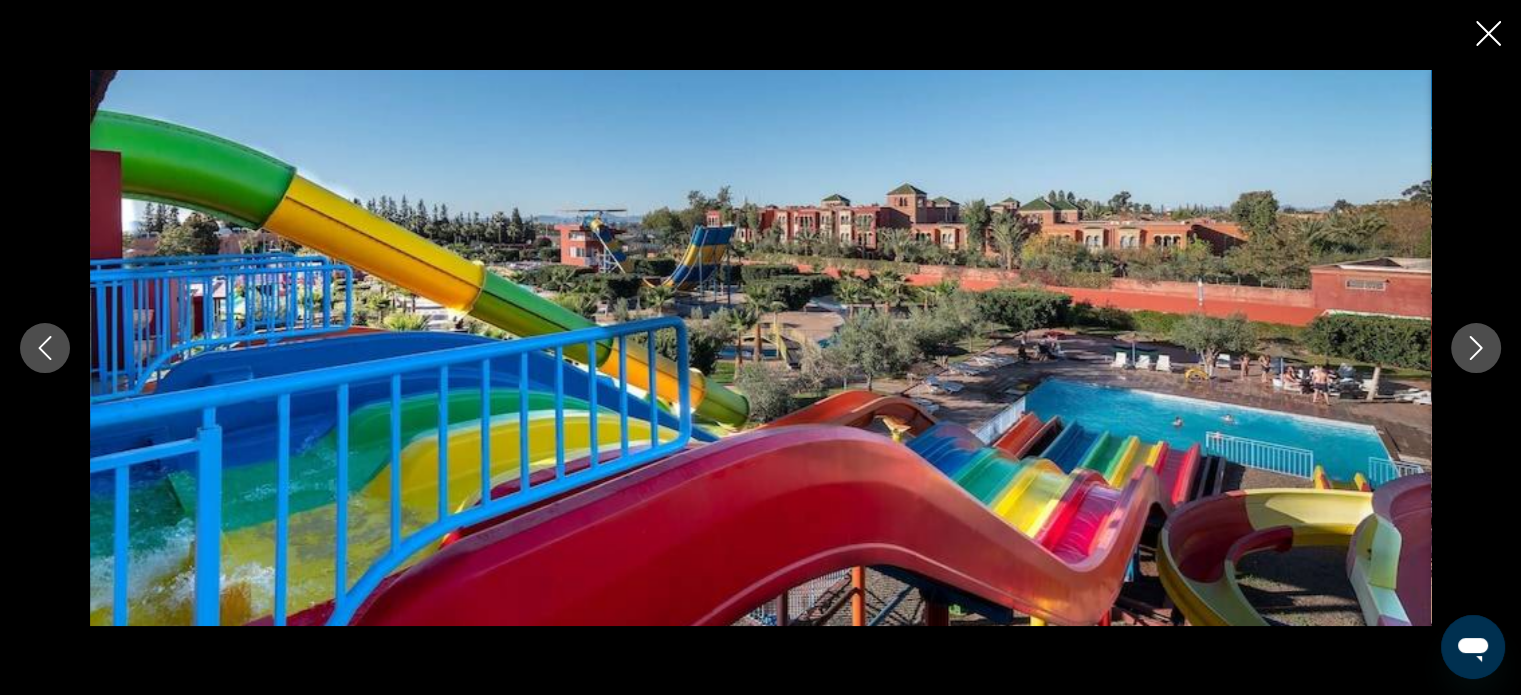 click 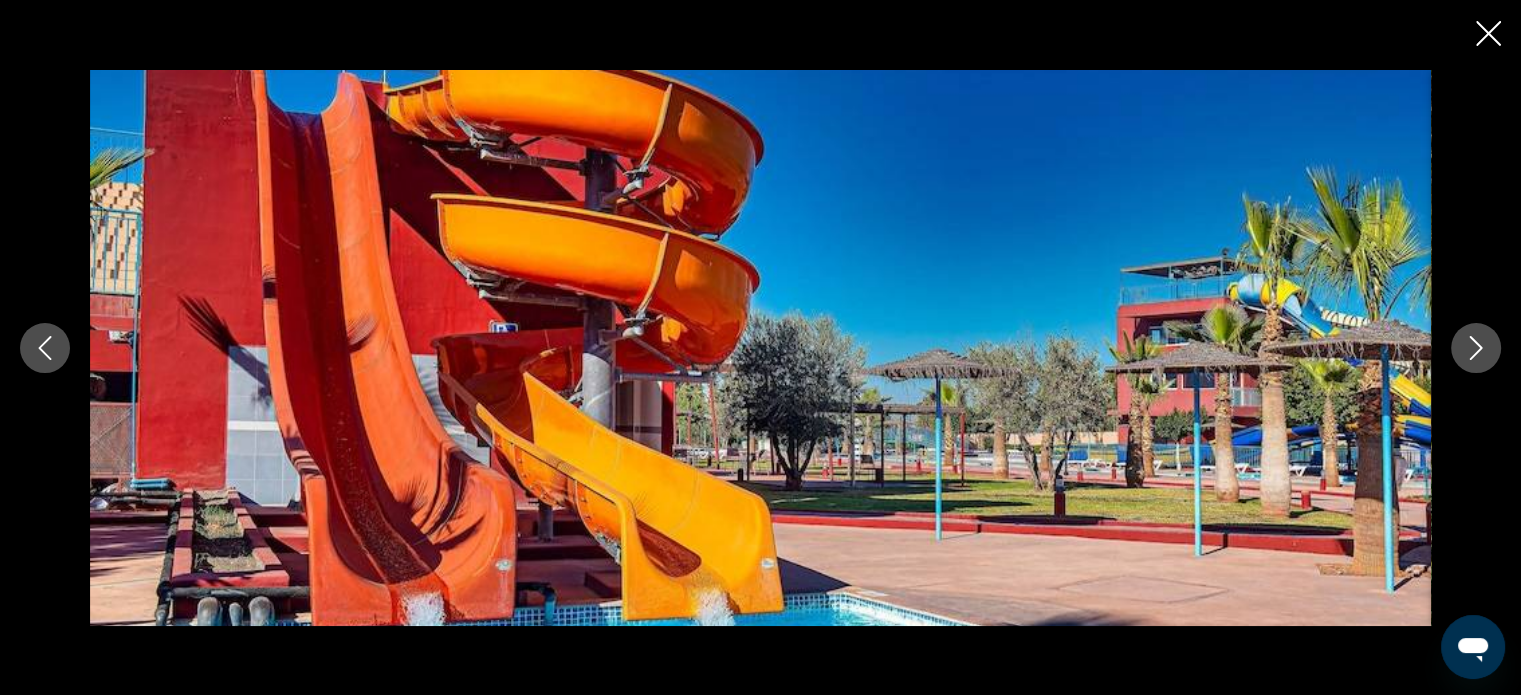 click 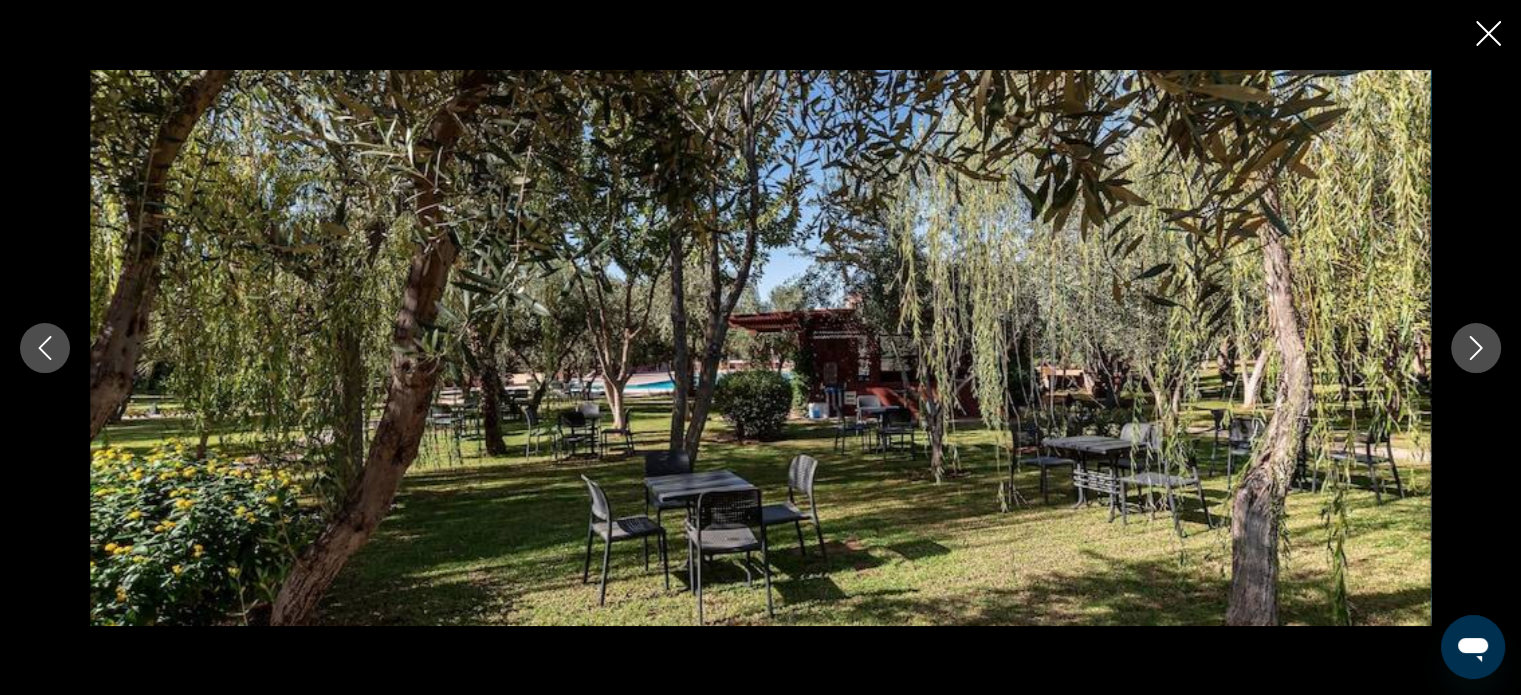click 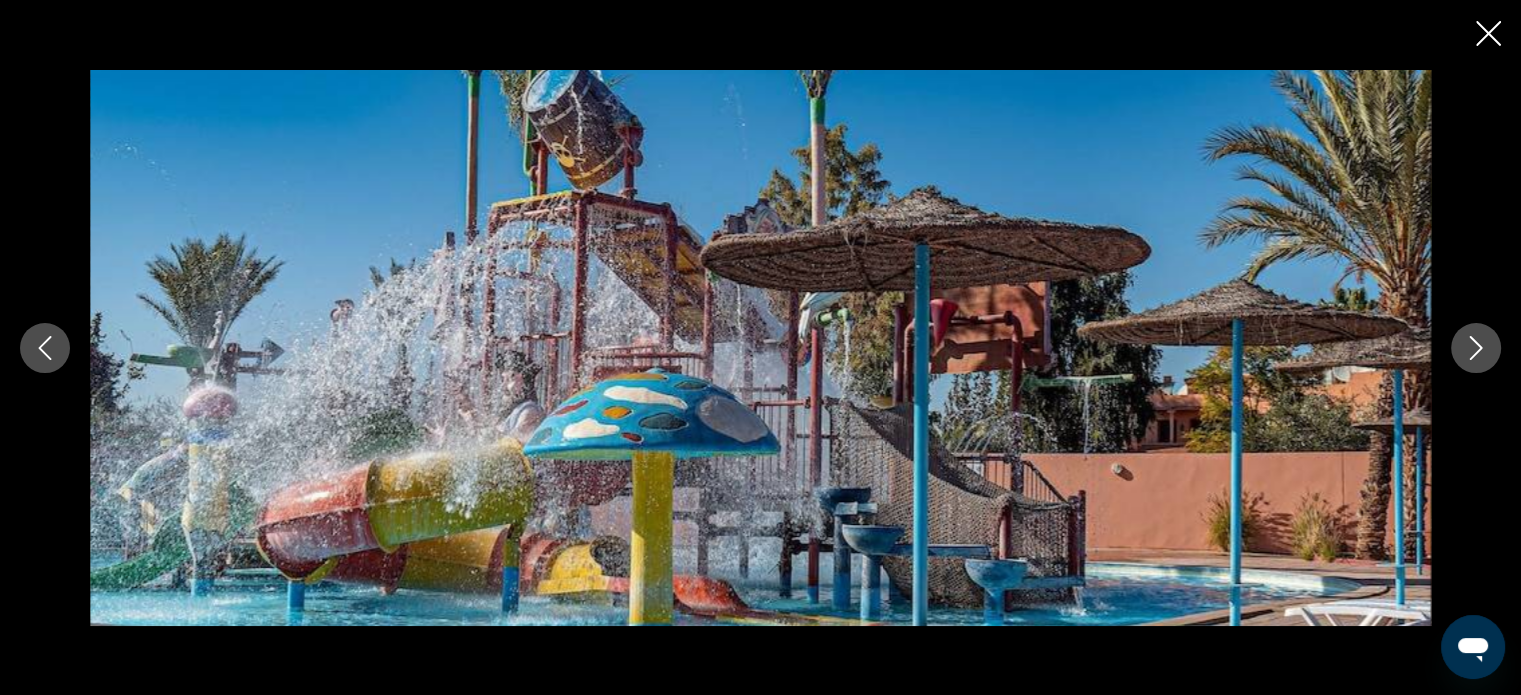 click 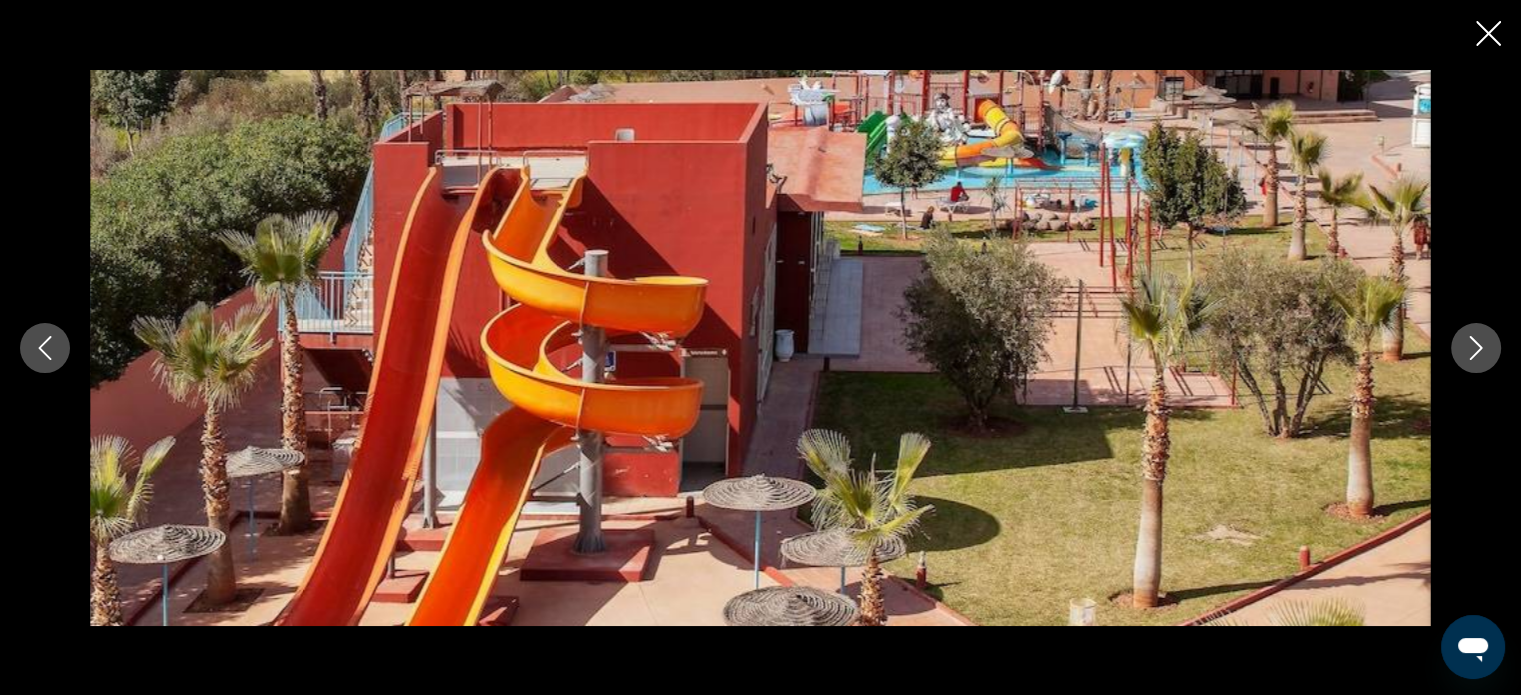 click 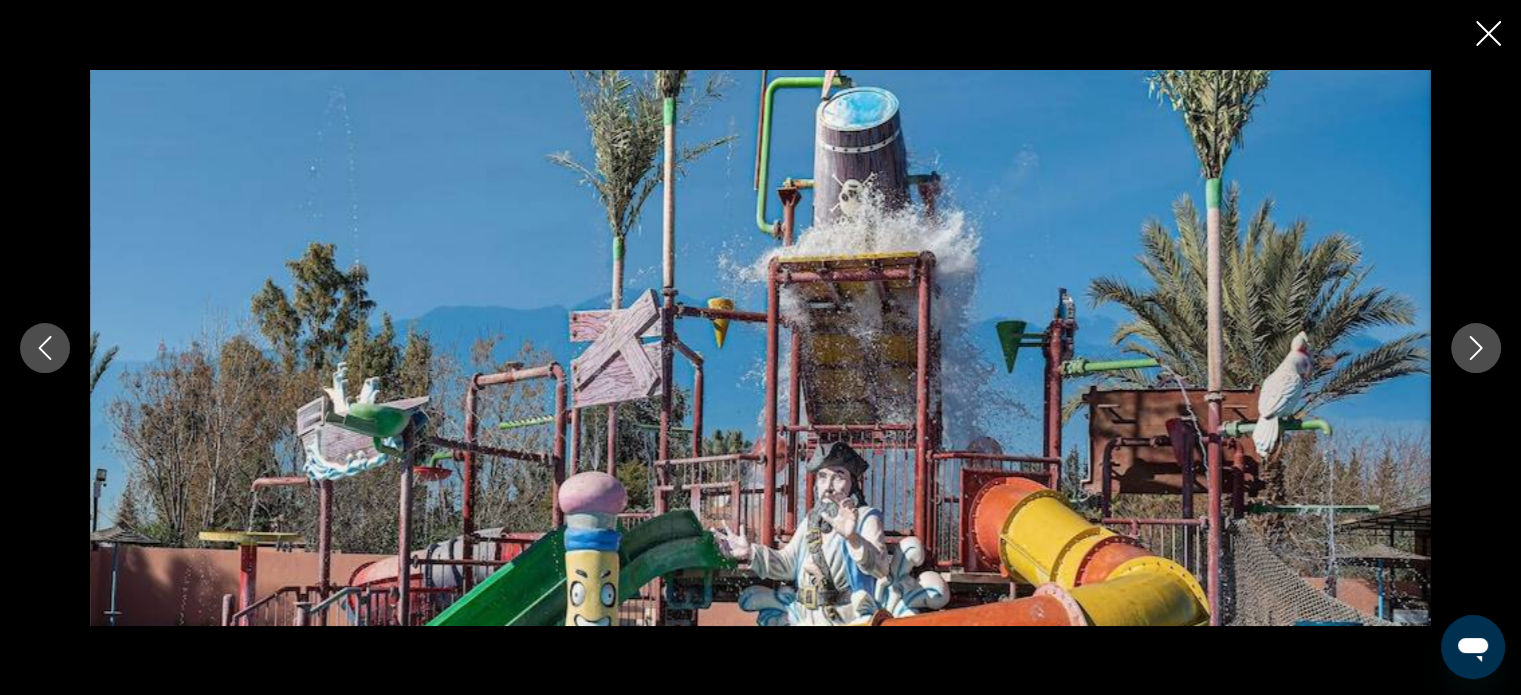 click 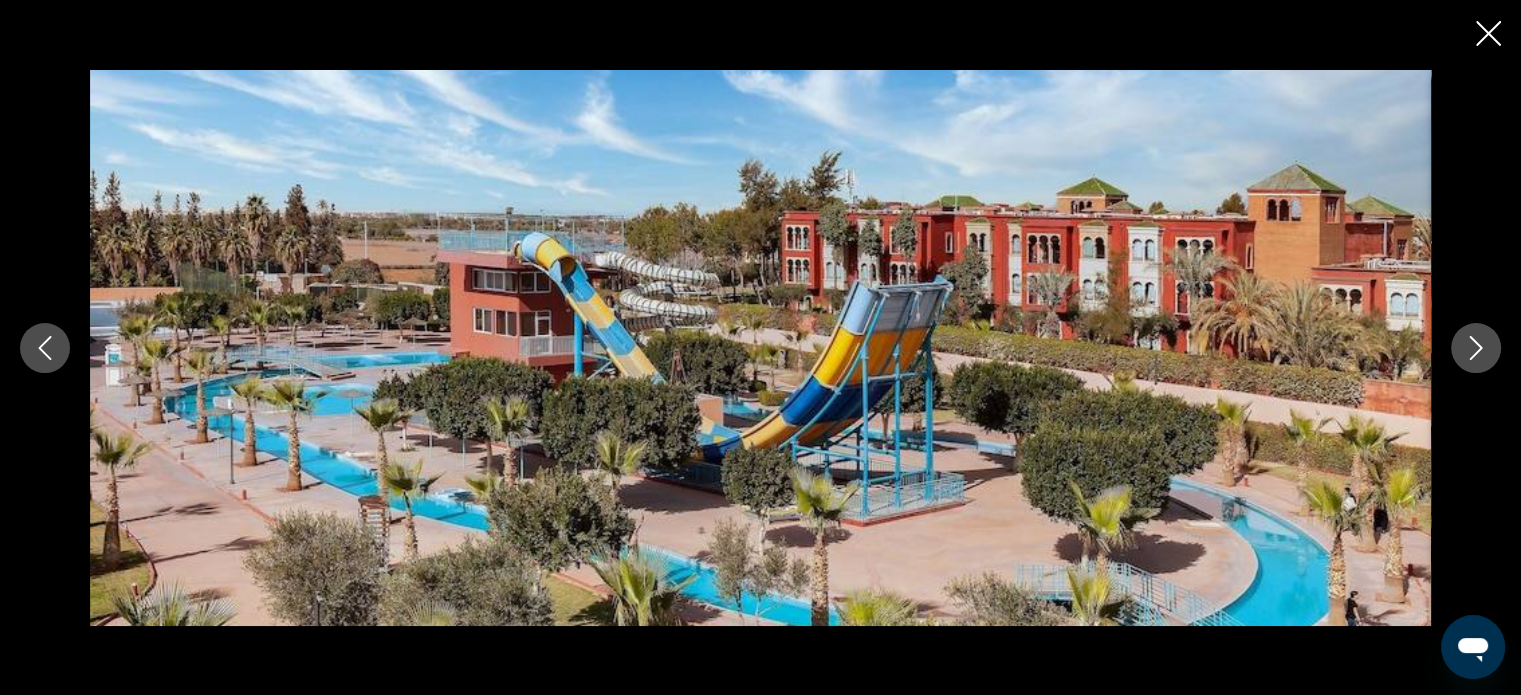 click 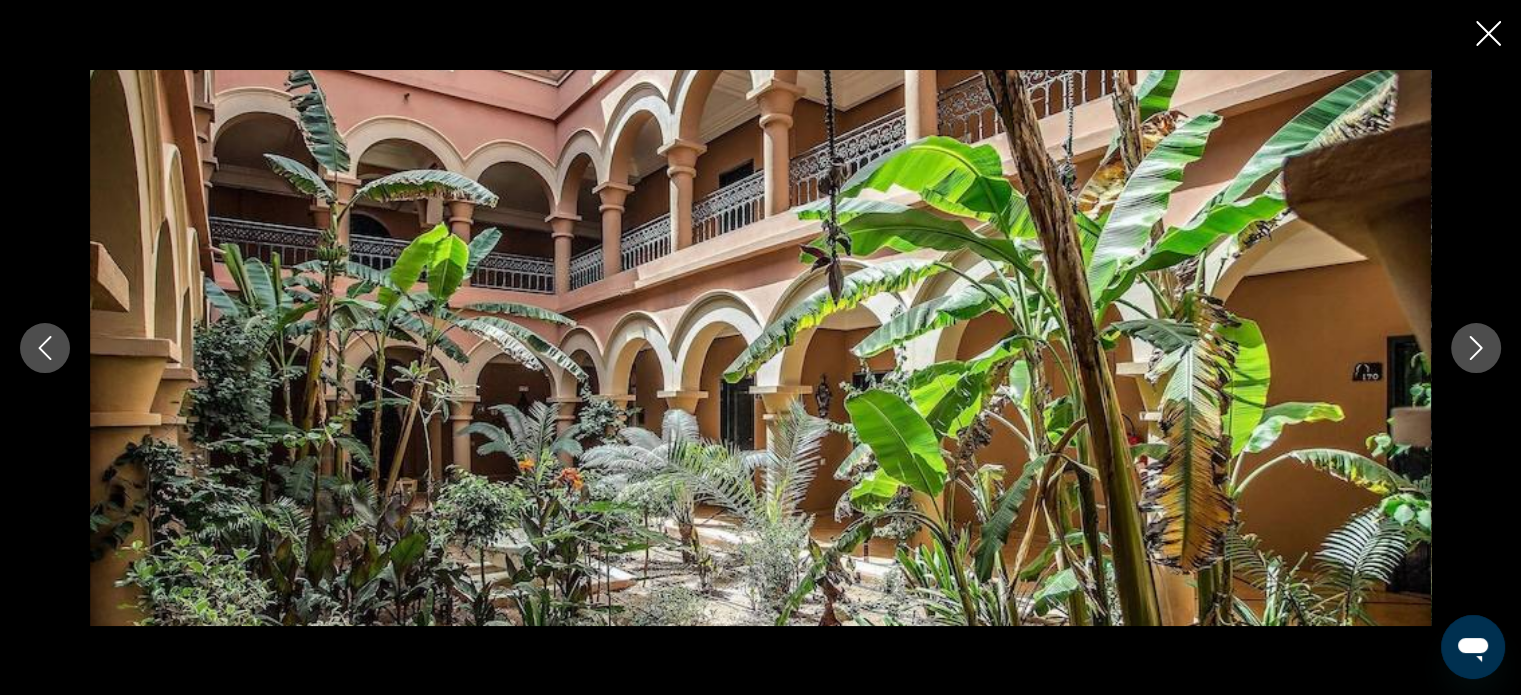 click 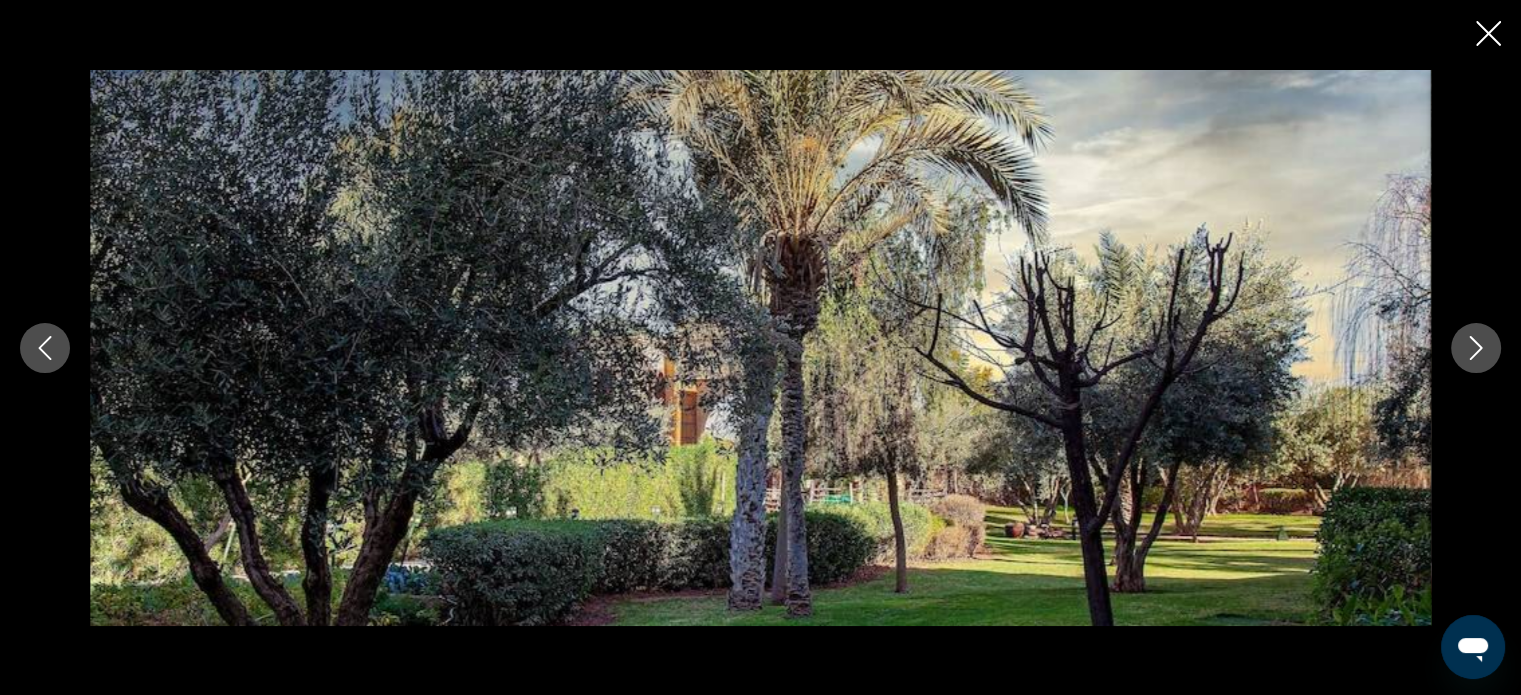 click 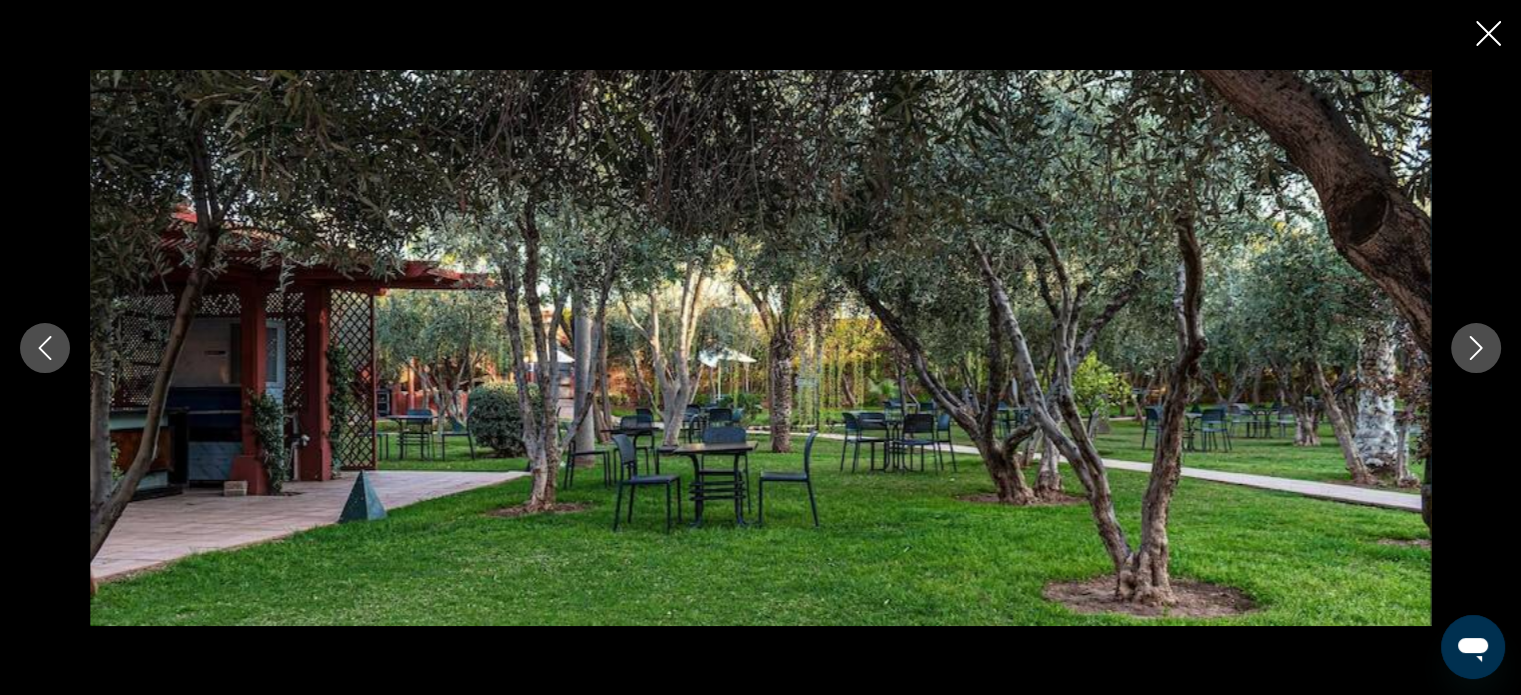 click 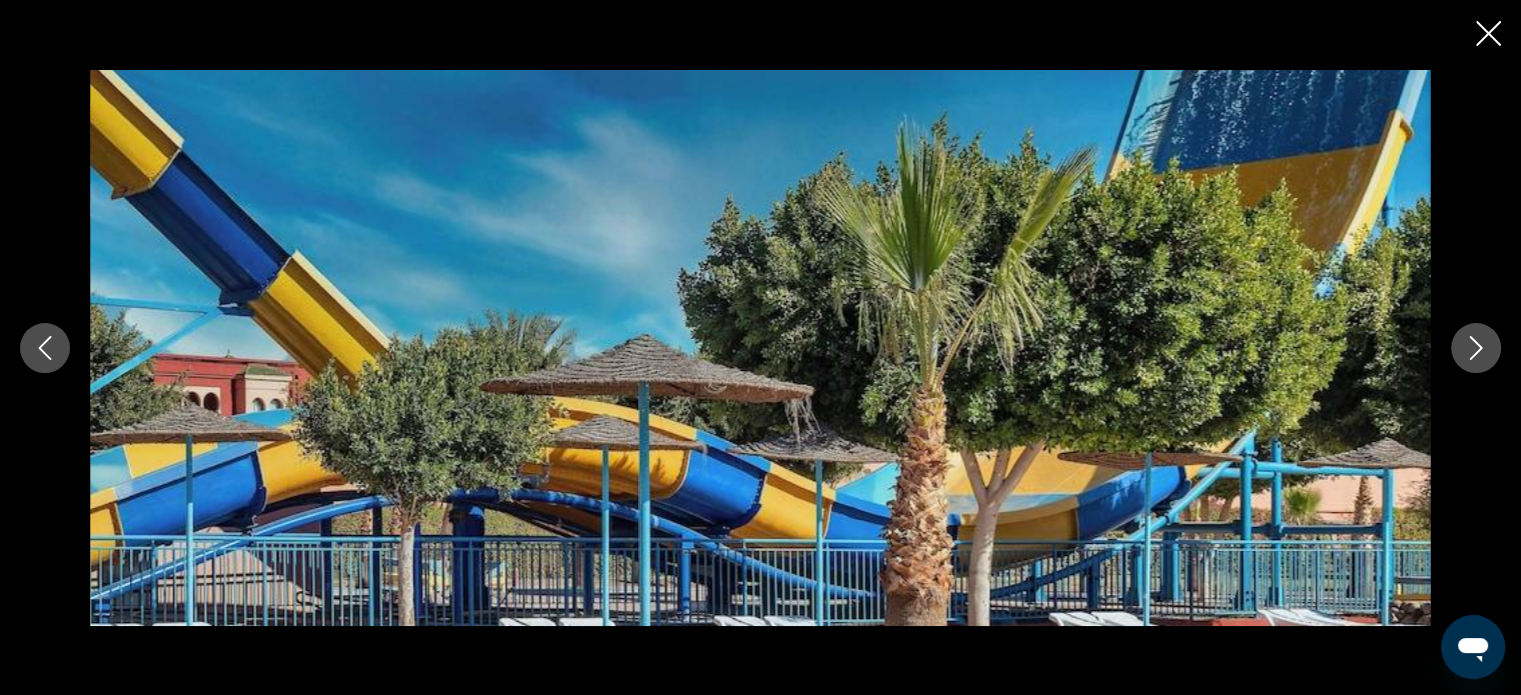 click 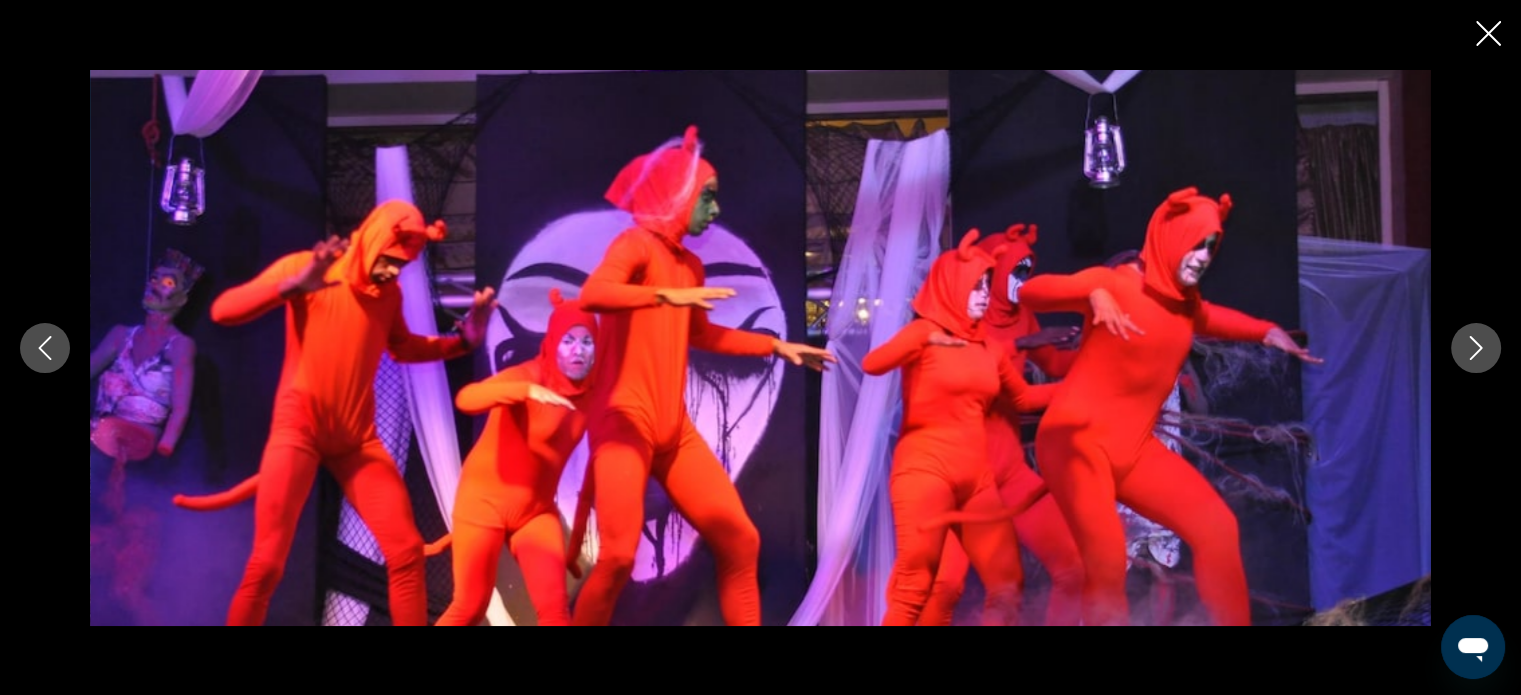 click 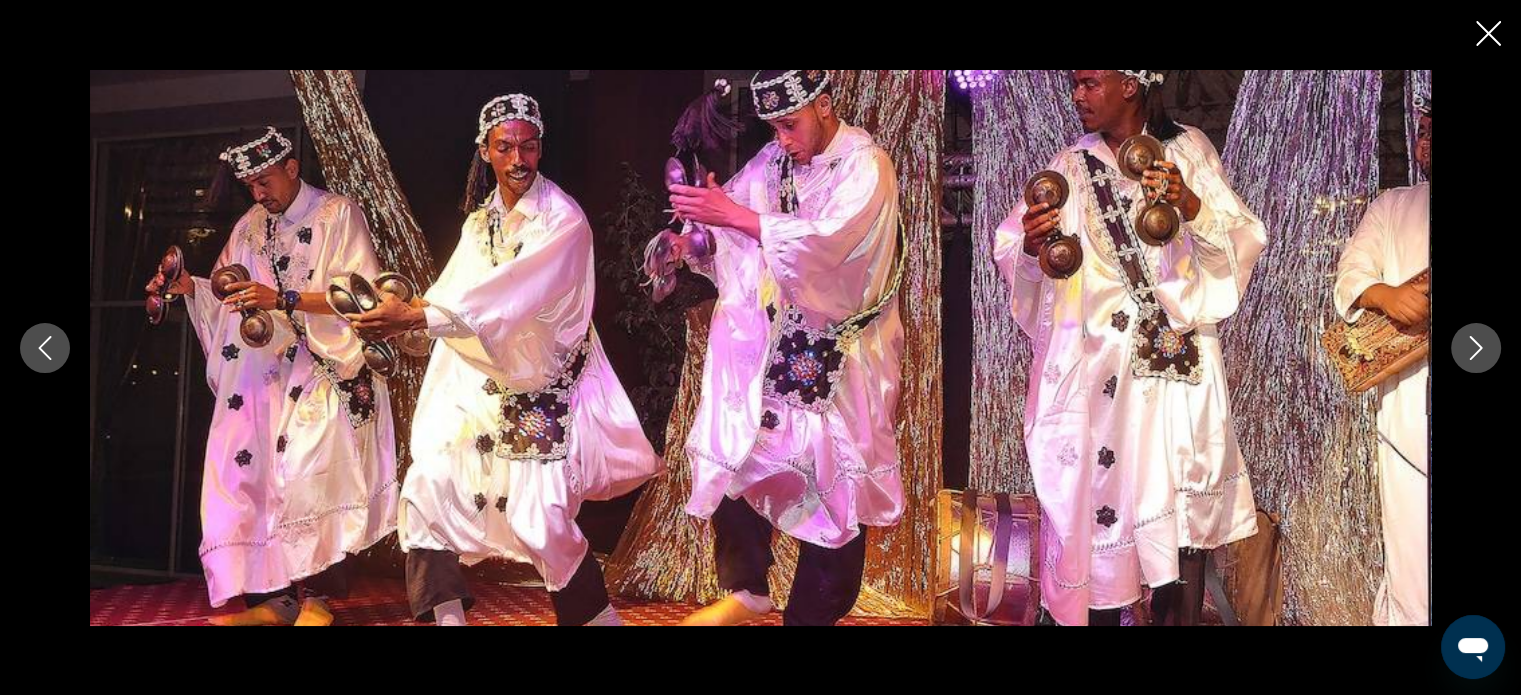 click 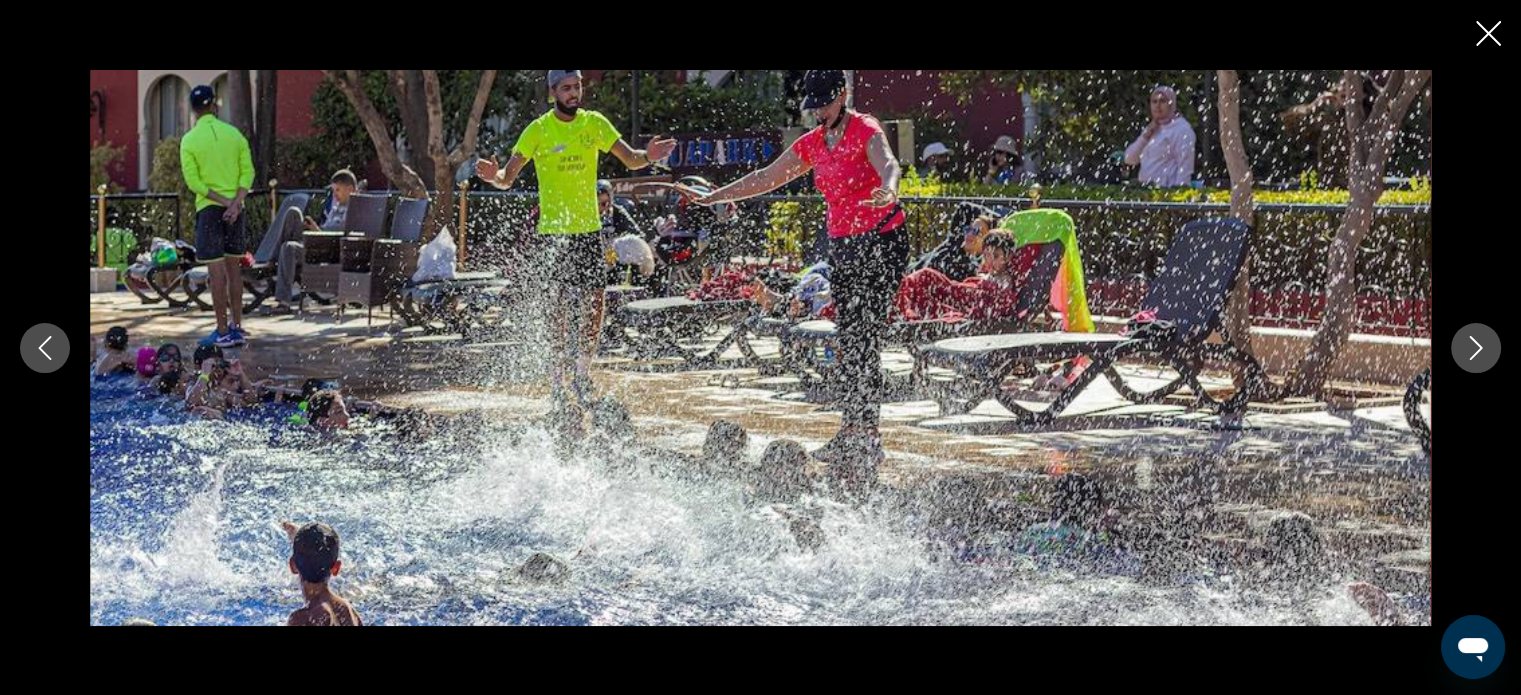 click 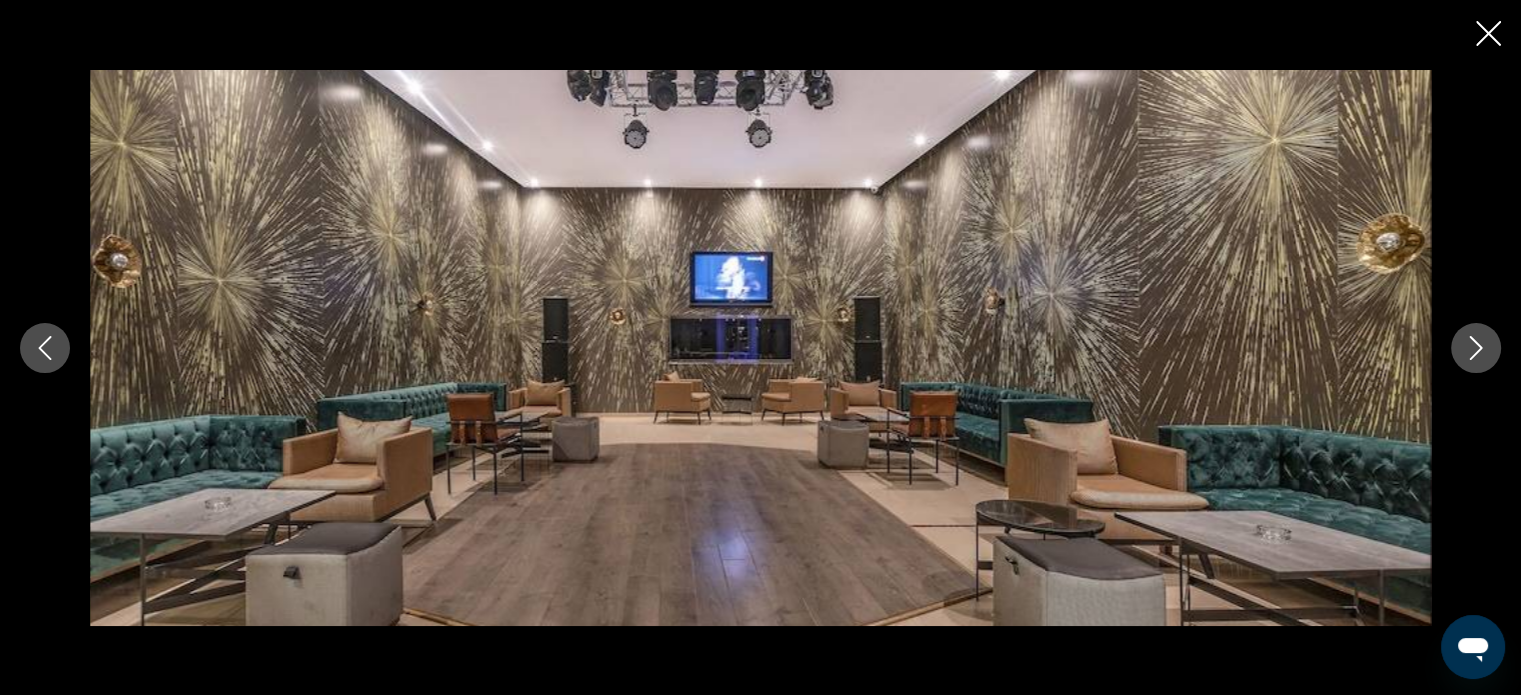 click 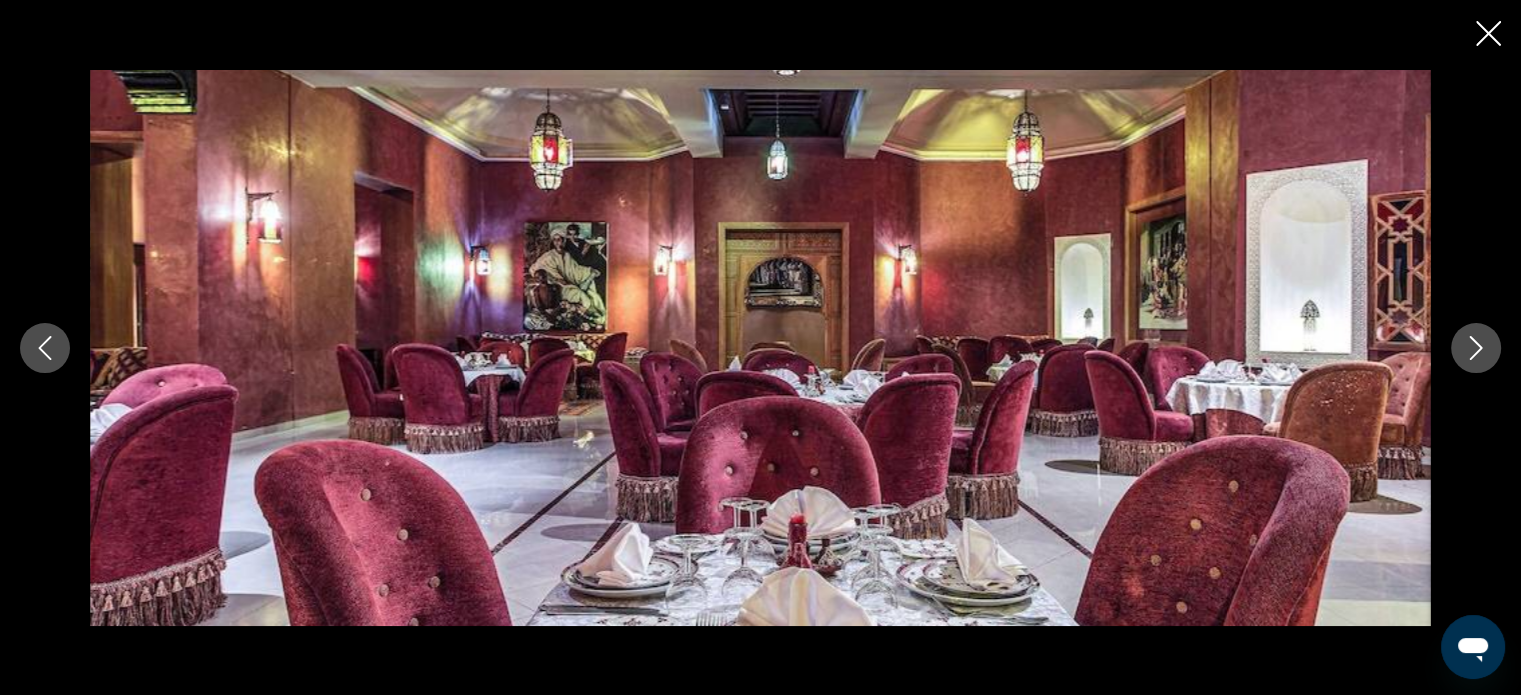 click 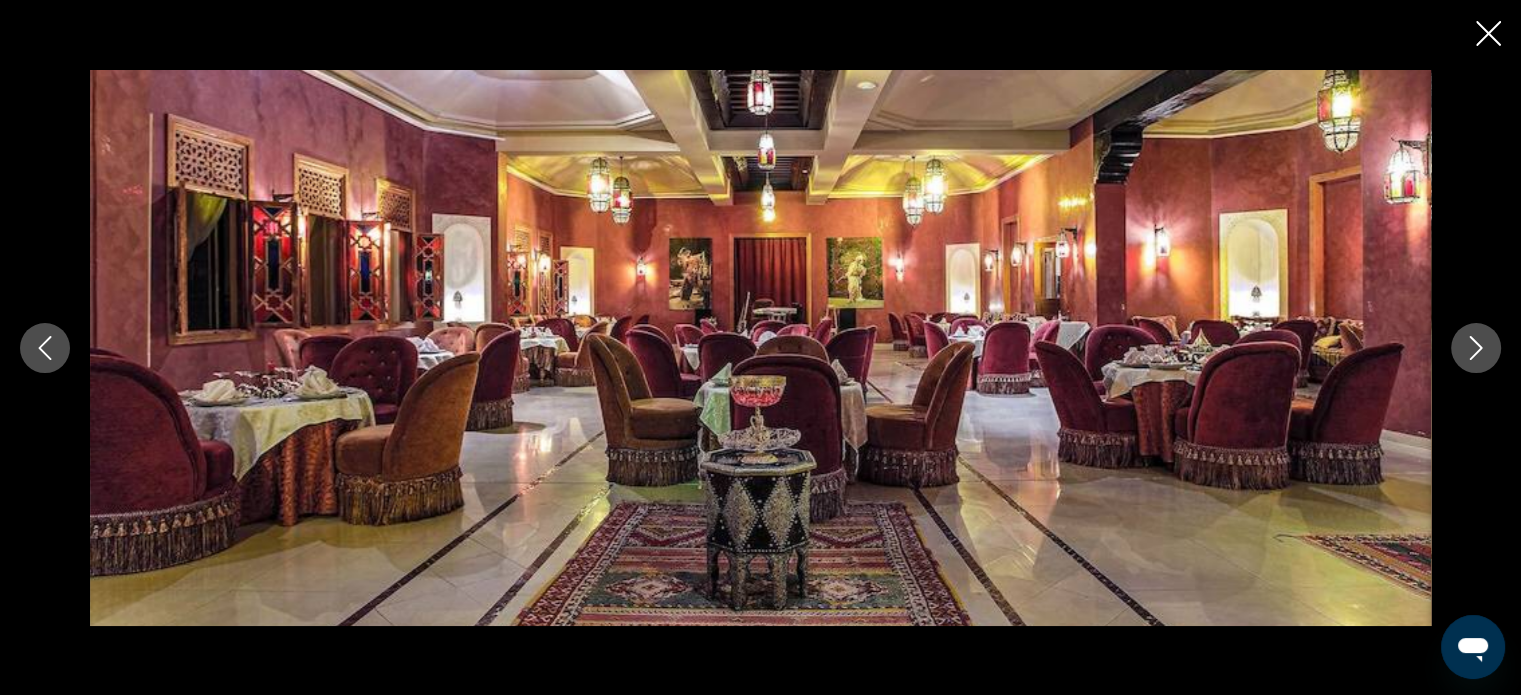 click 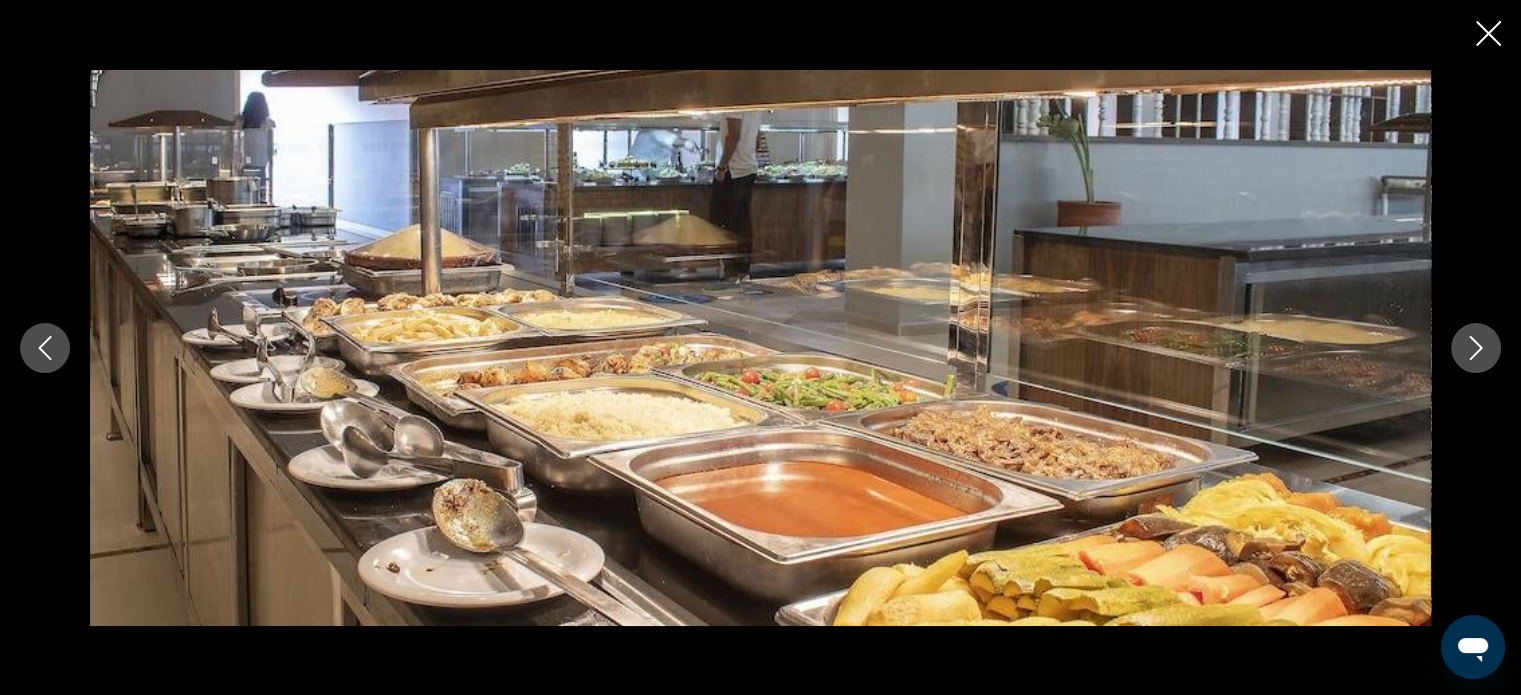 click 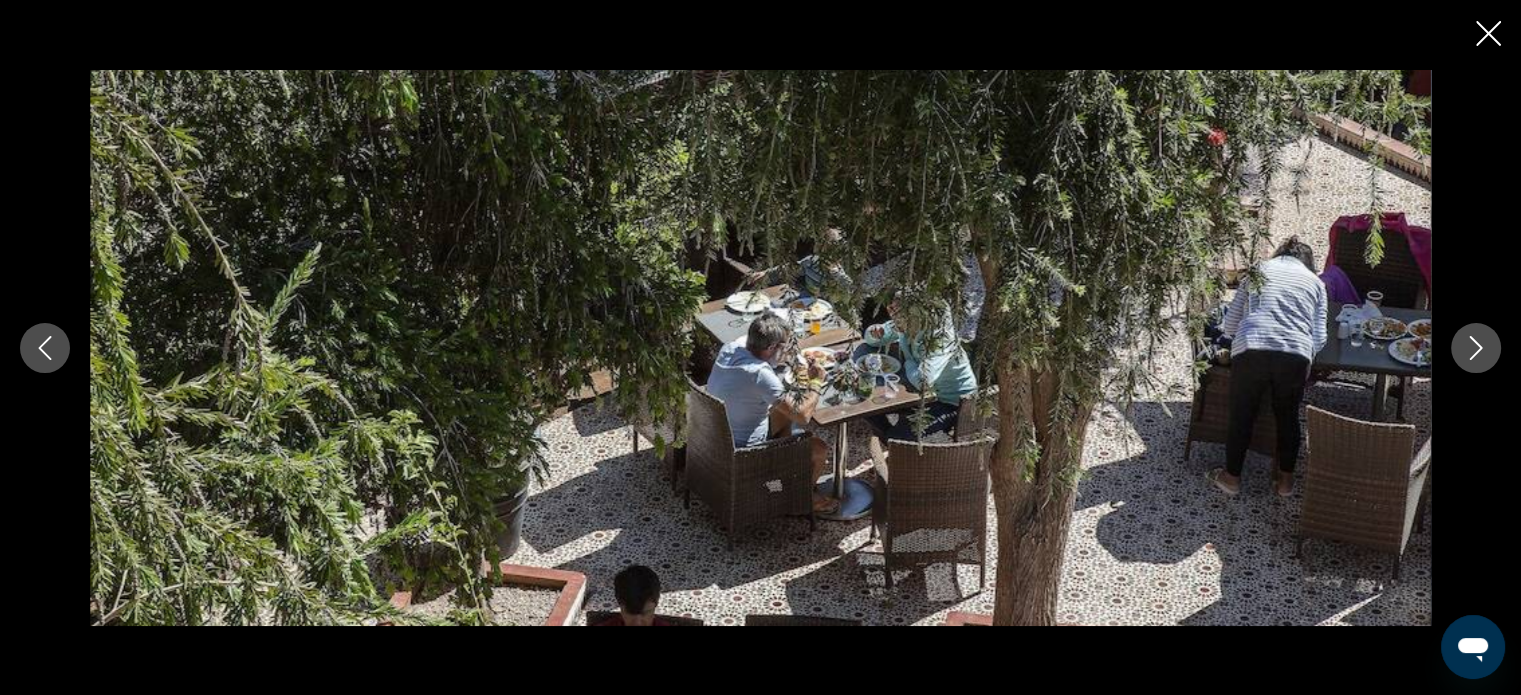 click 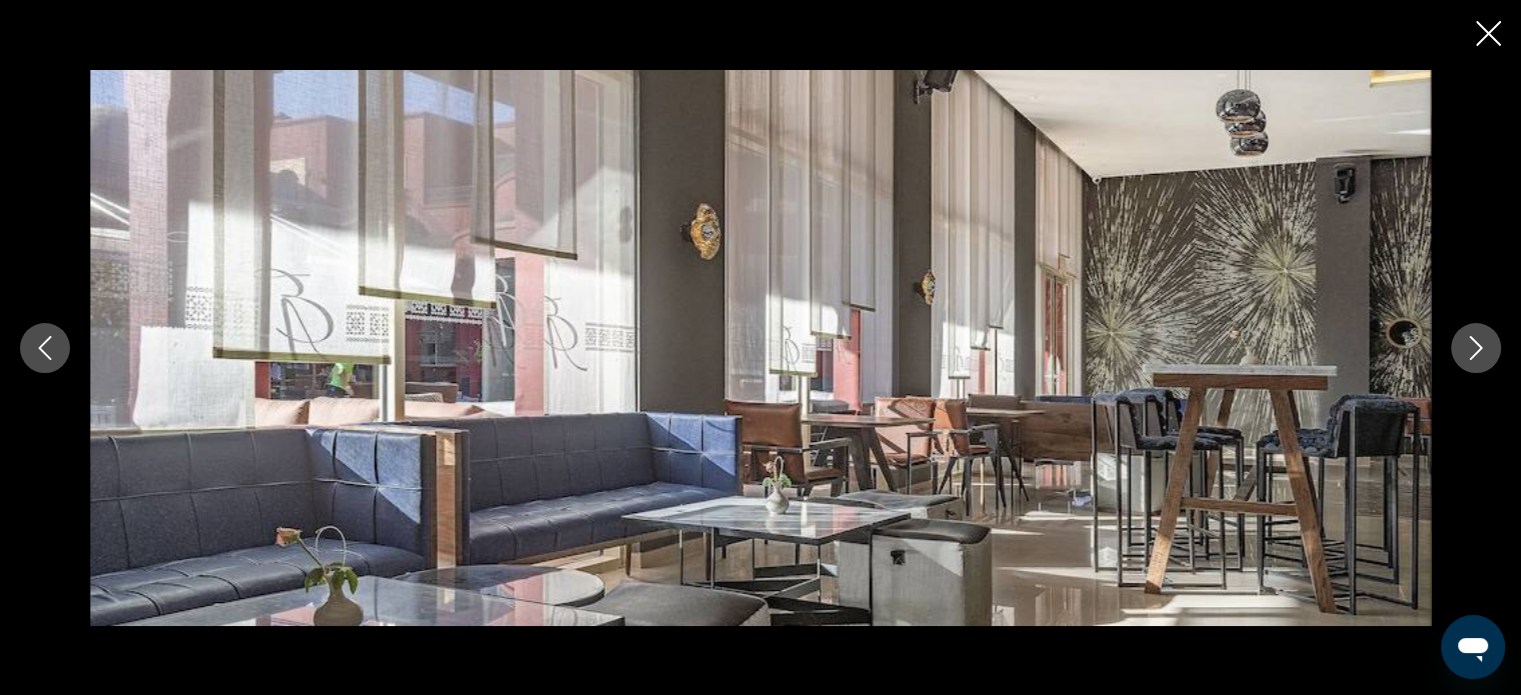 click 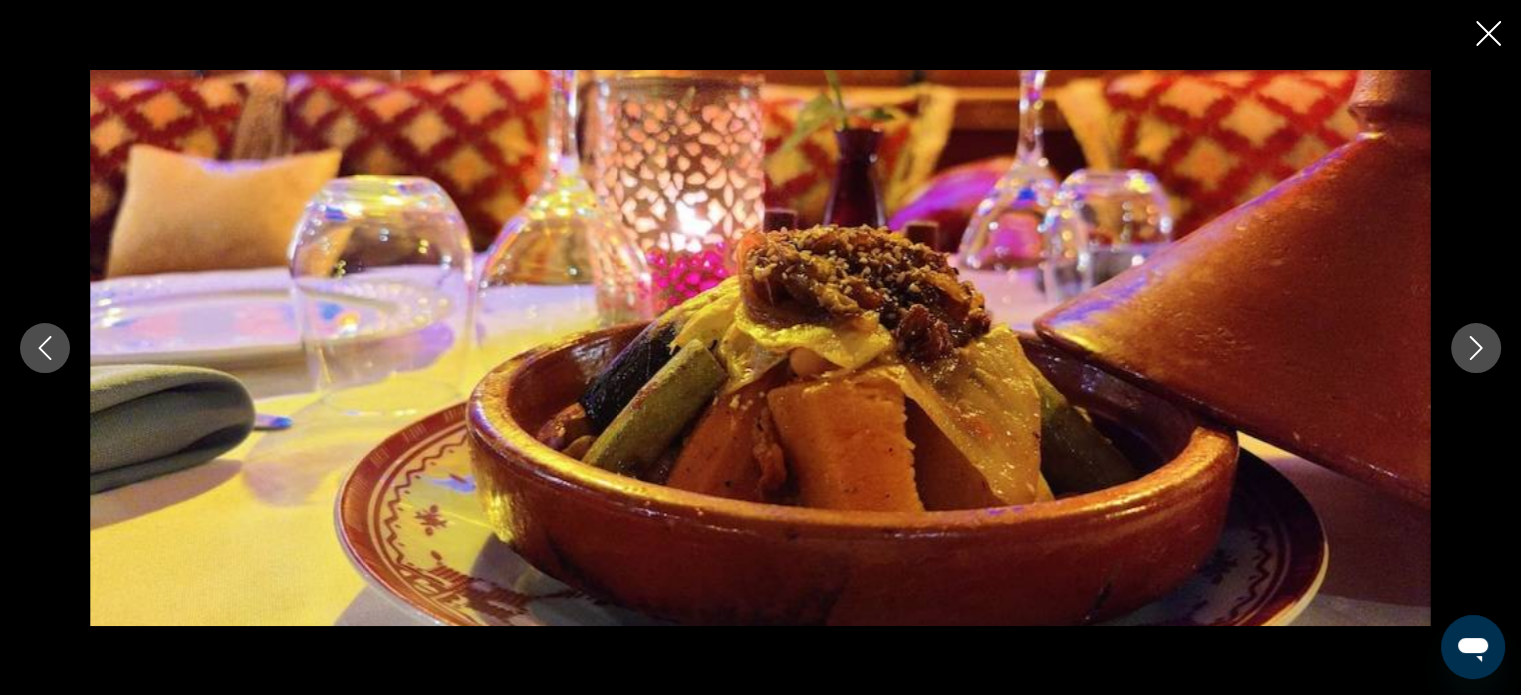 click 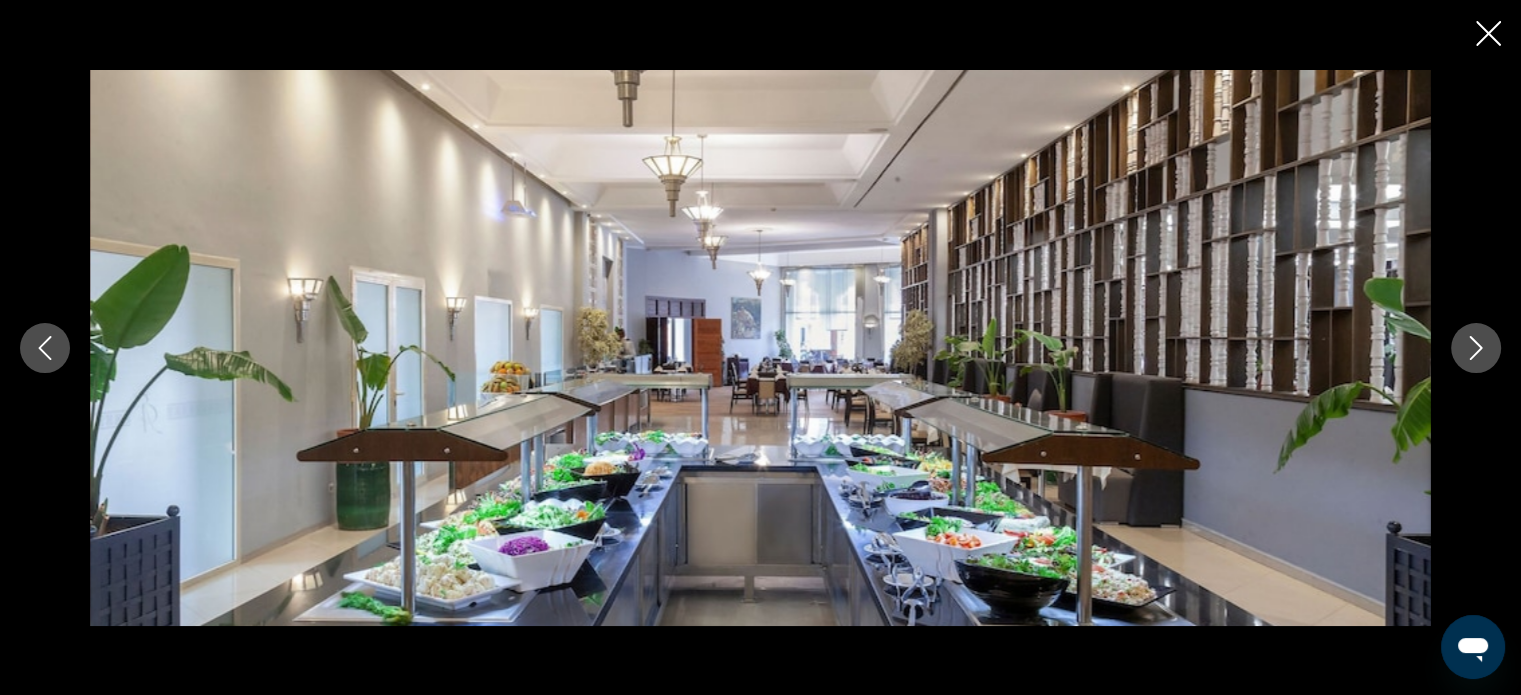 click 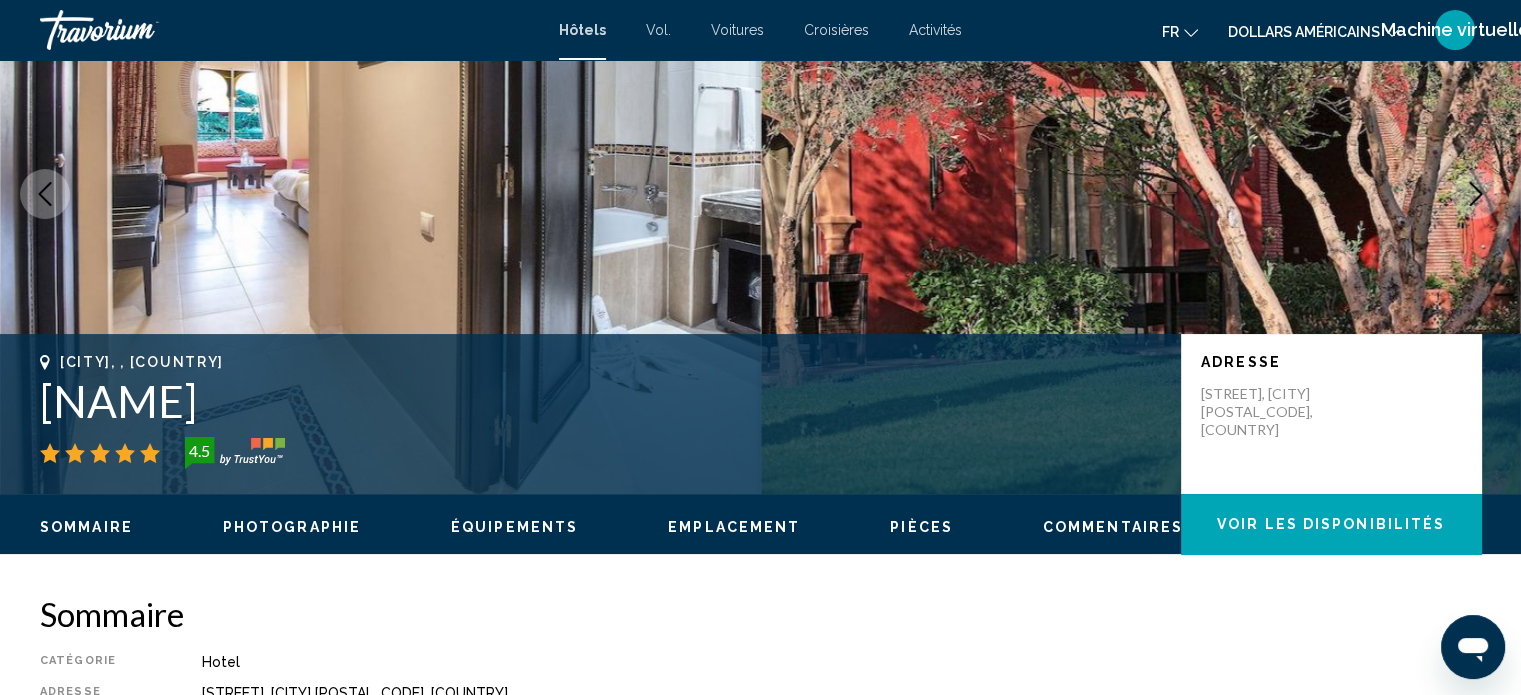 scroll, scrollTop: 0, scrollLeft: 0, axis: both 